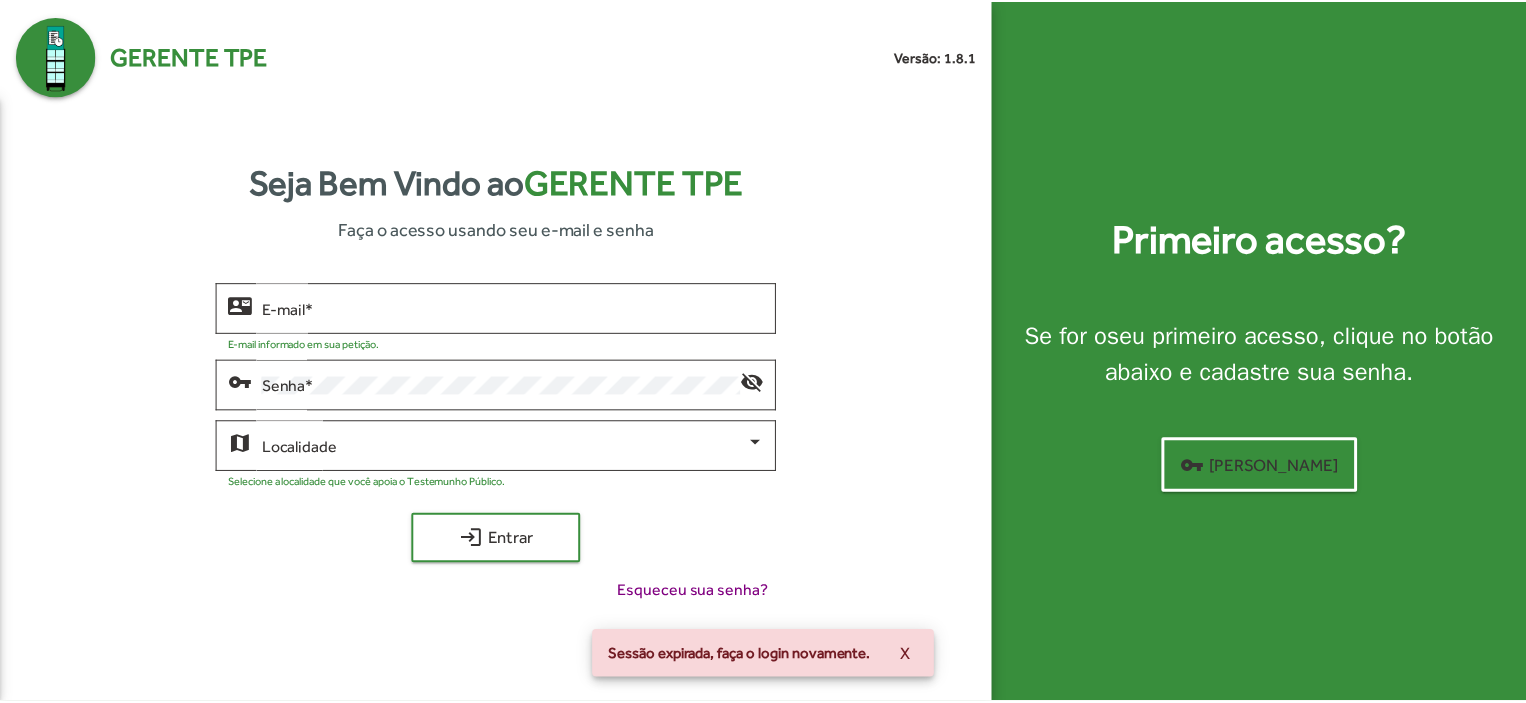 scroll, scrollTop: 0, scrollLeft: 0, axis: both 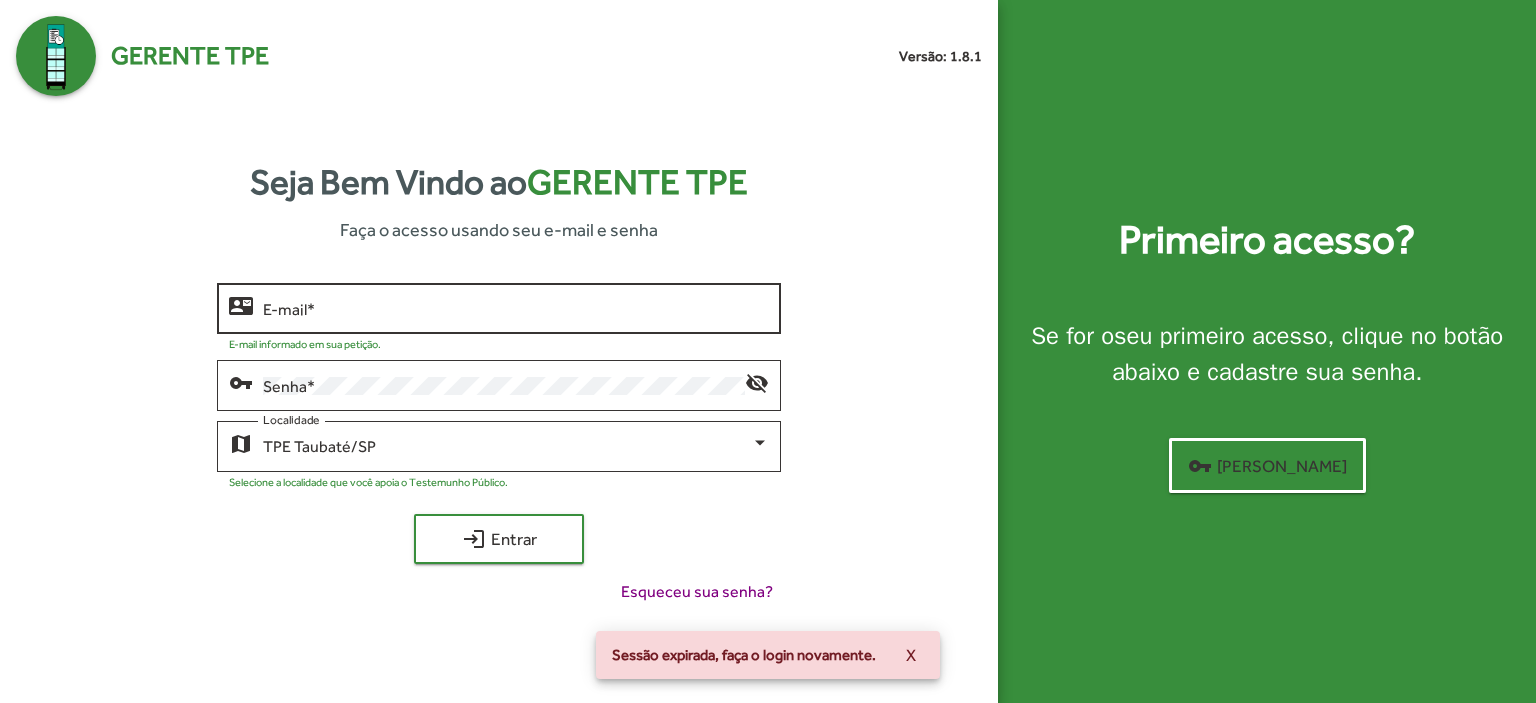 click on "E-mail   *" at bounding box center [516, 309] 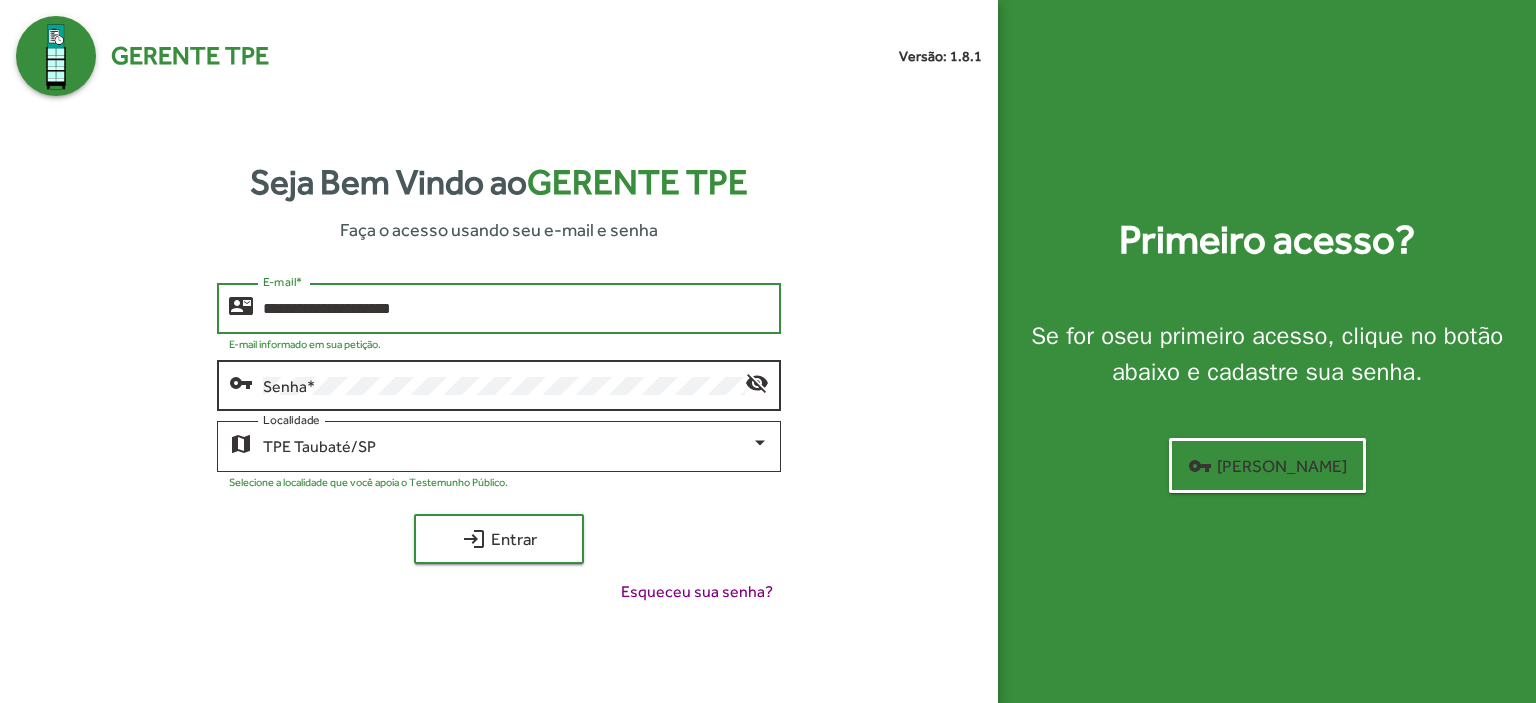 type on "**********" 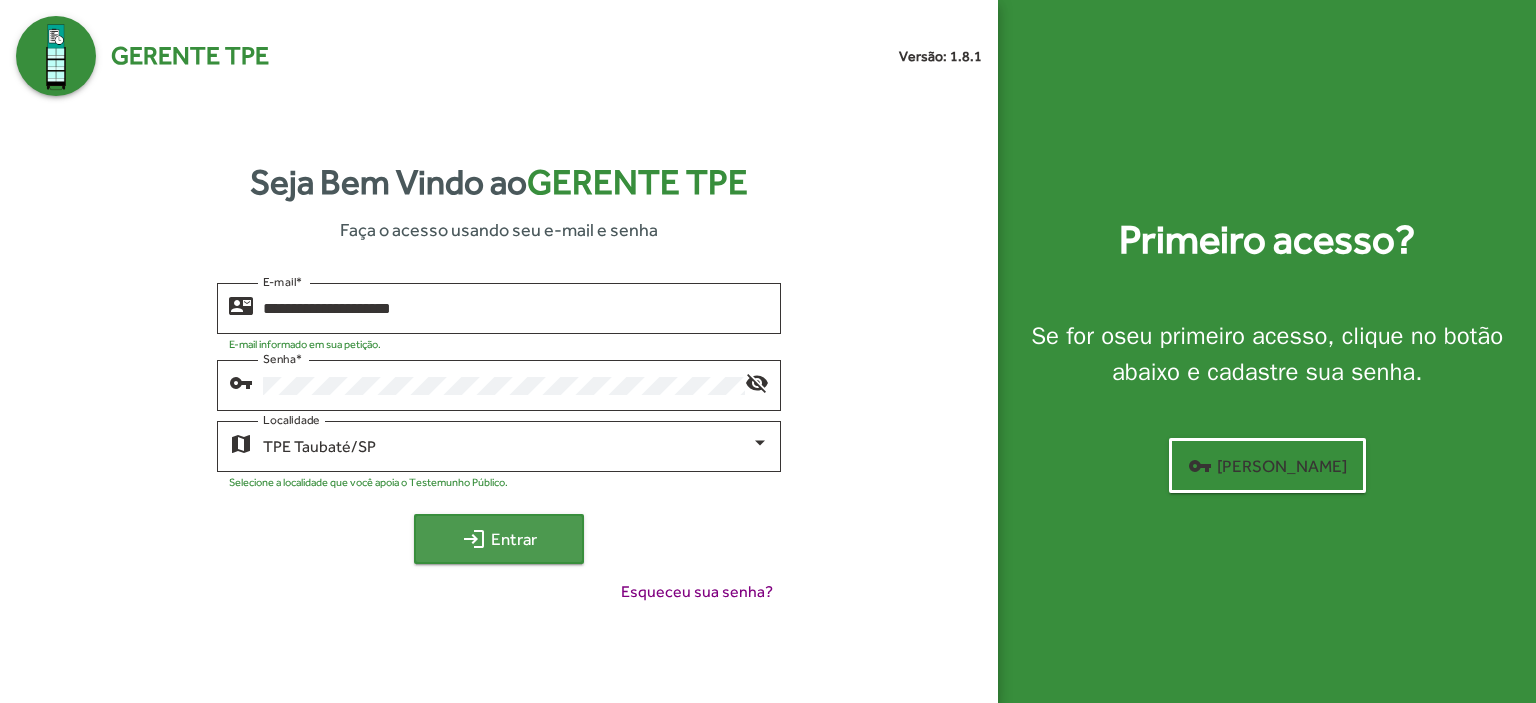 click on "login  Entrar" 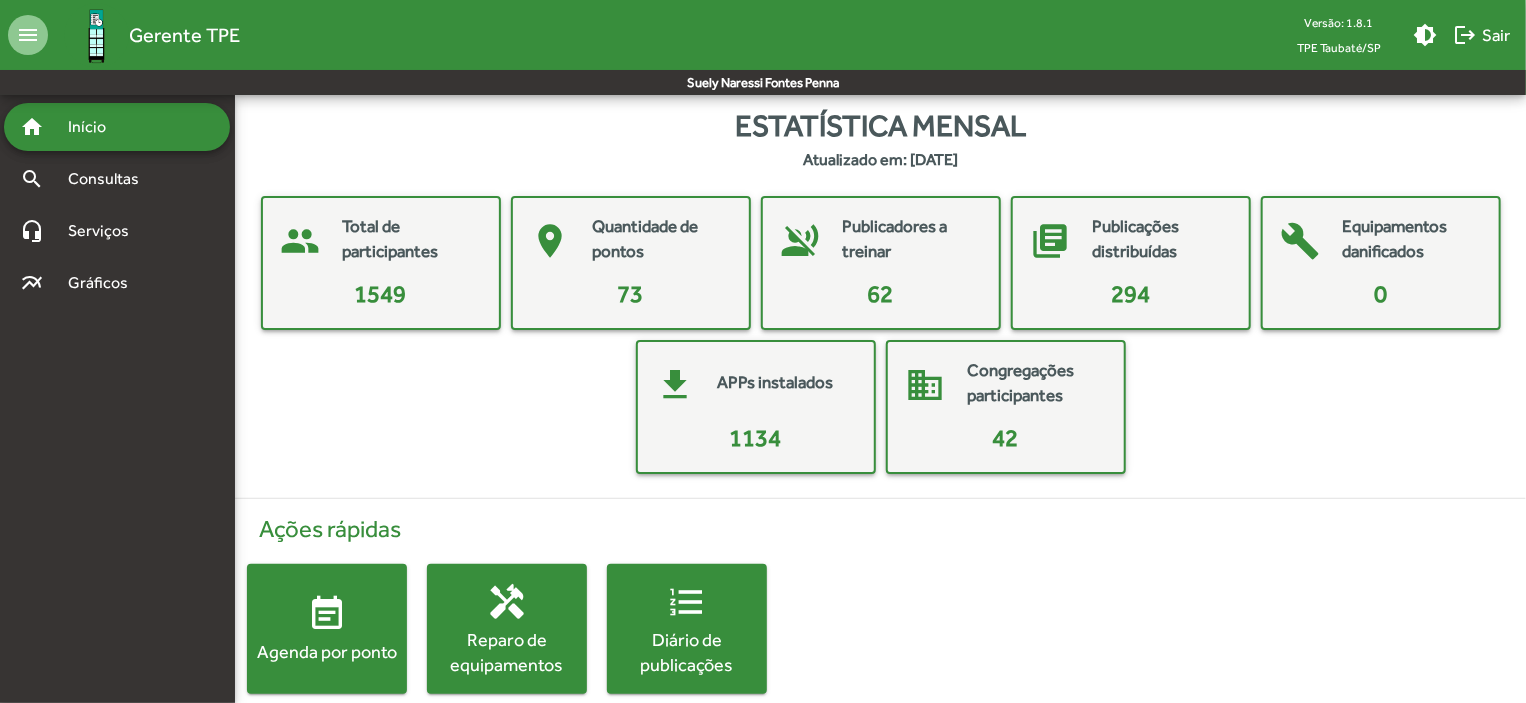 click on "event_note  Agenda por ponto" 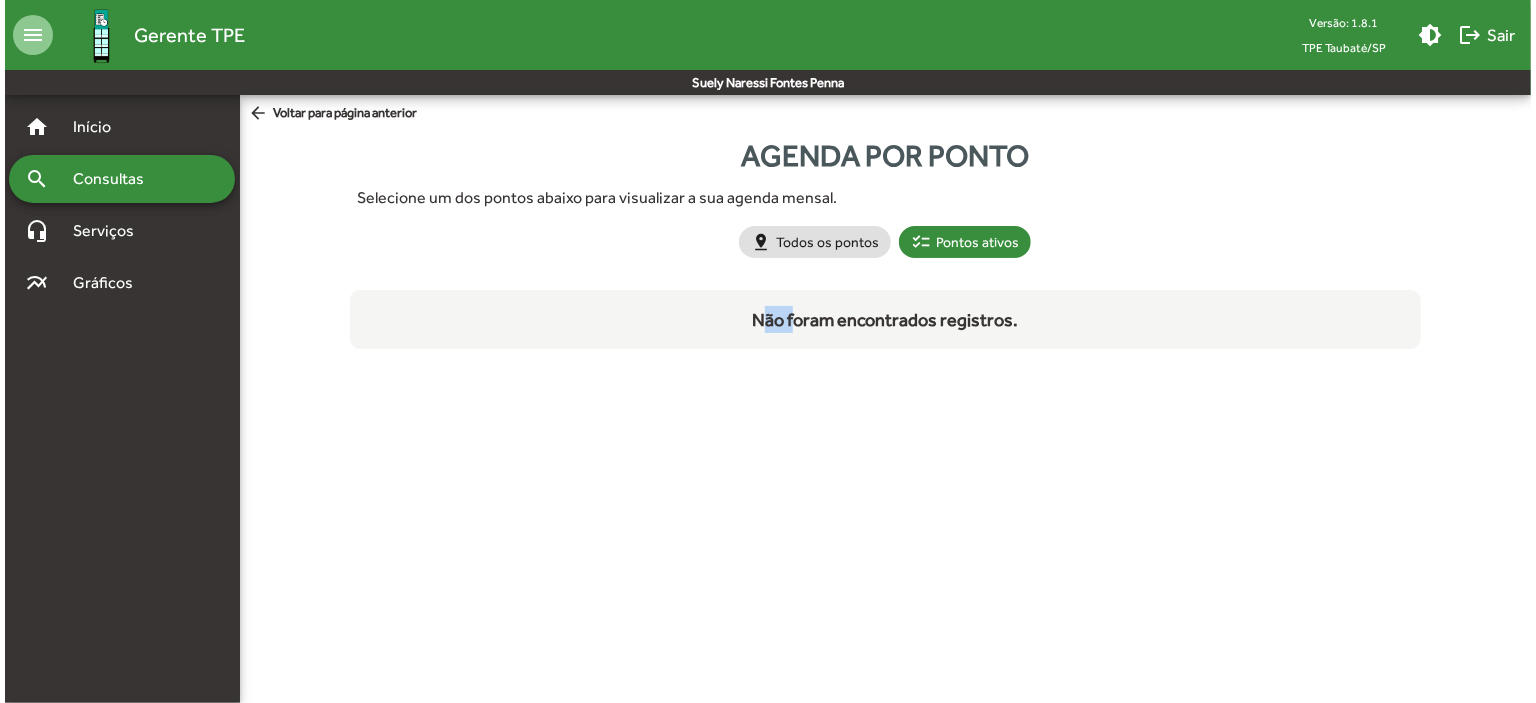 click on "menu Gerente TPE  Versão: 1.8.1   TPE Taubaté/SP  brightness_medium logout  Sair   Suely Naressi Fontes Penna  home Início search Consultas headset_mic Serviços multiline_chart Gráficos arrow_back  Voltar para página anterior   Agenda por ponto   Selecione um dos pontos abaixo para visualizar a sua agenda mensal.  pin_drop  Todos os pontos  checklist  Pontos ativos   Não foram encontrados registros.
Alterar tema do sistema Menu de Ações Sair do Gerente TPE" at bounding box center (763, 194) 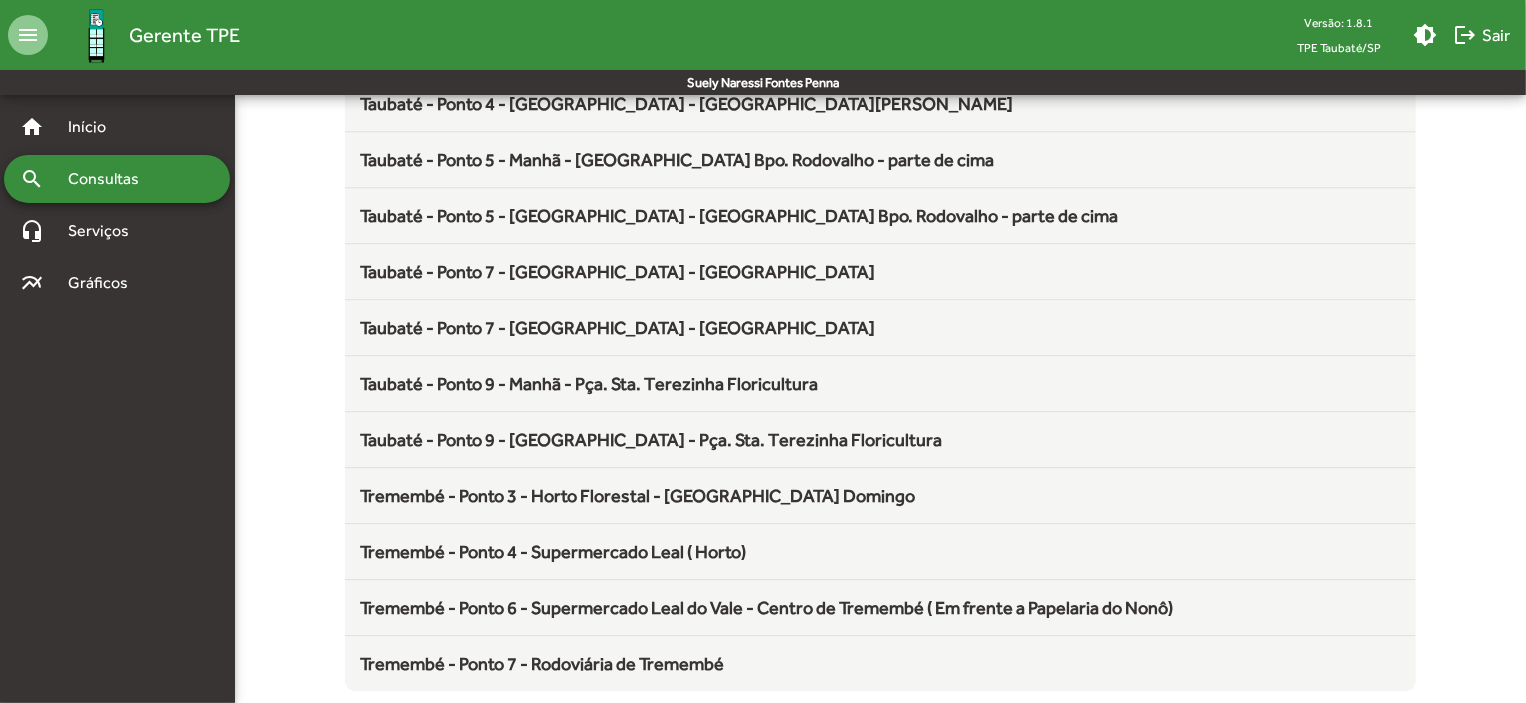 scroll, scrollTop: 2636, scrollLeft: 0, axis: vertical 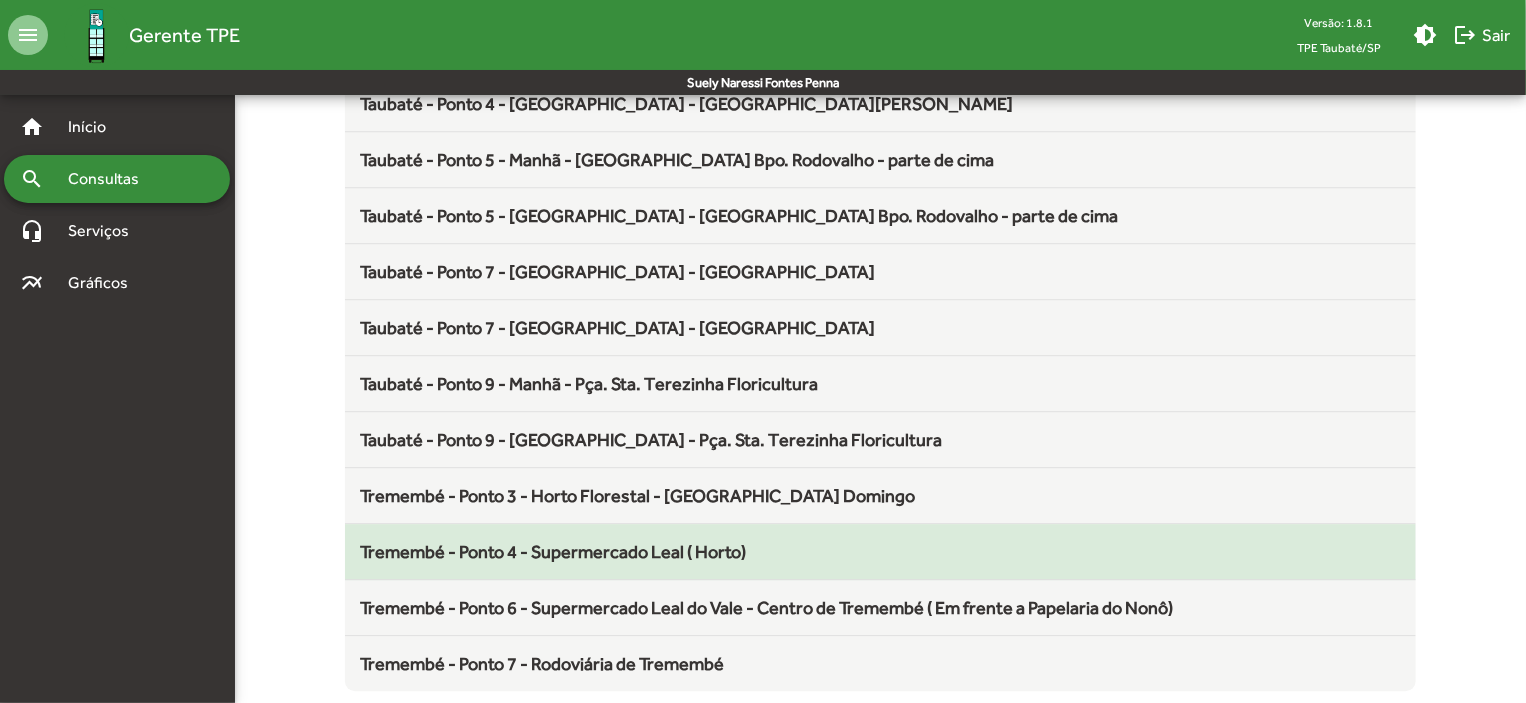 click on "Tremembé - Ponto 4 - Supermercado Leal ( Horto)" 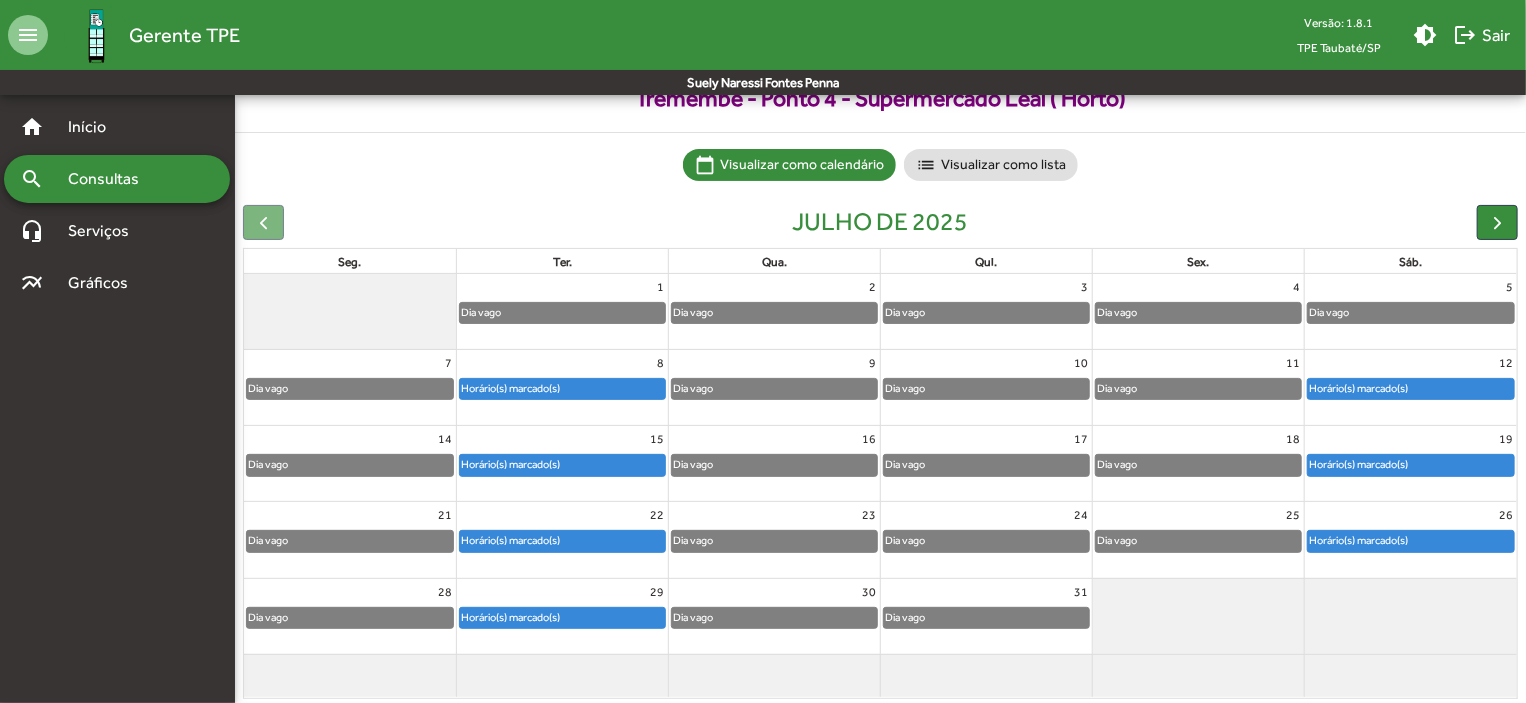 scroll, scrollTop: 124, scrollLeft: 0, axis: vertical 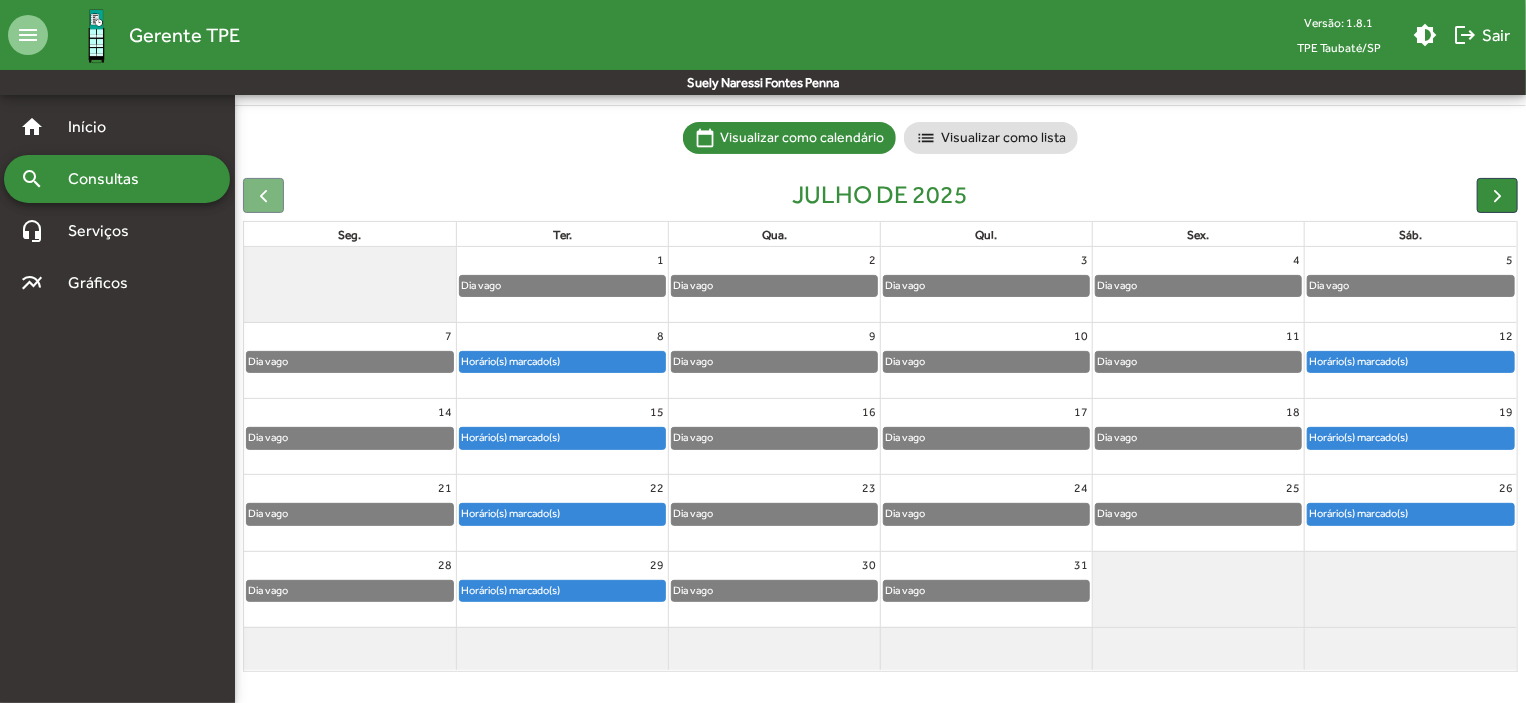 click on "Horário(s) marcado(s)" 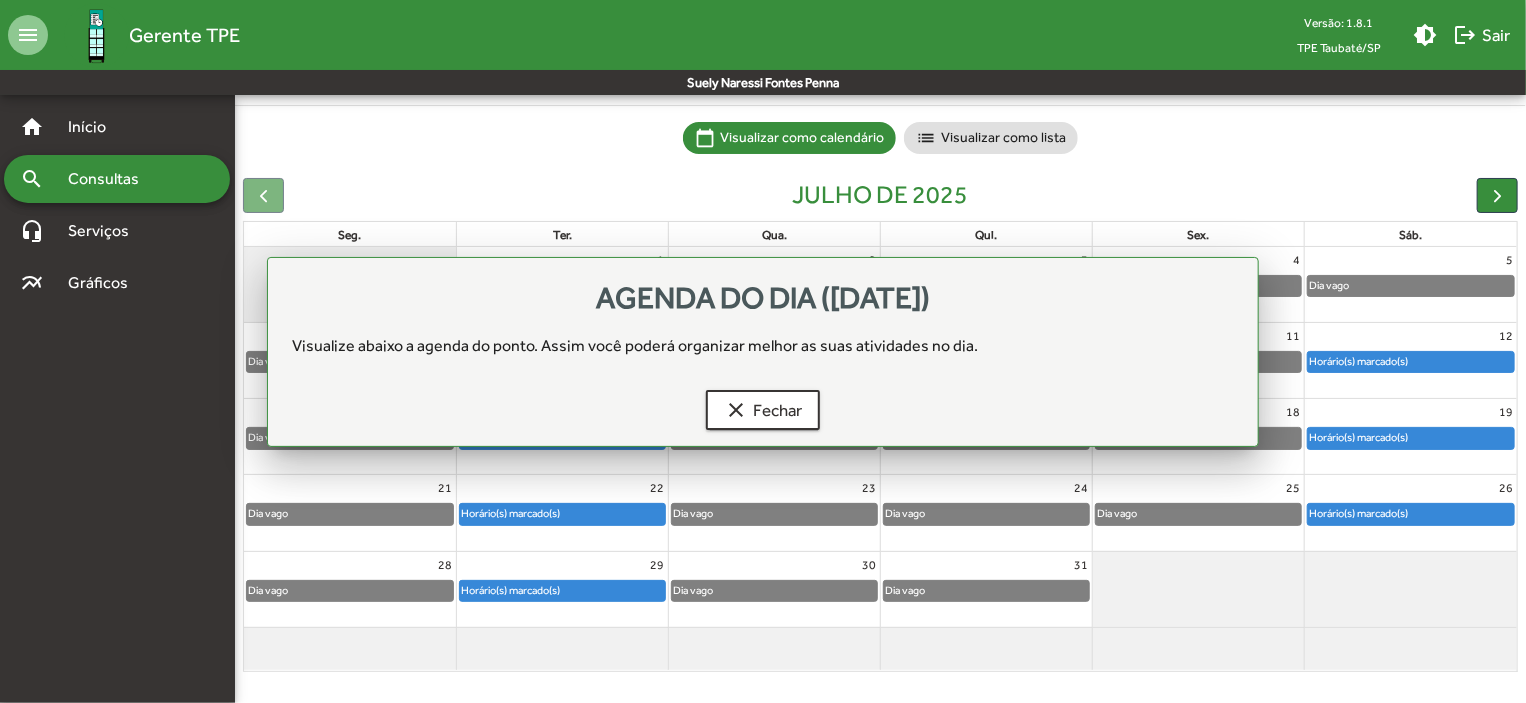 scroll, scrollTop: 124, scrollLeft: 0, axis: vertical 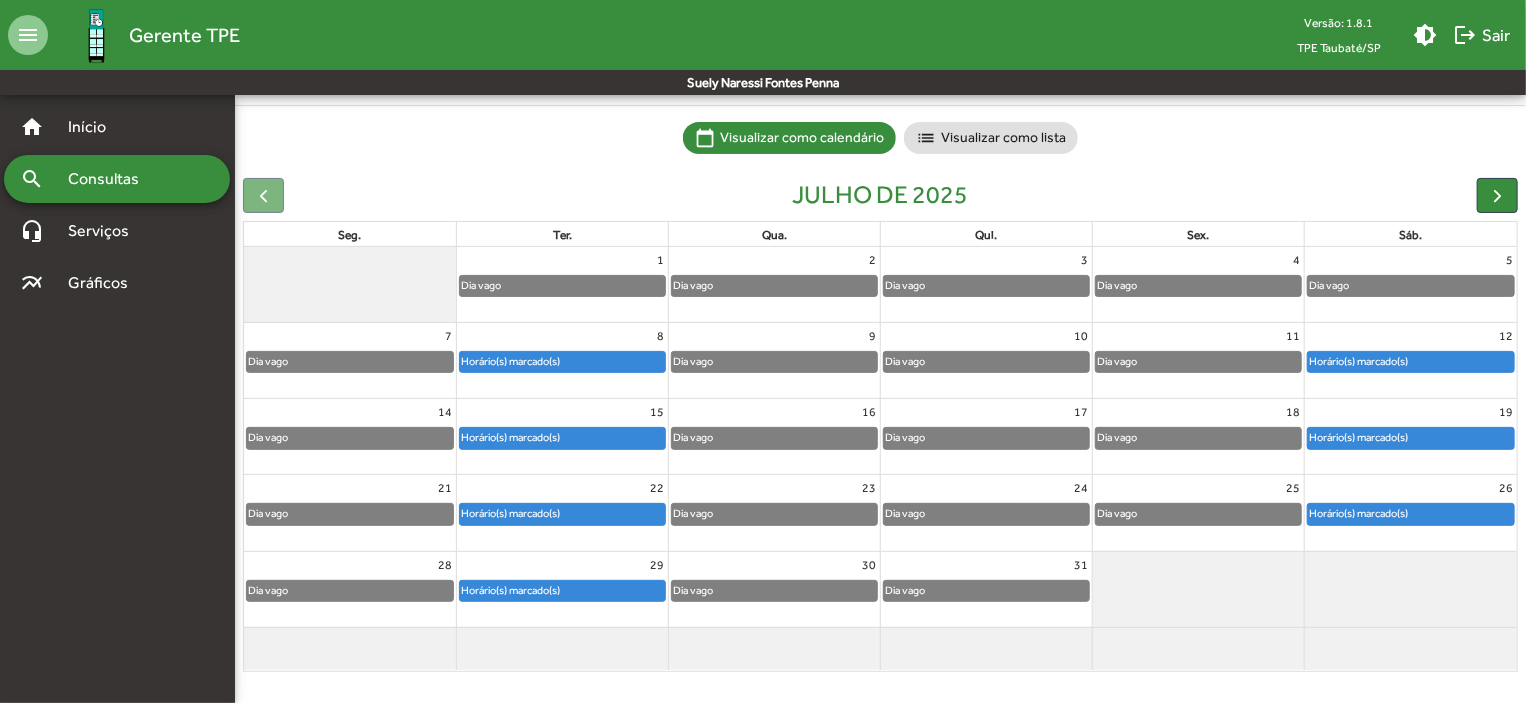 click on "Horário(s) marcado(s)" 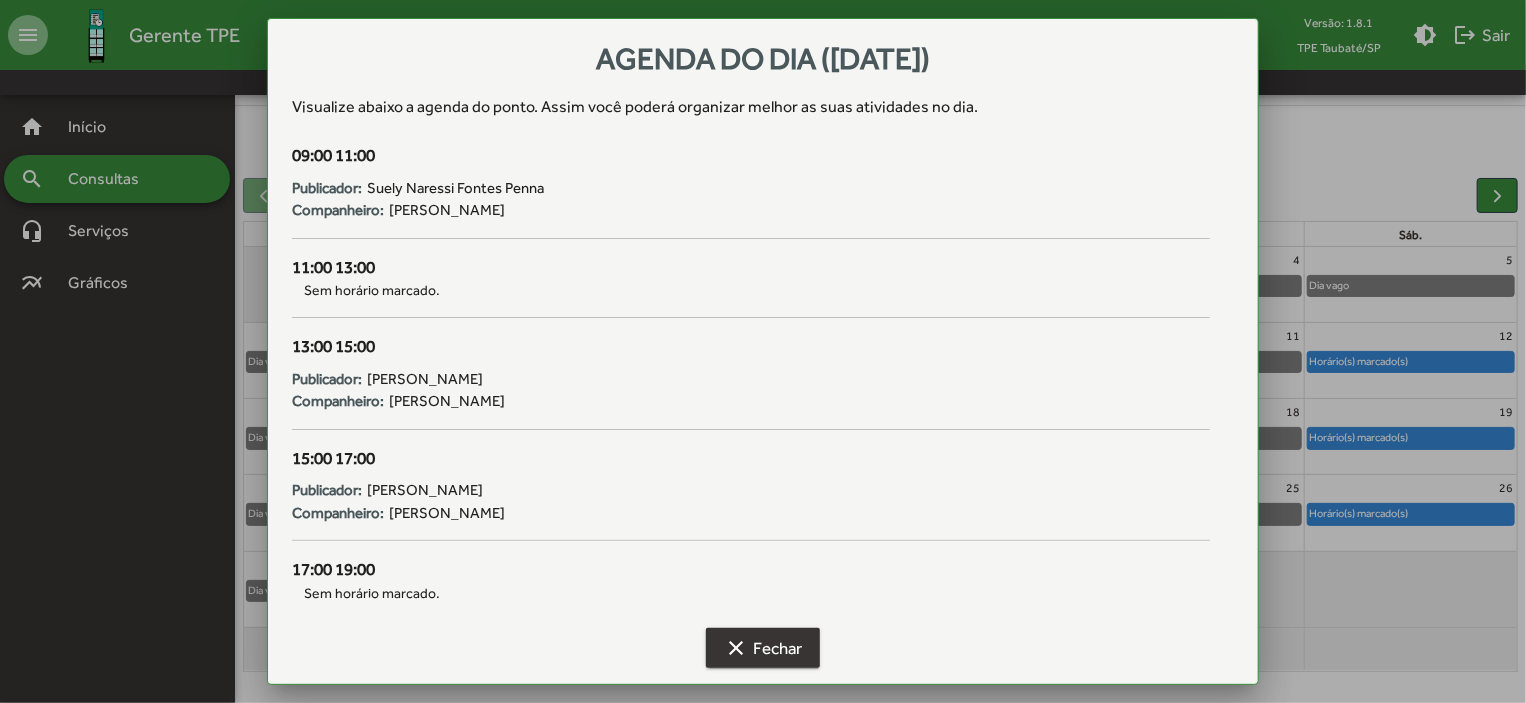 click on "clear  Fechar" at bounding box center [763, 648] 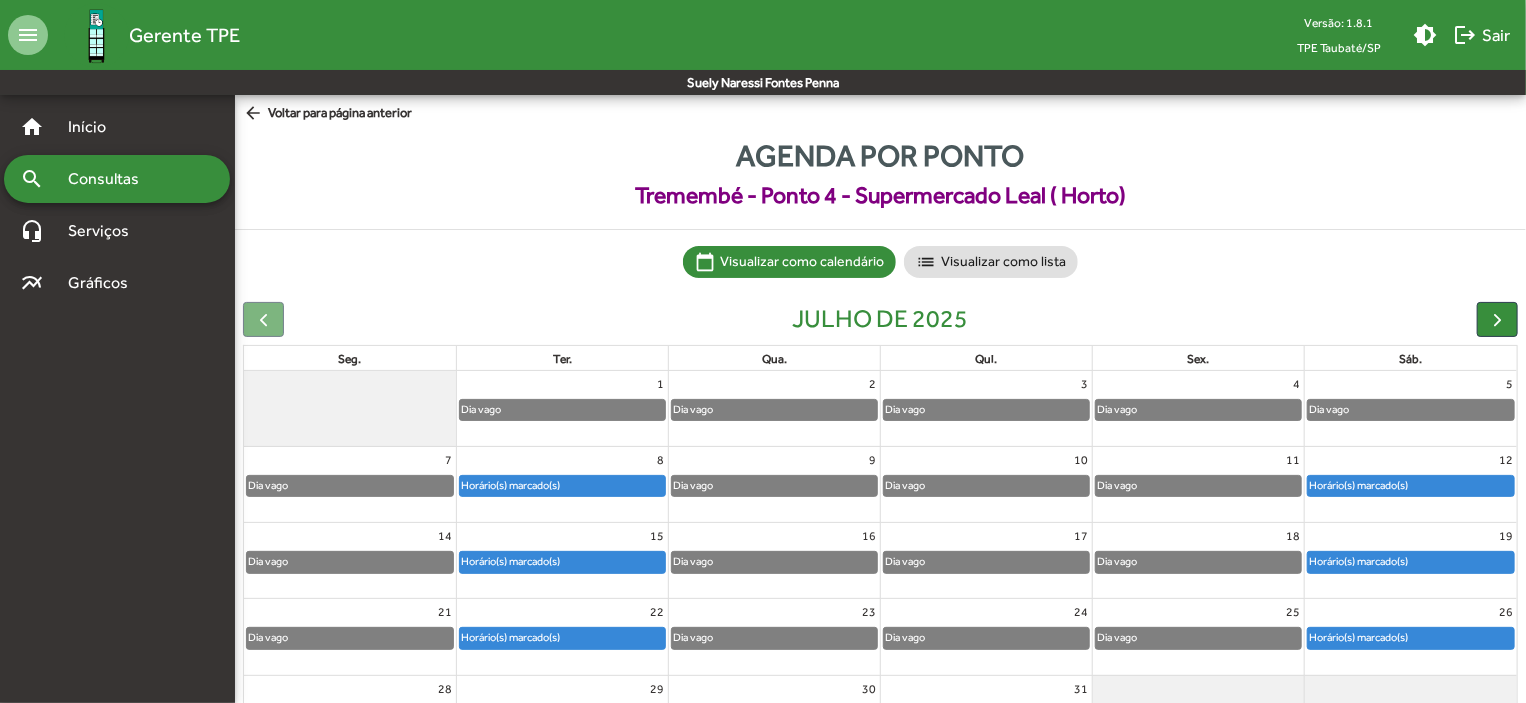 scroll, scrollTop: 124, scrollLeft: 0, axis: vertical 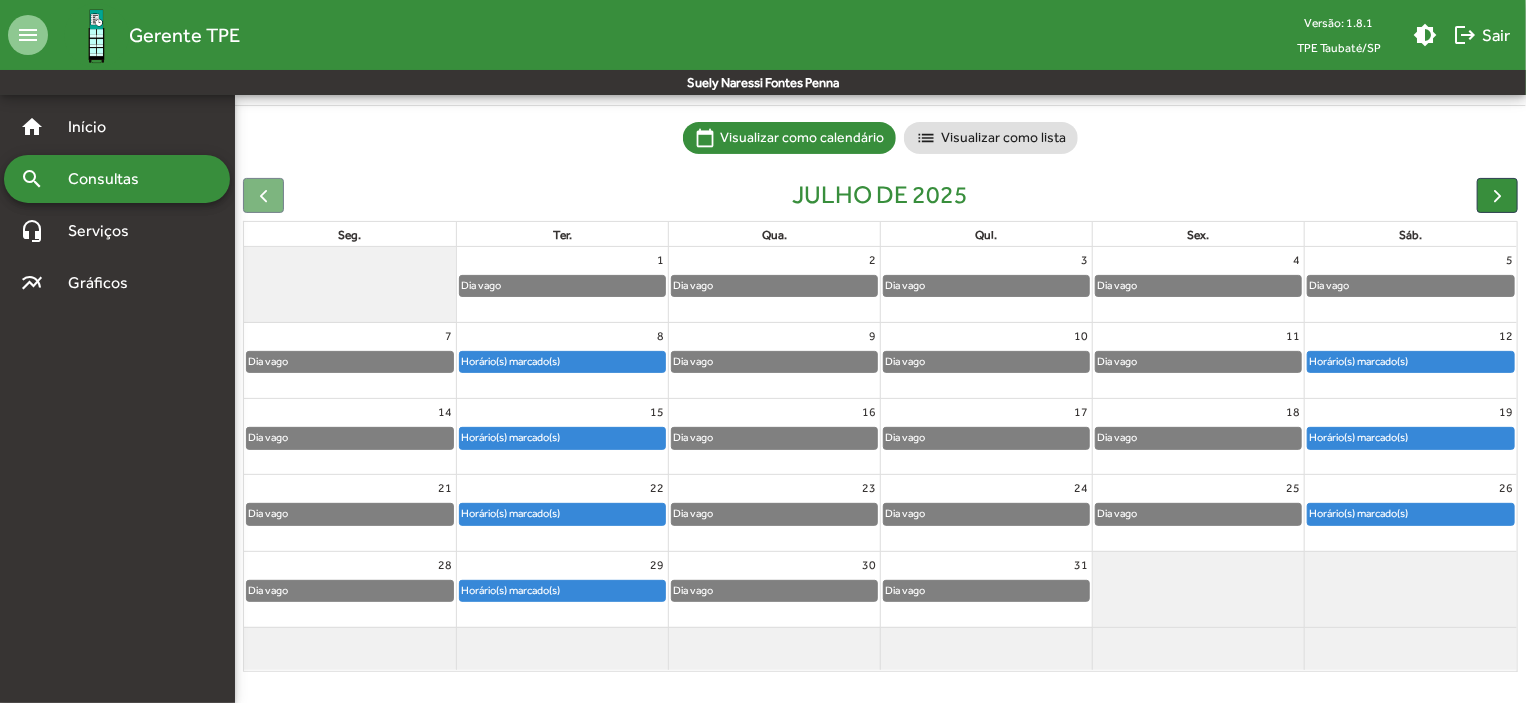 click 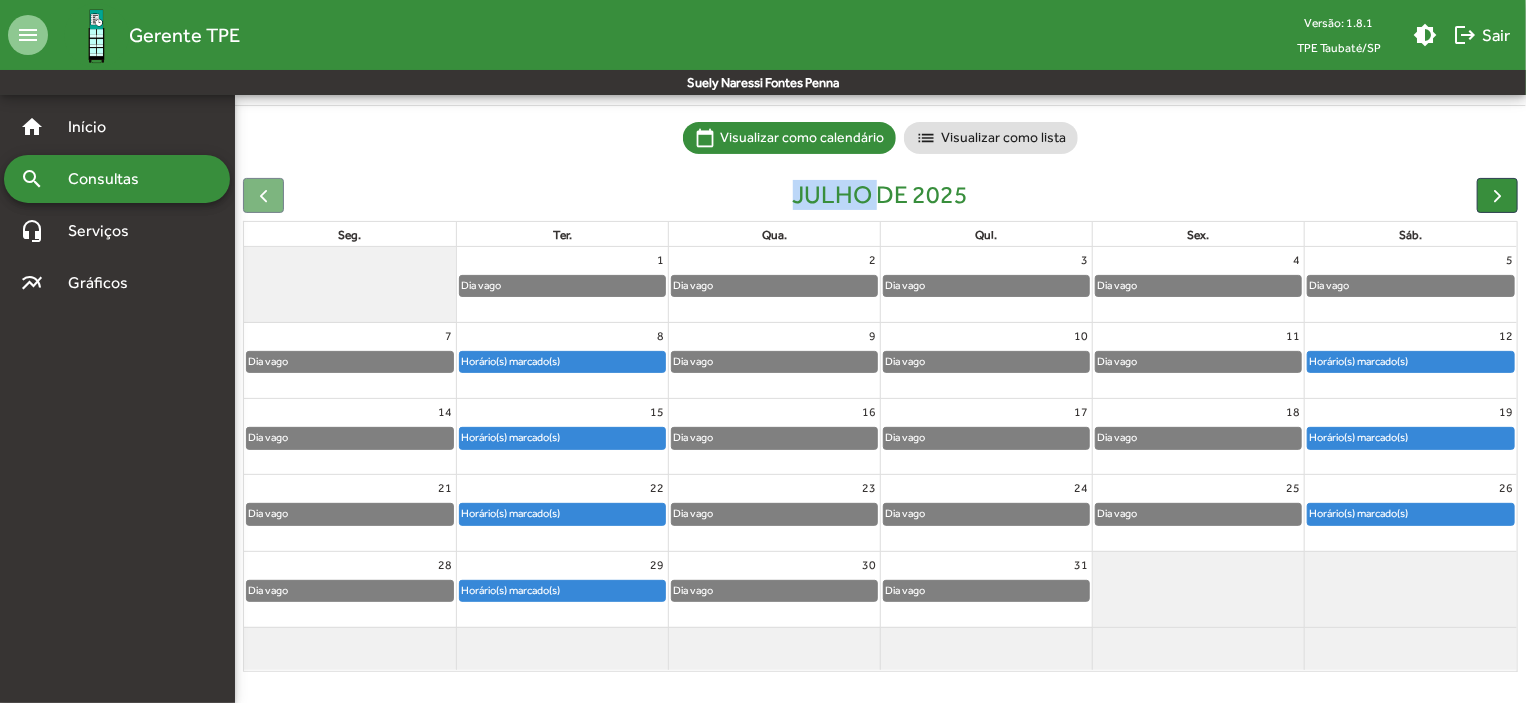 click 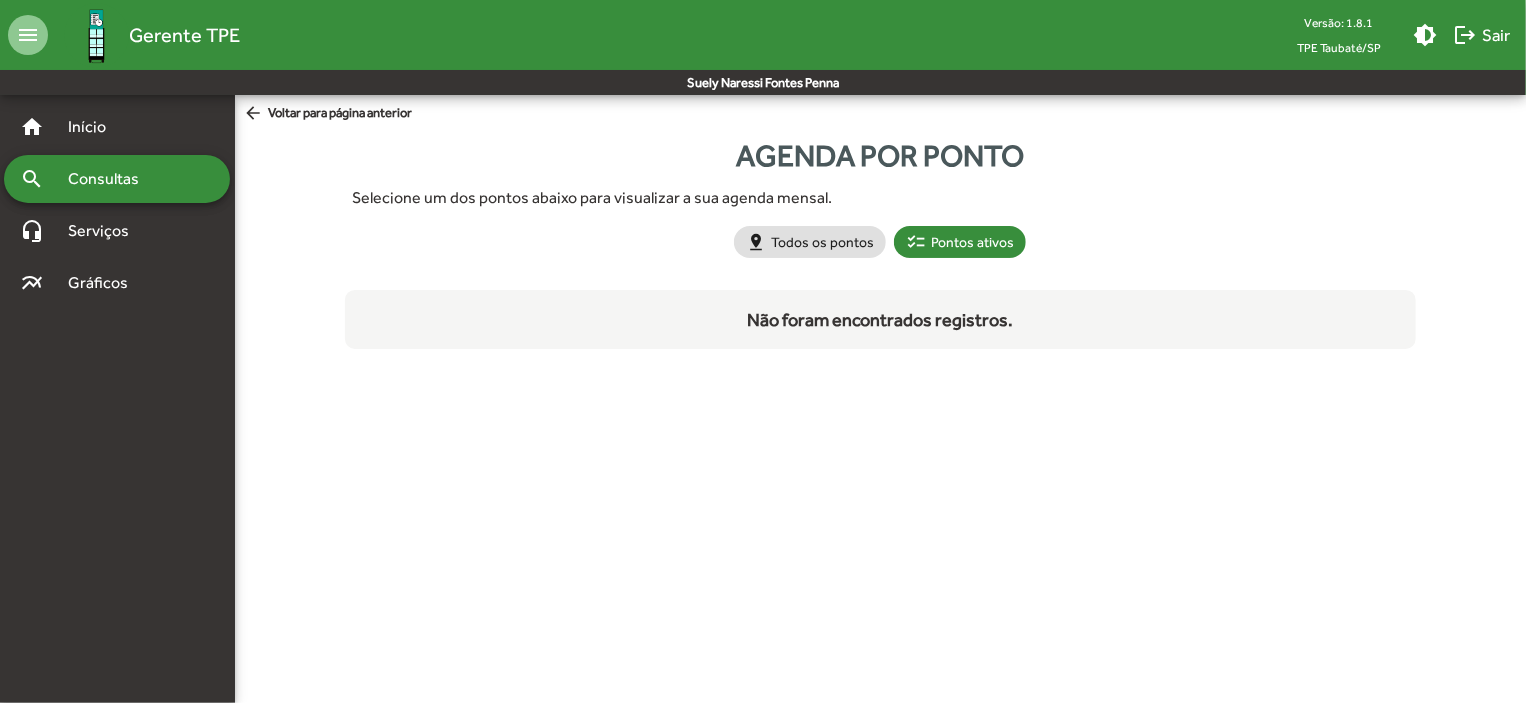 scroll, scrollTop: 0, scrollLeft: 0, axis: both 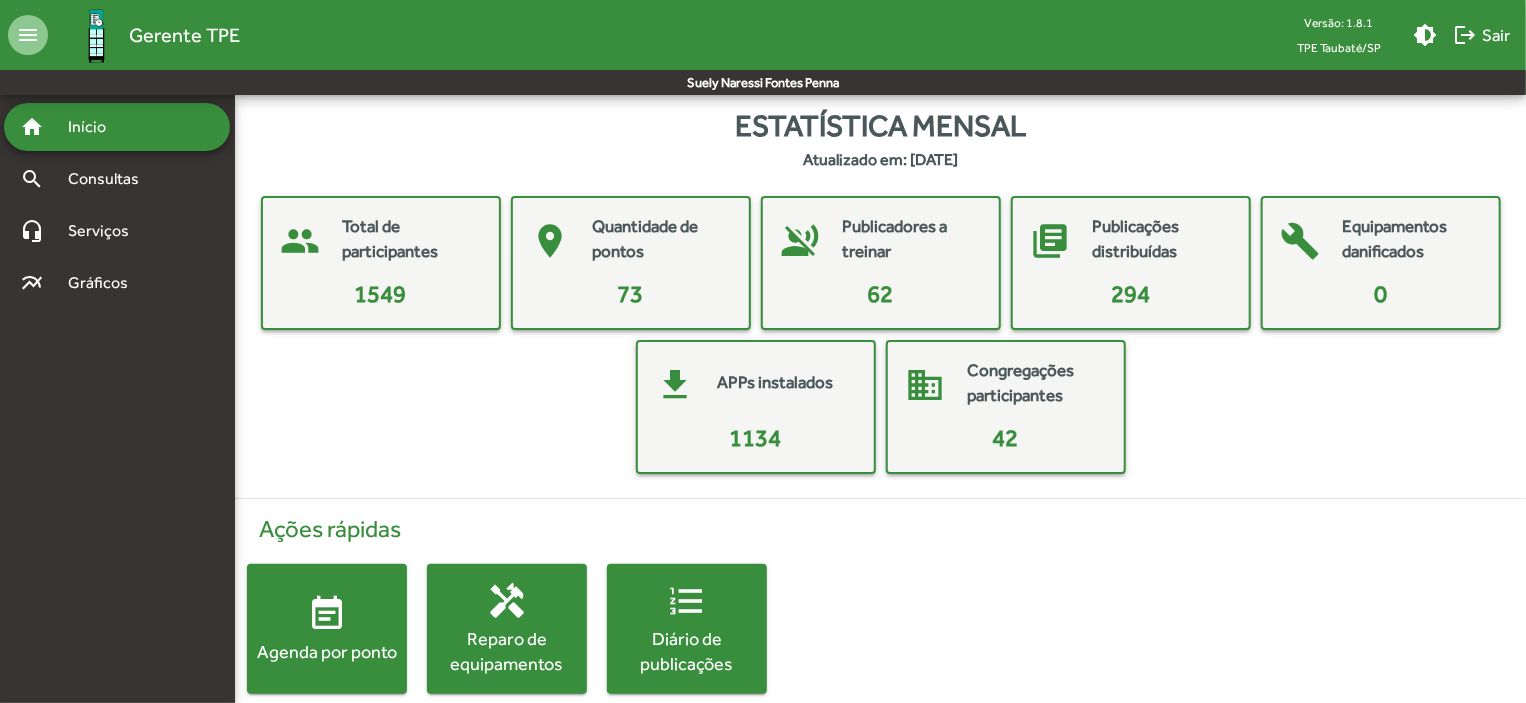 click on "event_note" 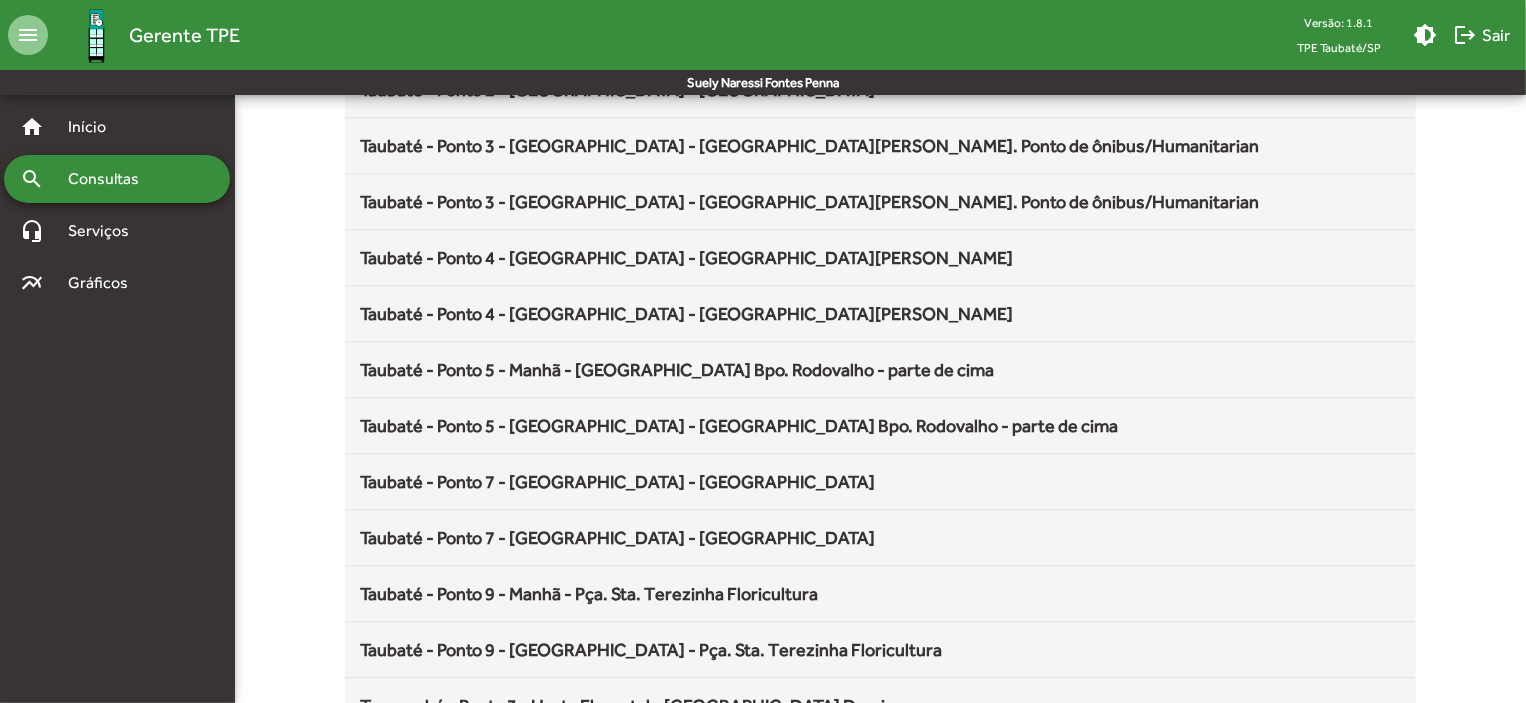 scroll, scrollTop: 2636, scrollLeft: 0, axis: vertical 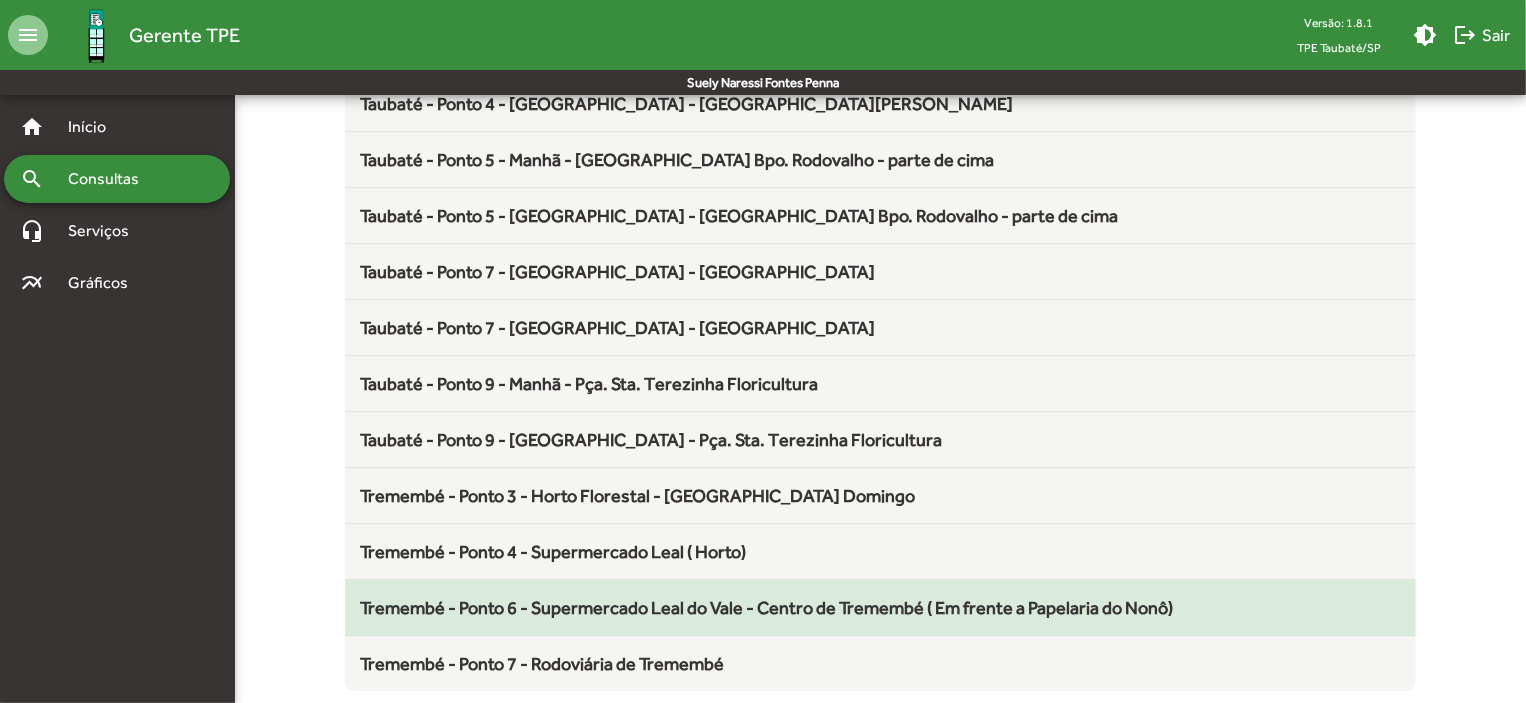 click on "Tremembé - Ponto 6 - Supermercado Leal do Vale - Centro de Tremembé ( Em frente a Papelaria do Nonô)" 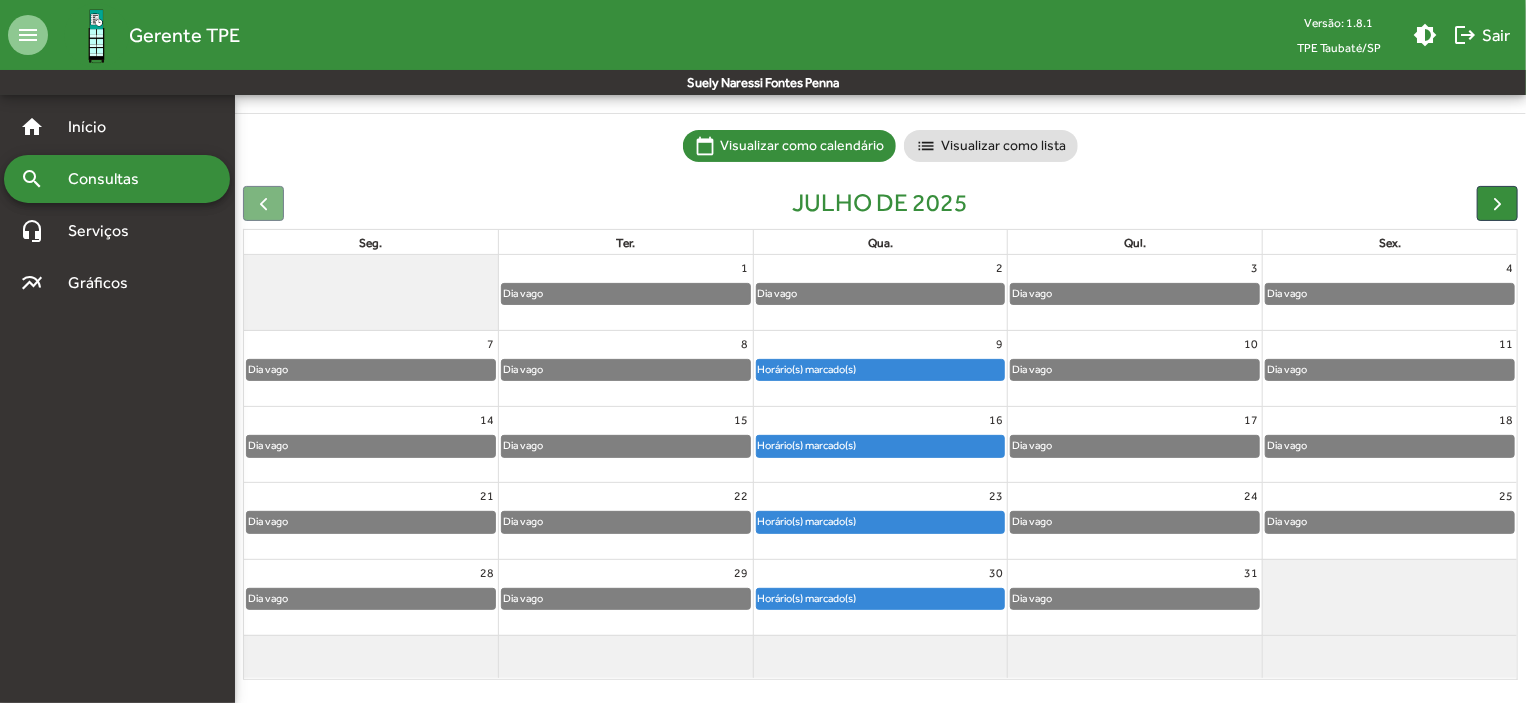 scroll, scrollTop: 124, scrollLeft: 0, axis: vertical 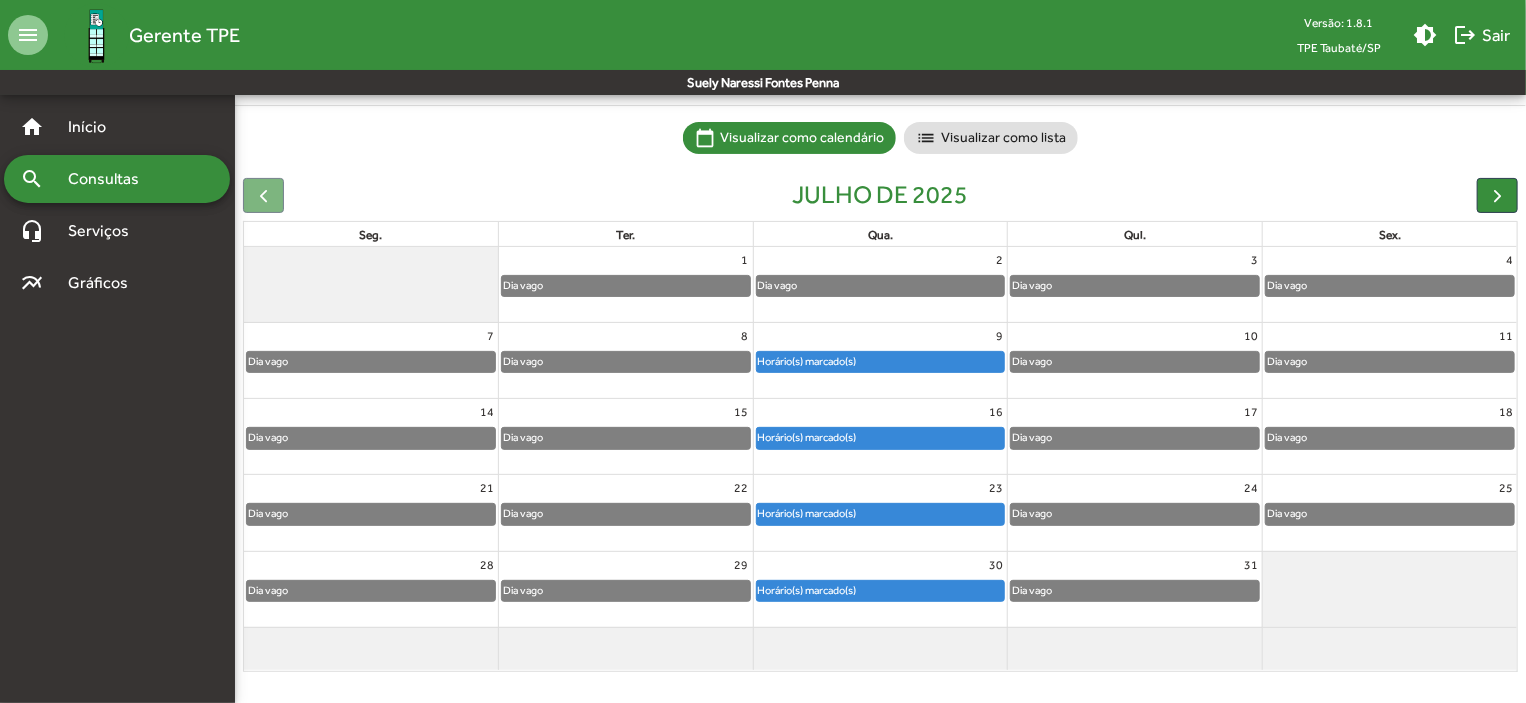 click on "Horário(s) marcado(s)" 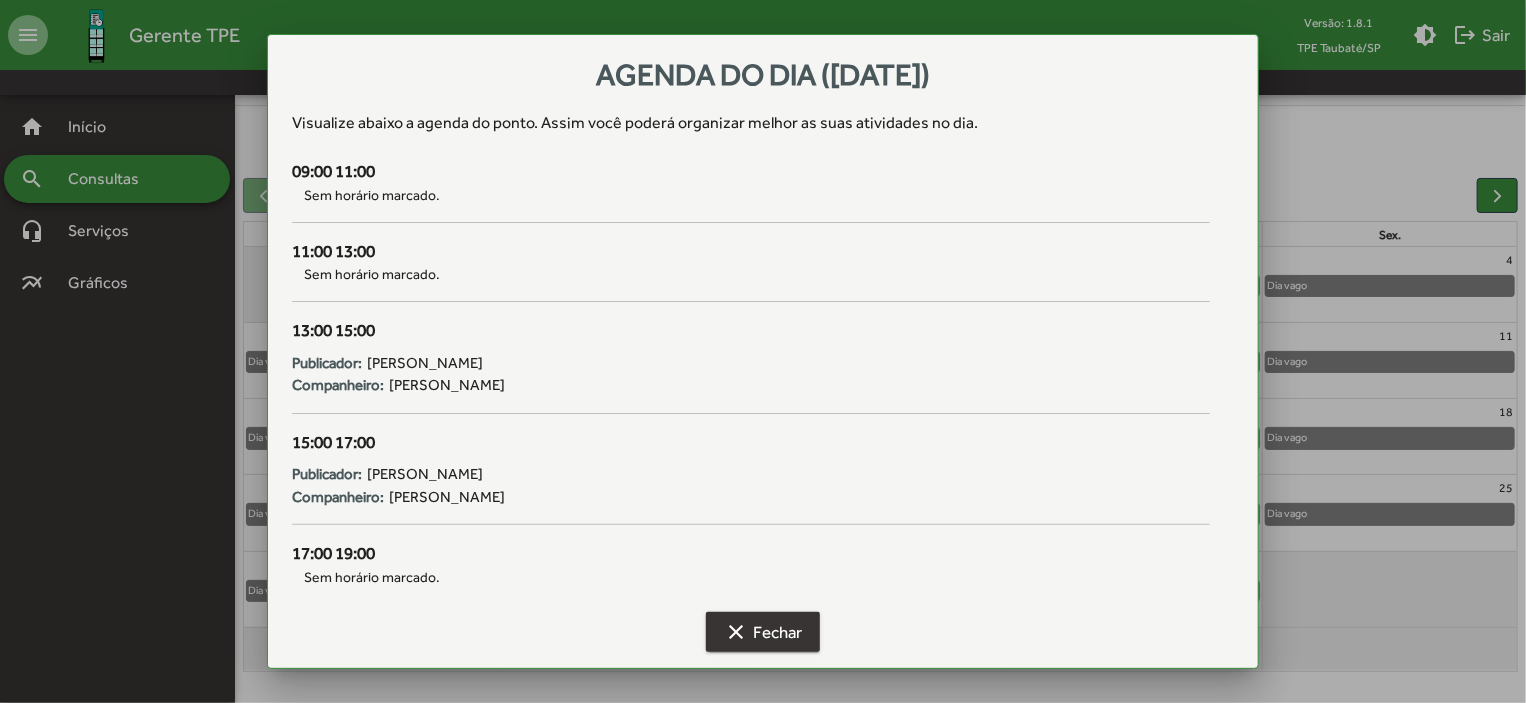 click on "clear  Fechar" at bounding box center [763, 632] 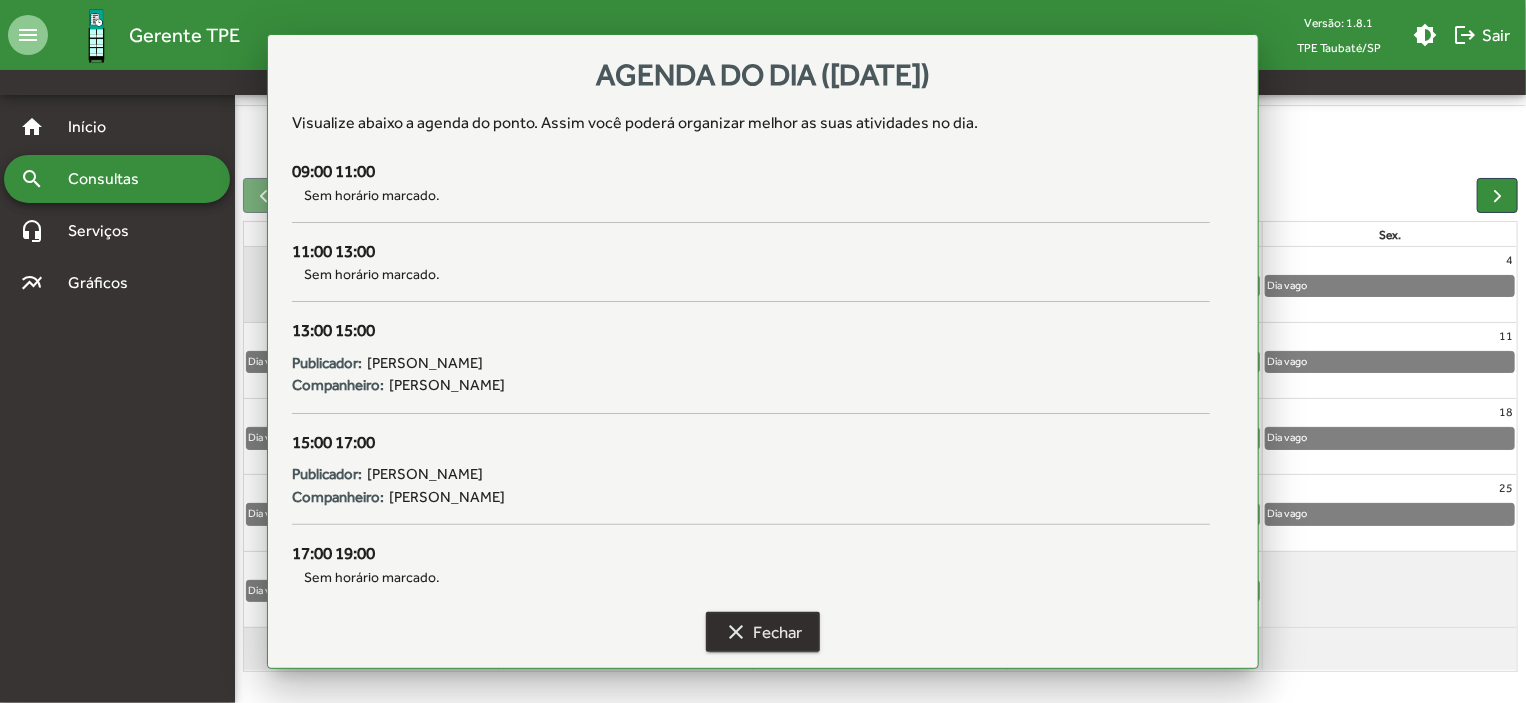 scroll, scrollTop: 124, scrollLeft: 0, axis: vertical 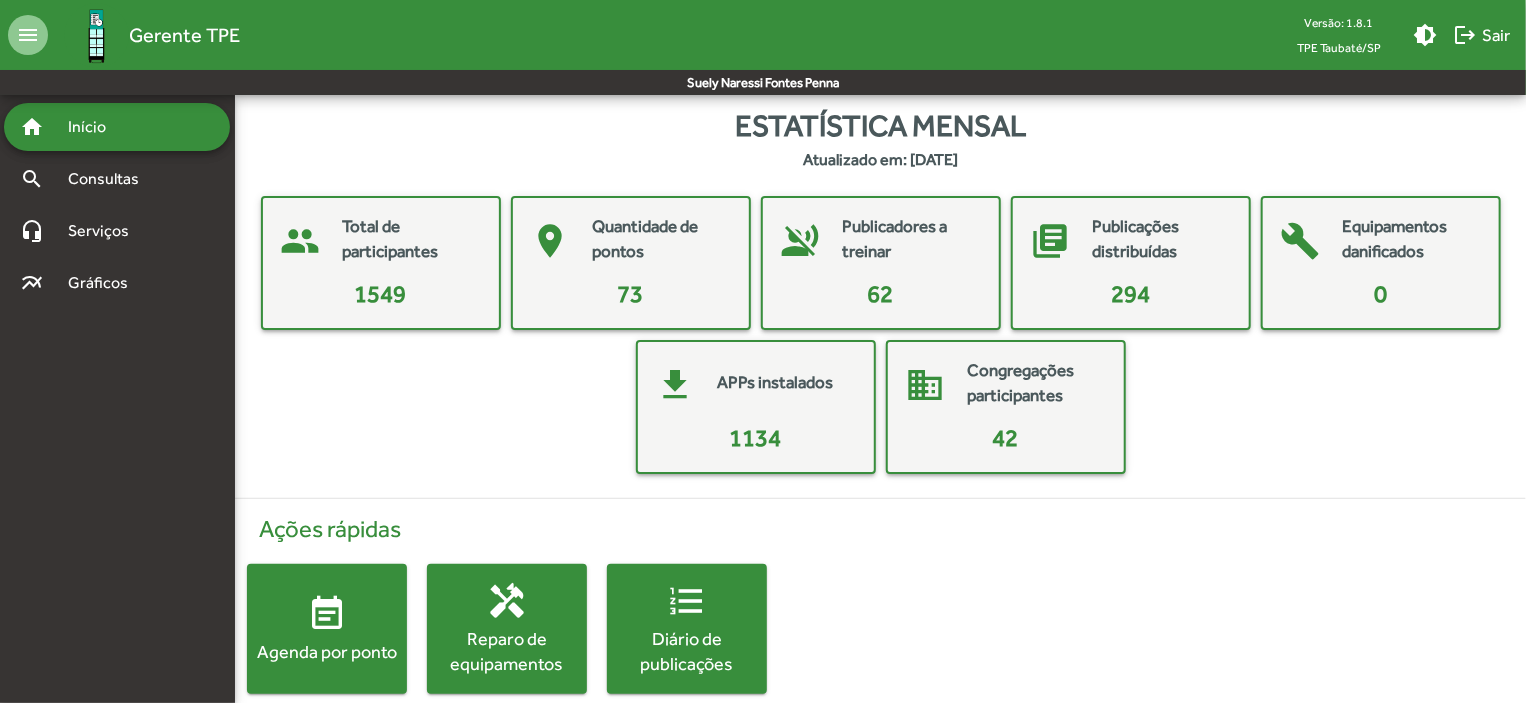 click on "event_note  Agenda por ponto" 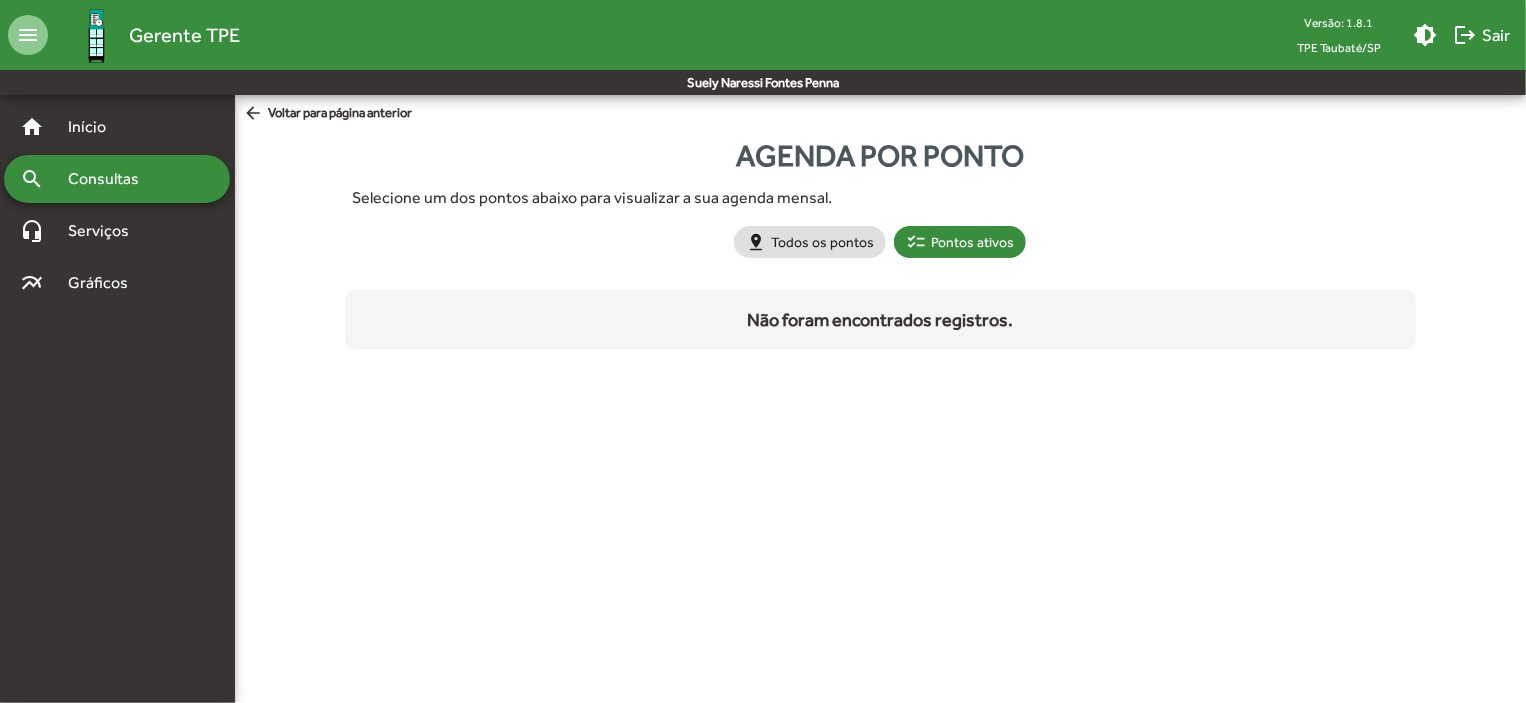 click on "menu Gerente TPE  Versão: 1.8.1   TPE Taubaté/SP  brightness_medium logout  Sair   Suely Naressi Fontes Penna  home Início search Consultas headset_mic Serviços multiline_chart Gráficos arrow_back  Voltar para página anterior   Agenda por ponto   Selecione um dos pontos abaixo para visualizar a sua agenda mensal.  pin_drop  Todos os pontos  checklist  Pontos ativos   Não foram encontrados registros.
Alterar tema do sistema Menu de Ações Sair do Gerente TPE" at bounding box center [763, 194] 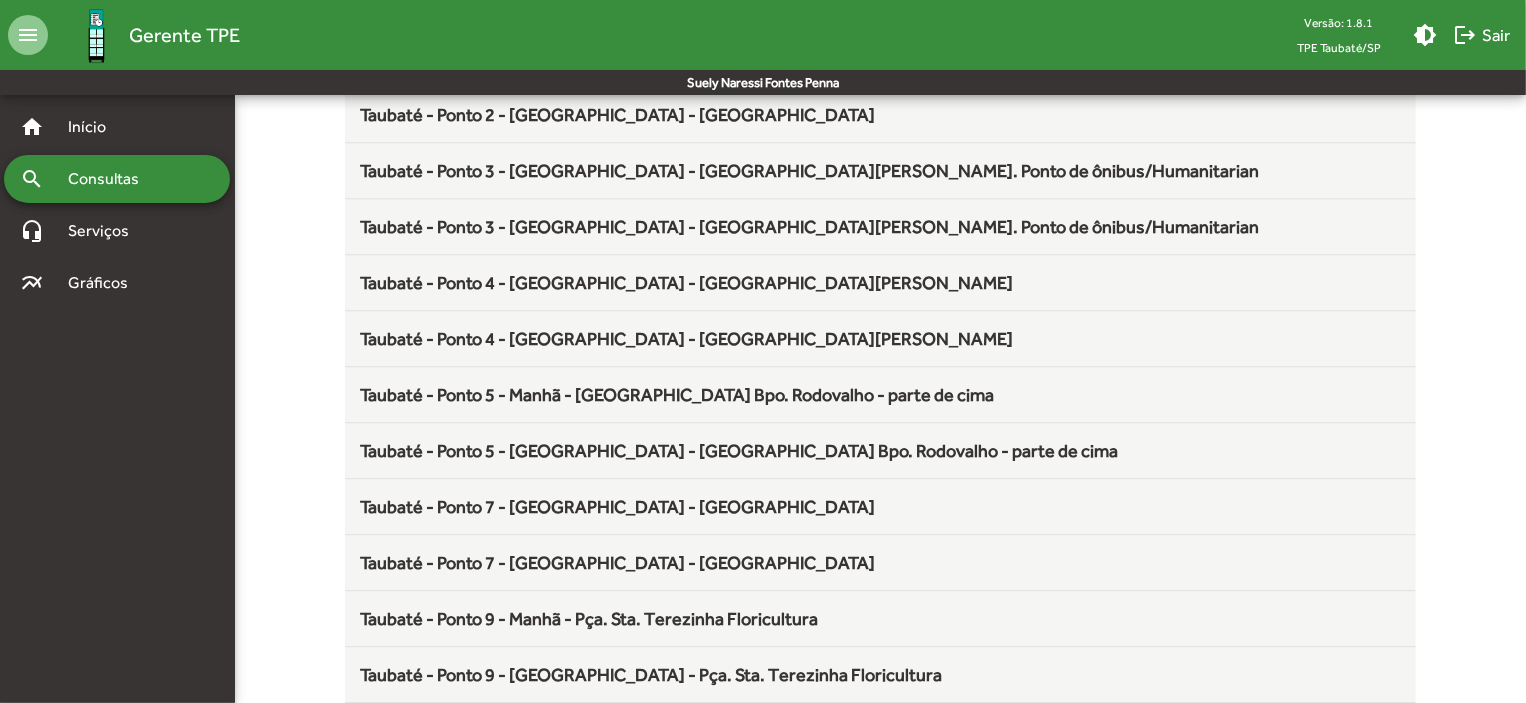scroll, scrollTop: 2636, scrollLeft: 0, axis: vertical 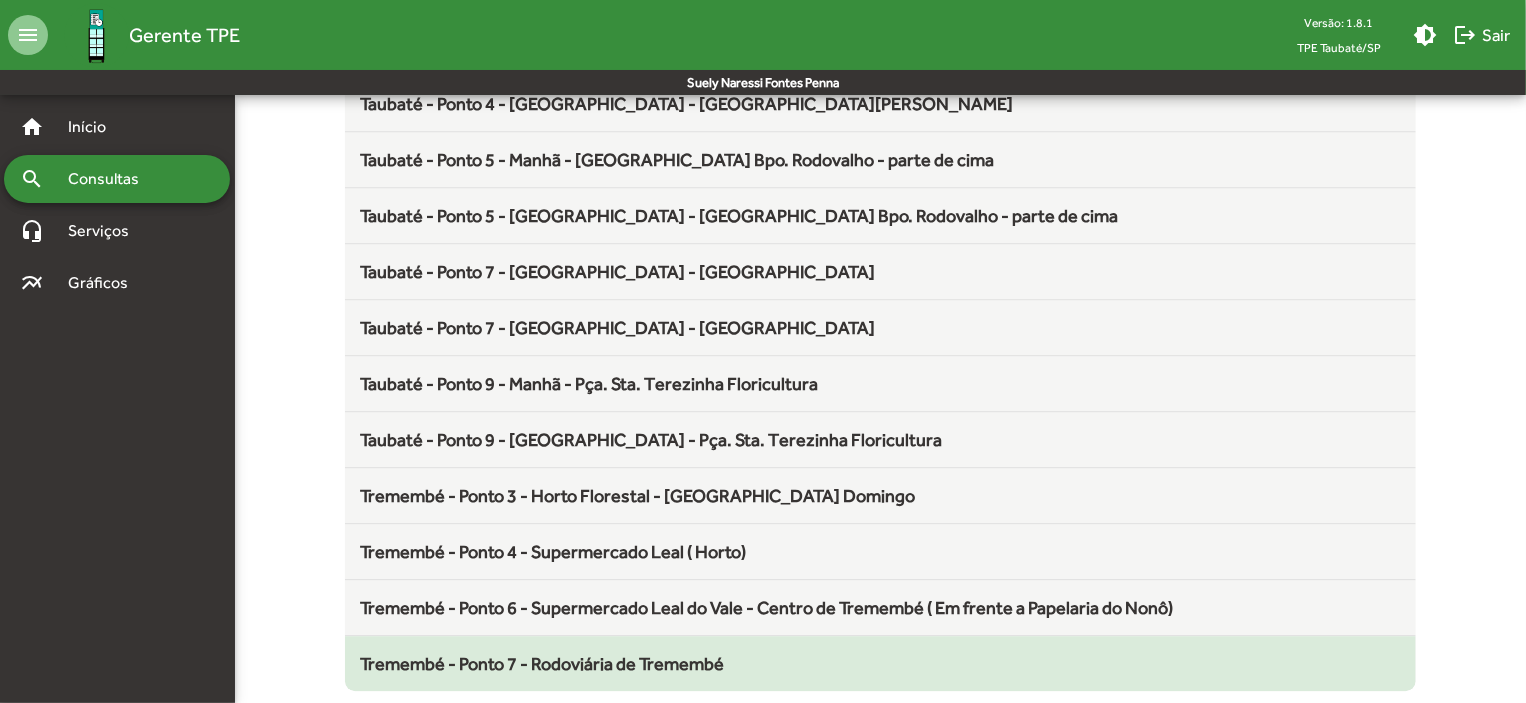 click on "Tremembé - Ponto 7 - Rodoviária de Tremembé" 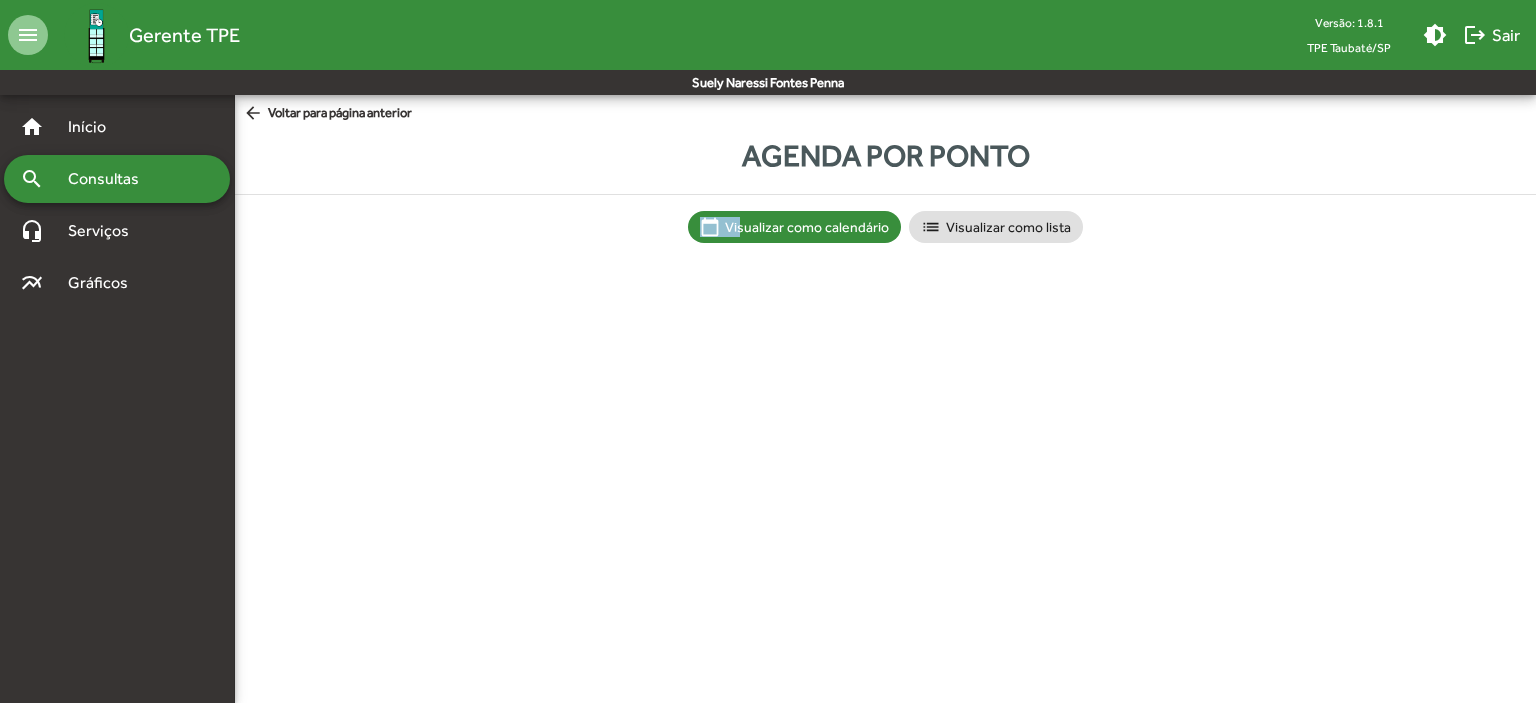 click on "menu Gerente TPE  Versão: 1.8.1   TPE Taubaté/SP  brightness_medium logout  Sair   Suely Naressi Fontes Penna  home Início search Consultas headset_mic Serviços multiline_chart Gráficos arrow_back  Voltar para página anterior   Agenda por ponto     calendar_today  Visualizar como calendário  list  Visualizar como lista
Alterar tema do sistema Menu de Ações Sair do Gerente TPE" at bounding box center [768, 141] 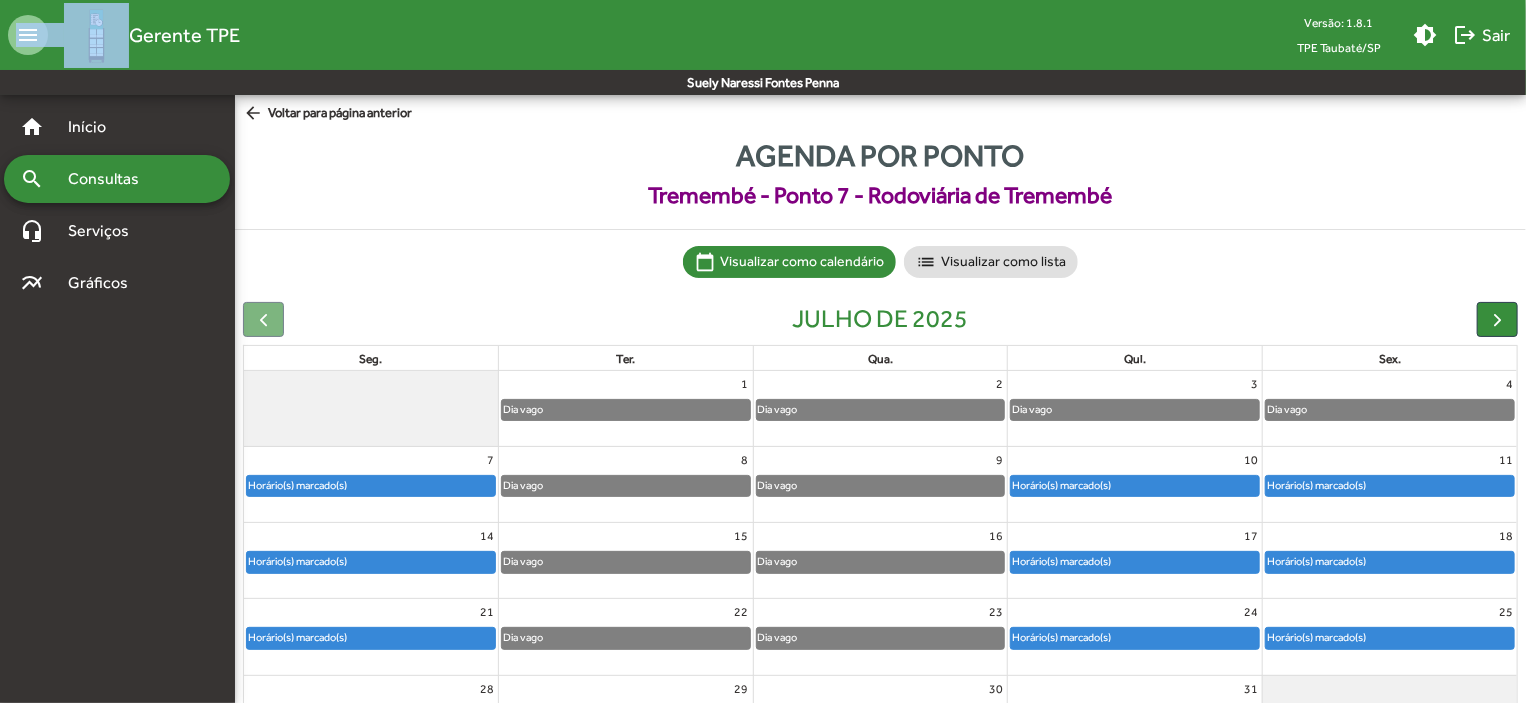 scroll, scrollTop: 124, scrollLeft: 0, axis: vertical 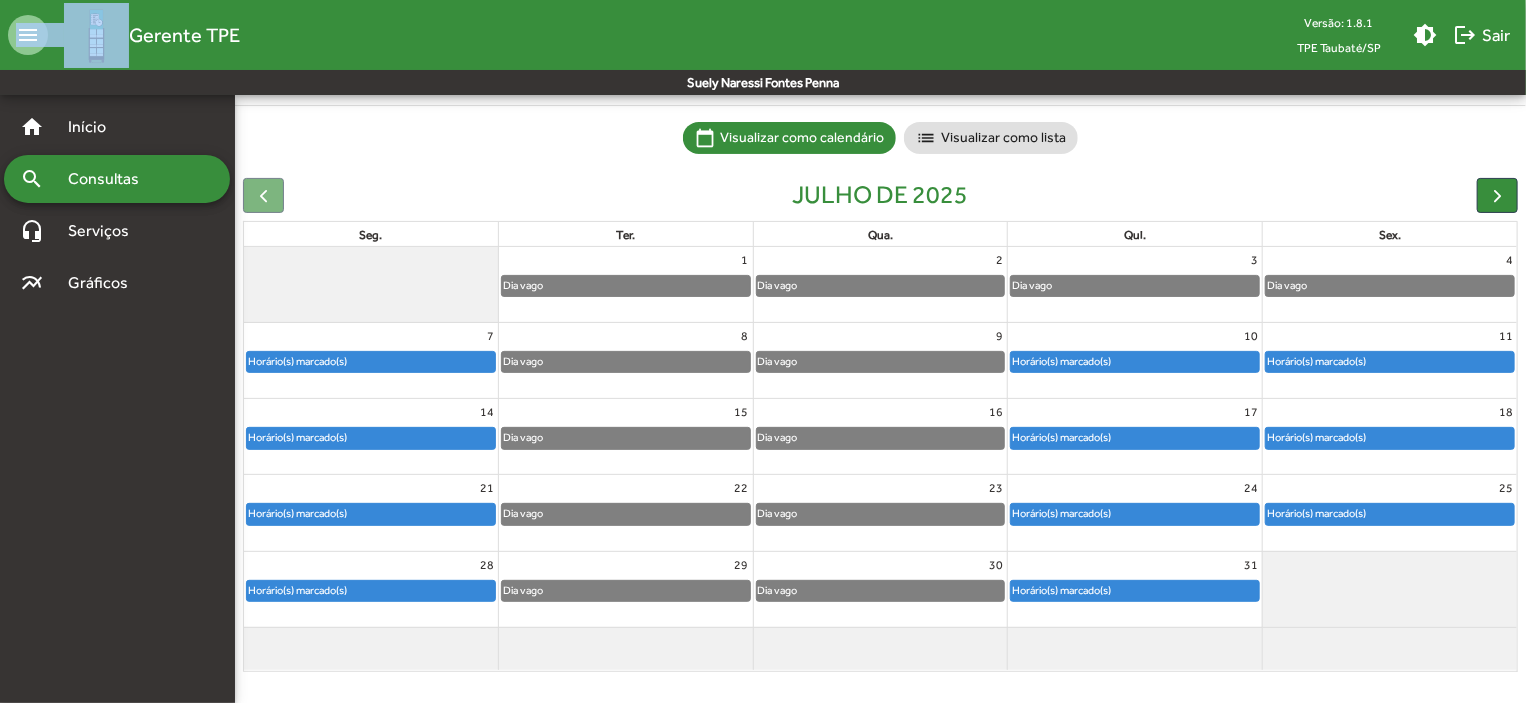click on "Horário(s) marcado(s)" 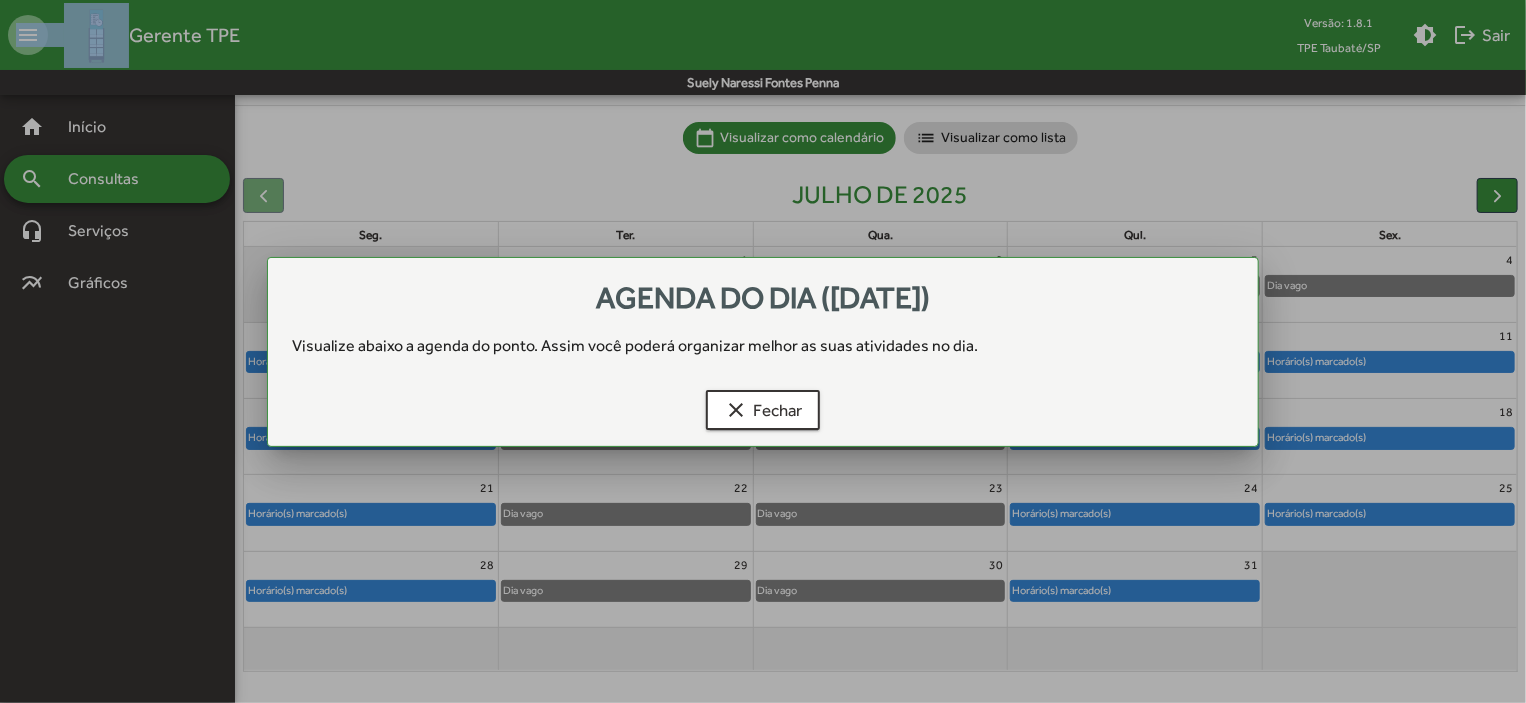 scroll, scrollTop: 0, scrollLeft: 0, axis: both 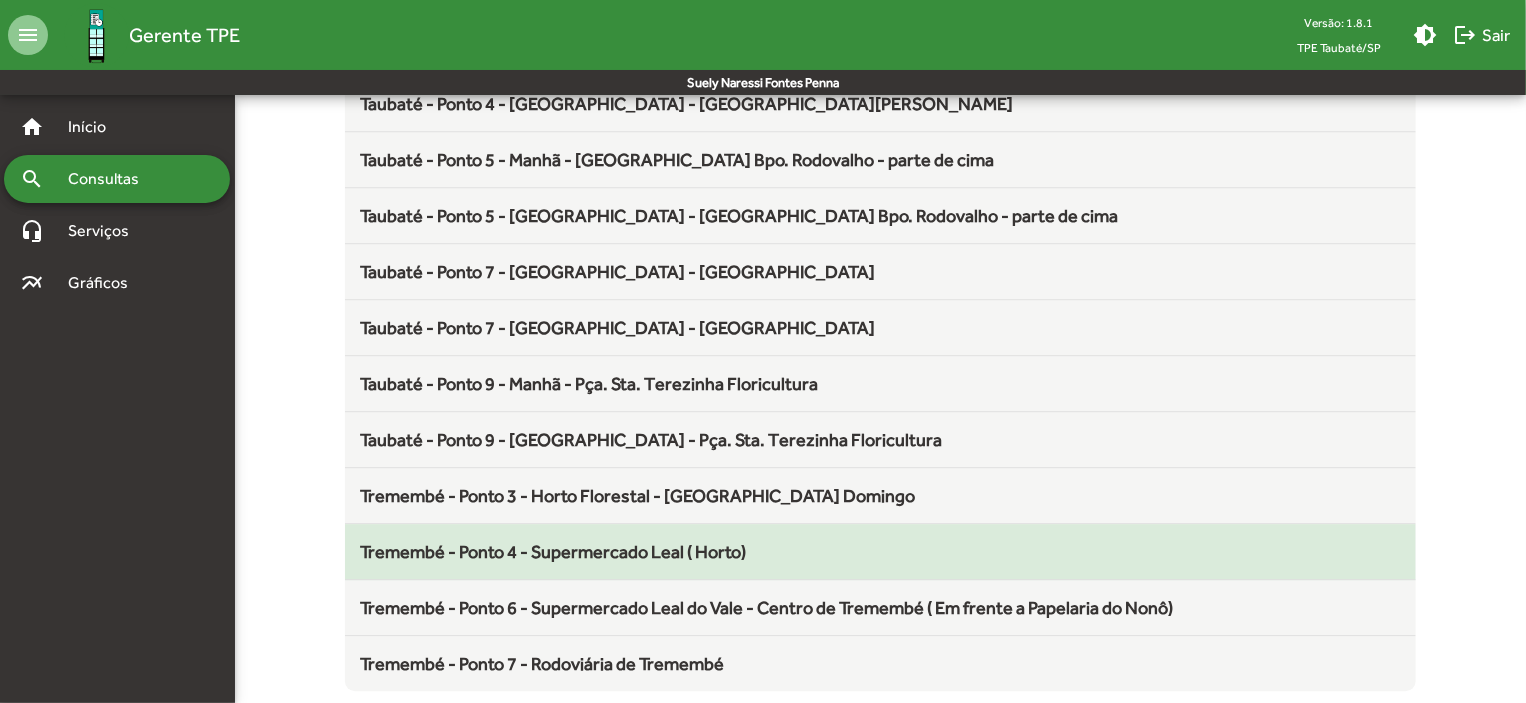 click on "Tremembé - Ponto 4 - Supermercado Leal ( Horto)" 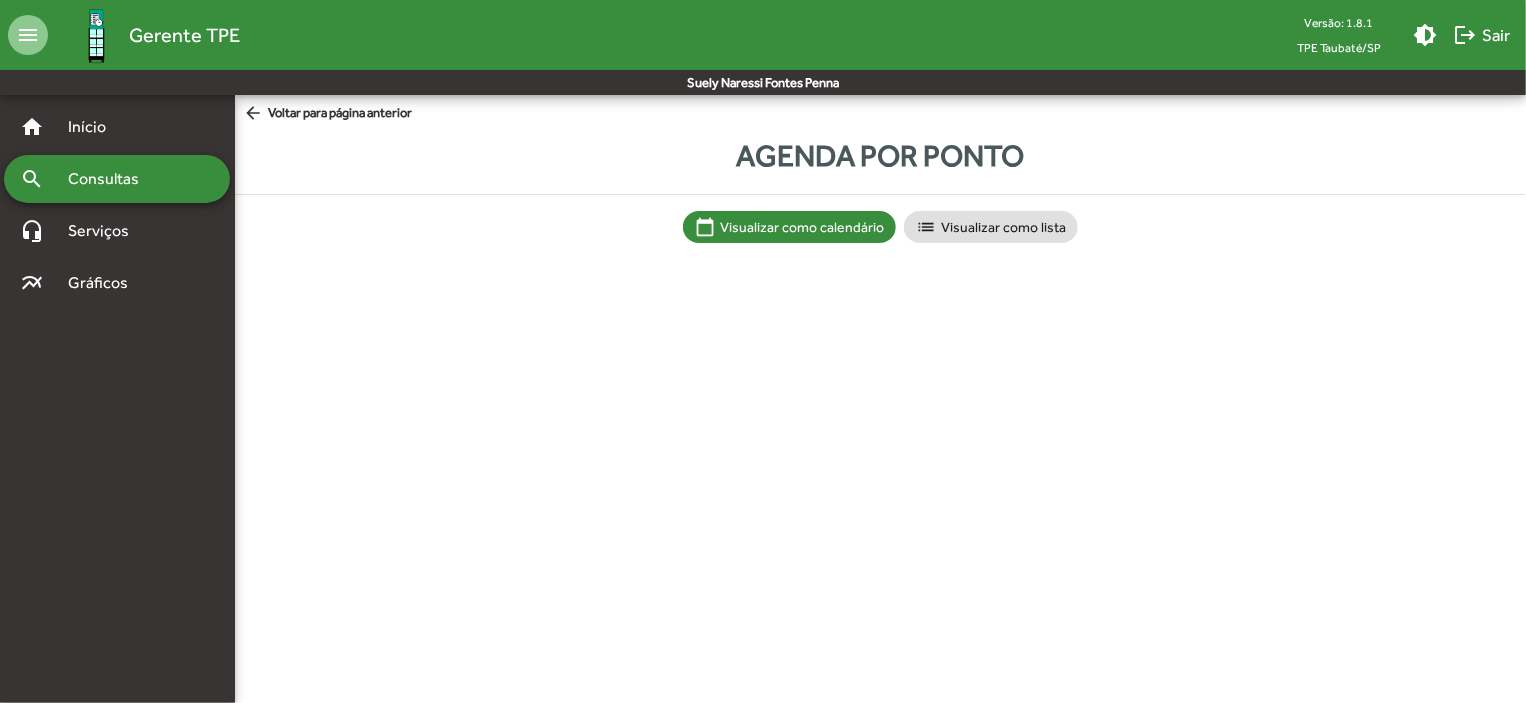 scroll, scrollTop: 0, scrollLeft: 0, axis: both 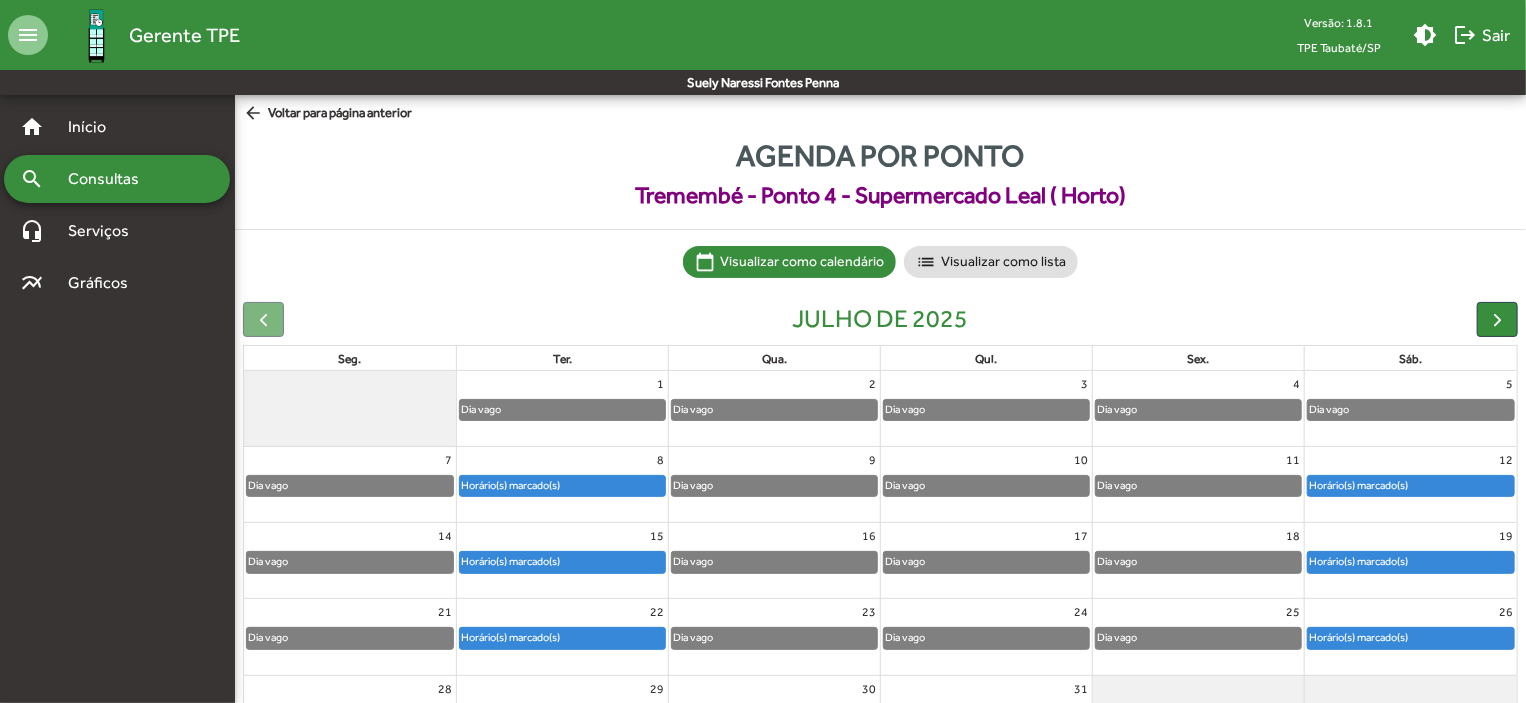 click on "Horário(s) marcado(s)" 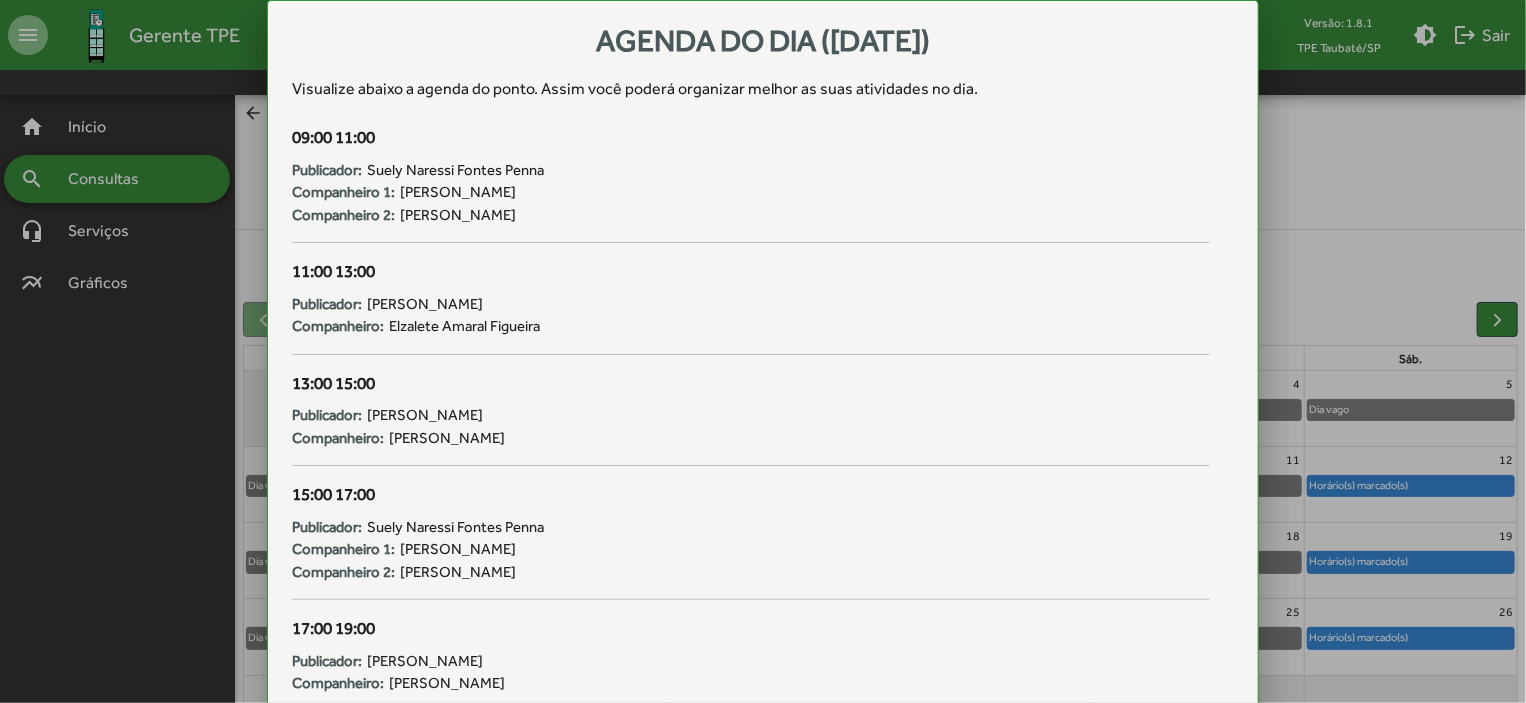 click at bounding box center (763, 351) 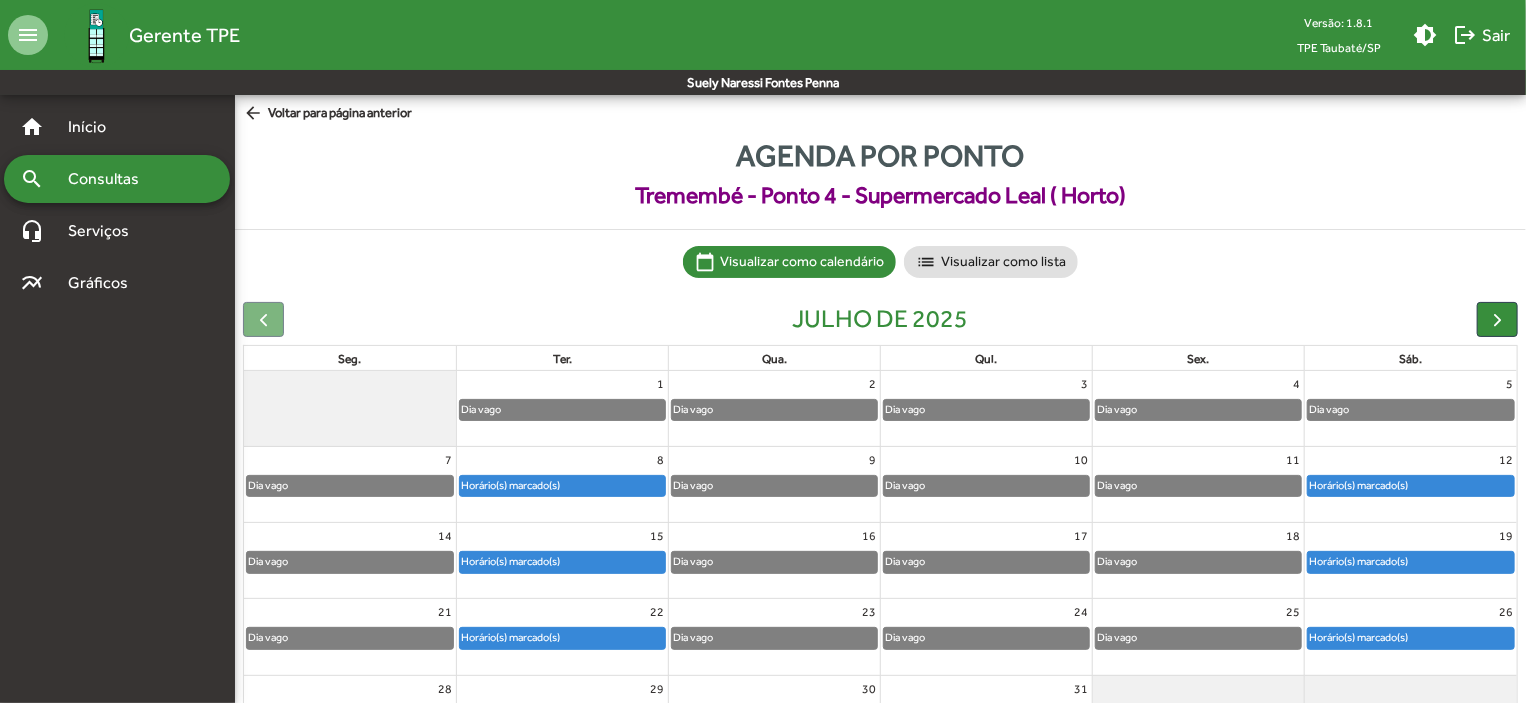 click on "Horário(s) marcado(s)" 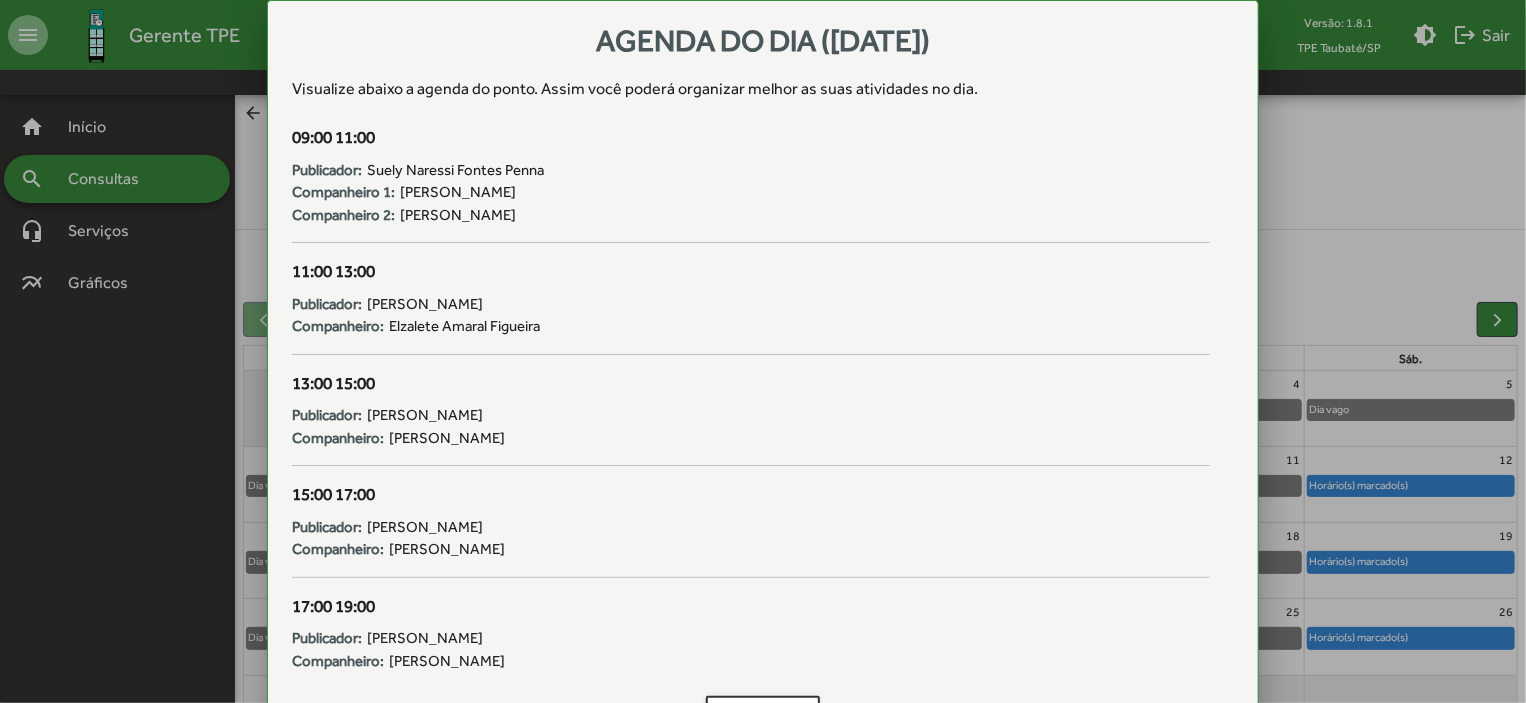drag, startPoint x: 762, startPoint y: 702, endPoint x: 745, endPoint y: 670, distance: 36.23534 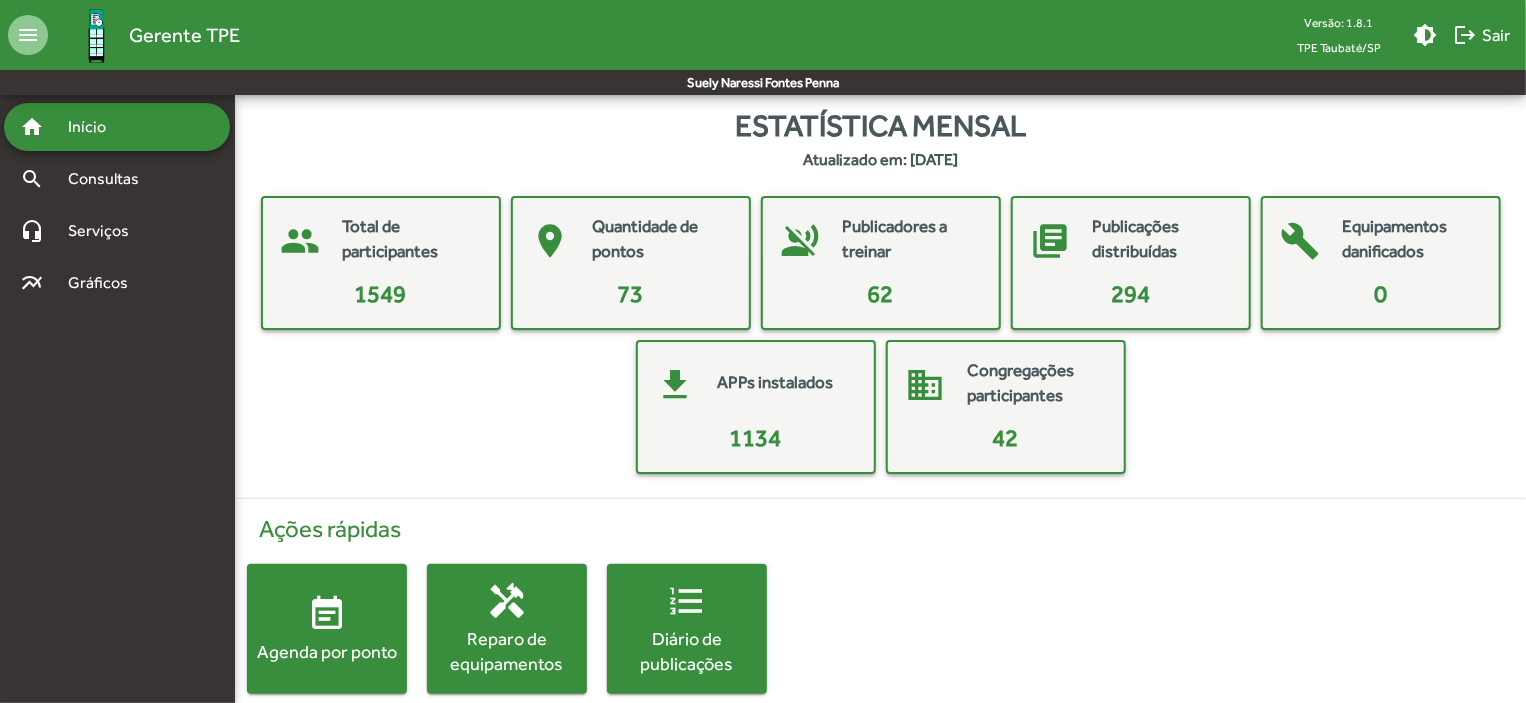 click on "event_note" 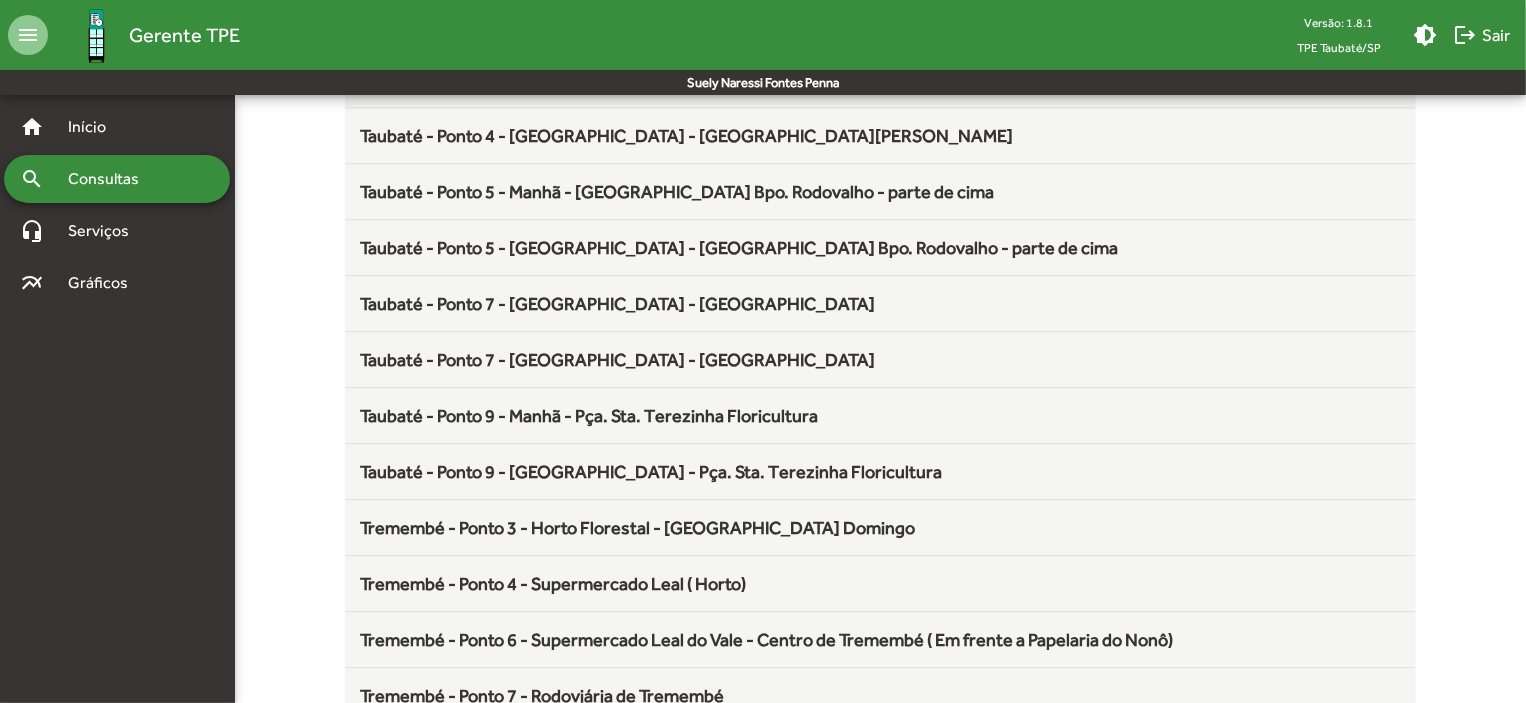 scroll, scrollTop: 2636, scrollLeft: 0, axis: vertical 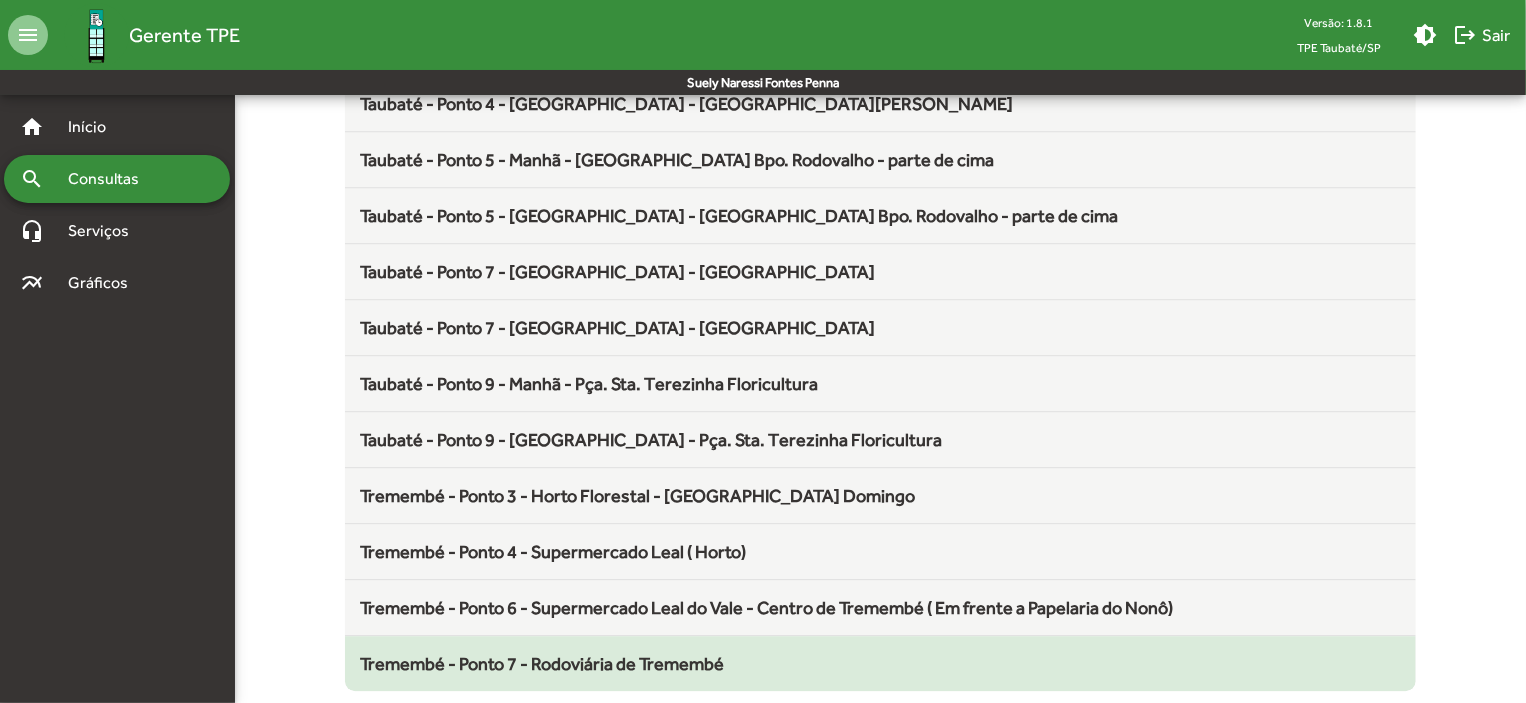 click on "Tremembé - Ponto 7 - Rodoviária de Tremembé" 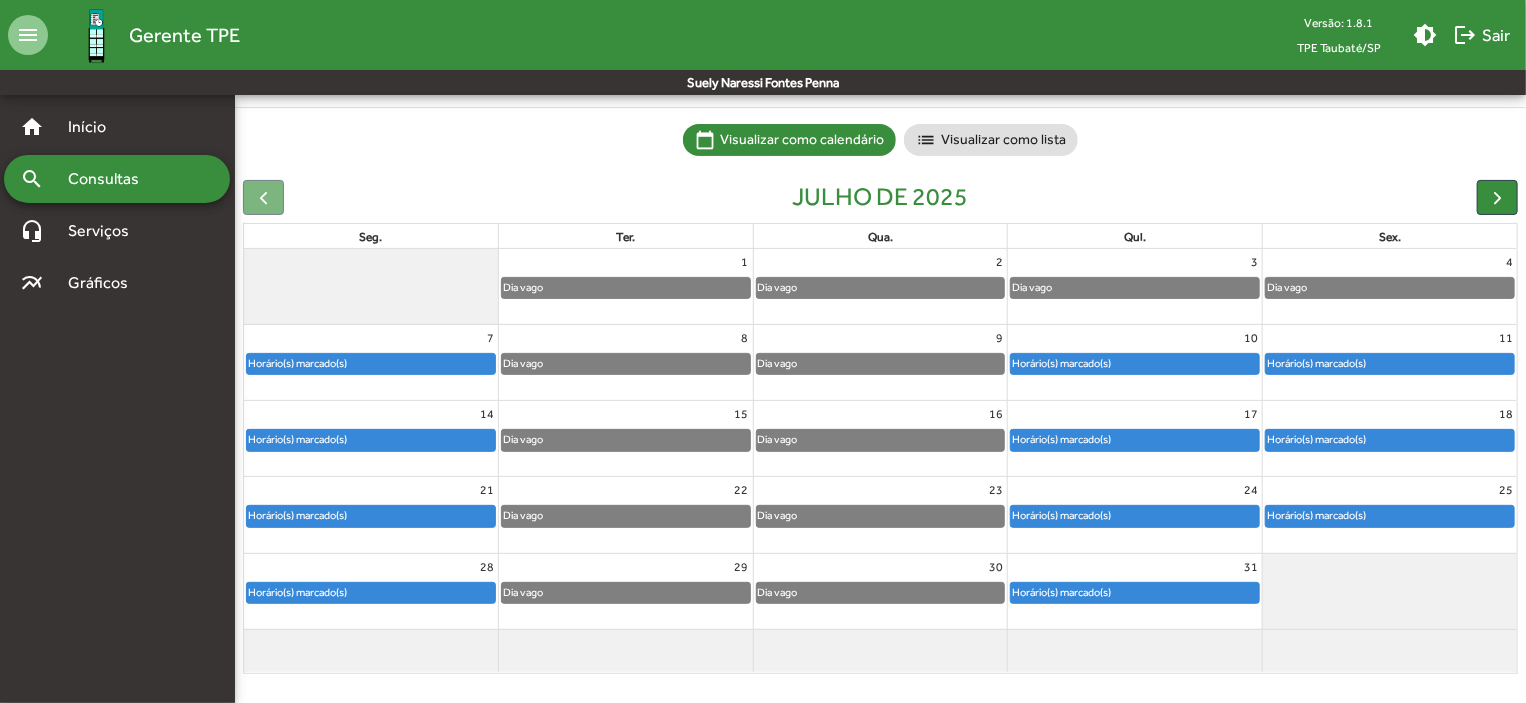 scroll, scrollTop: 124, scrollLeft: 0, axis: vertical 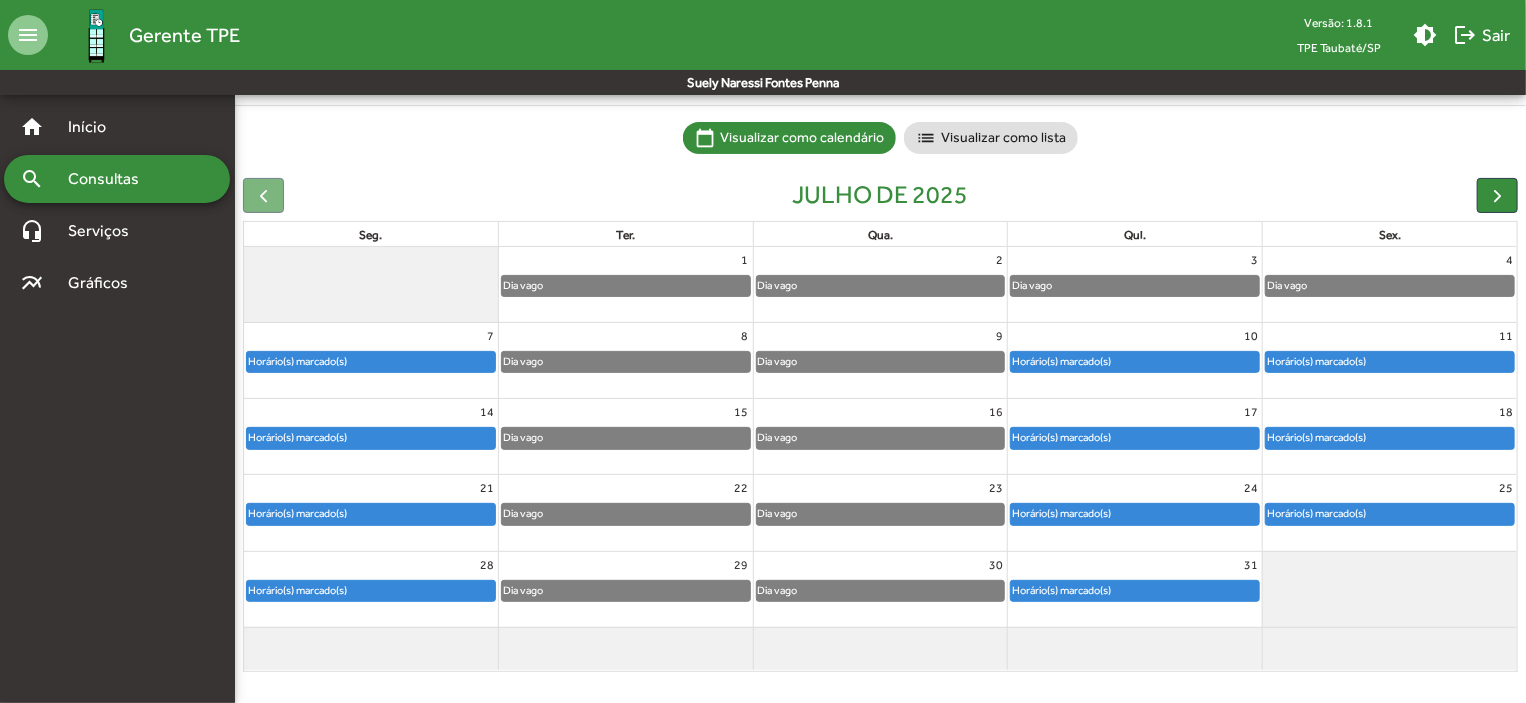 click on "Horário(s) marcado(s)" 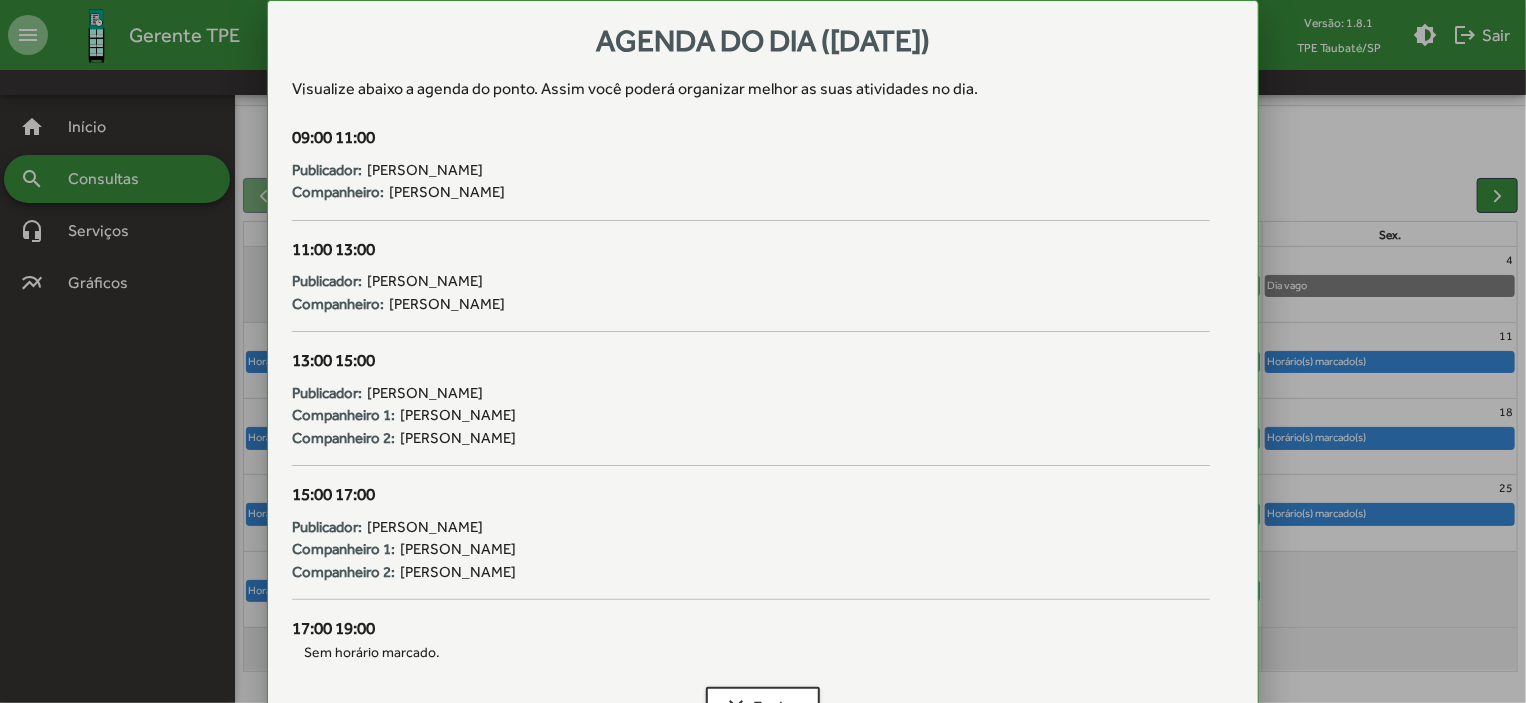 scroll, scrollTop: 0, scrollLeft: 0, axis: both 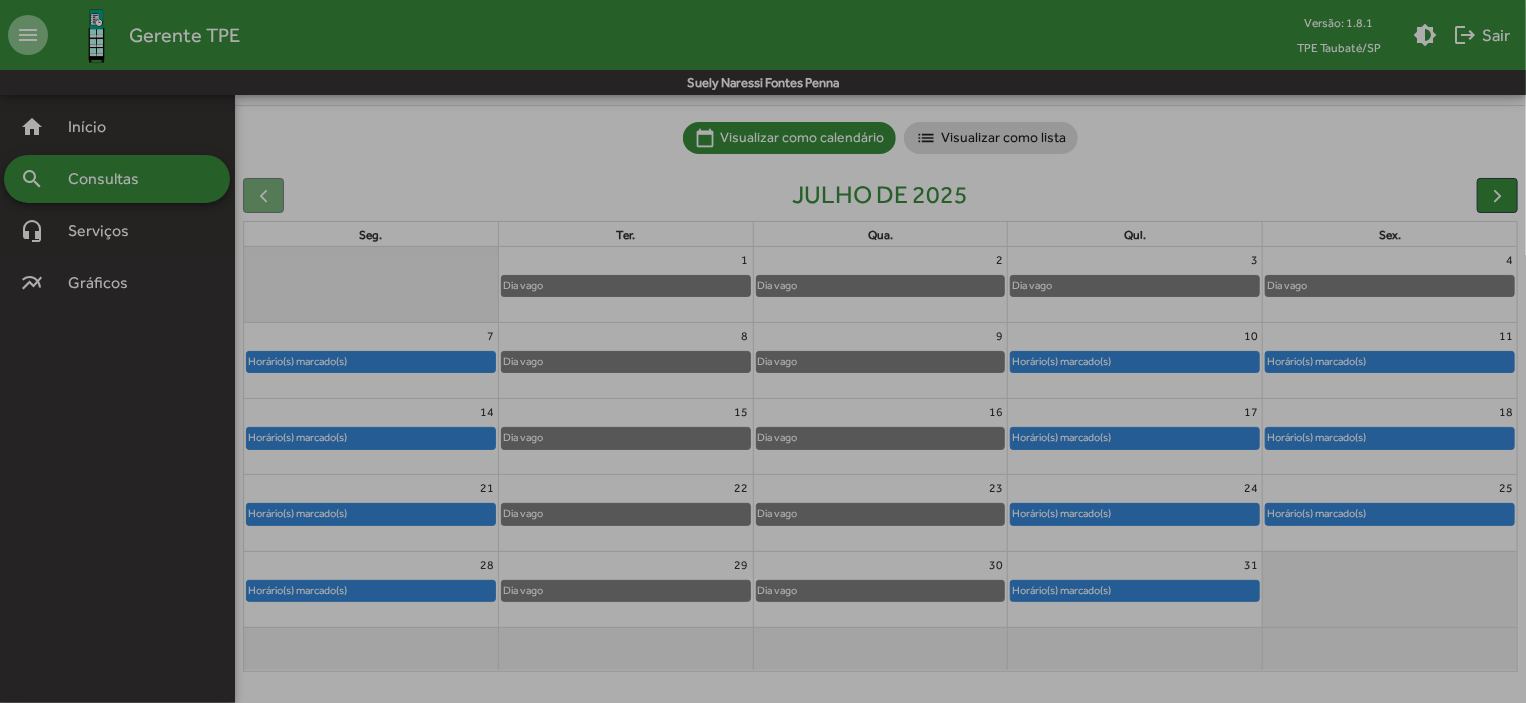 click on "Horário(s) marcado(s)" 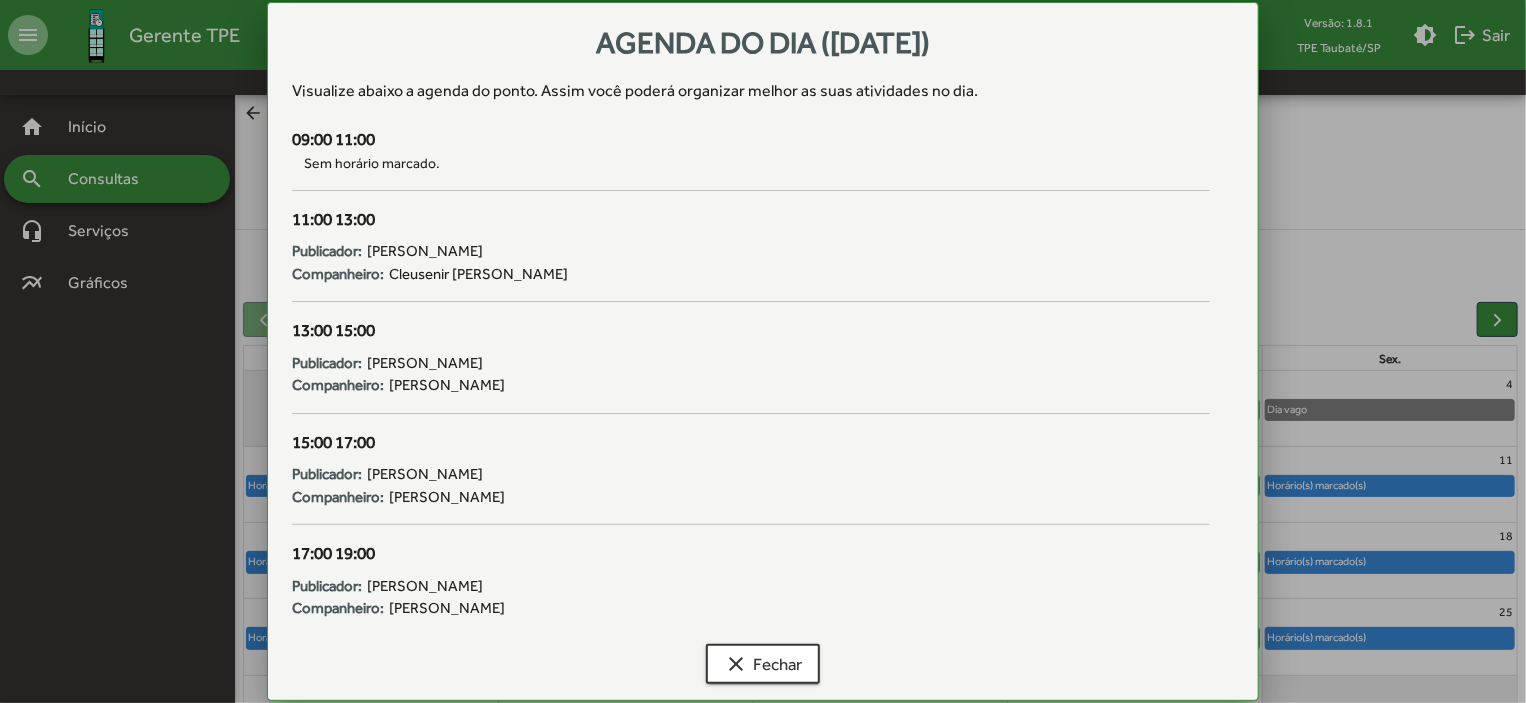 scroll, scrollTop: 124, scrollLeft: 0, axis: vertical 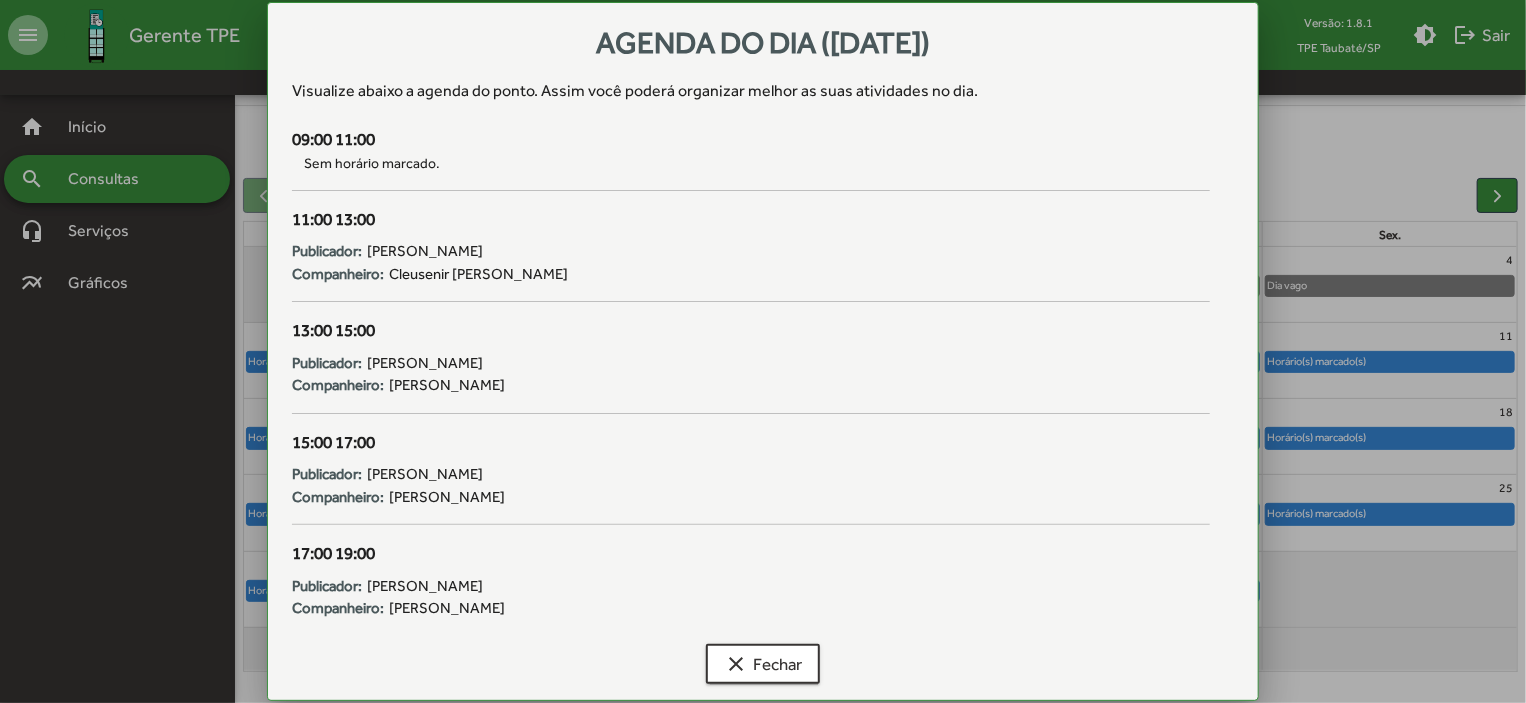 click at bounding box center (763, 351) 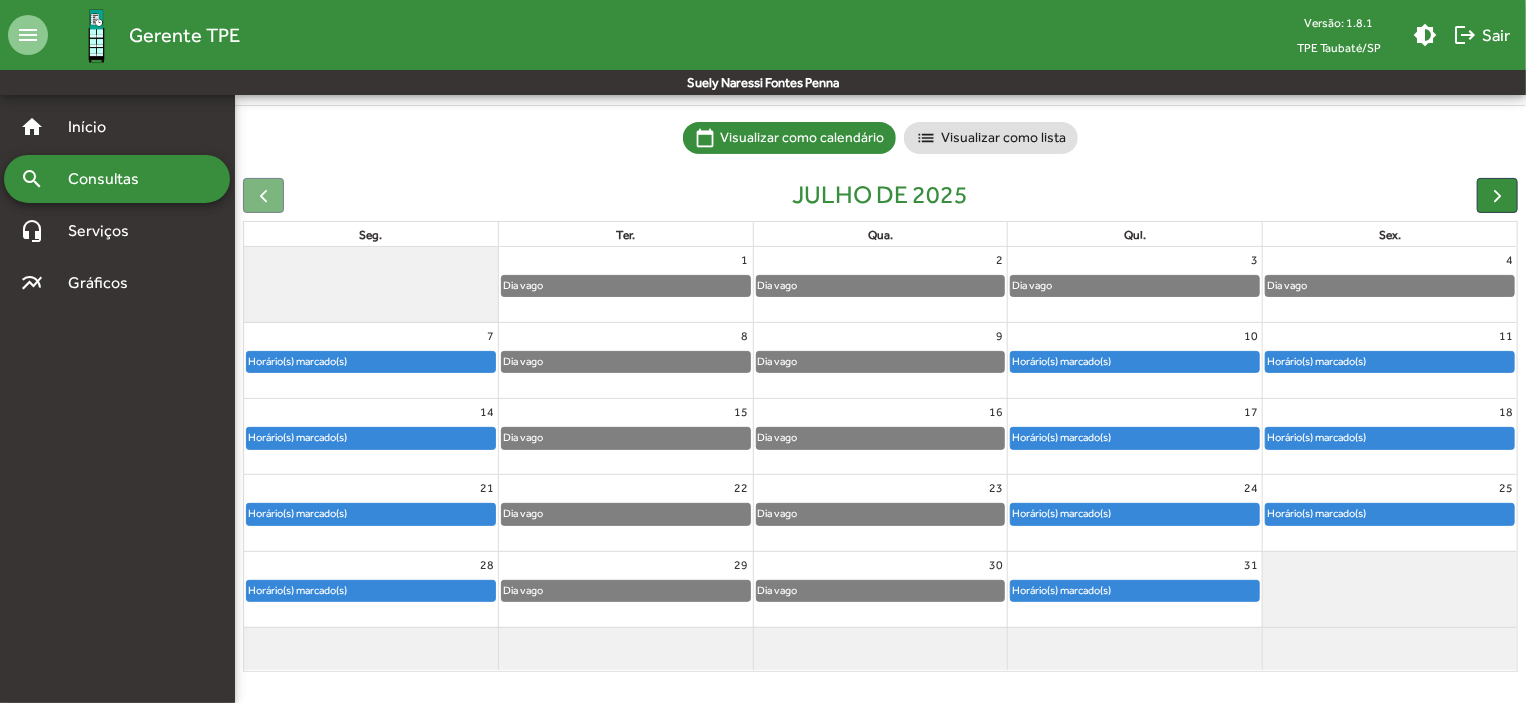 click on "Horário(s) marcado(s)" 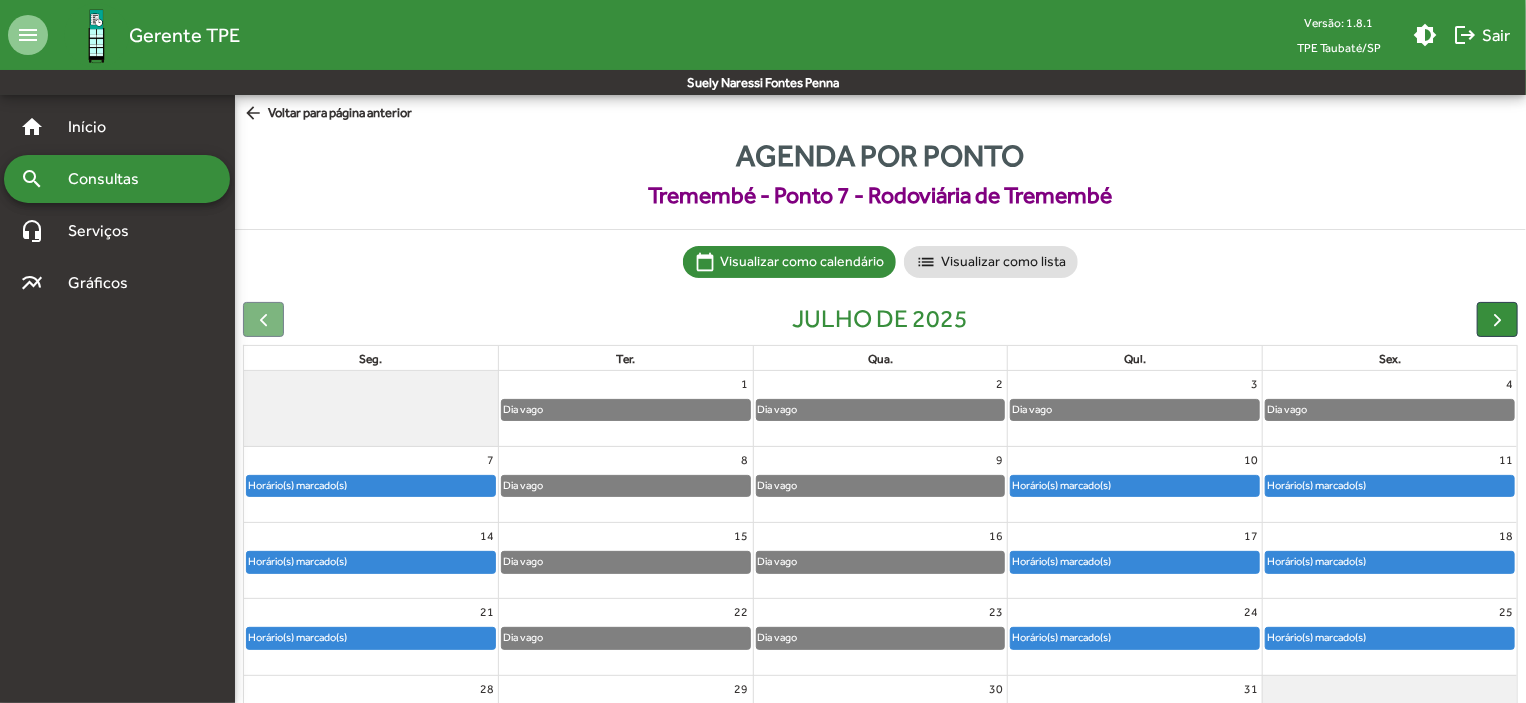 scroll, scrollTop: 124, scrollLeft: 0, axis: vertical 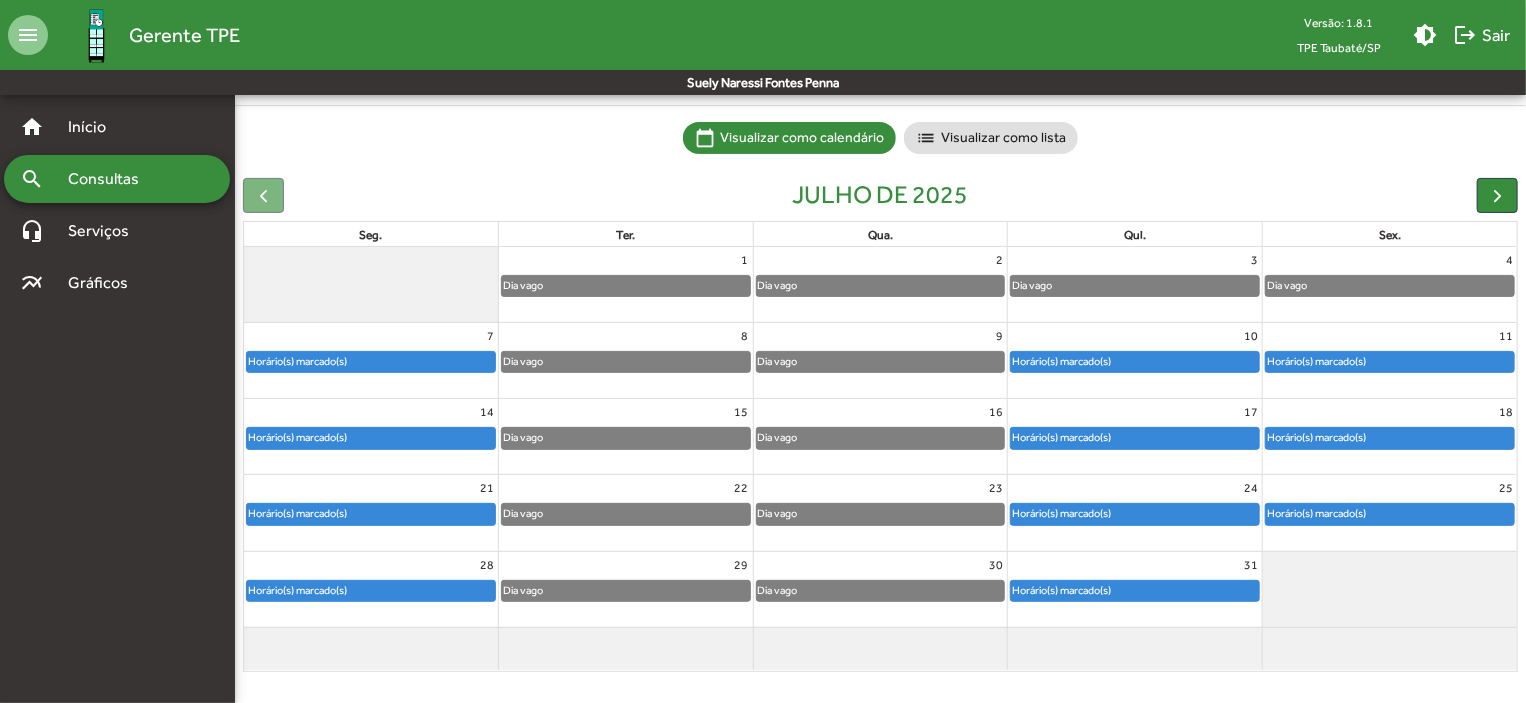 click on "Horário(s) marcado(s)" 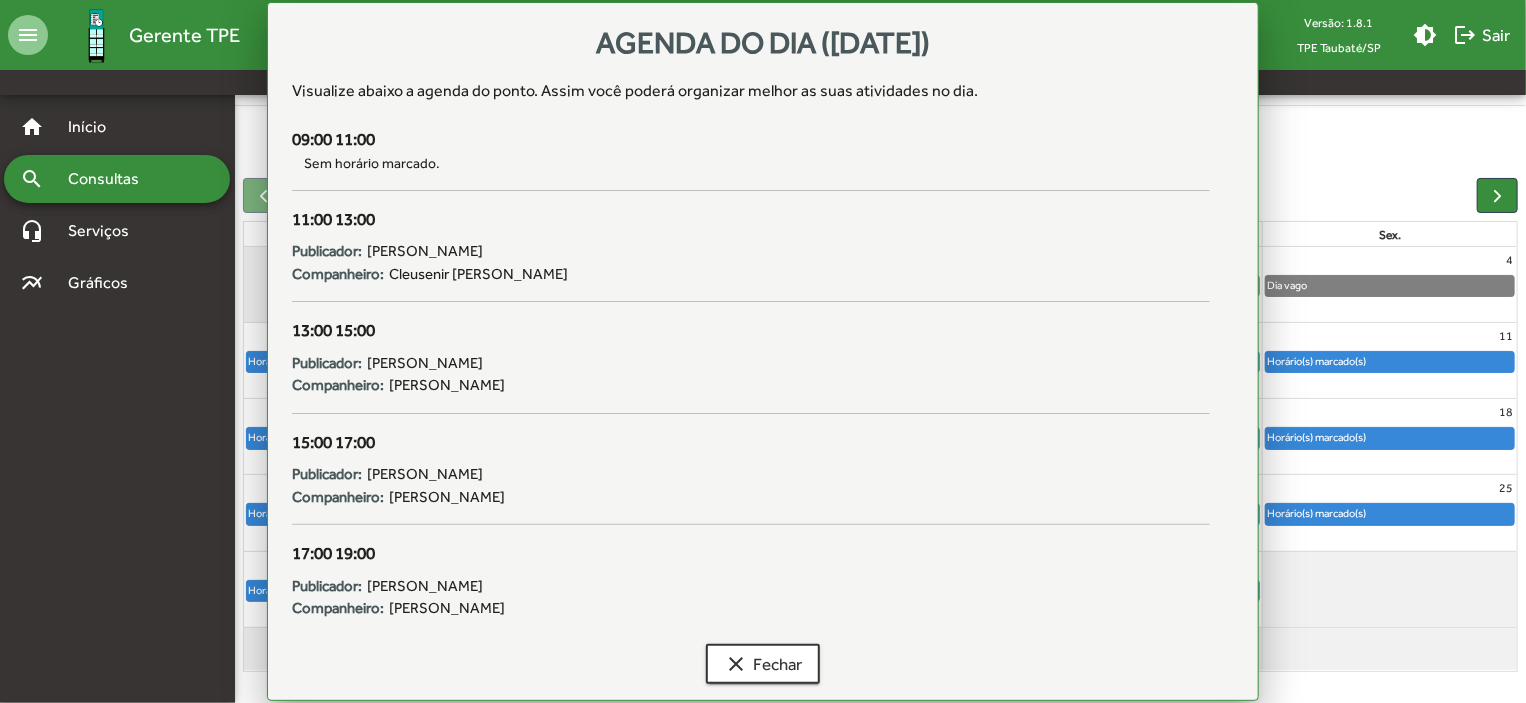 scroll, scrollTop: 124, scrollLeft: 0, axis: vertical 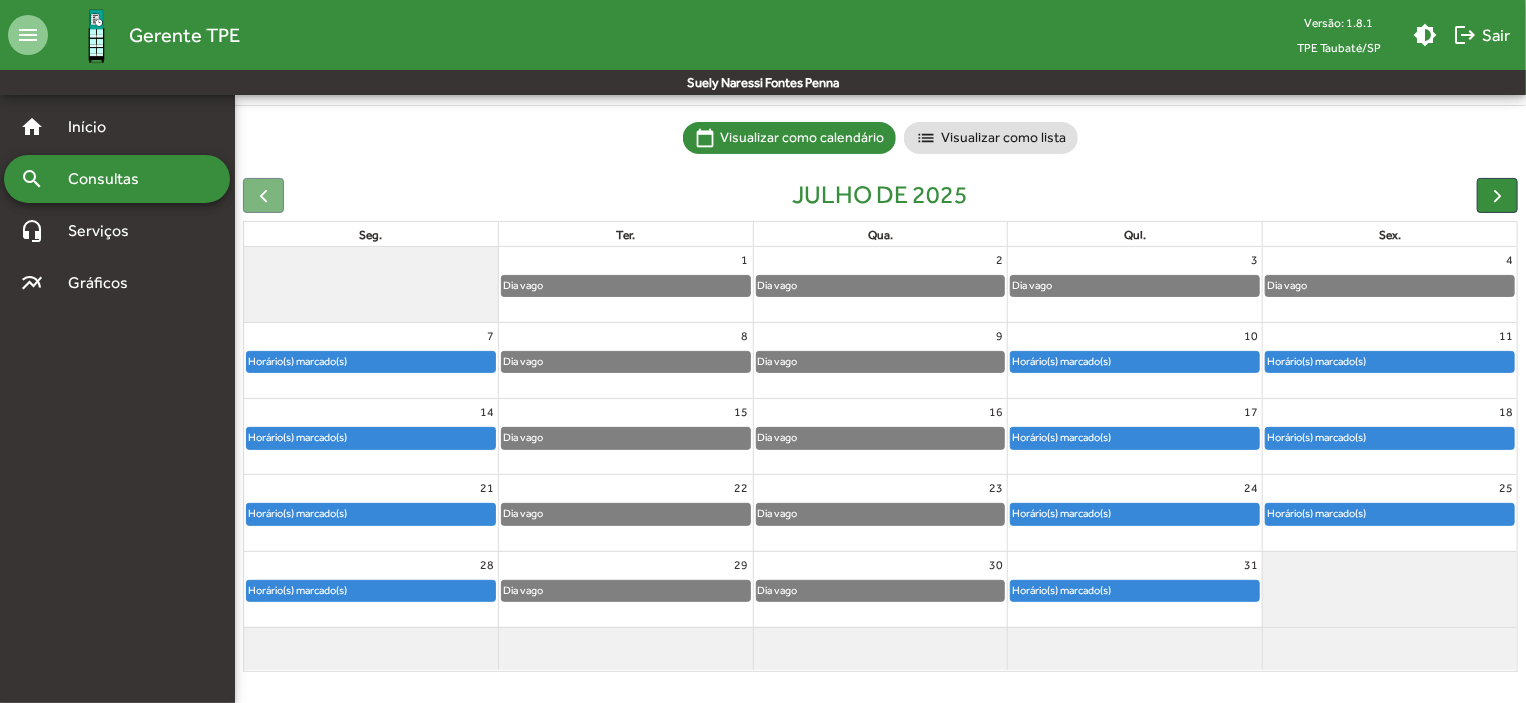 click on "Horário(s) marcado(s)" 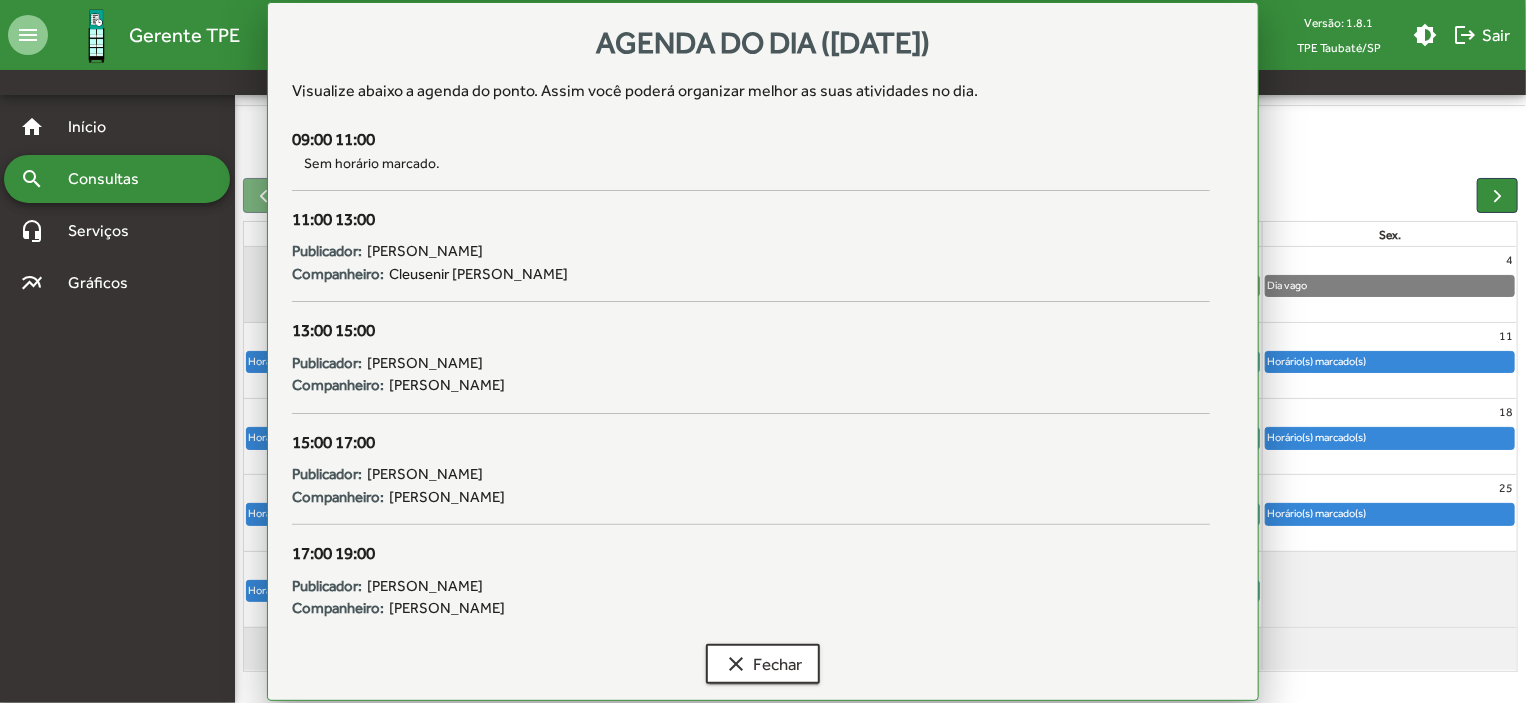 scroll, scrollTop: 124, scrollLeft: 0, axis: vertical 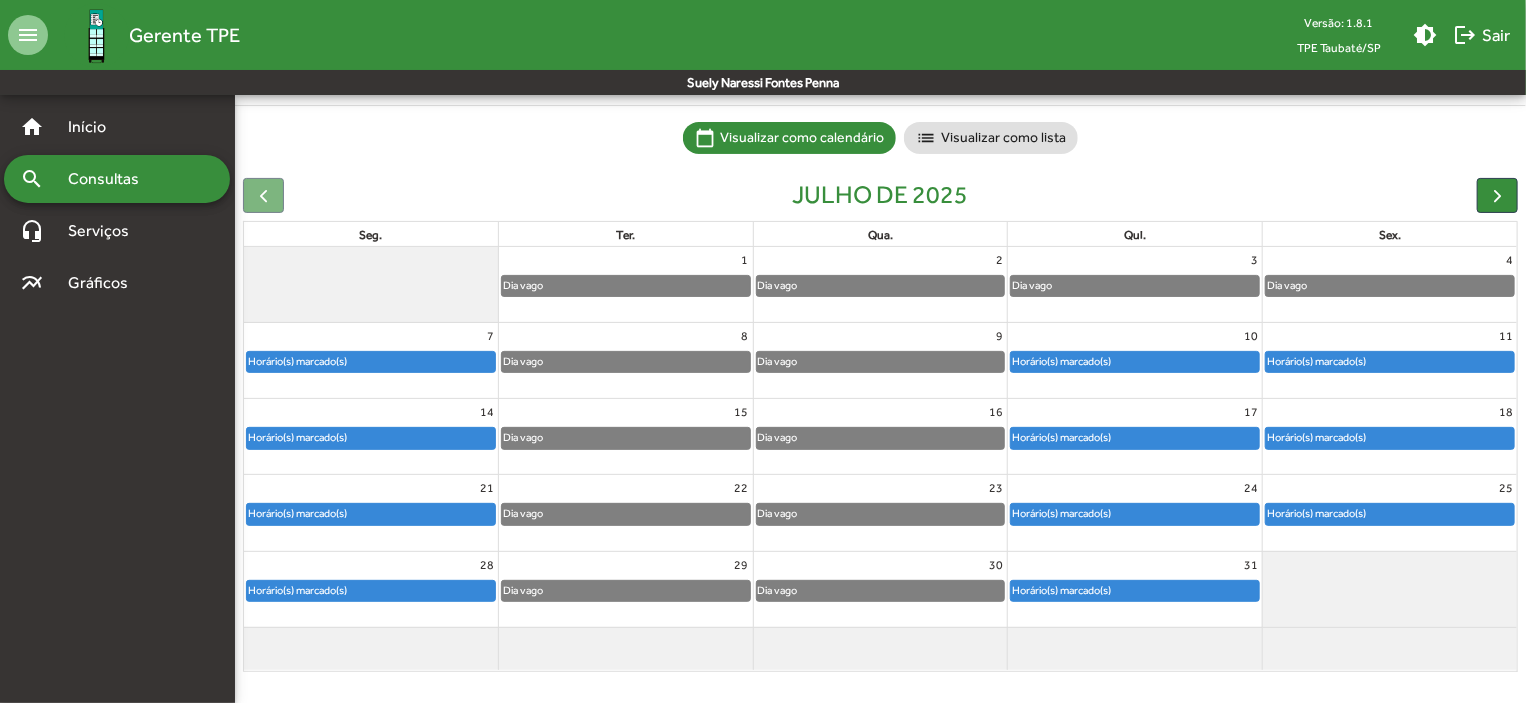 click on "Horário(s) marcado(s)" 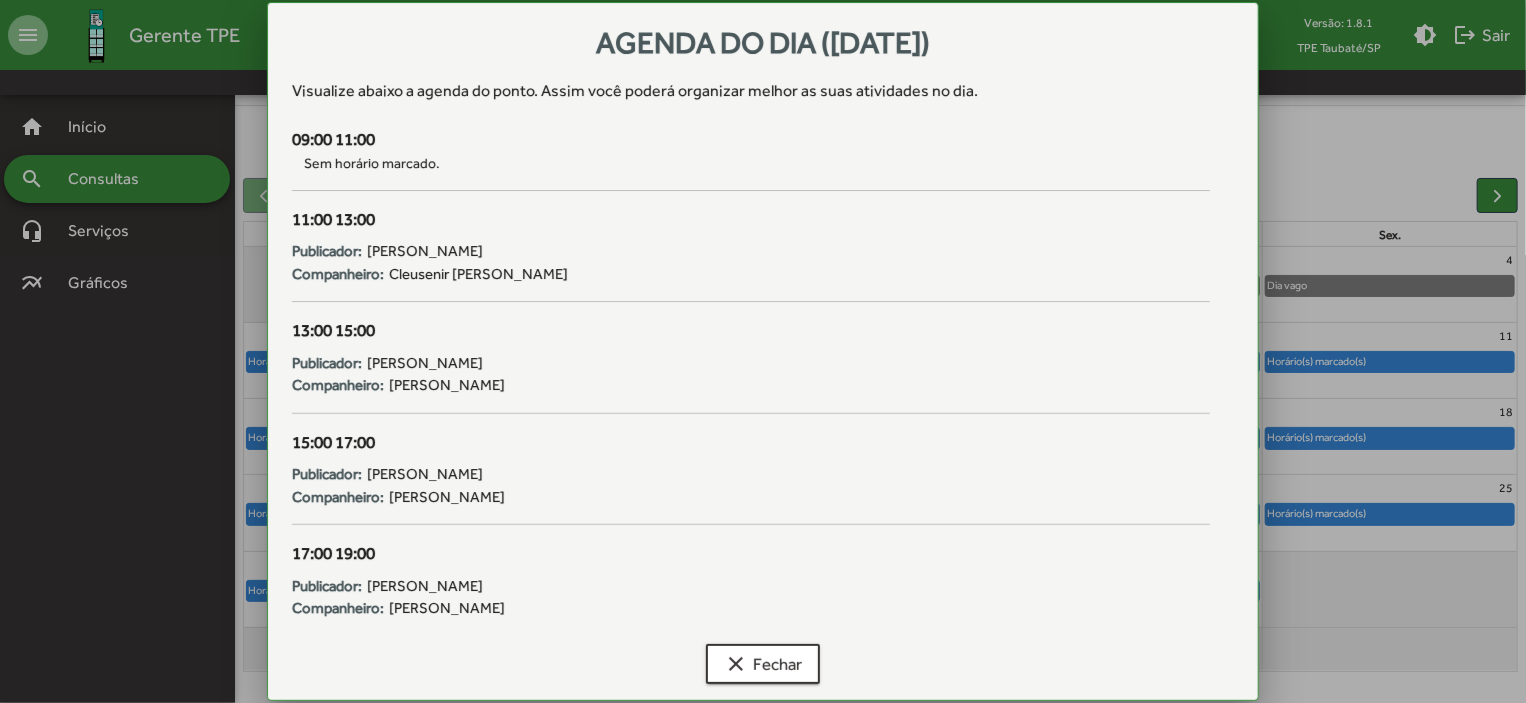 scroll, scrollTop: 0, scrollLeft: 0, axis: both 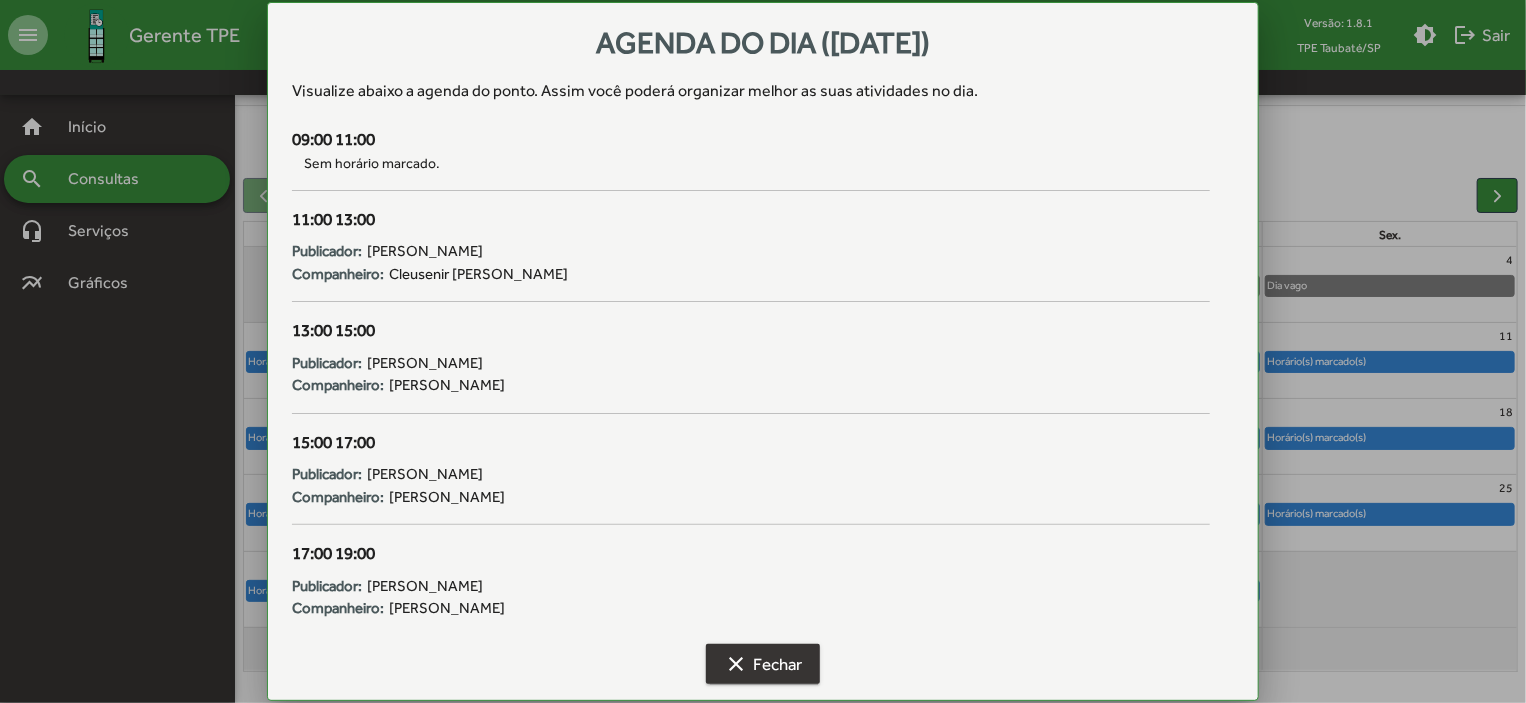 click on "clear  Fechar" at bounding box center (763, 664) 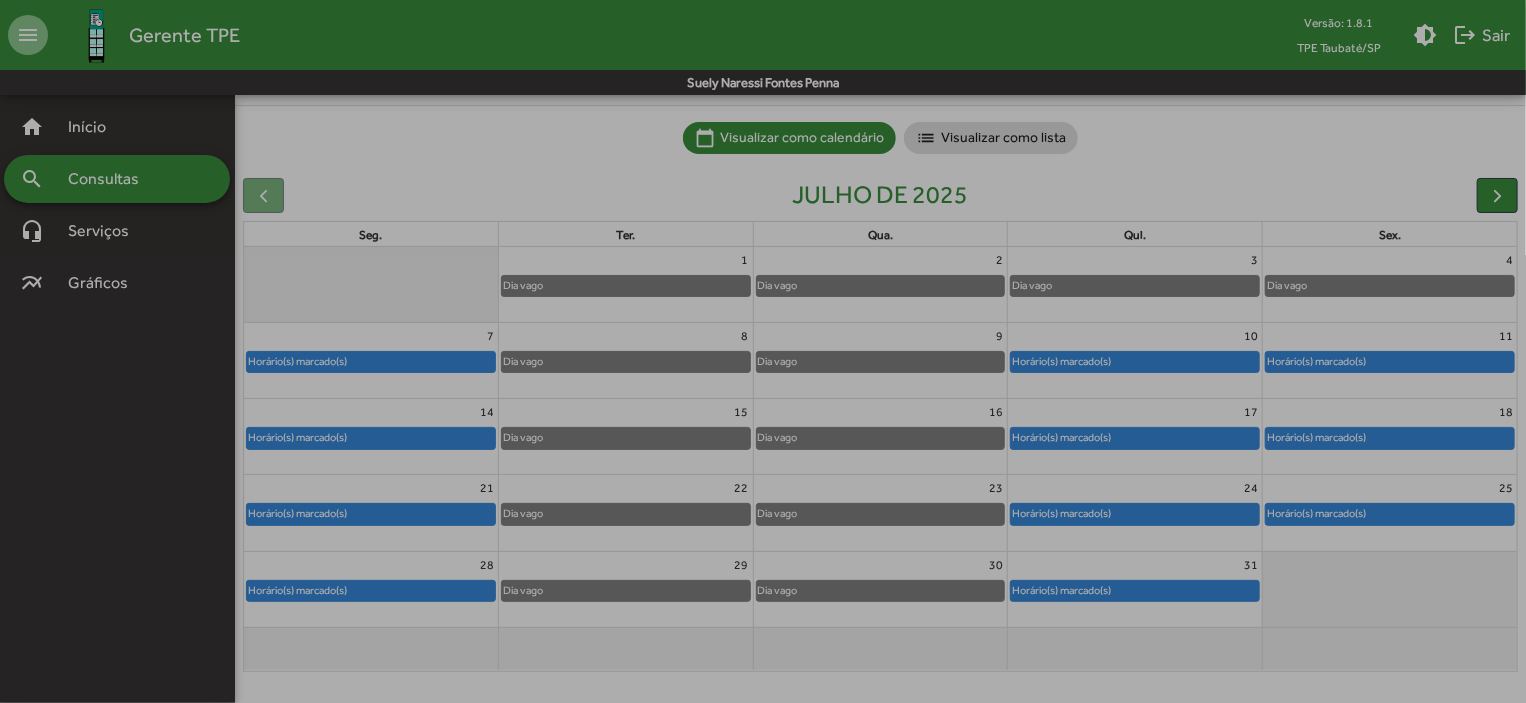 click on "clear  Fechar" at bounding box center (763, 664) 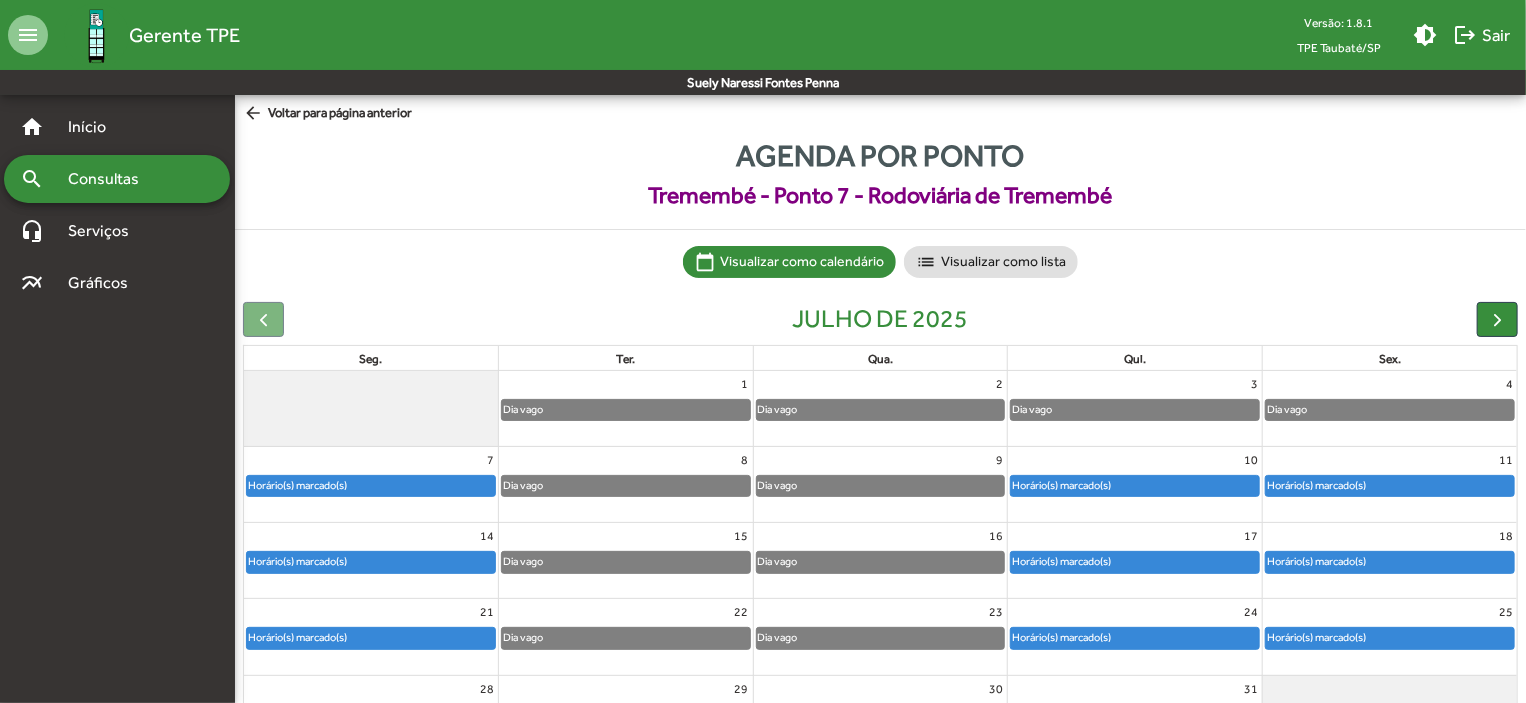 scroll, scrollTop: 124, scrollLeft: 0, axis: vertical 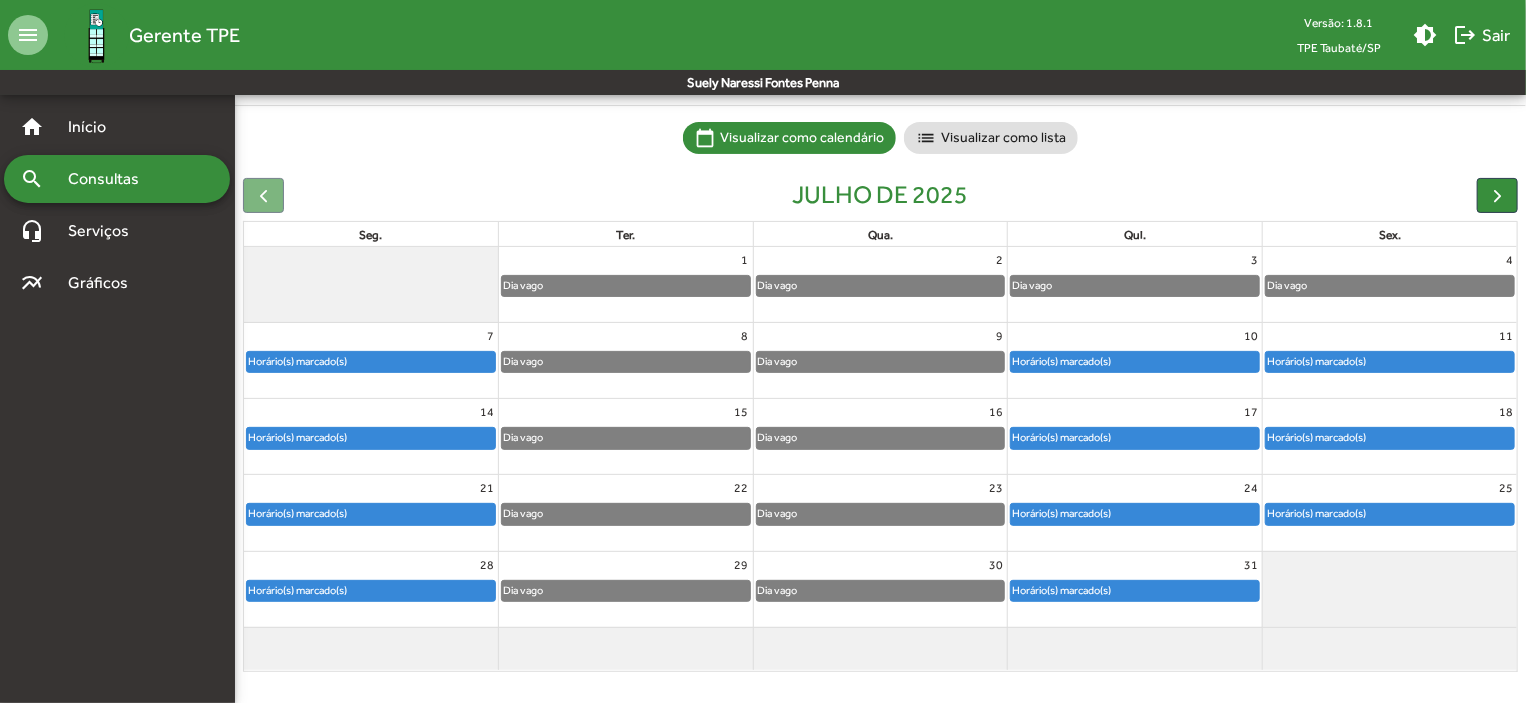 click on "Horário(s) marcado(s)" 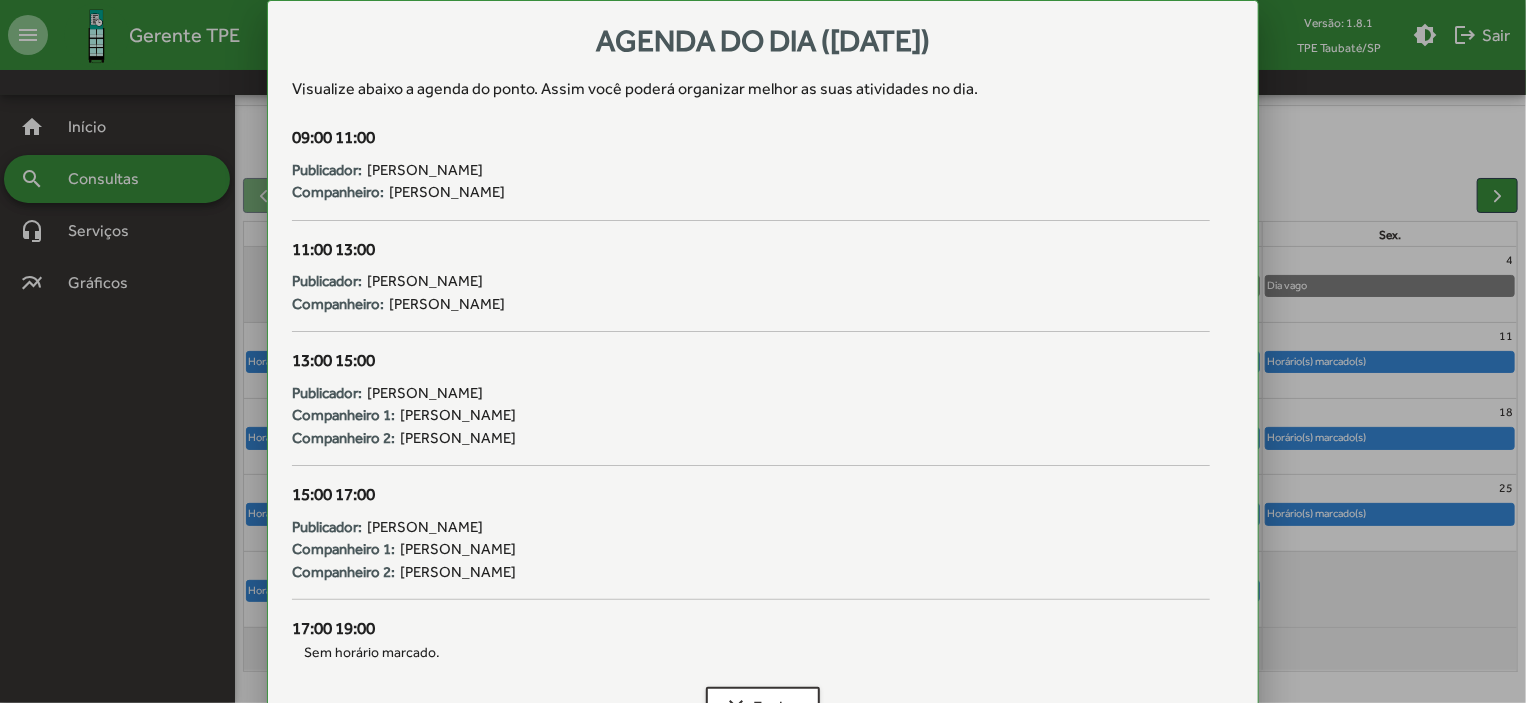 click at bounding box center [763, 351] 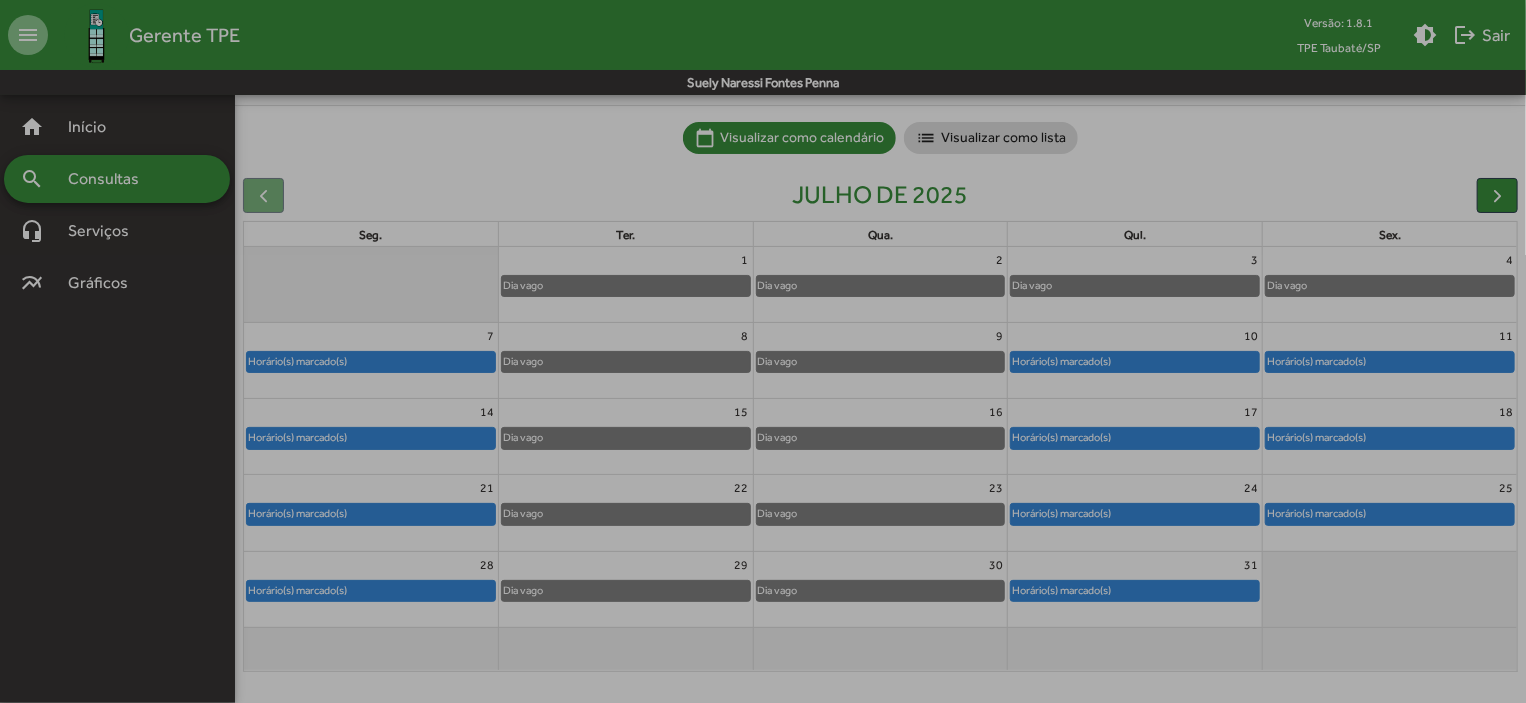 click 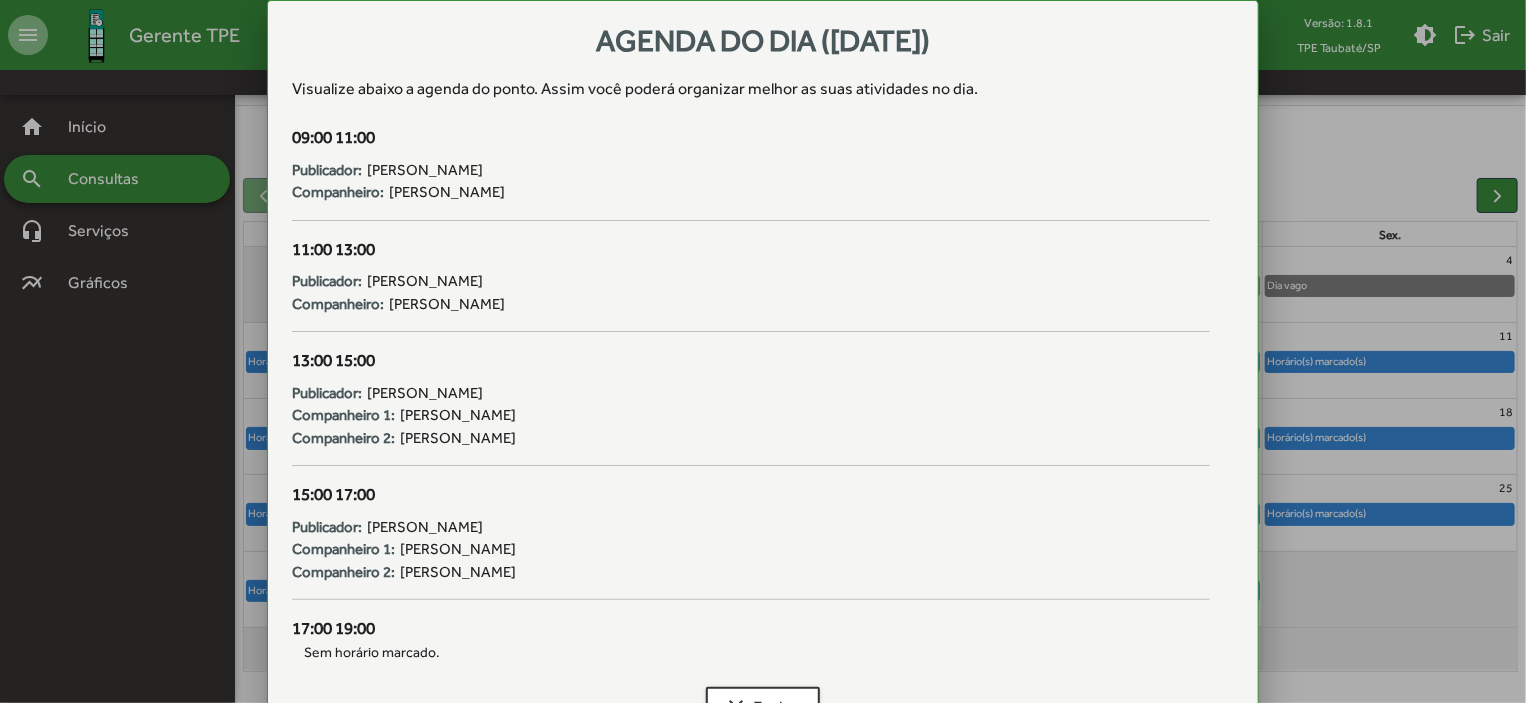 scroll, scrollTop: 124, scrollLeft: 0, axis: vertical 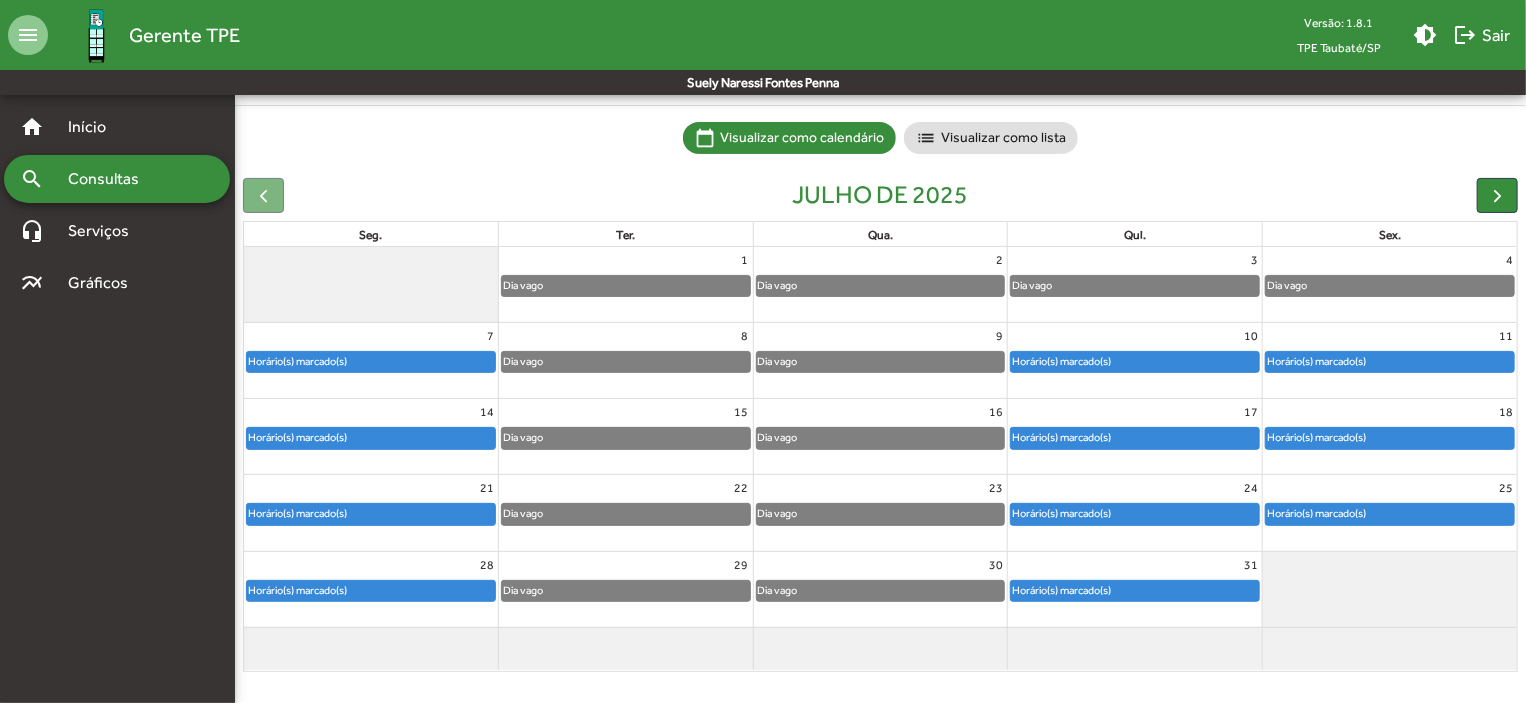 click on "Horário(s) marcado(s)" 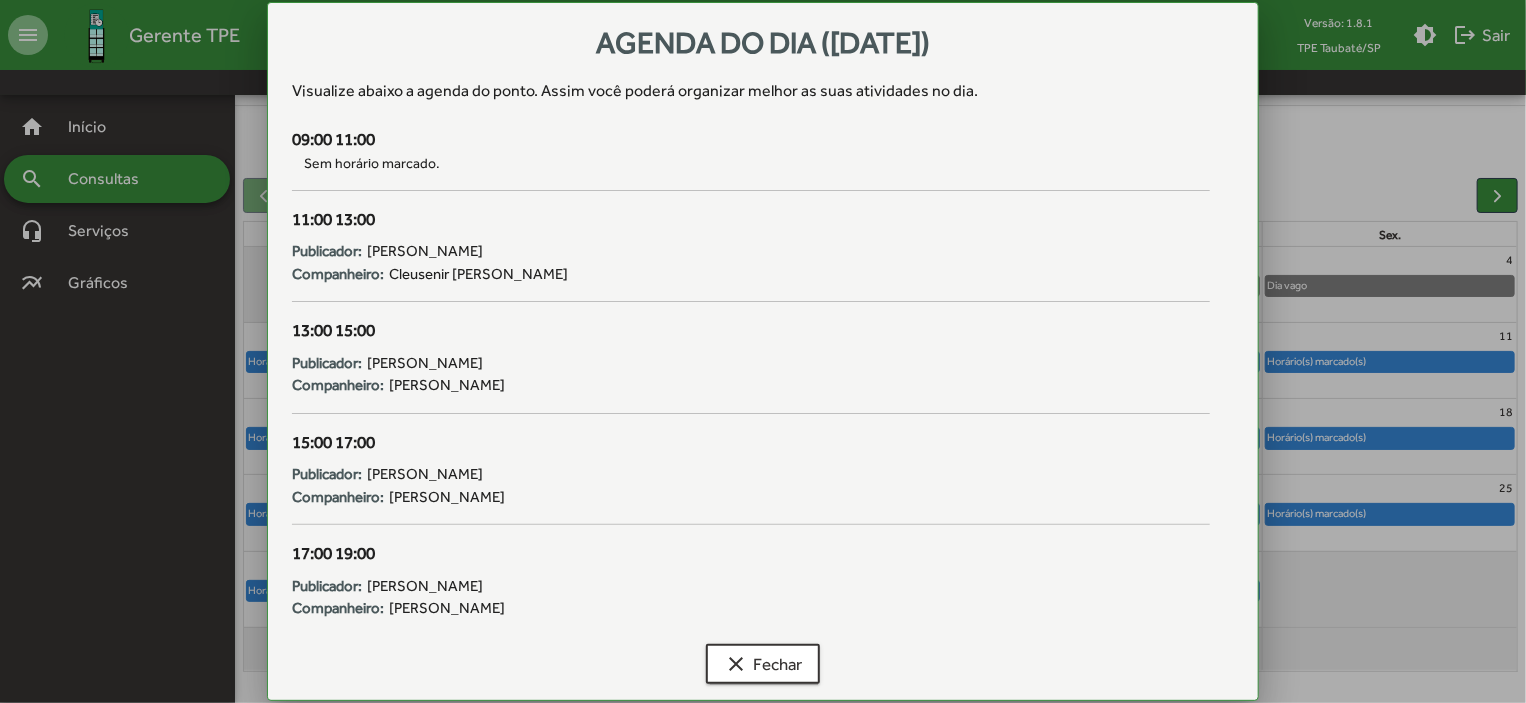 scroll, scrollTop: 124, scrollLeft: 0, axis: vertical 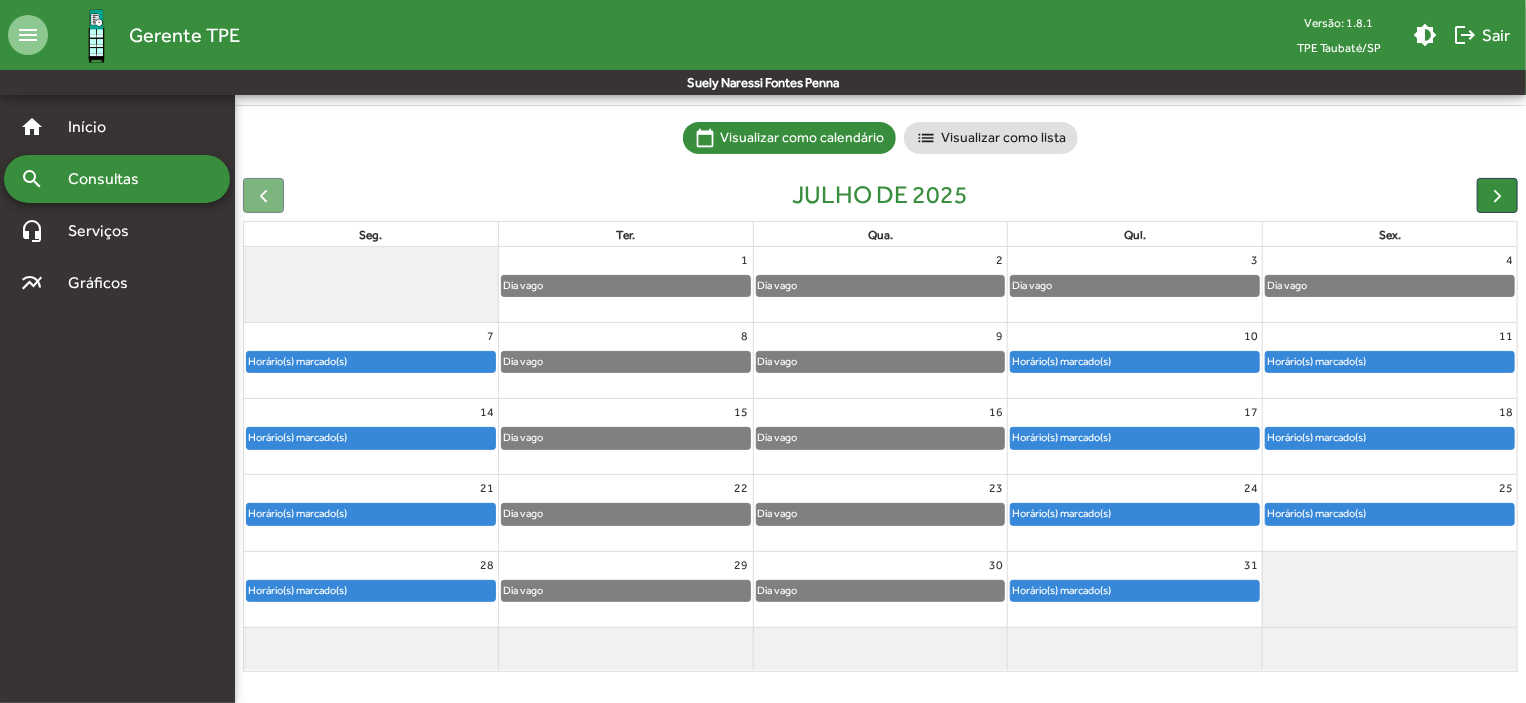 click on "Horário(s) marcado(s)" 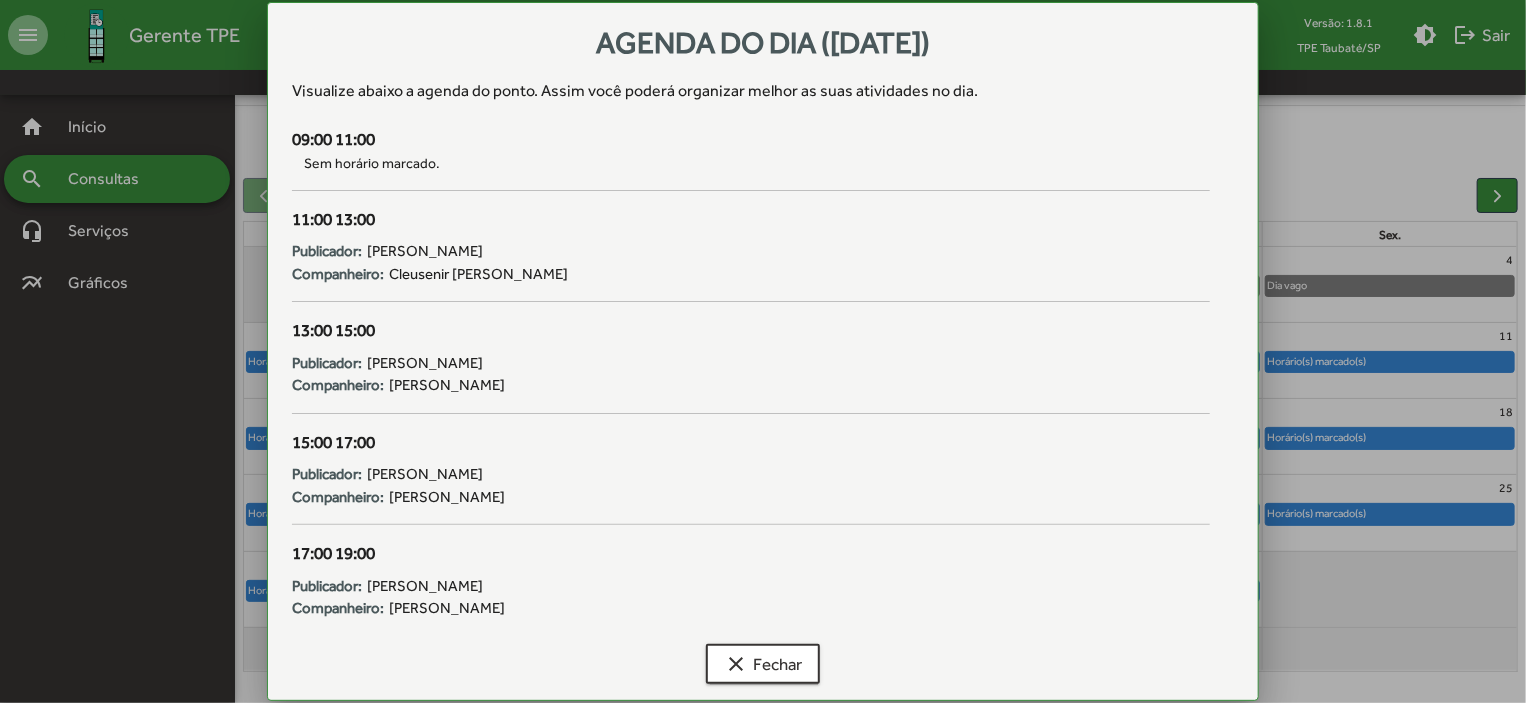 scroll, scrollTop: 0, scrollLeft: 0, axis: both 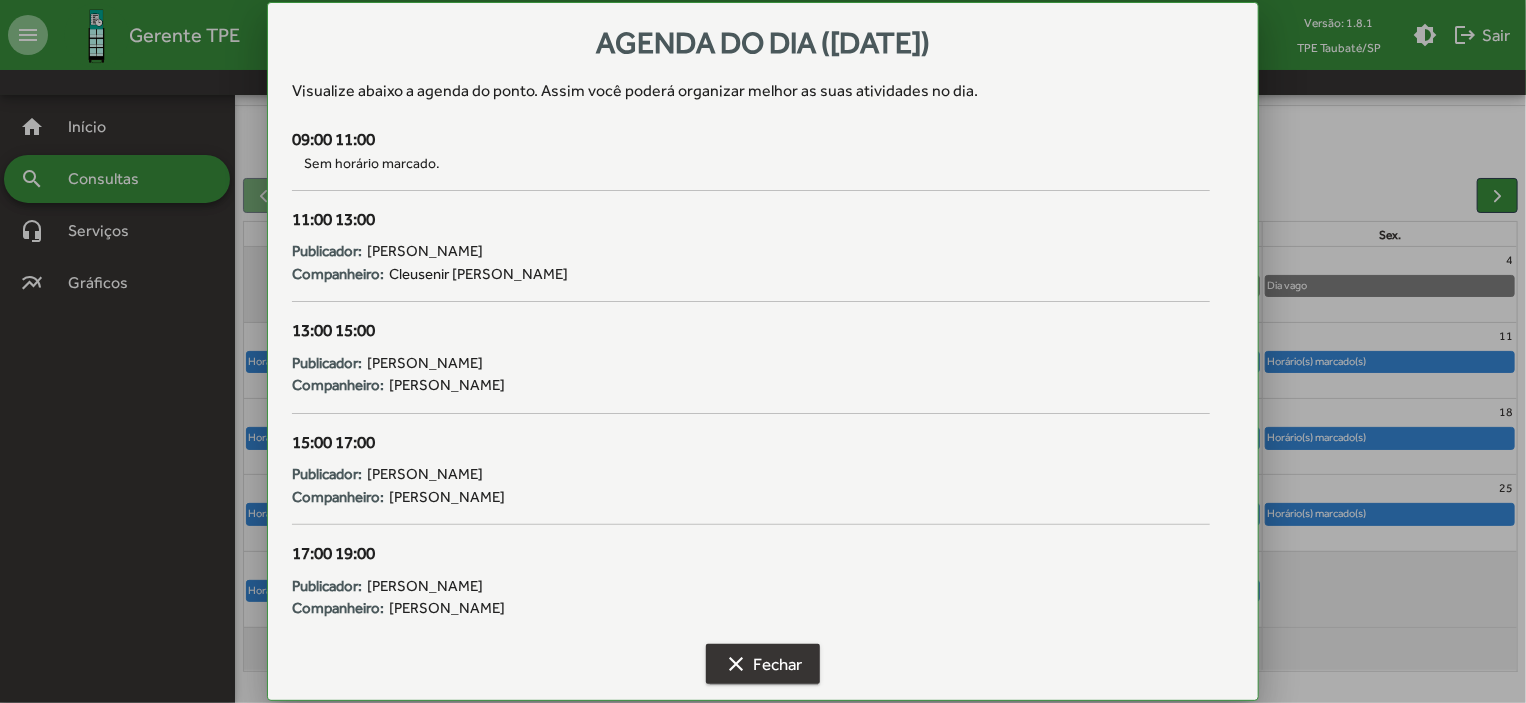 click on "clear  Fechar" at bounding box center [763, 664] 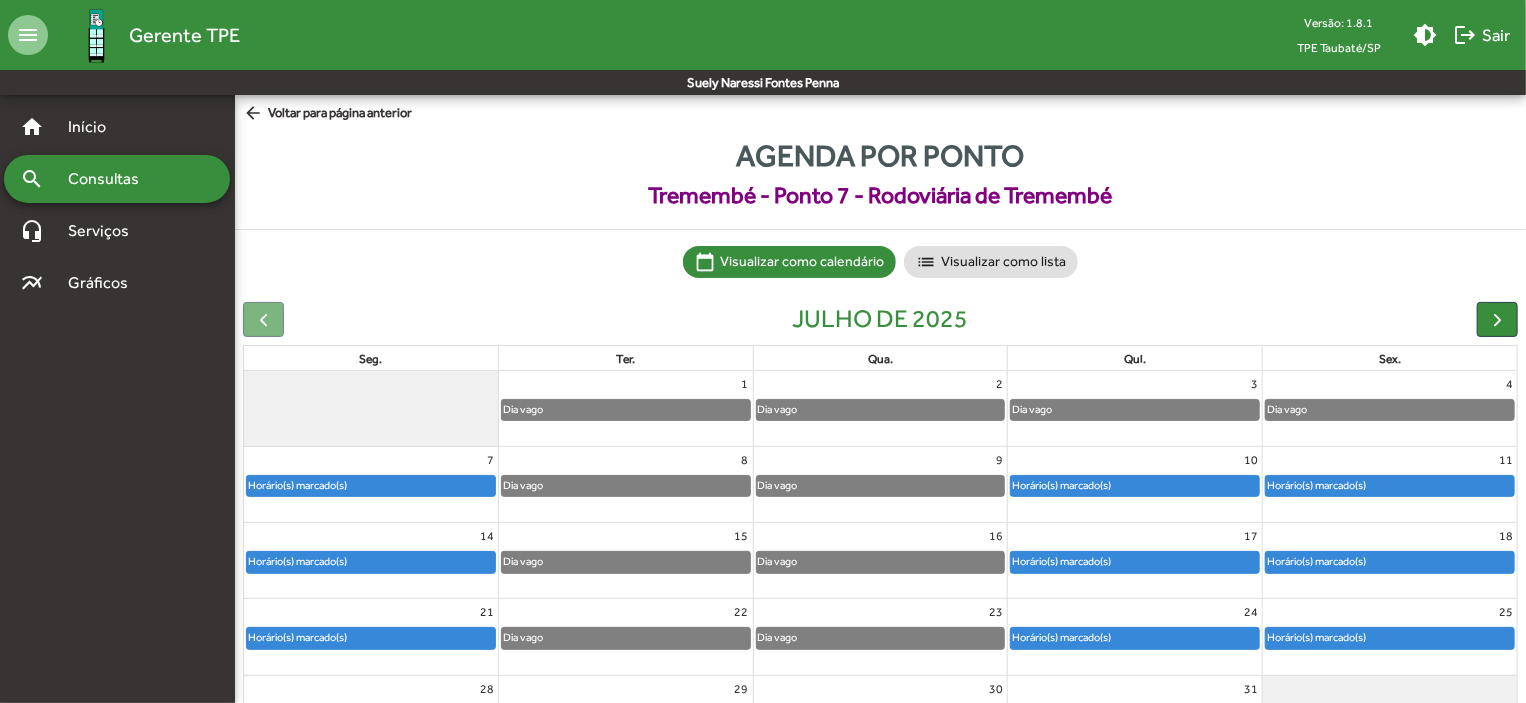 scroll, scrollTop: 124, scrollLeft: 0, axis: vertical 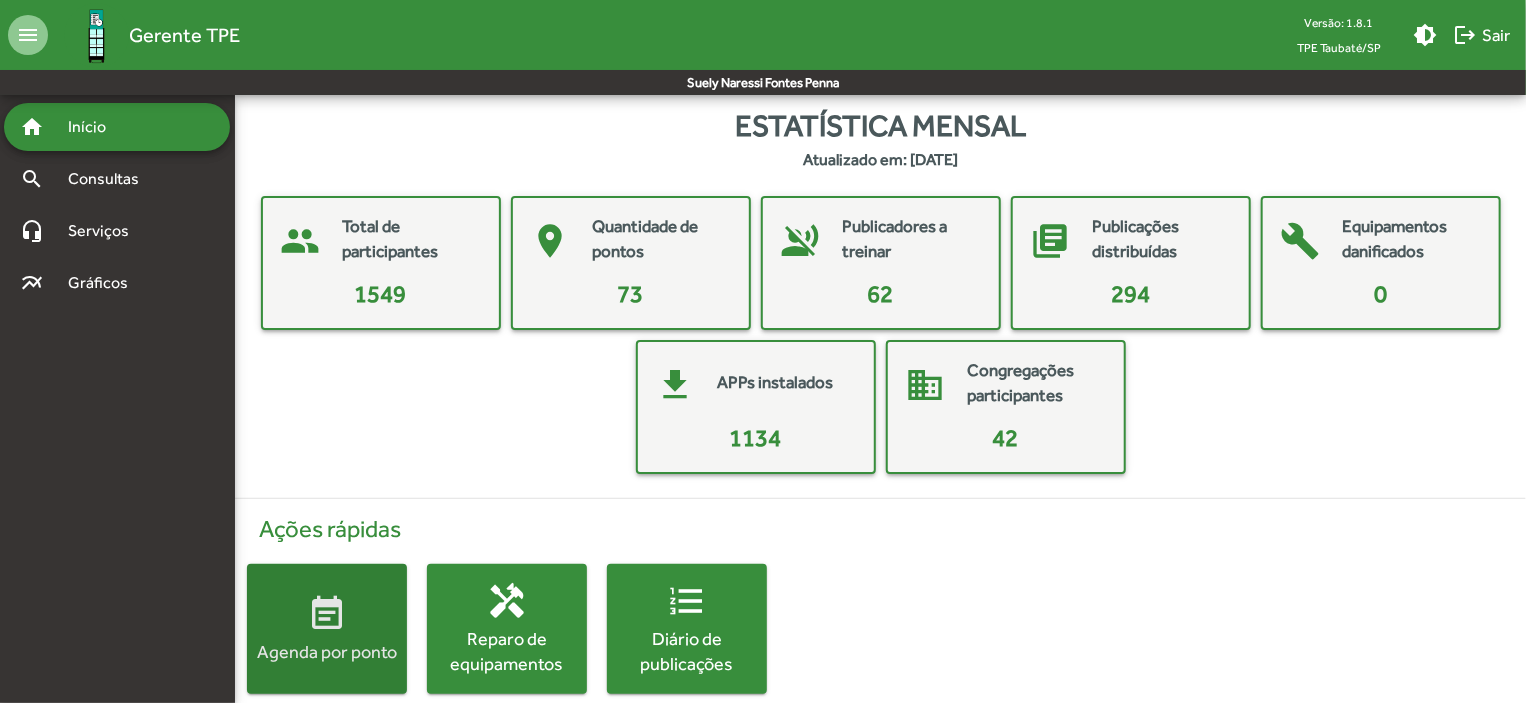 click on "event_note" 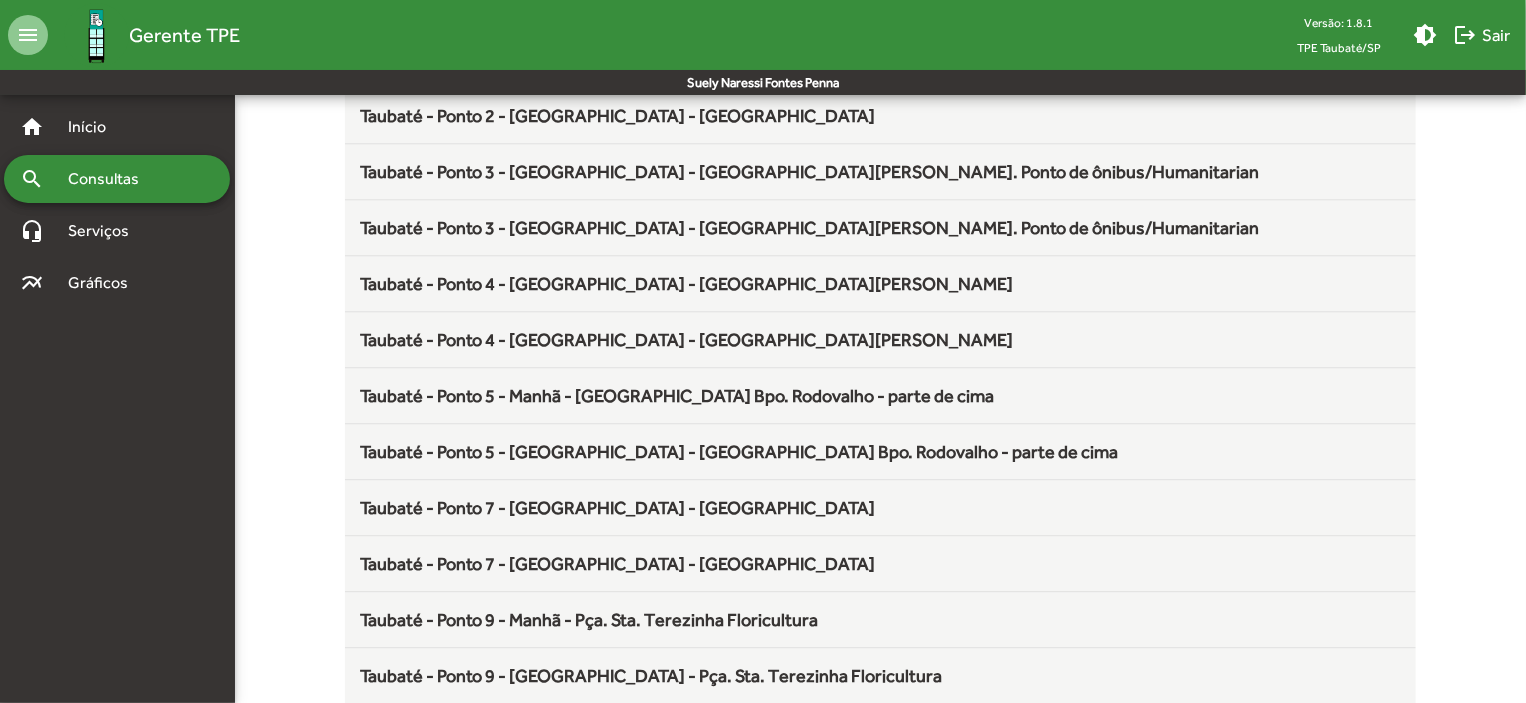 scroll, scrollTop: 2636, scrollLeft: 0, axis: vertical 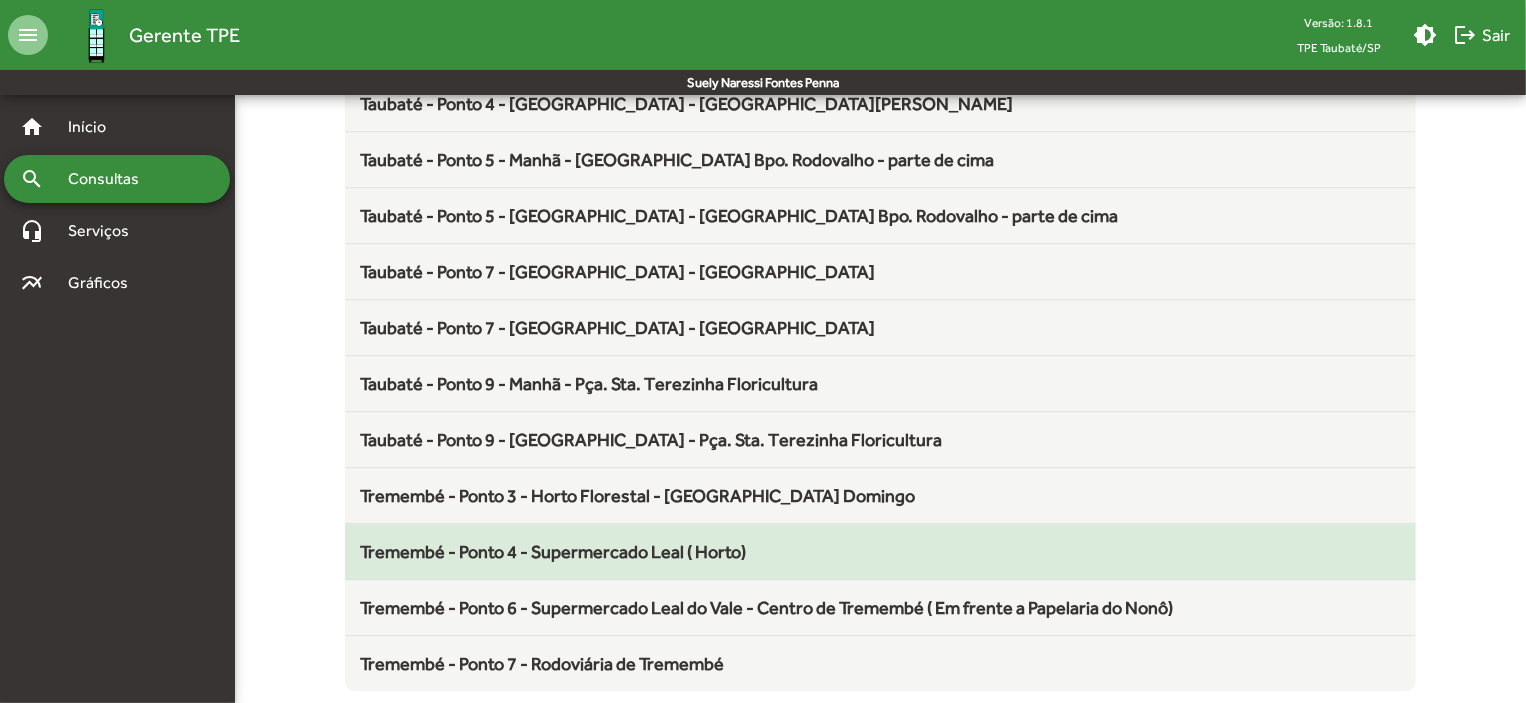 click on "Tremembé - Ponto 4 - Supermercado Leal ( Horto)" 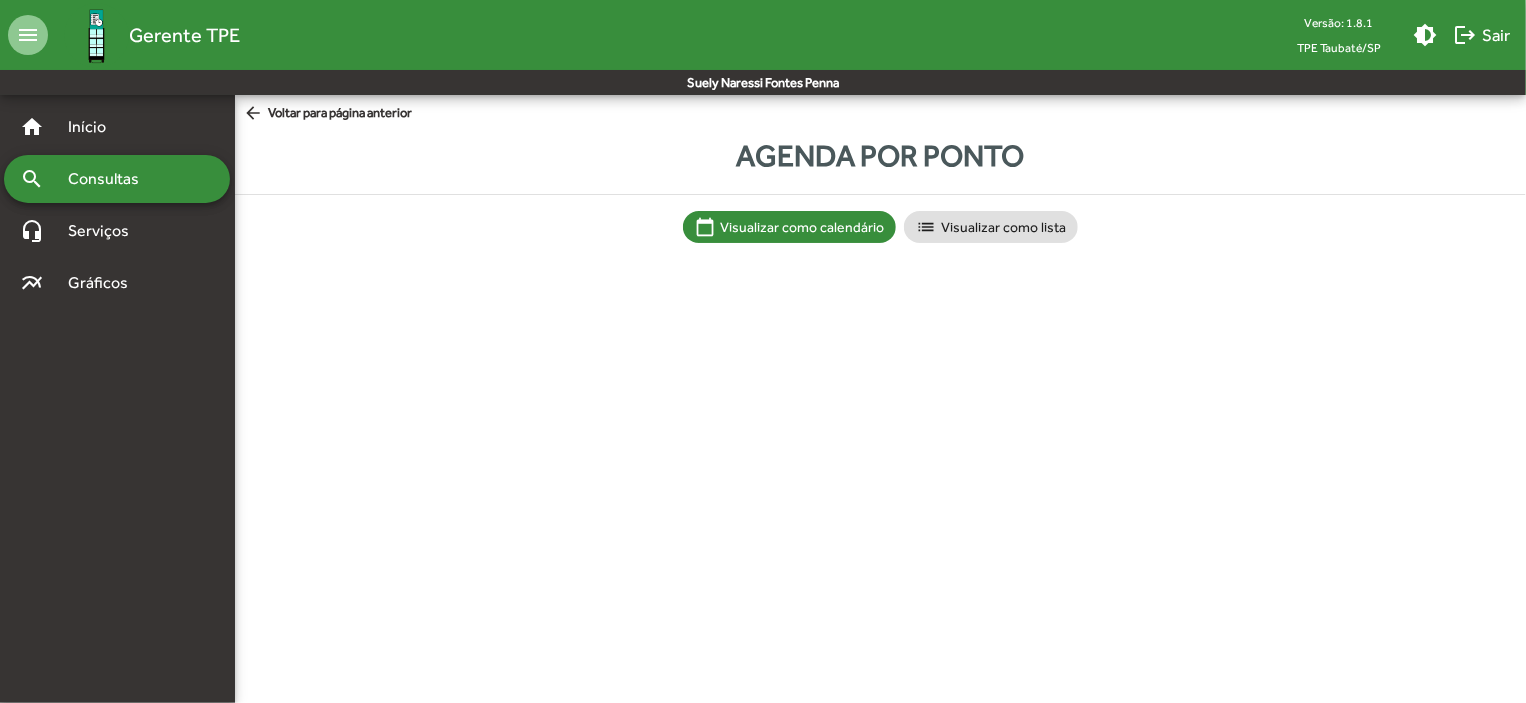 click on "menu Gerente TPE  Versão: 1.8.1   TPE Taubaté/SP  brightness_medium logout  Sair   Suely Naressi Fontes Penna  home Início search Consultas headset_mic Serviços multiline_chart Gráficos arrow_back  Voltar para página anterior   Agenda por ponto     calendar_today  Visualizar como calendário  list  Visualizar como lista
Alterar tema do sistema Menu de Ações Sair do Gerente TPE" at bounding box center (763, 141) 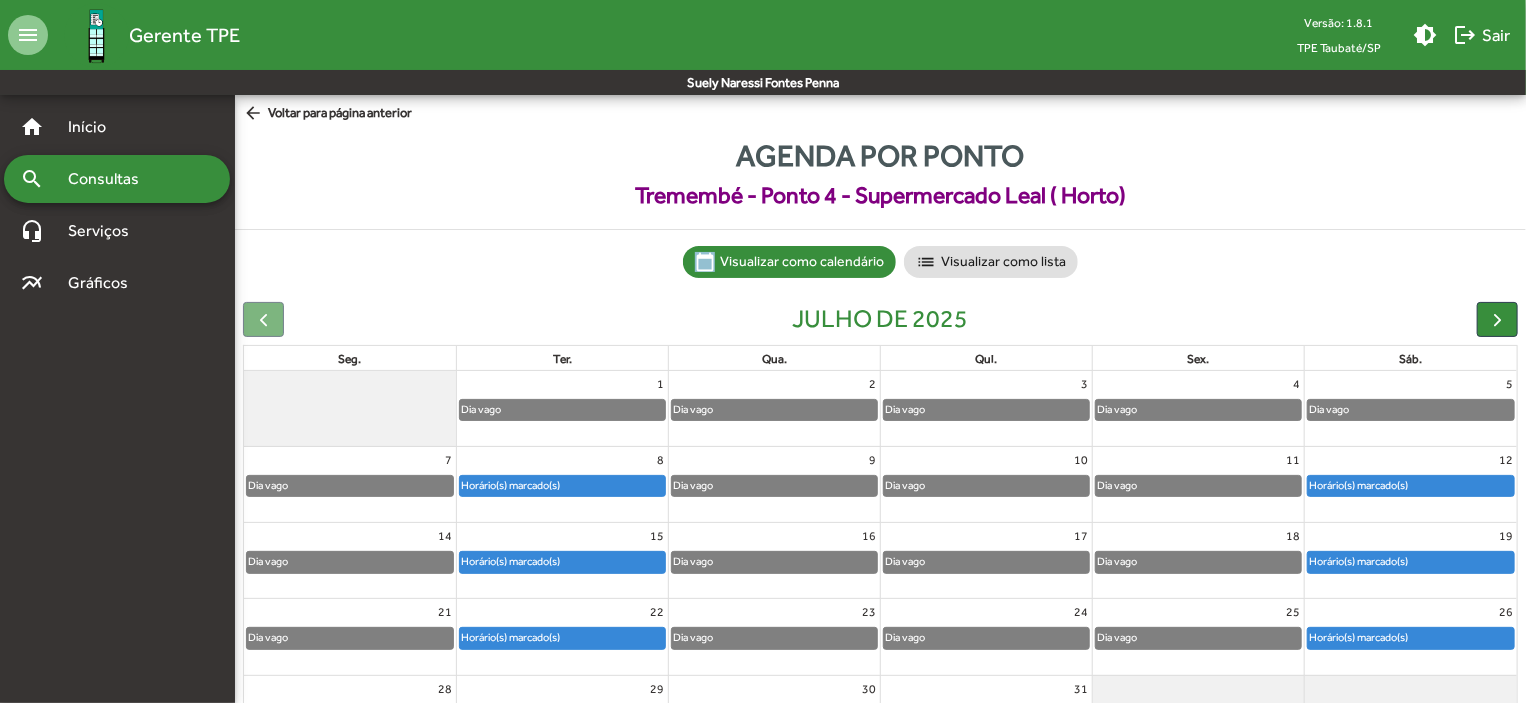 scroll, scrollTop: 124, scrollLeft: 0, axis: vertical 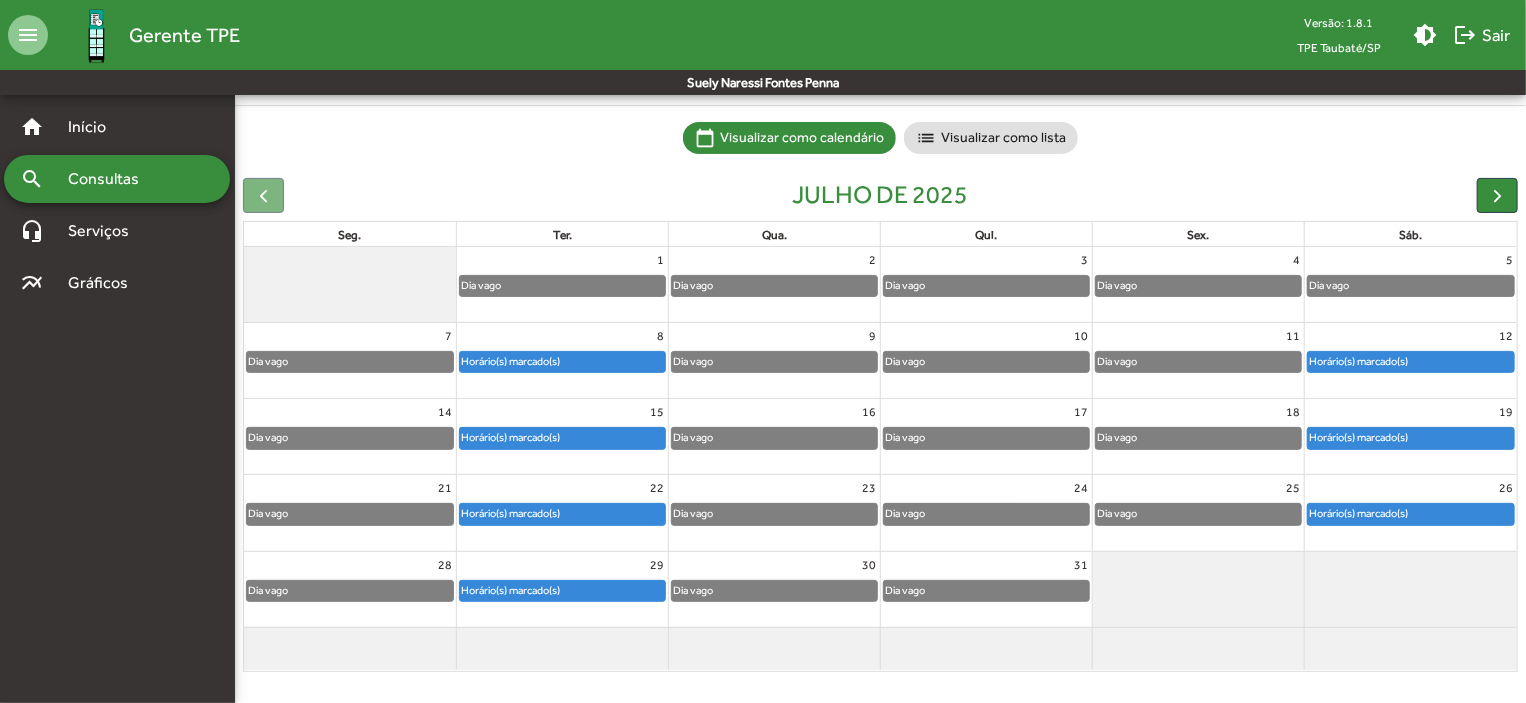 click on "Horário(s) marcado(s)" 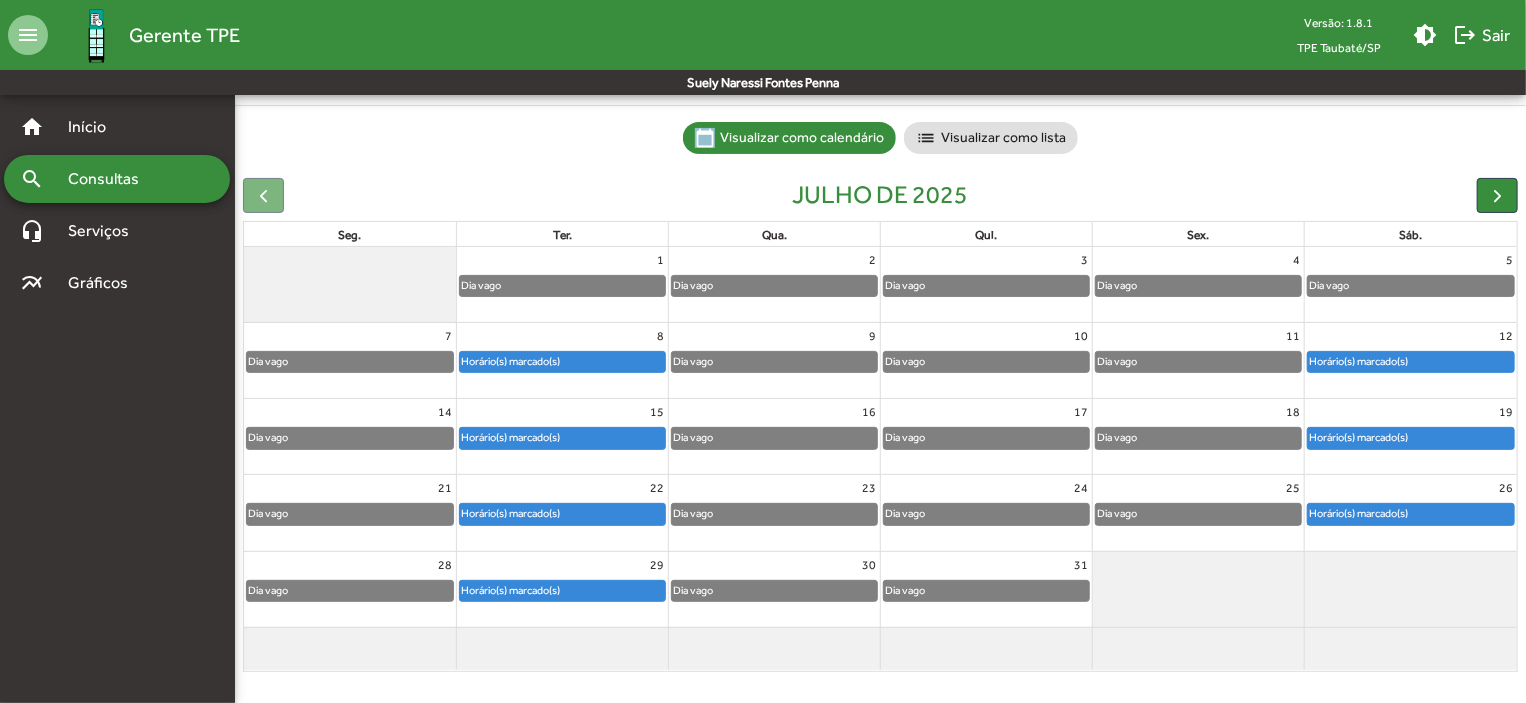click on "Horário(s) marcado(s)" 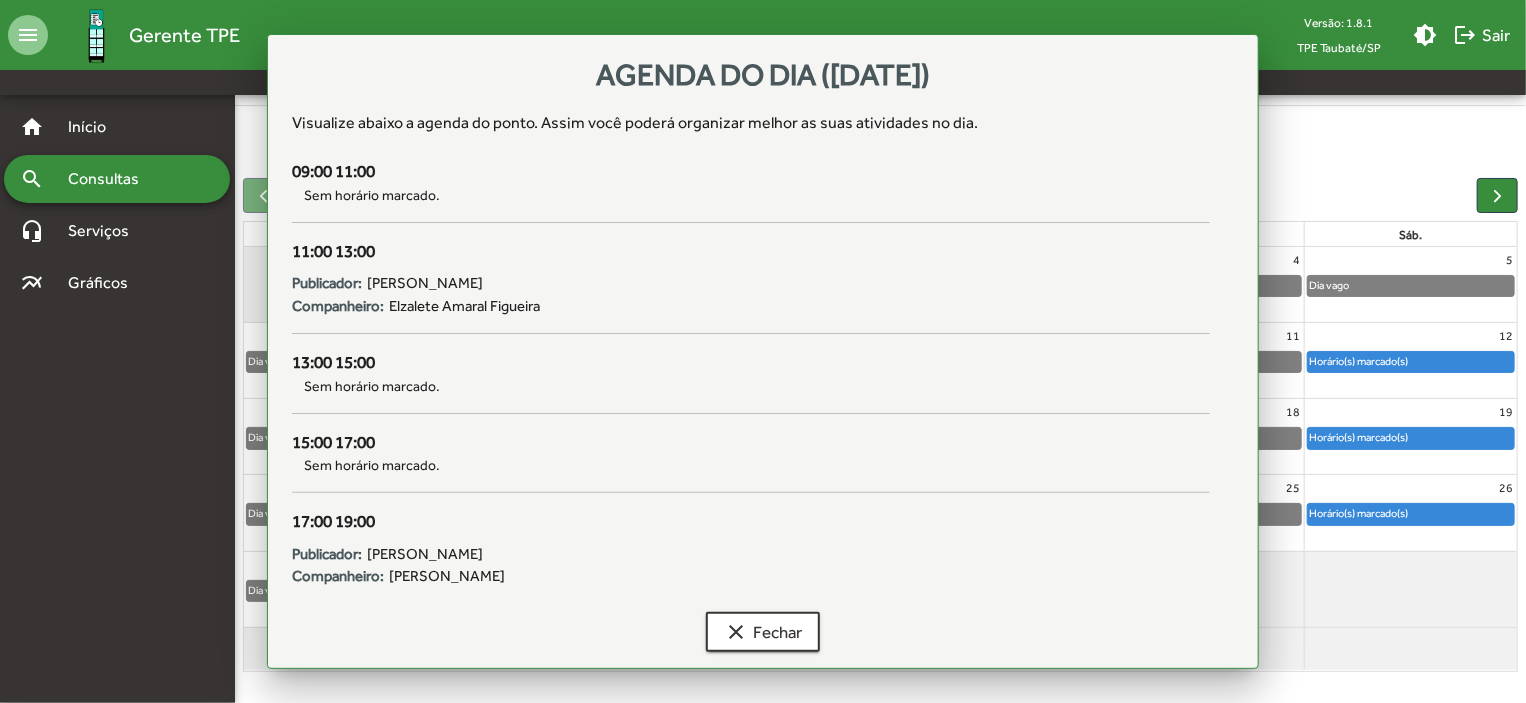 scroll, scrollTop: 124, scrollLeft: 0, axis: vertical 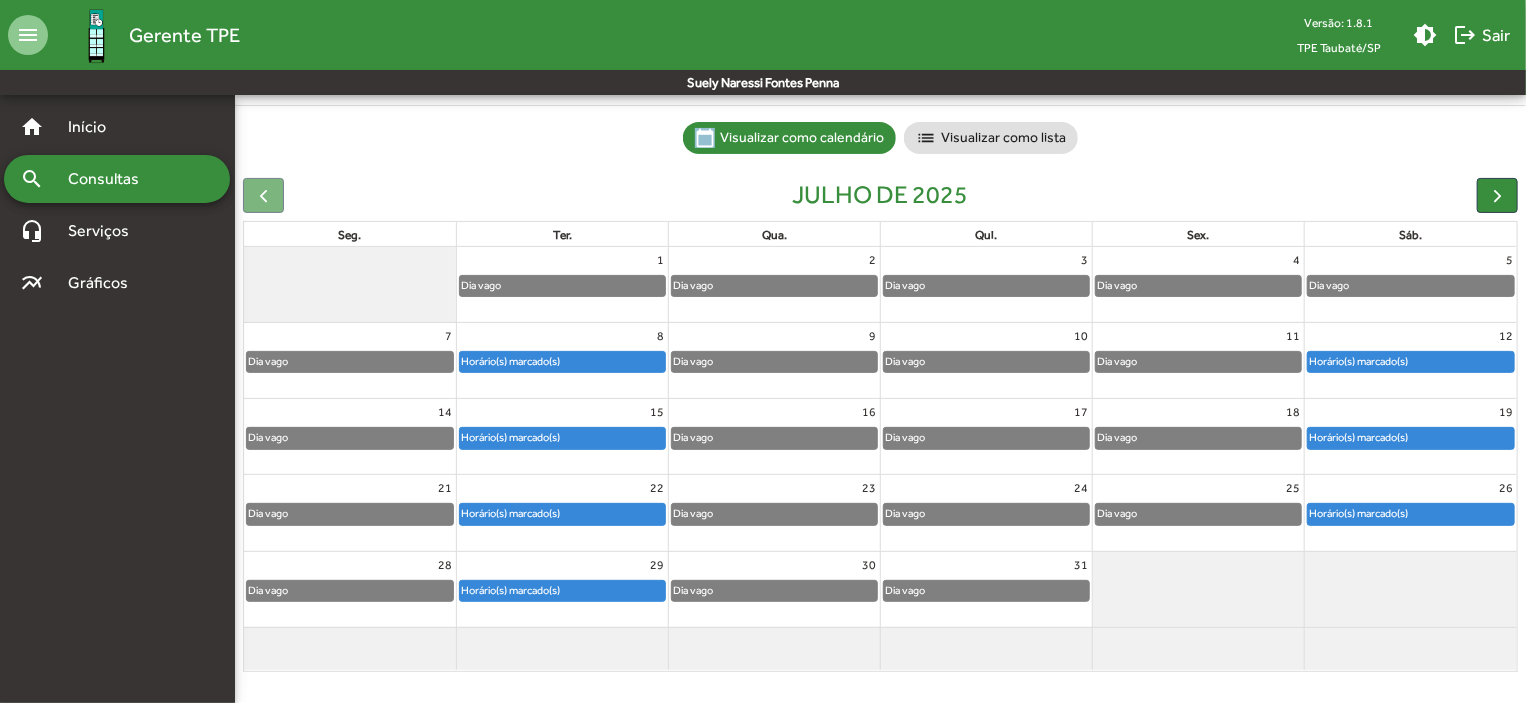 click on "Horário(s) marcado(s)" 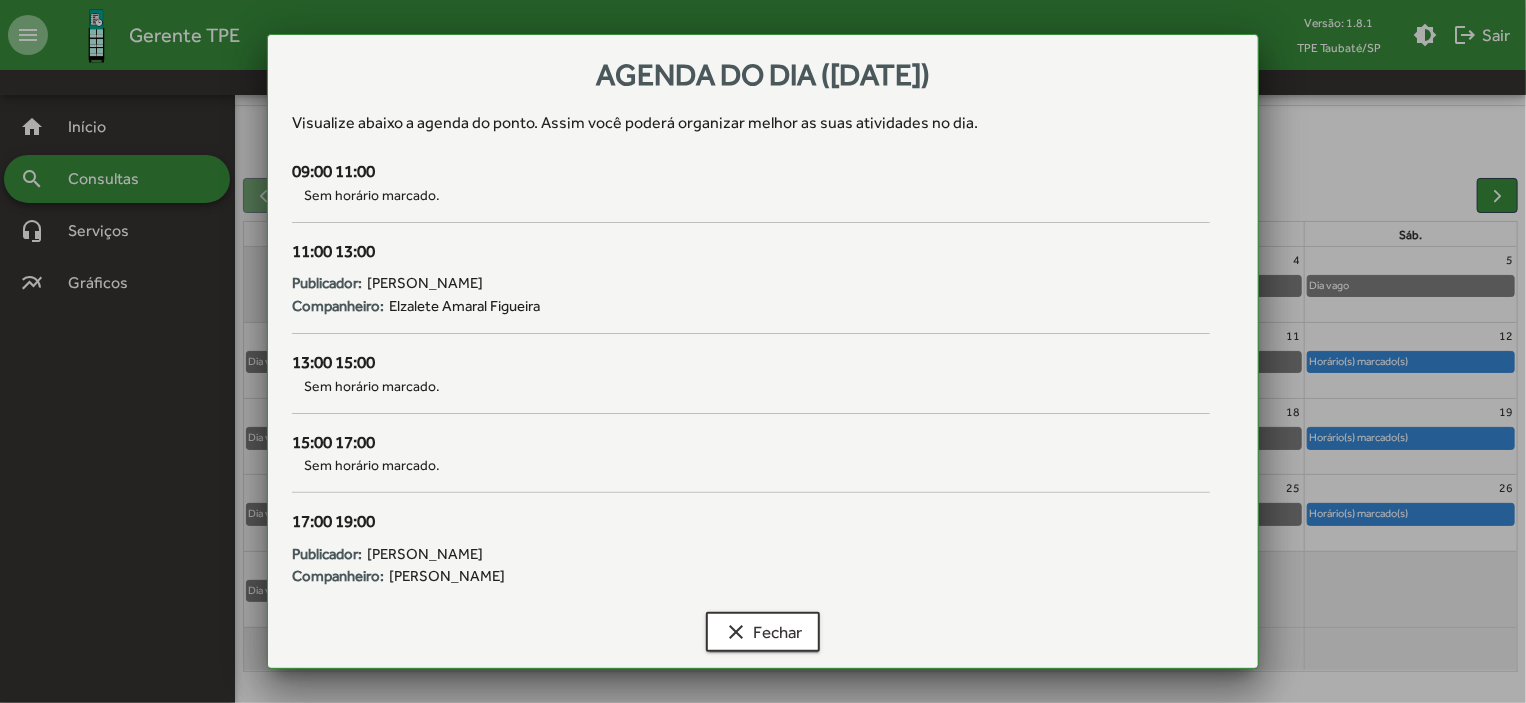scroll, scrollTop: 124, scrollLeft: 0, axis: vertical 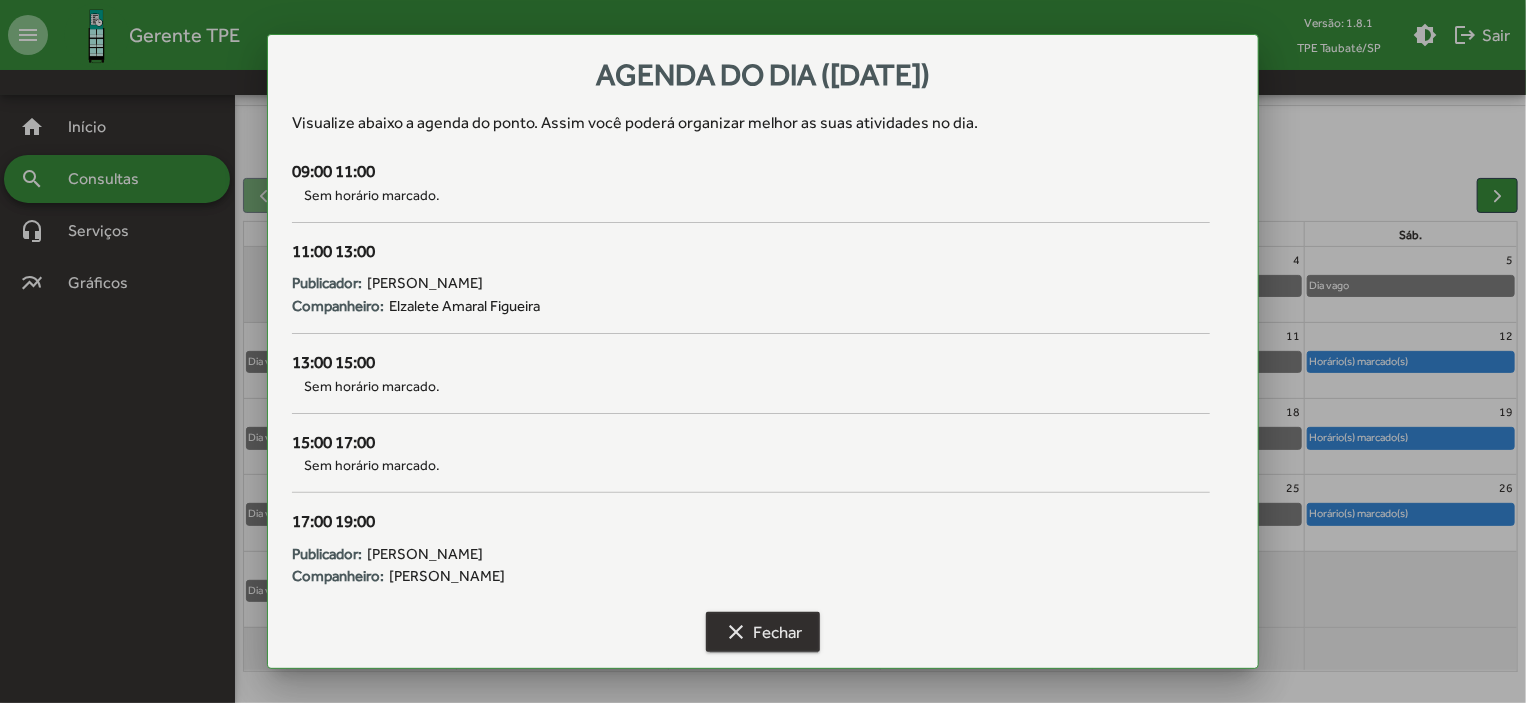 click on "clear  Fechar" at bounding box center (763, 632) 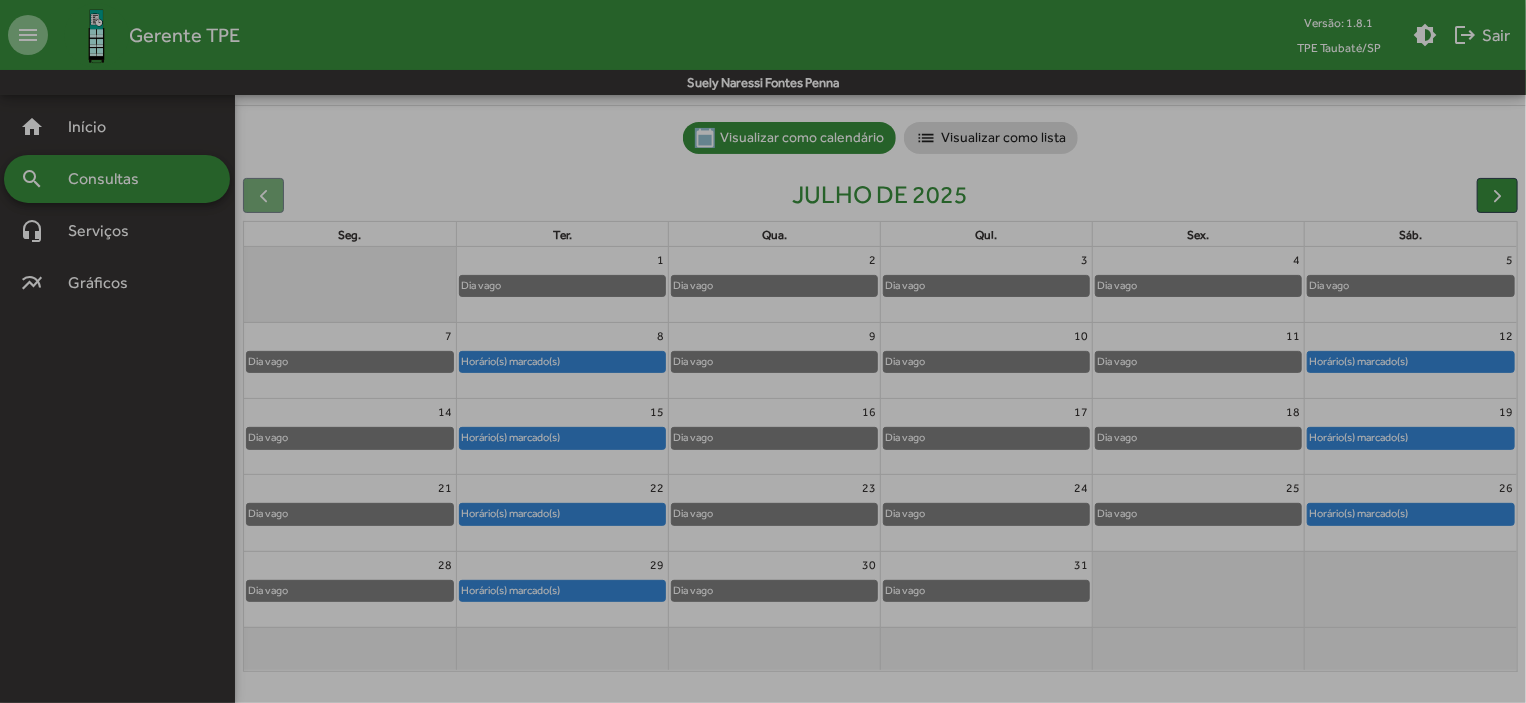 click on "clear  Fechar" at bounding box center (763, 632) 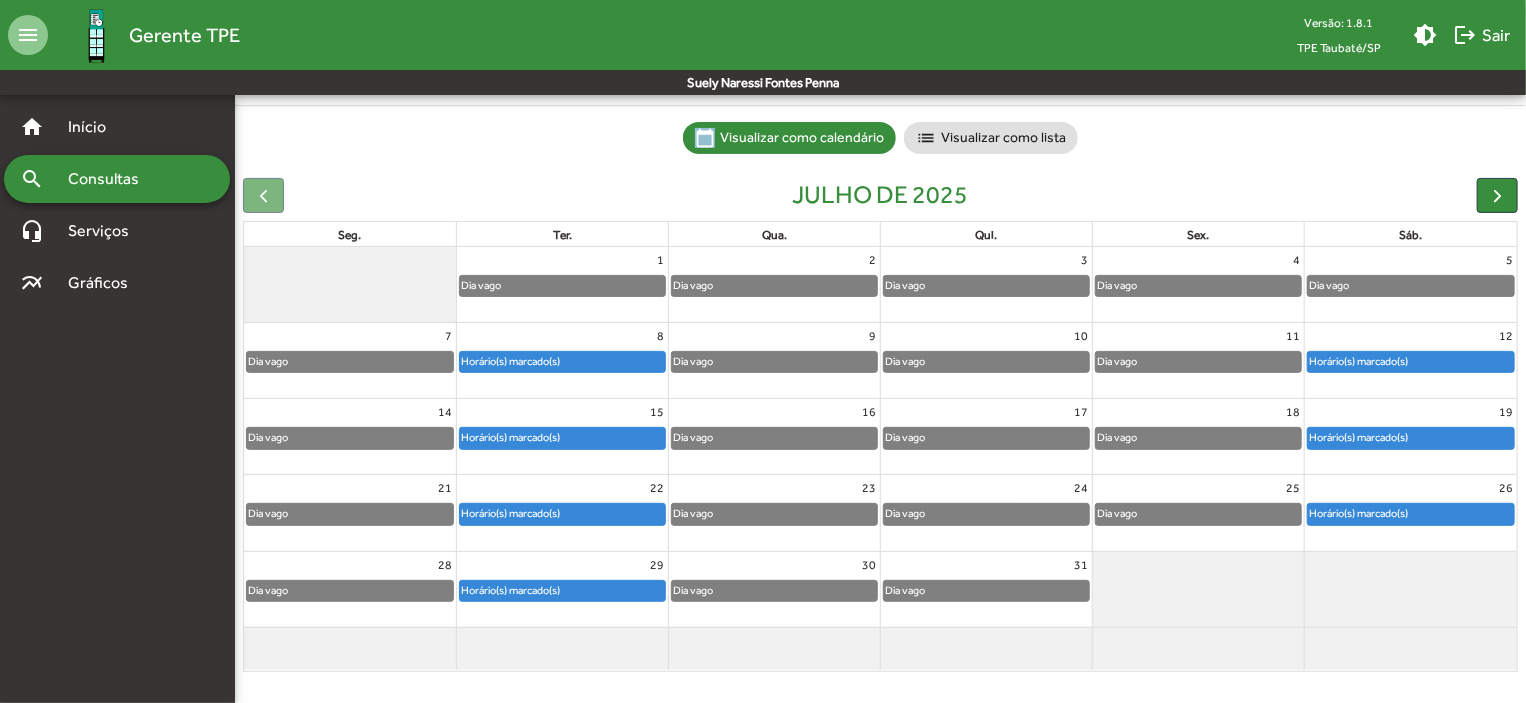 click on "Horário(s) marcado(s)" 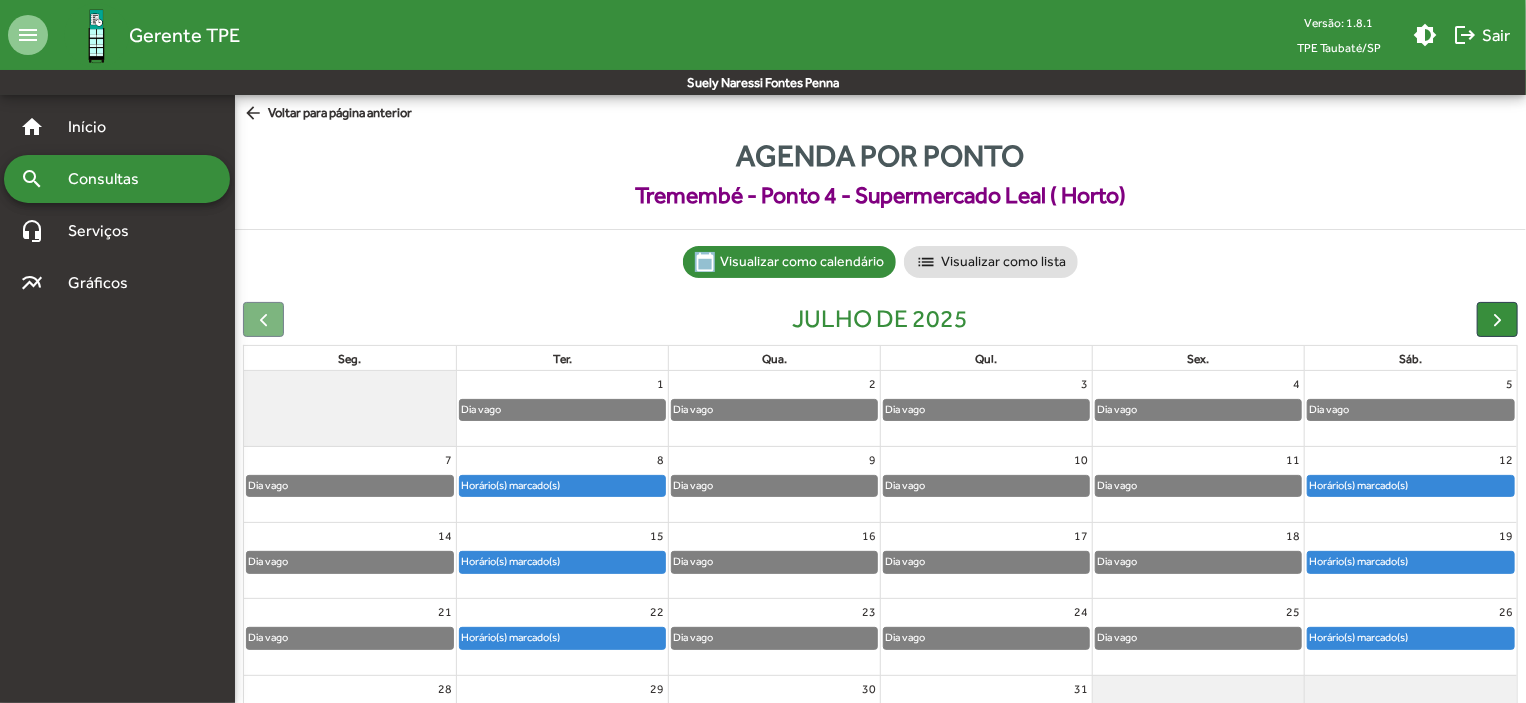 scroll, scrollTop: 124, scrollLeft: 0, axis: vertical 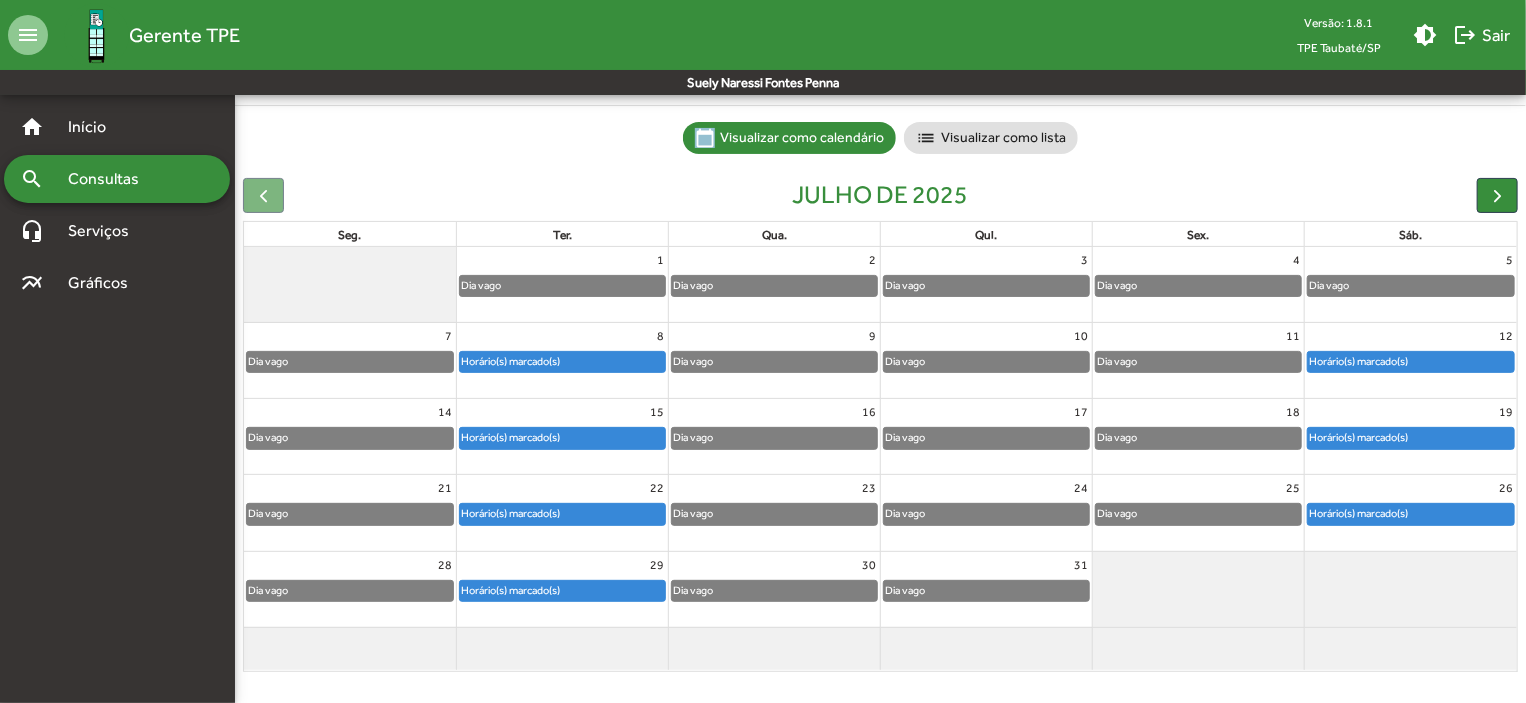 click on "Horário(s) marcado(s)" 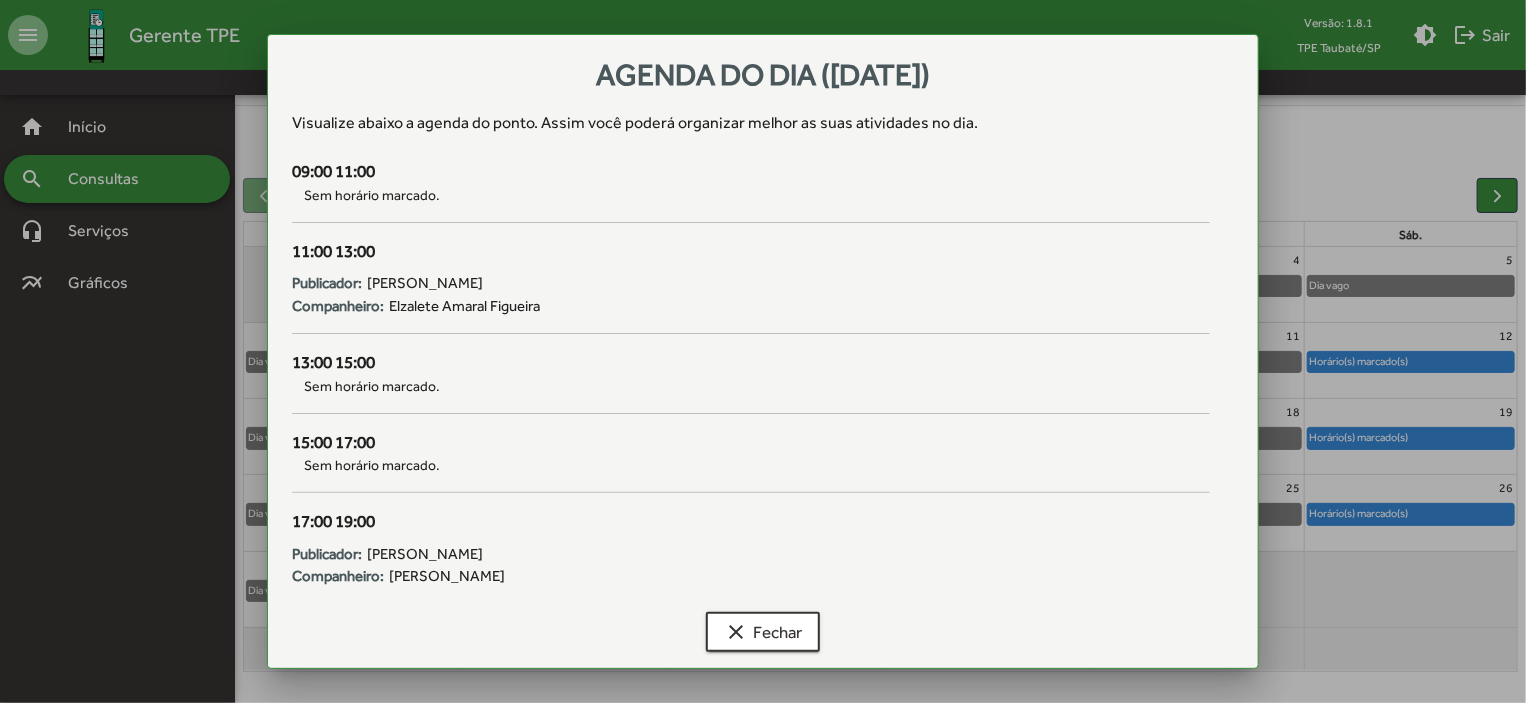 click at bounding box center [763, 351] 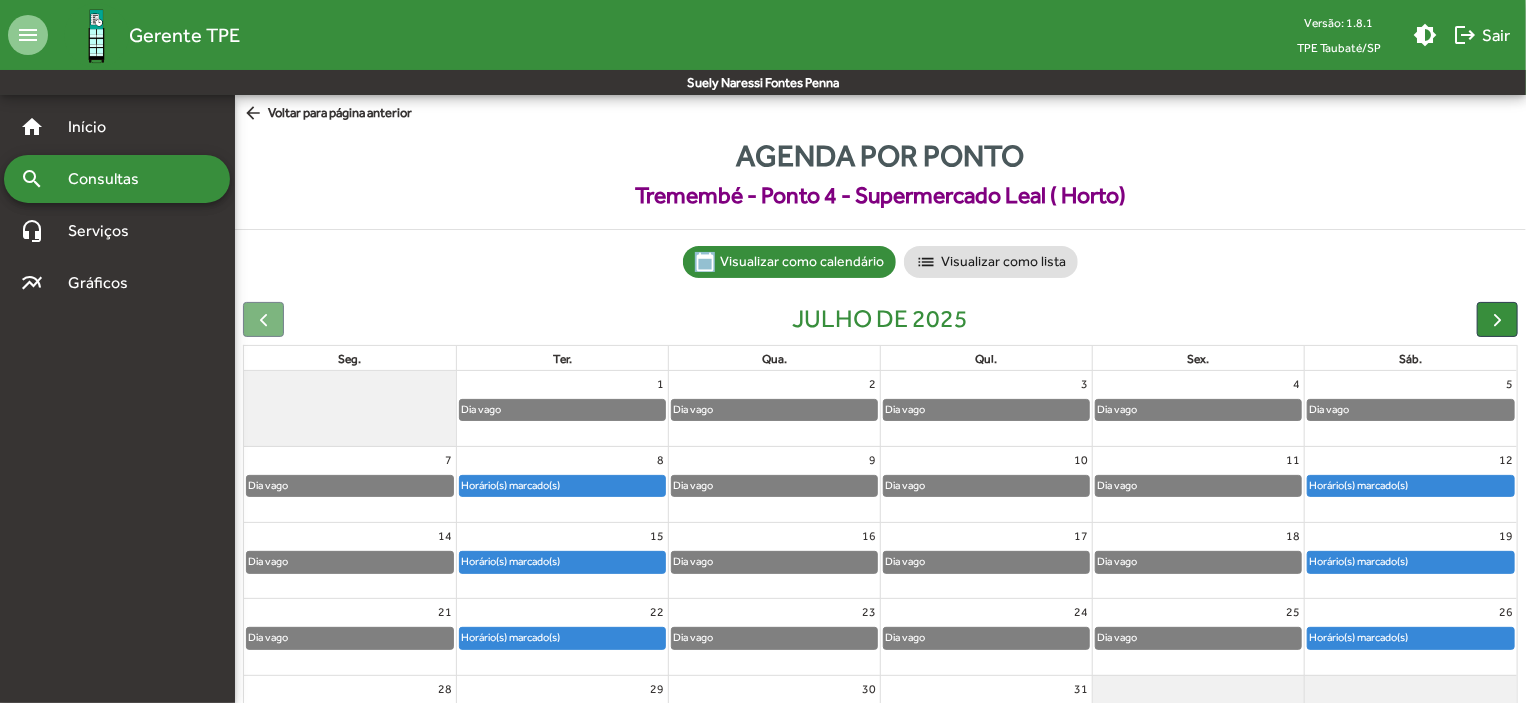 scroll, scrollTop: 124, scrollLeft: 0, axis: vertical 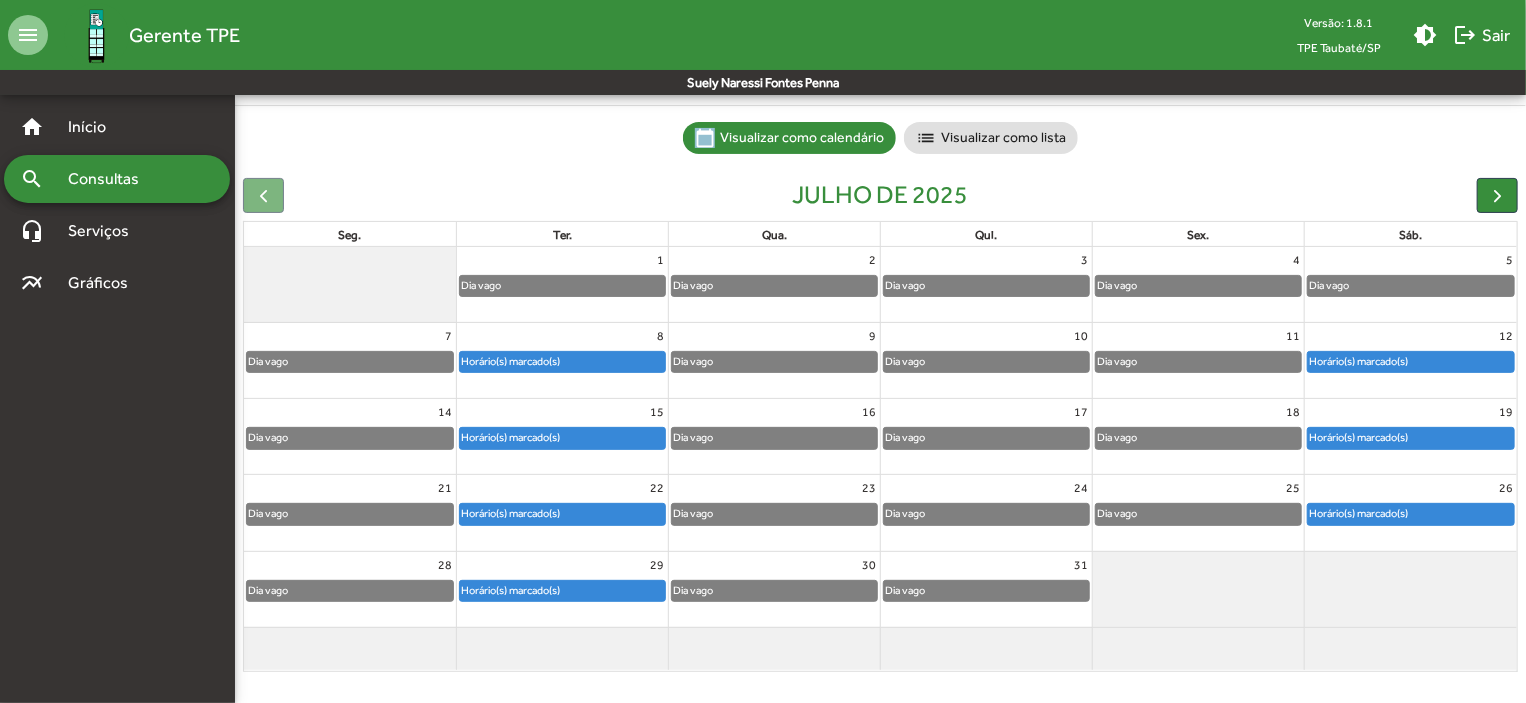 click on "Horário(s) marcado(s)" 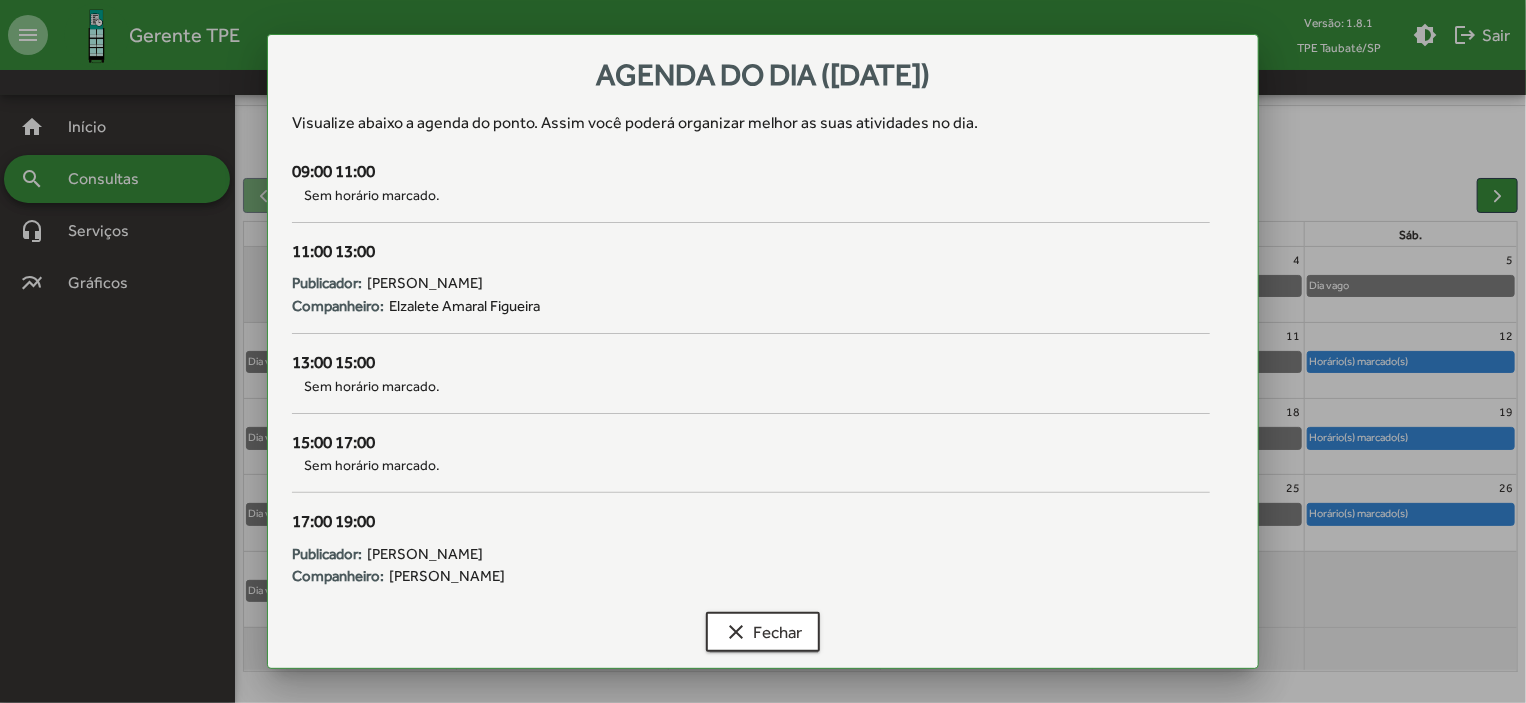 click at bounding box center [763, 351] 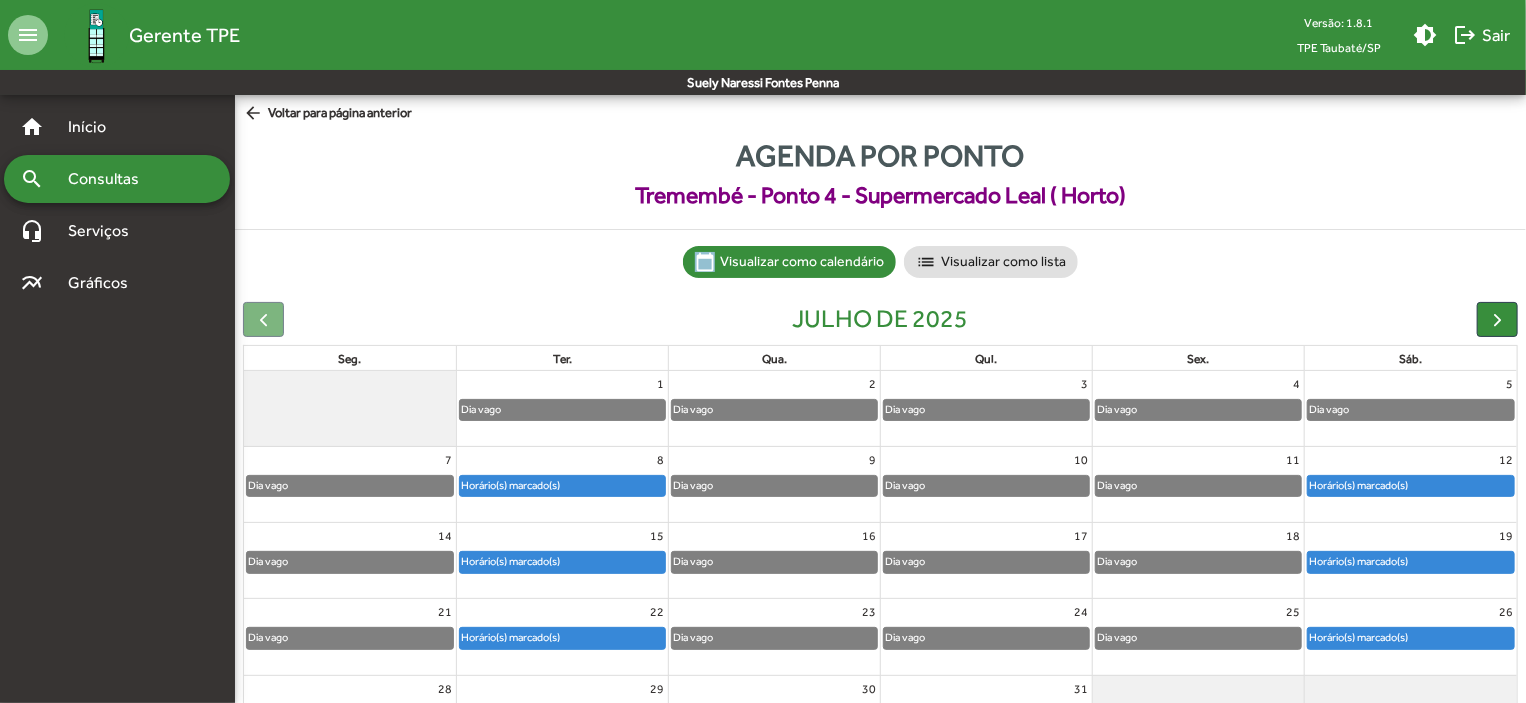 scroll, scrollTop: 124, scrollLeft: 0, axis: vertical 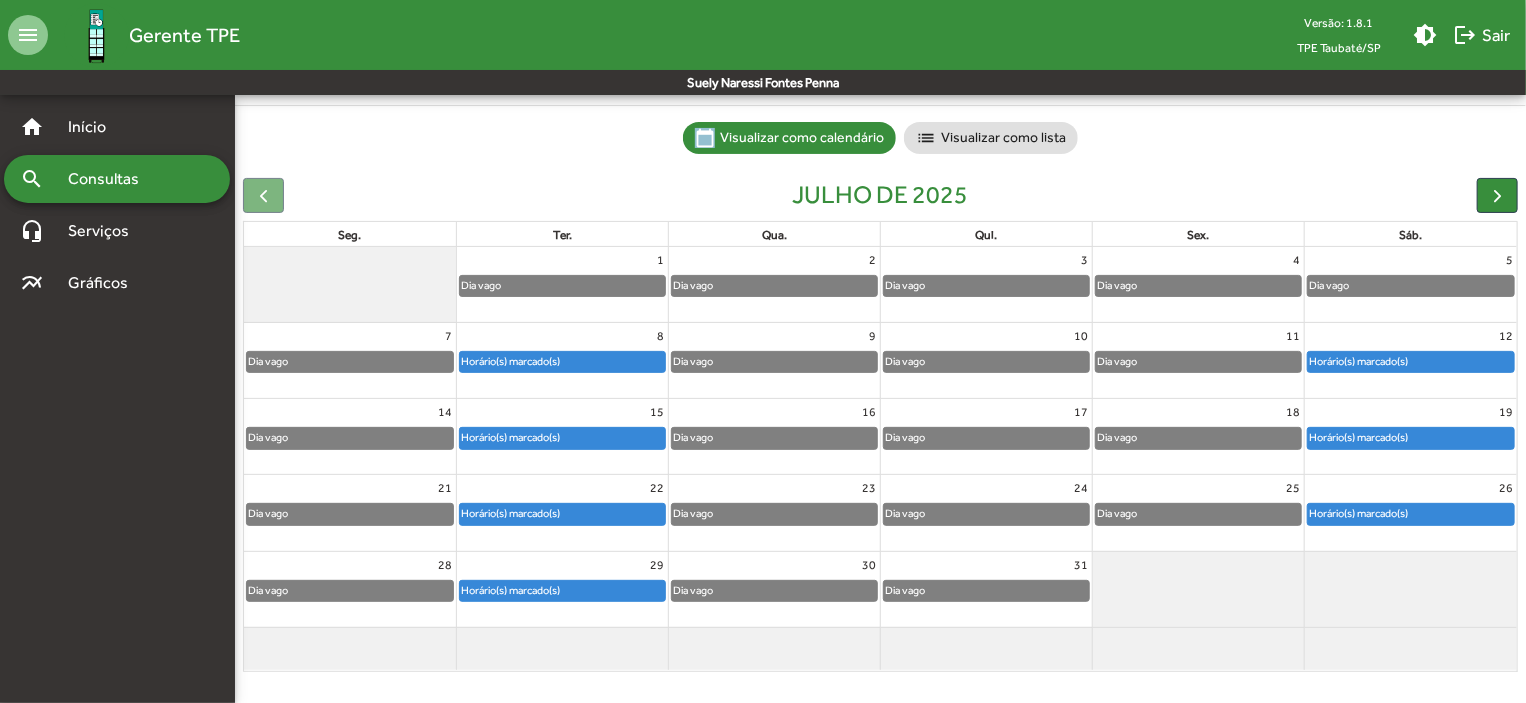 click on "Horário(s) marcado(s)" 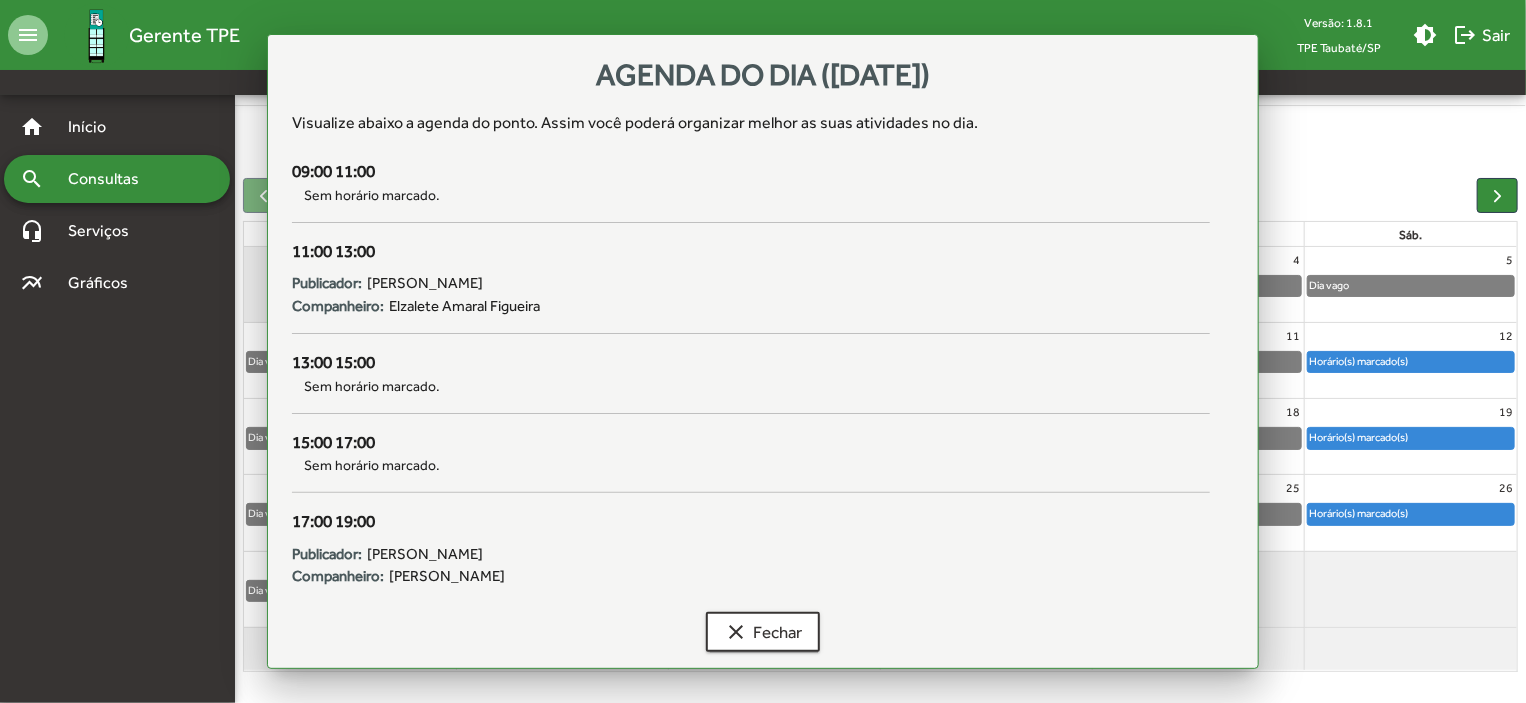 scroll, scrollTop: 0, scrollLeft: 0, axis: both 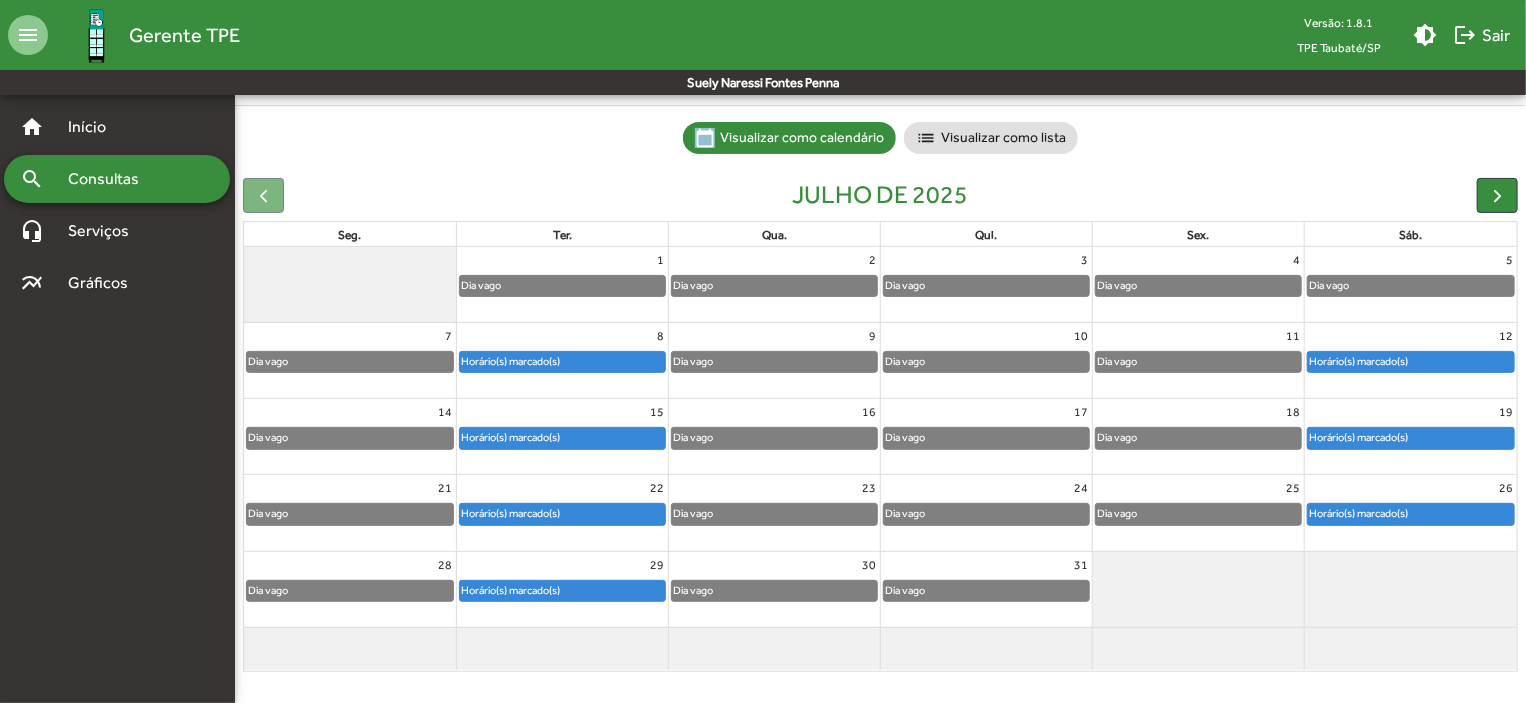 click on "Horário(s) marcado(s)" 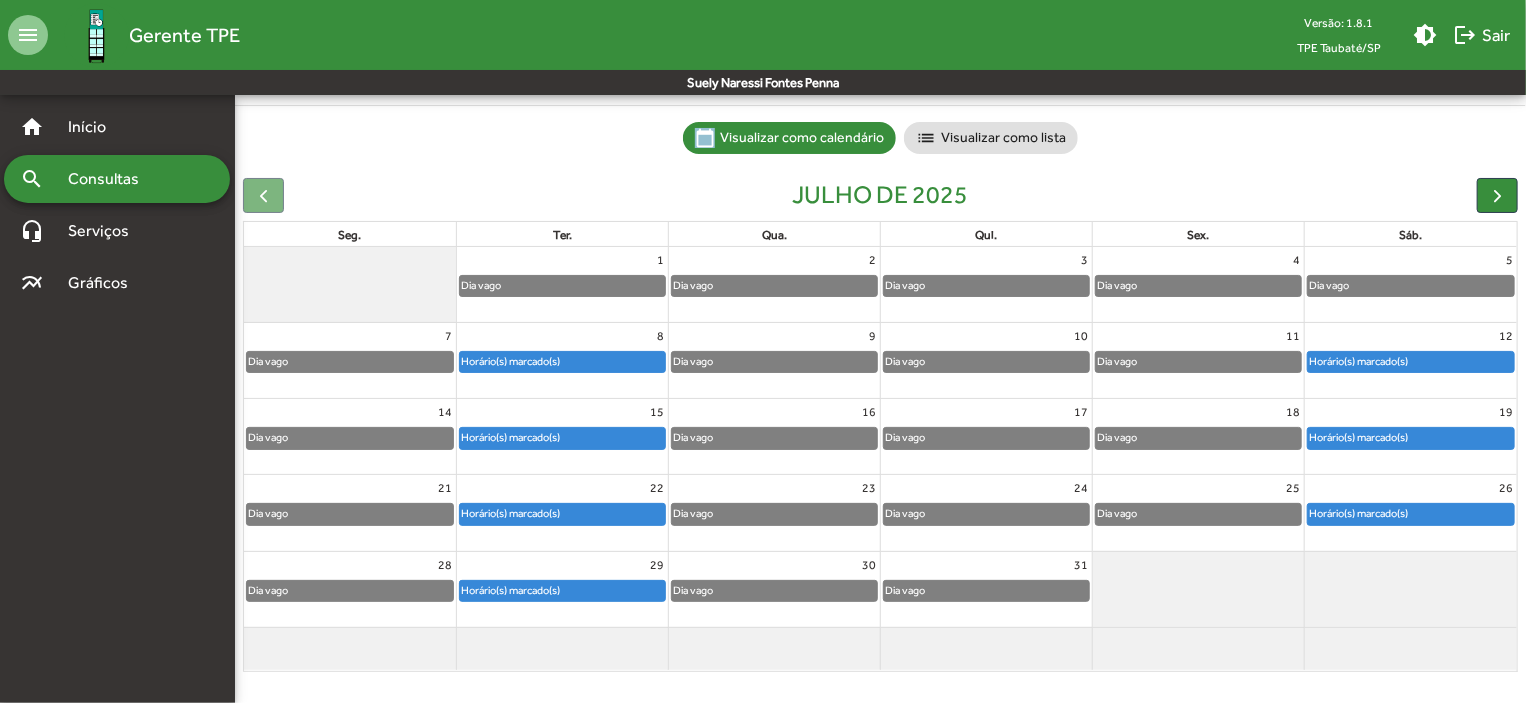 scroll, scrollTop: 124, scrollLeft: 0, axis: vertical 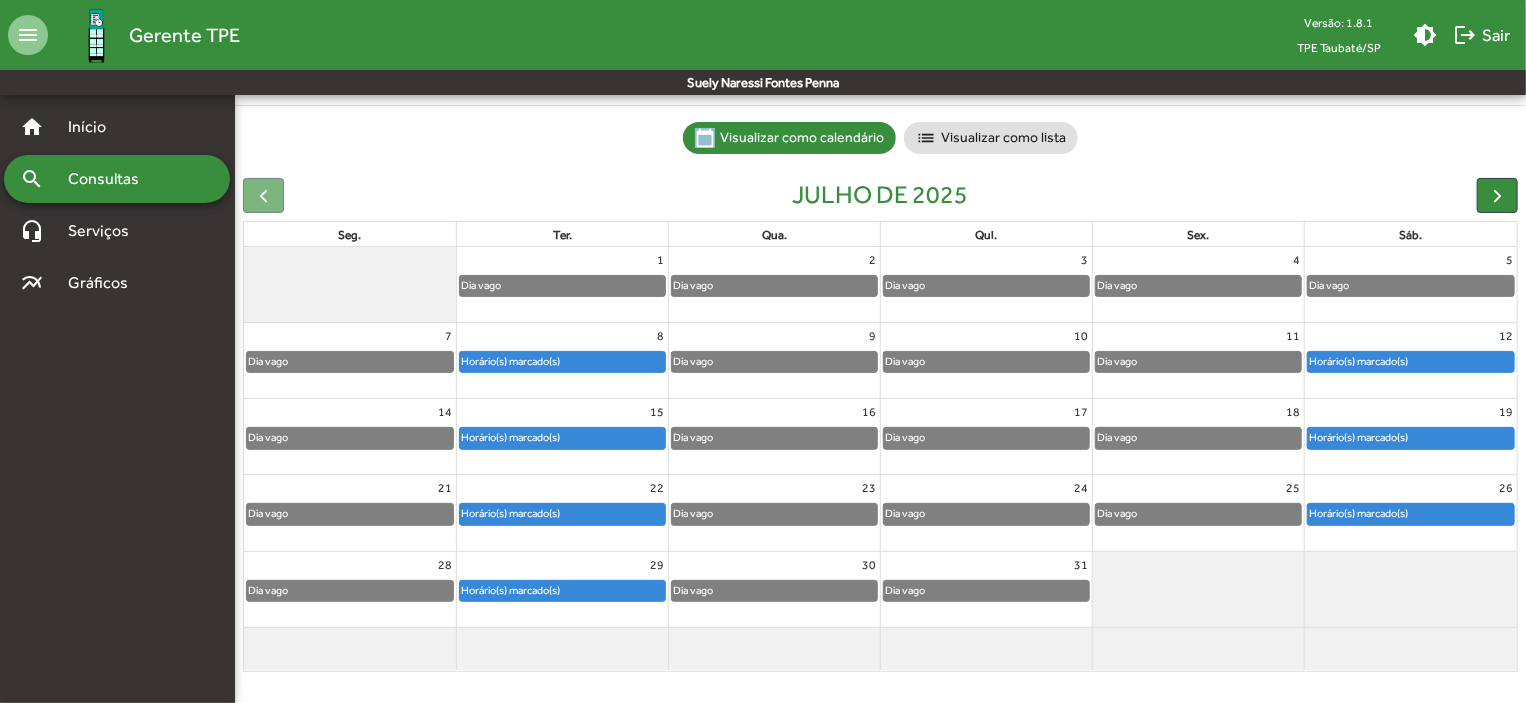 click on "Horário(s) marcado(s)" 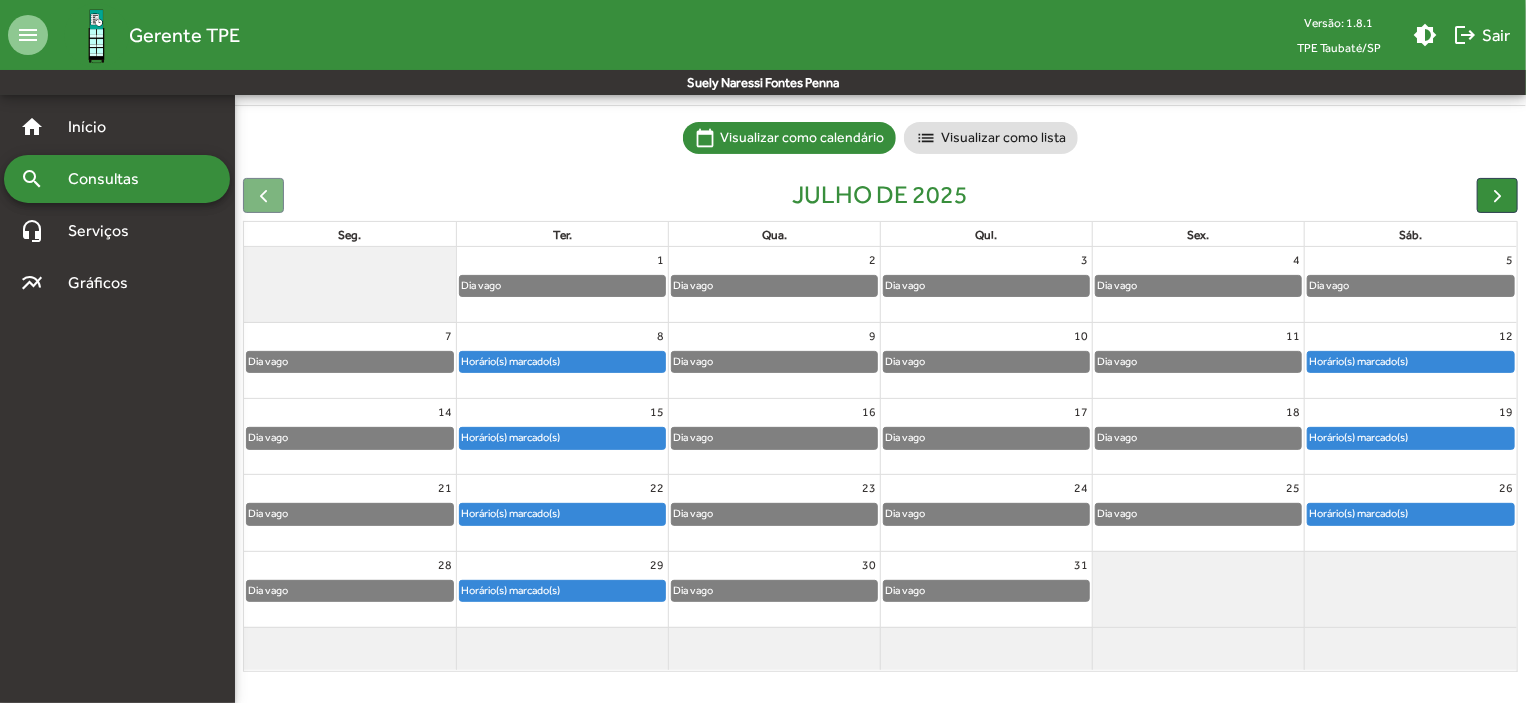 click on "Horário(s) marcado(s)" 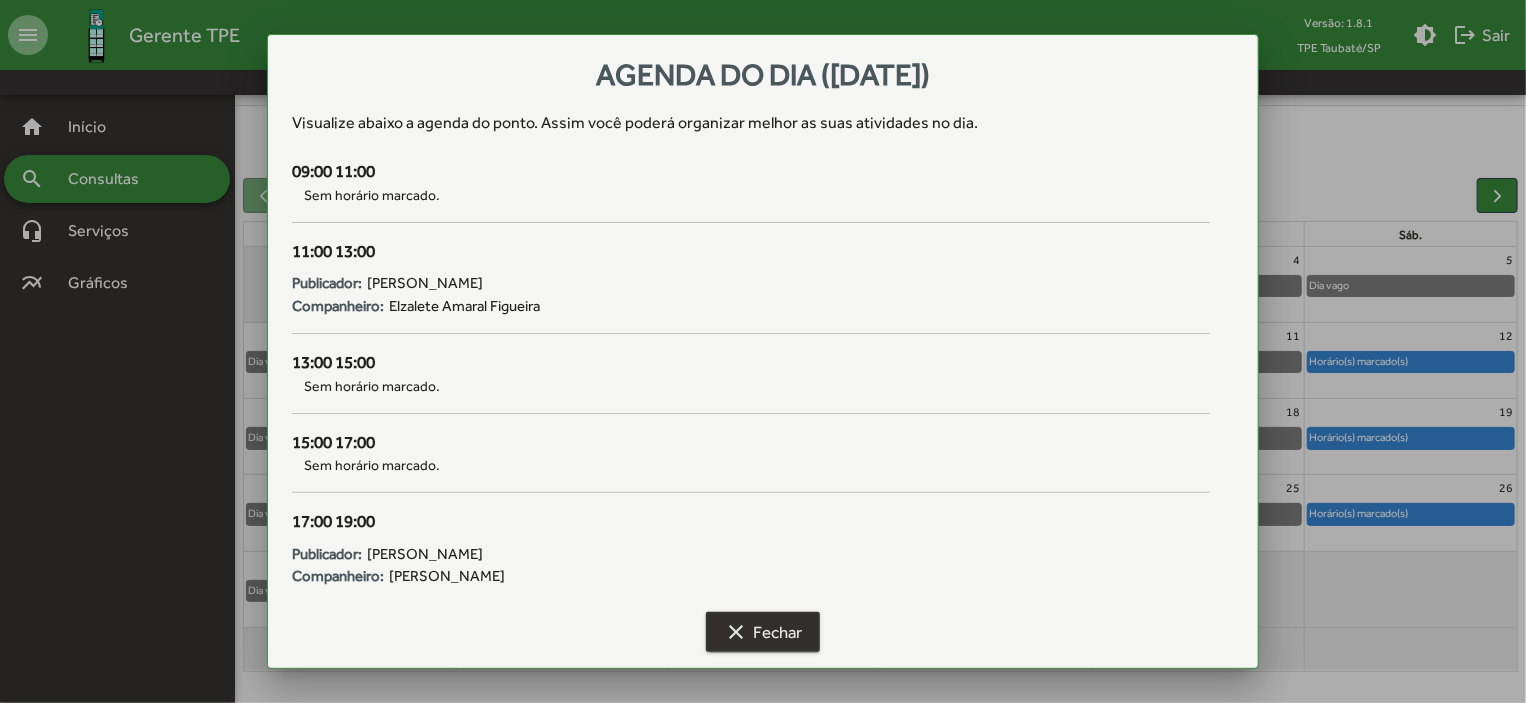 click on "clear  Fechar" at bounding box center [763, 632] 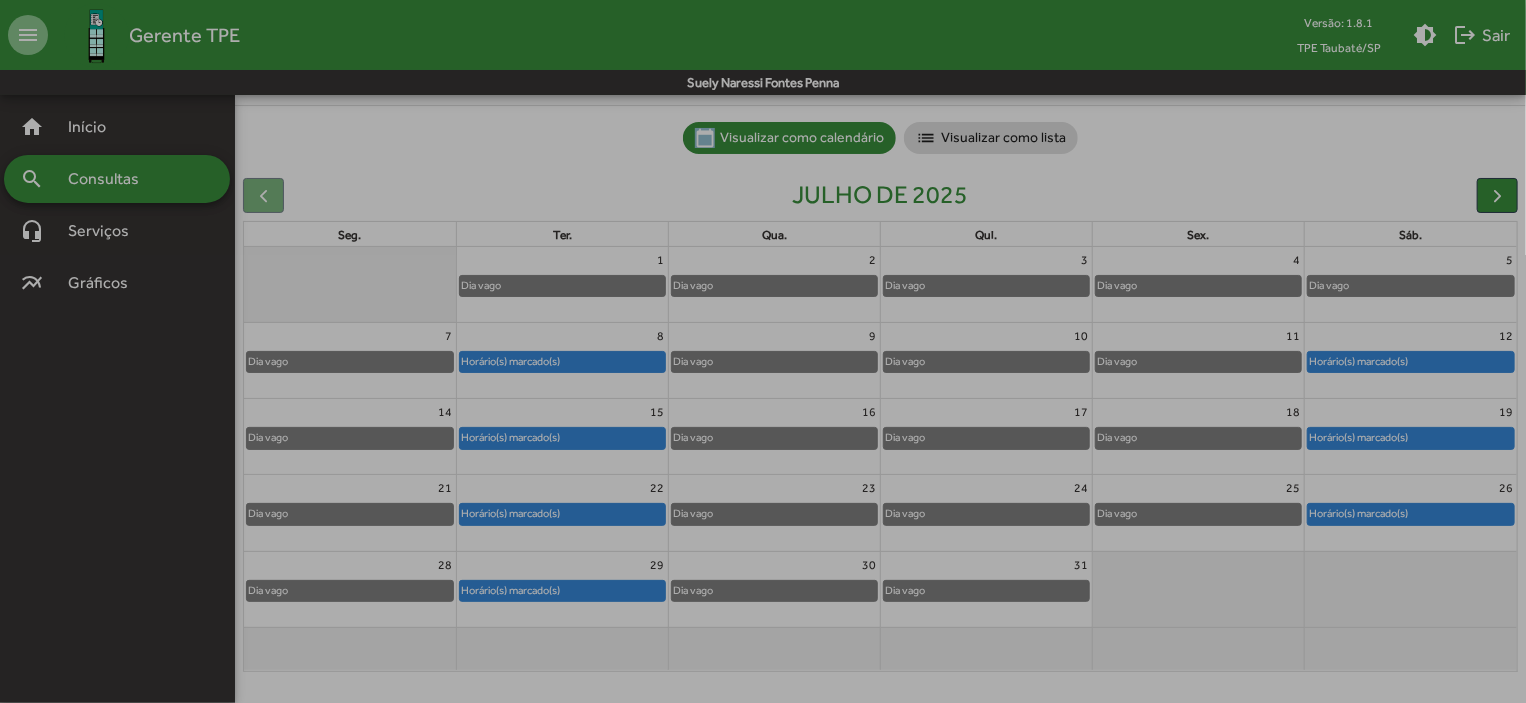 click on "clear  Fechar" at bounding box center [763, 632] 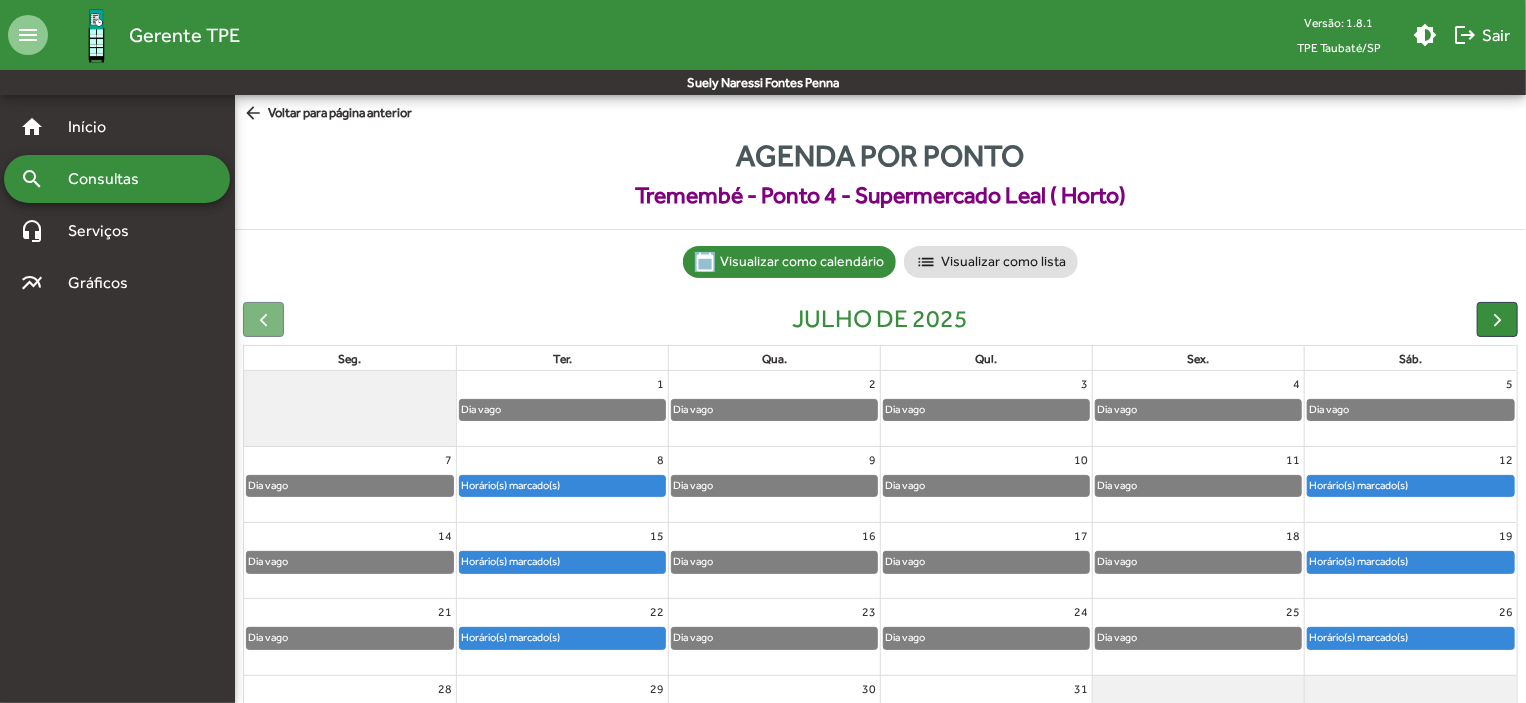 scroll, scrollTop: 124, scrollLeft: 0, axis: vertical 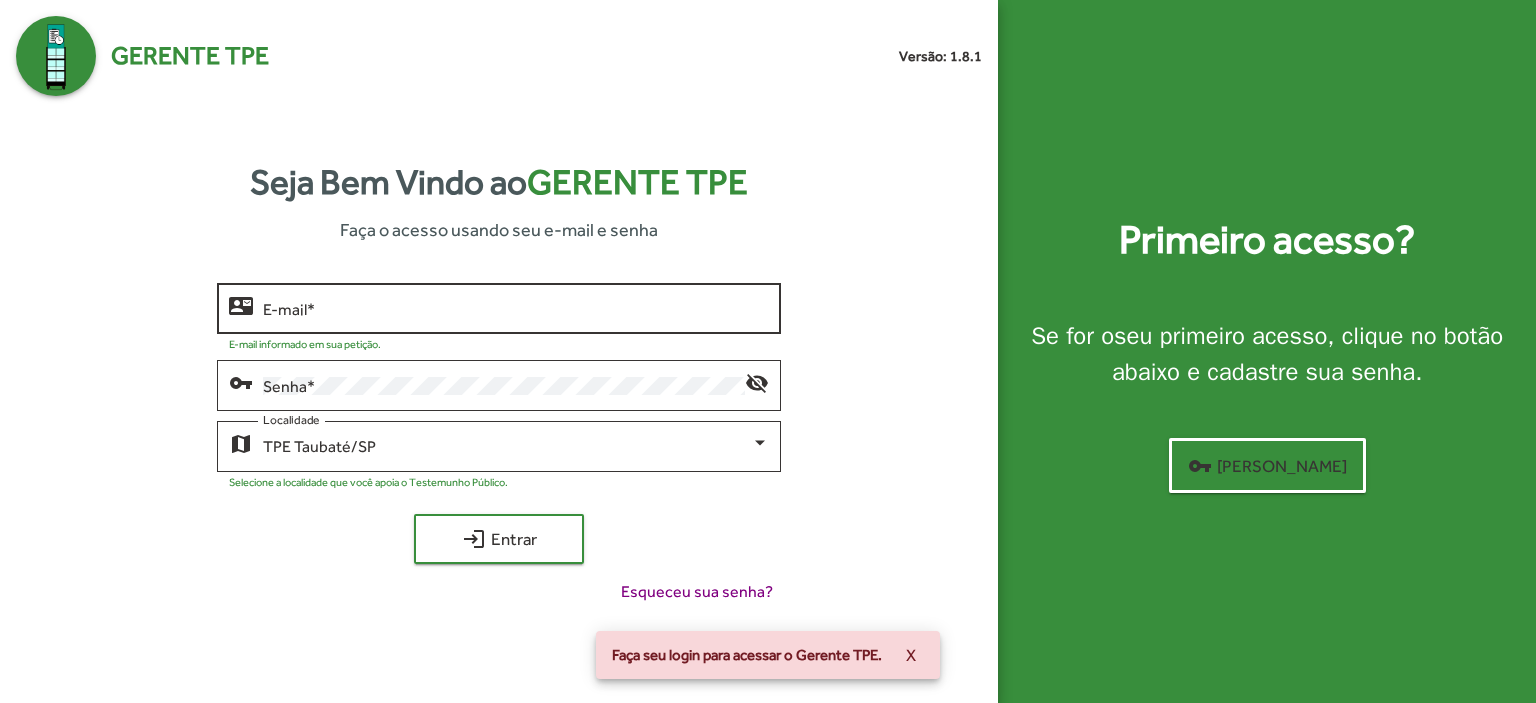 click on "E-mail   *" at bounding box center [516, 309] 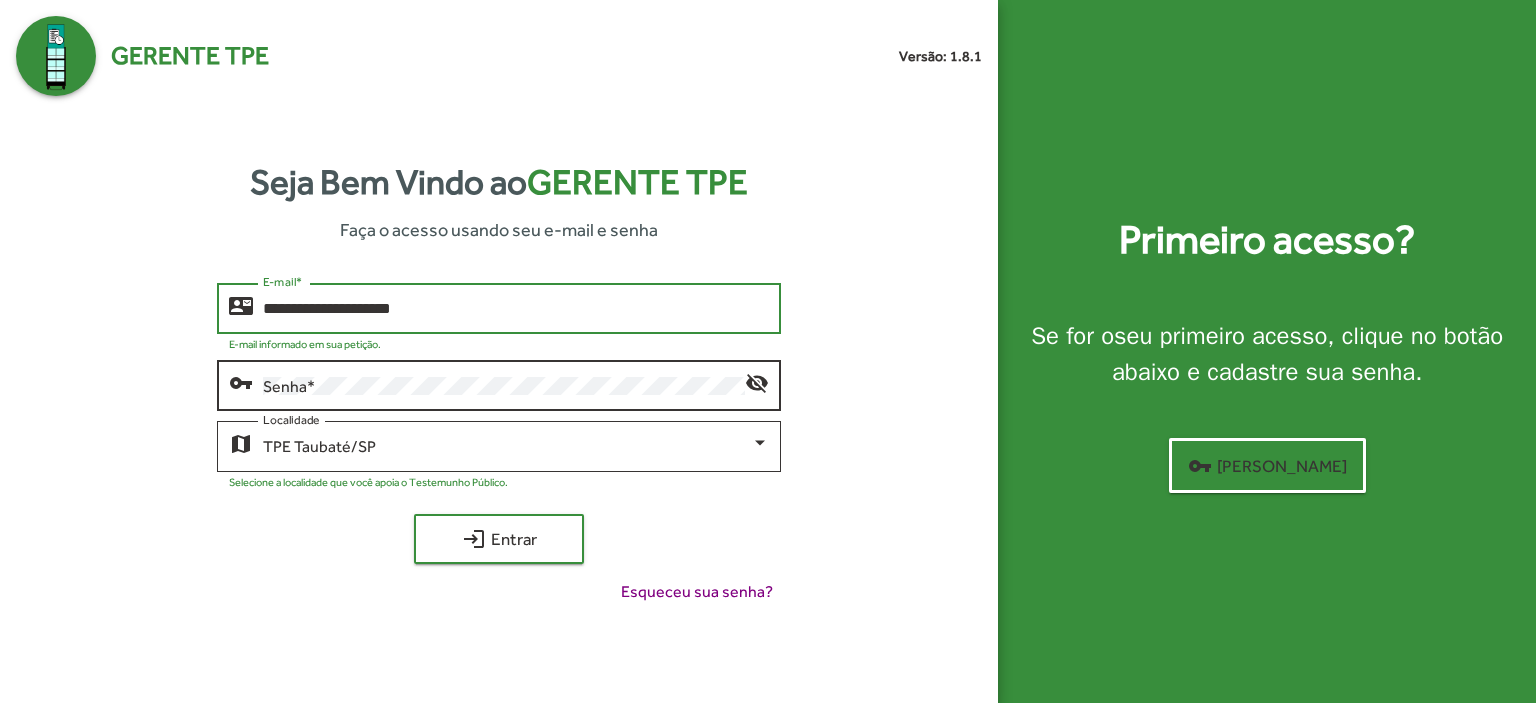 type on "**********" 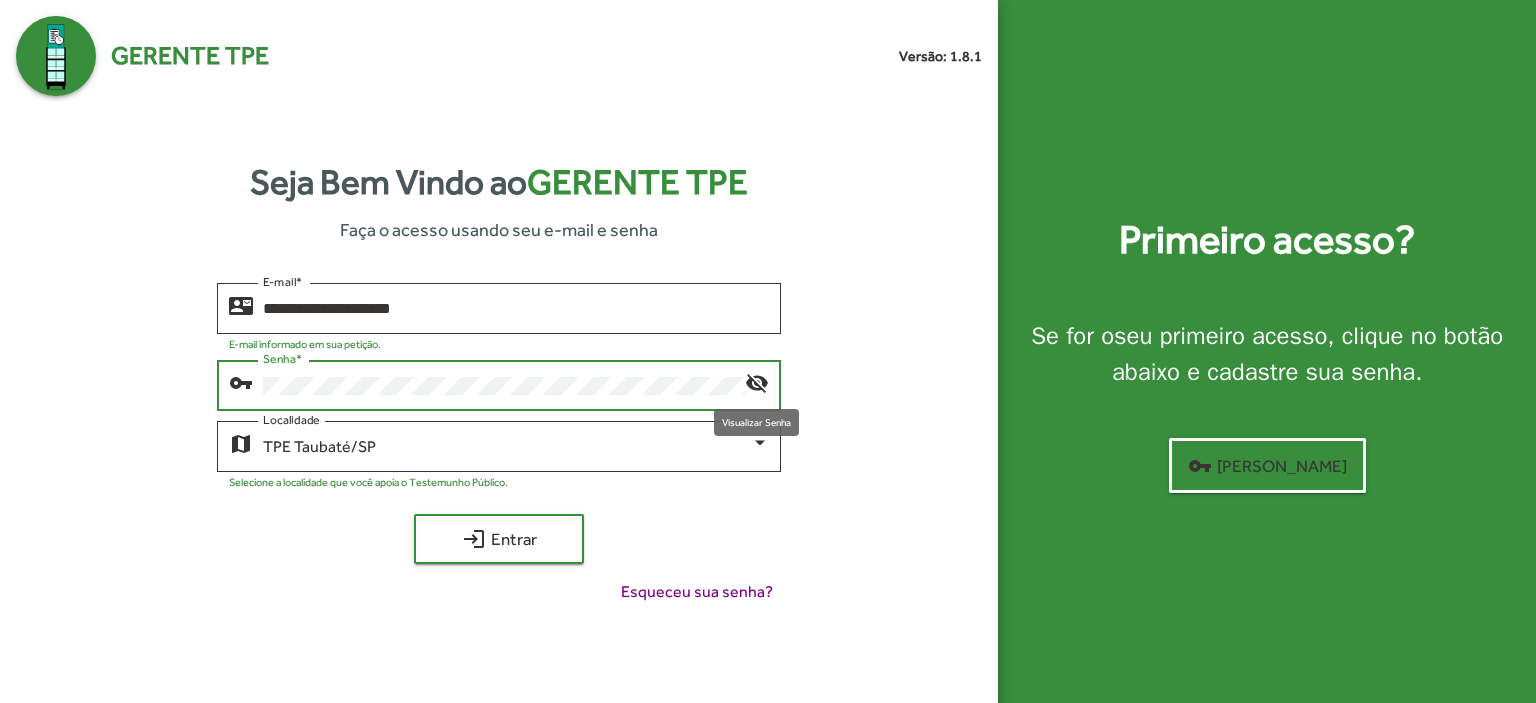 click on "visibility_off" 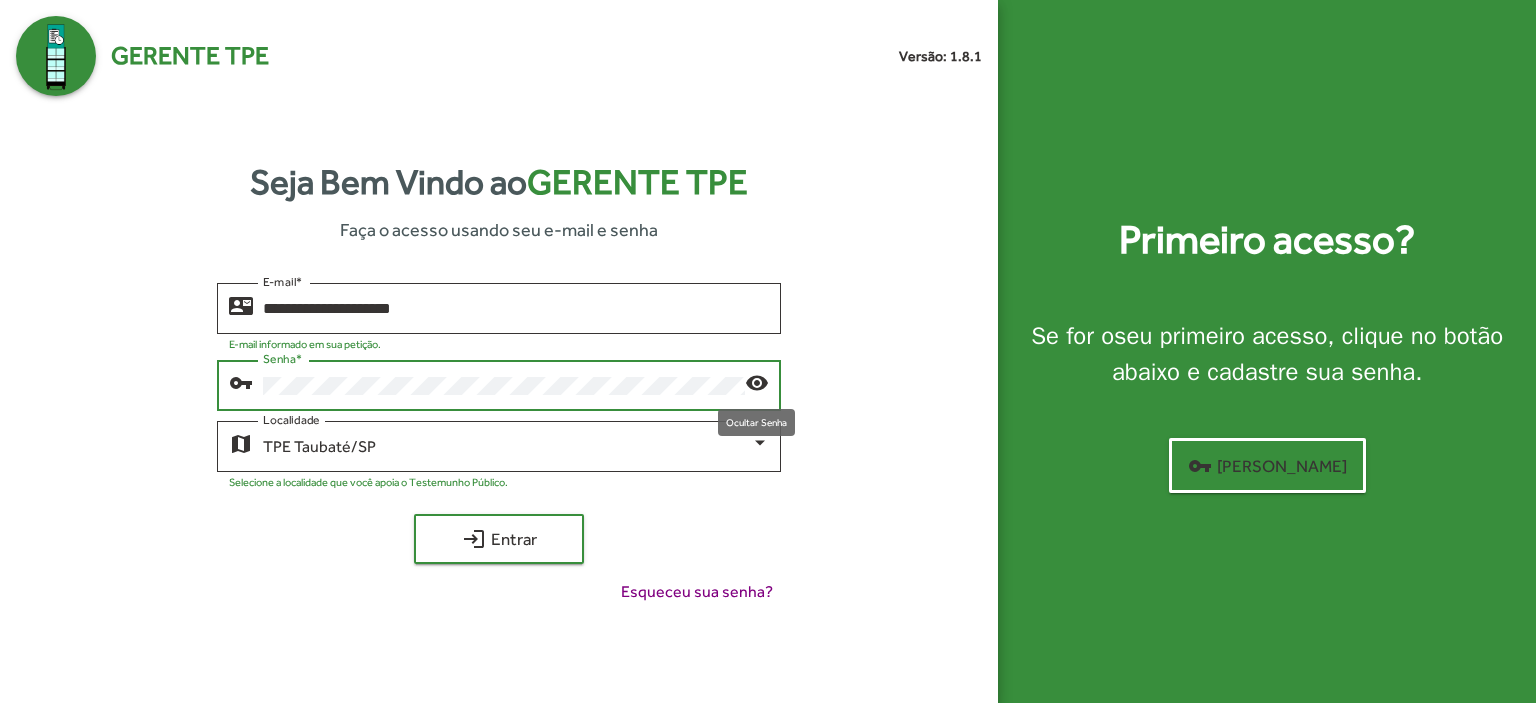 click on "visibility" 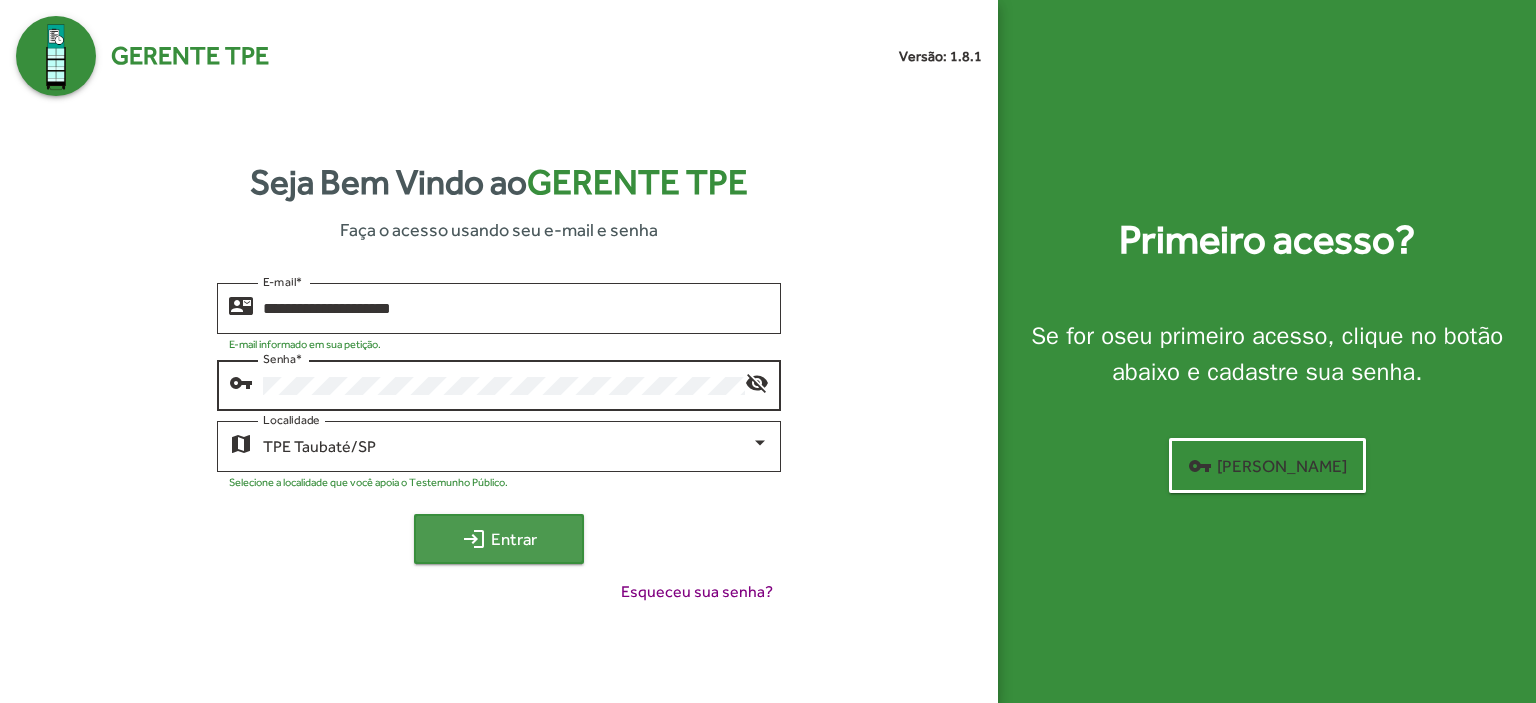 click on "login  Entrar" 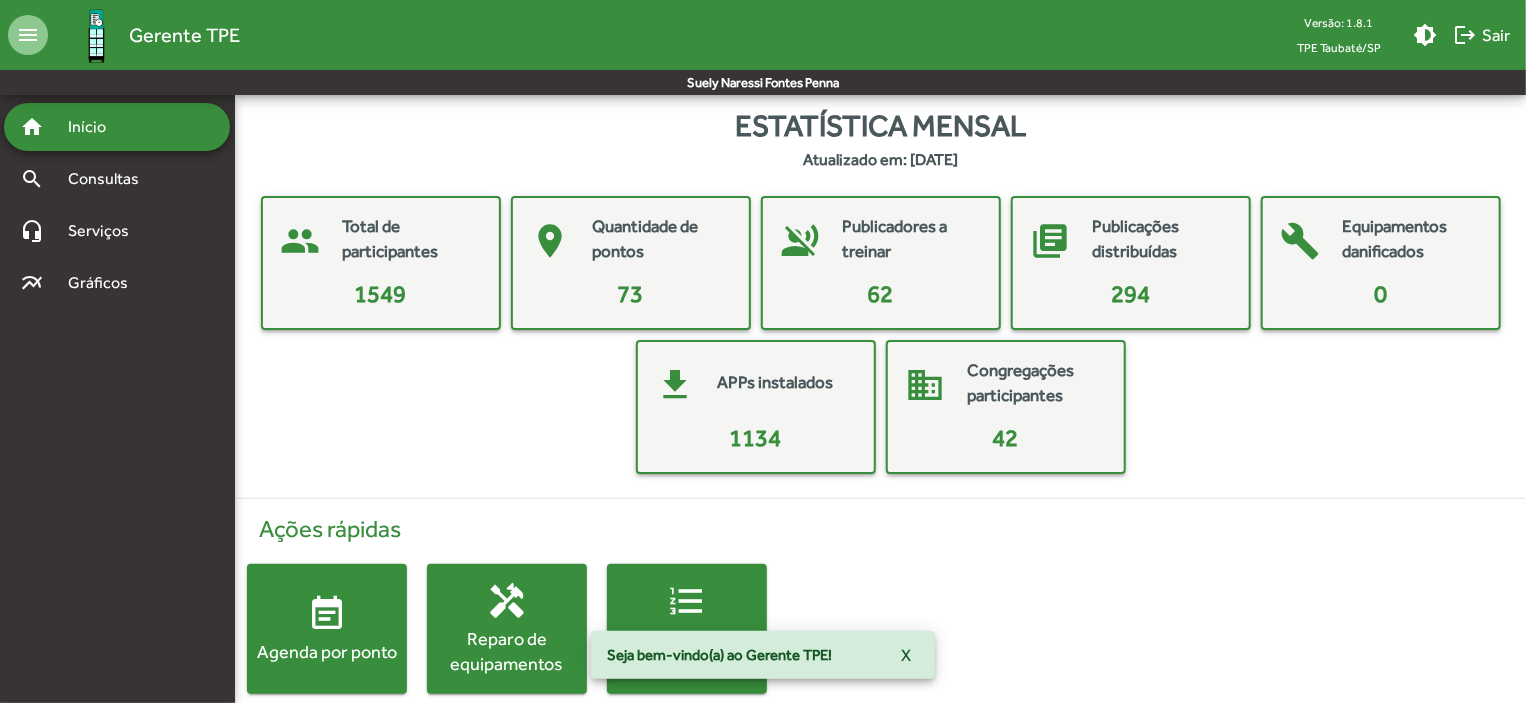 click on "event_note  Agenda por ponto" 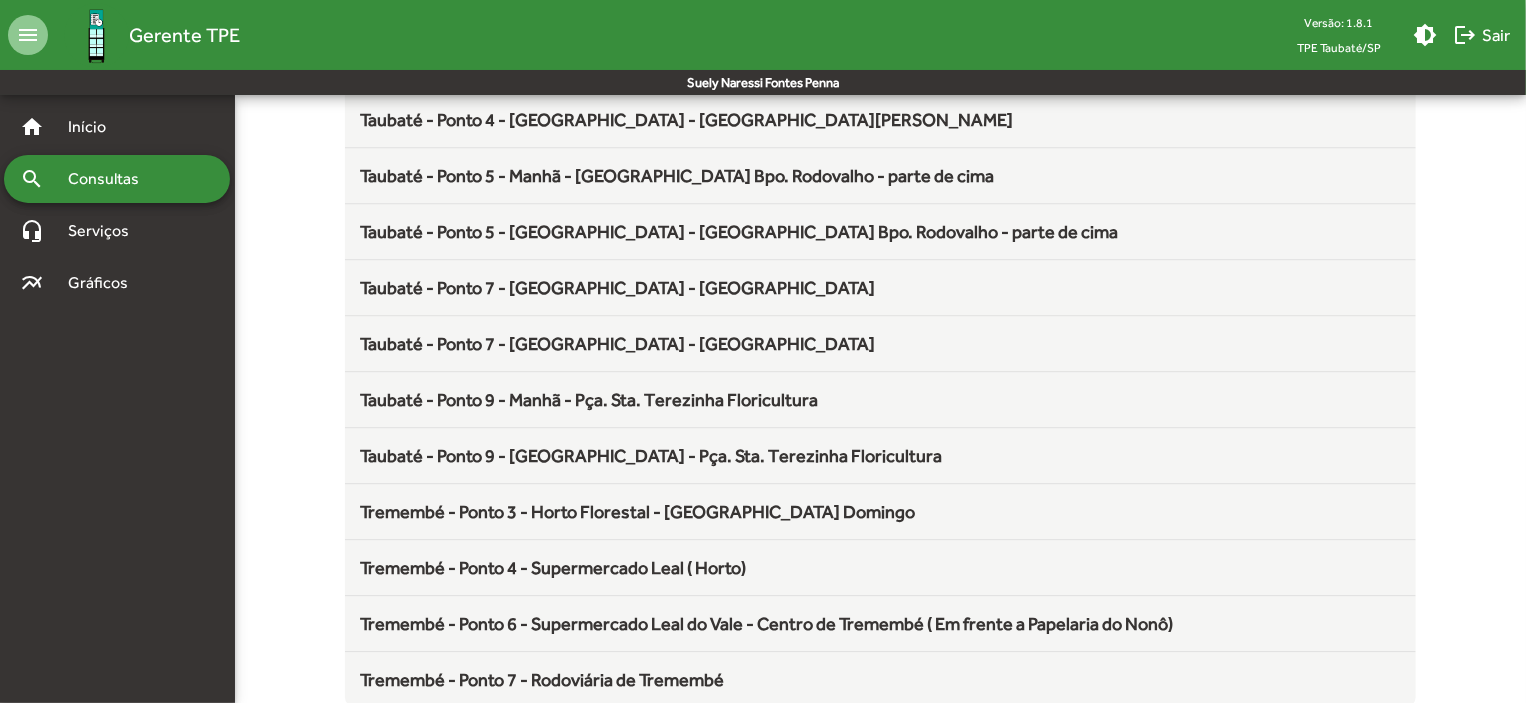 scroll, scrollTop: 2636, scrollLeft: 0, axis: vertical 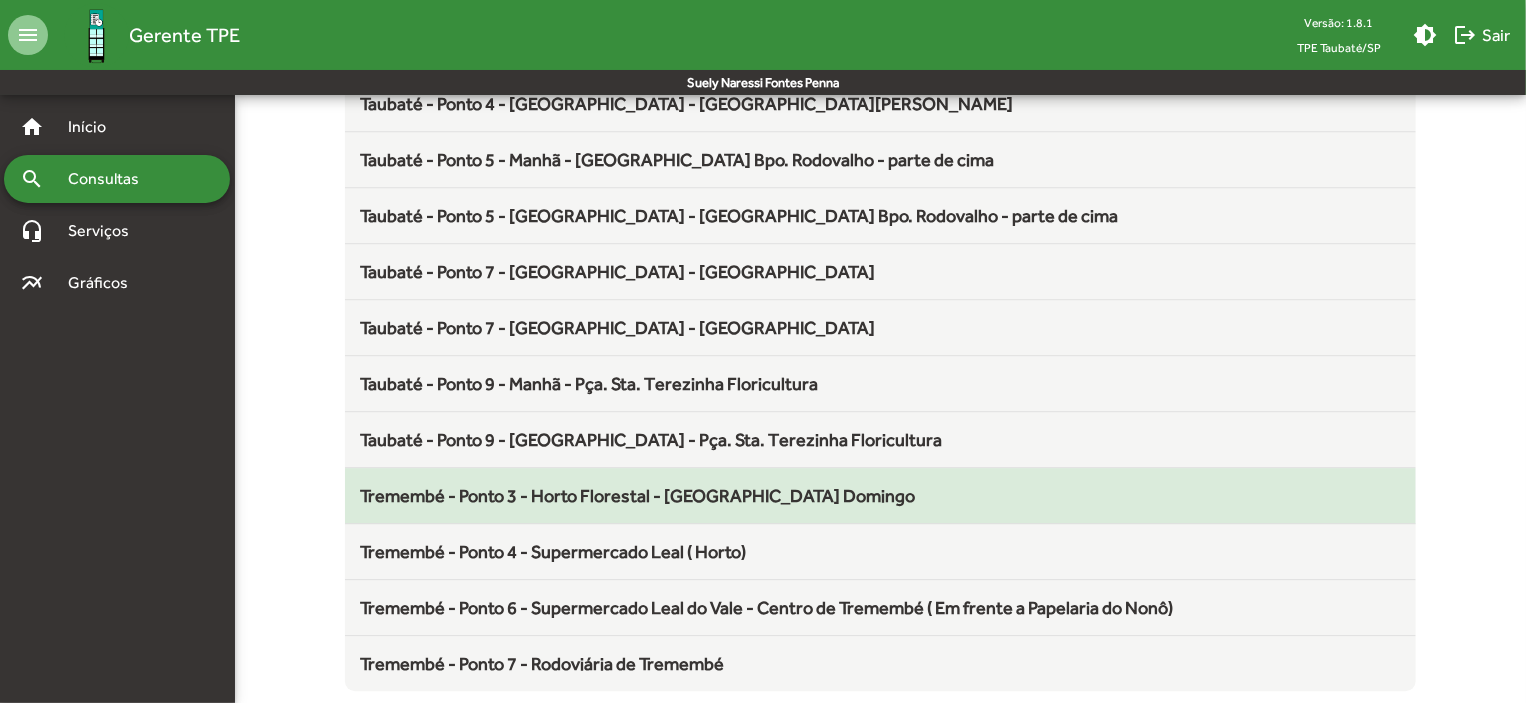 click on "Tremembé - Ponto 3 - Horto Florestal - [GEOGRAPHIC_DATA] Domingo" 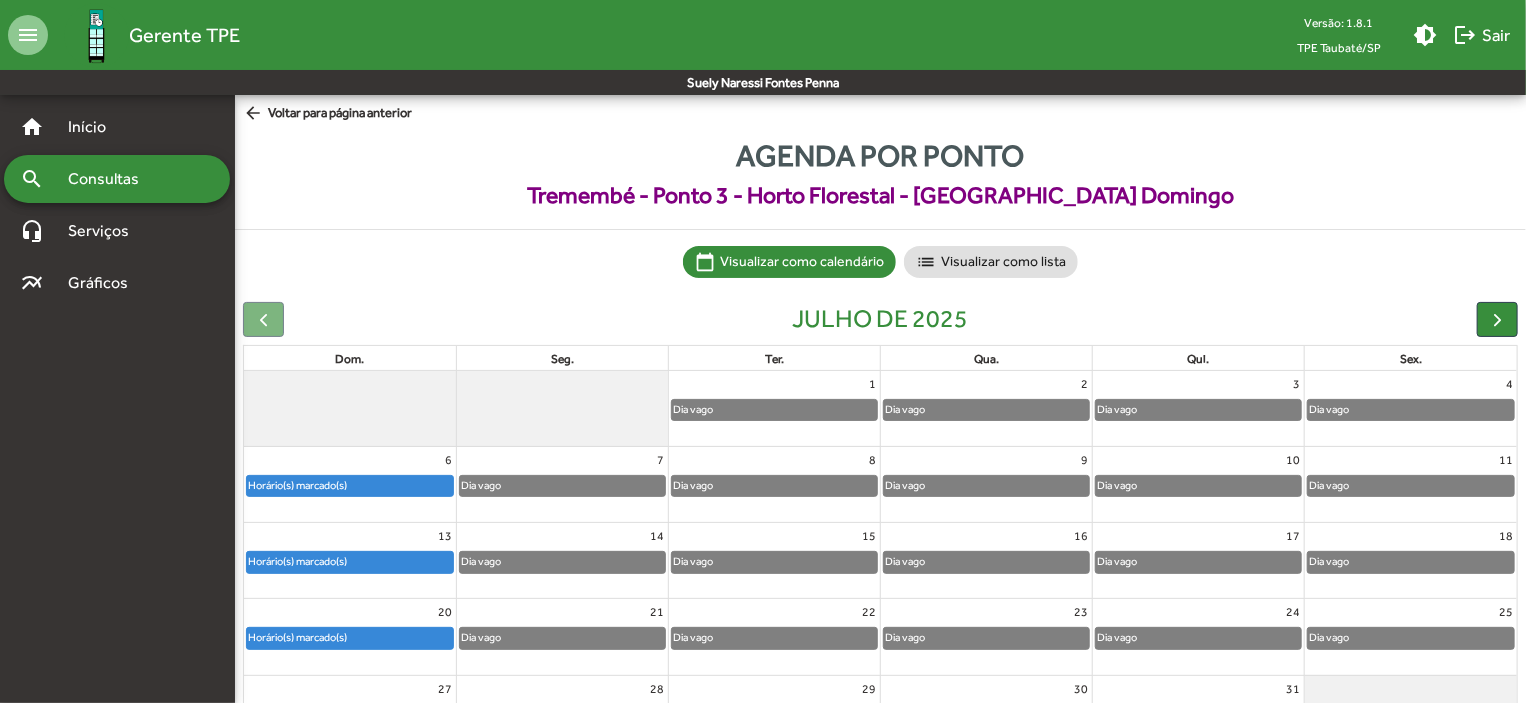 scroll, scrollTop: 124, scrollLeft: 0, axis: vertical 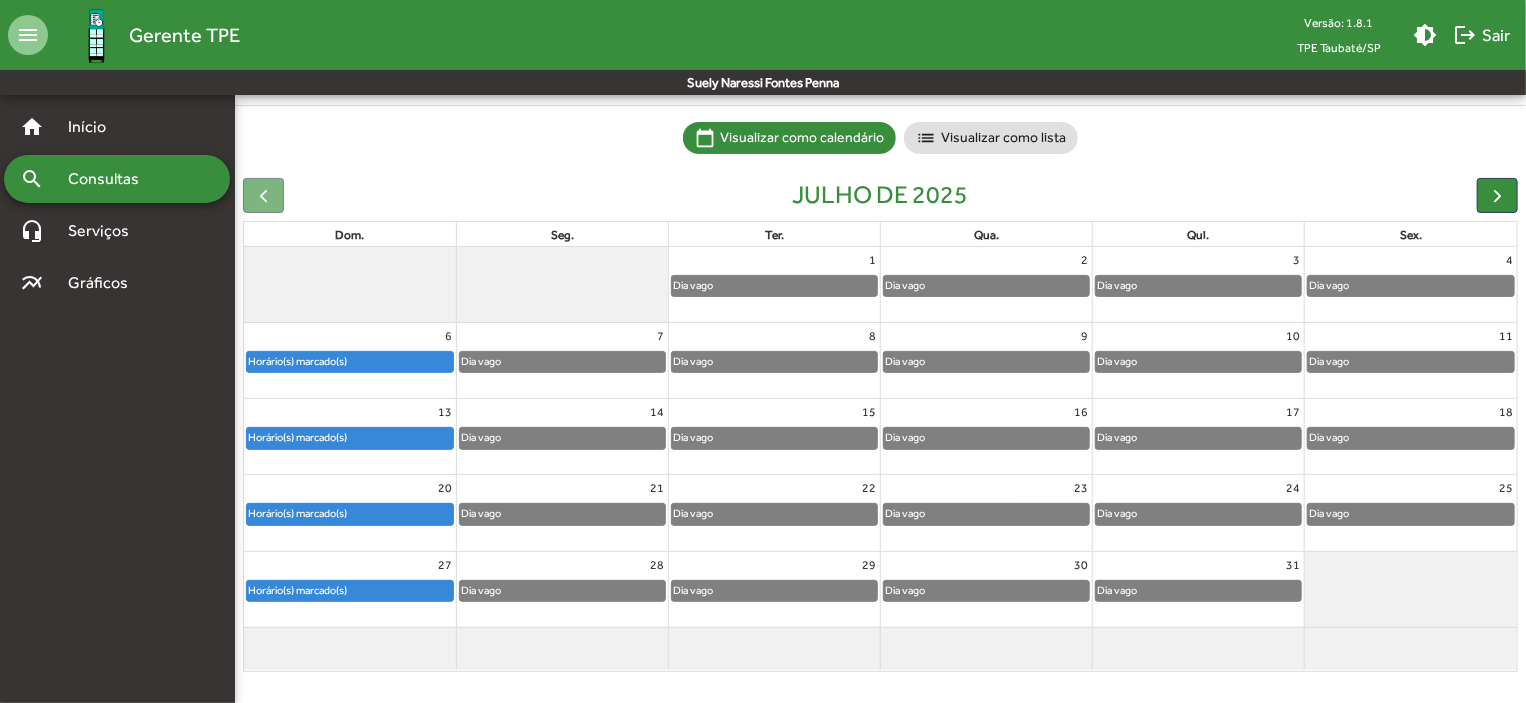 click on "Horário(s) marcado(s)" 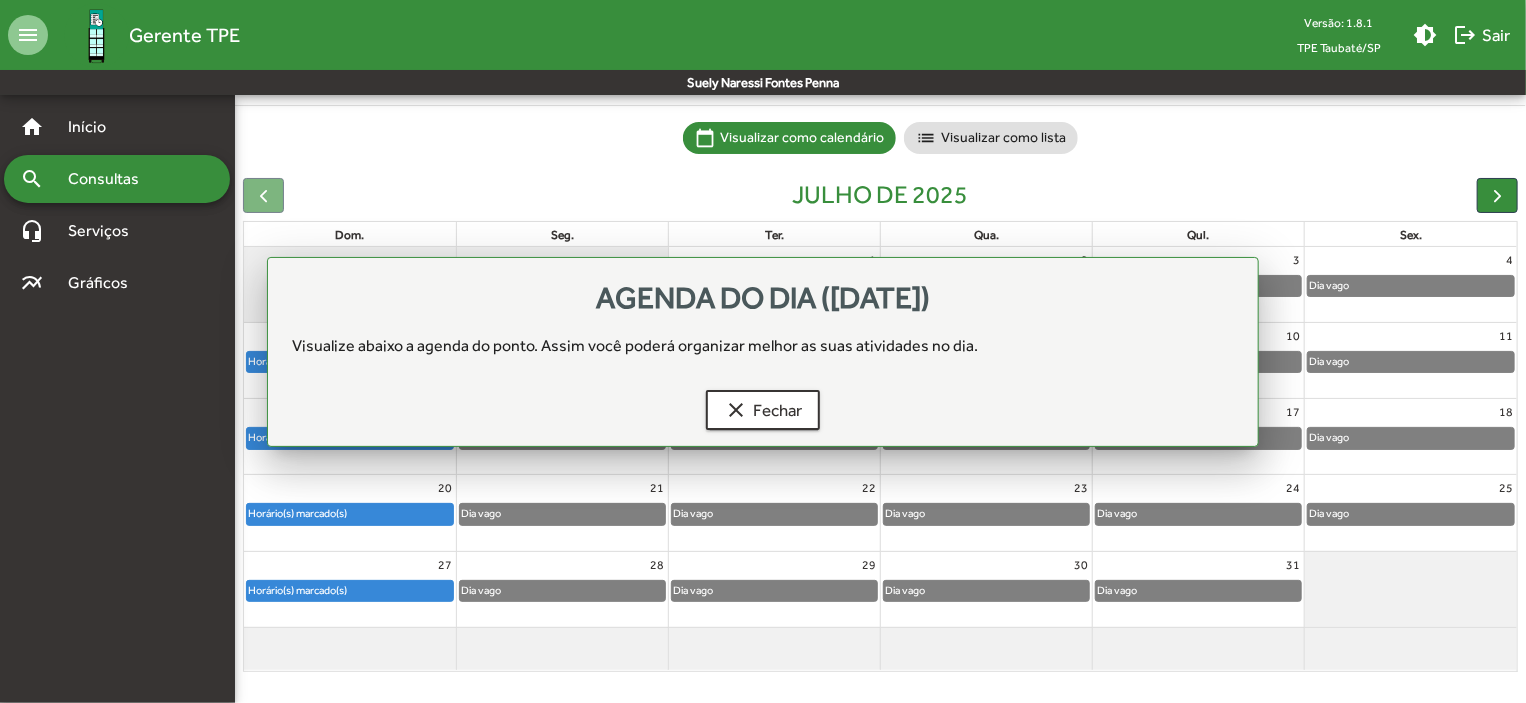 scroll, scrollTop: 124, scrollLeft: 0, axis: vertical 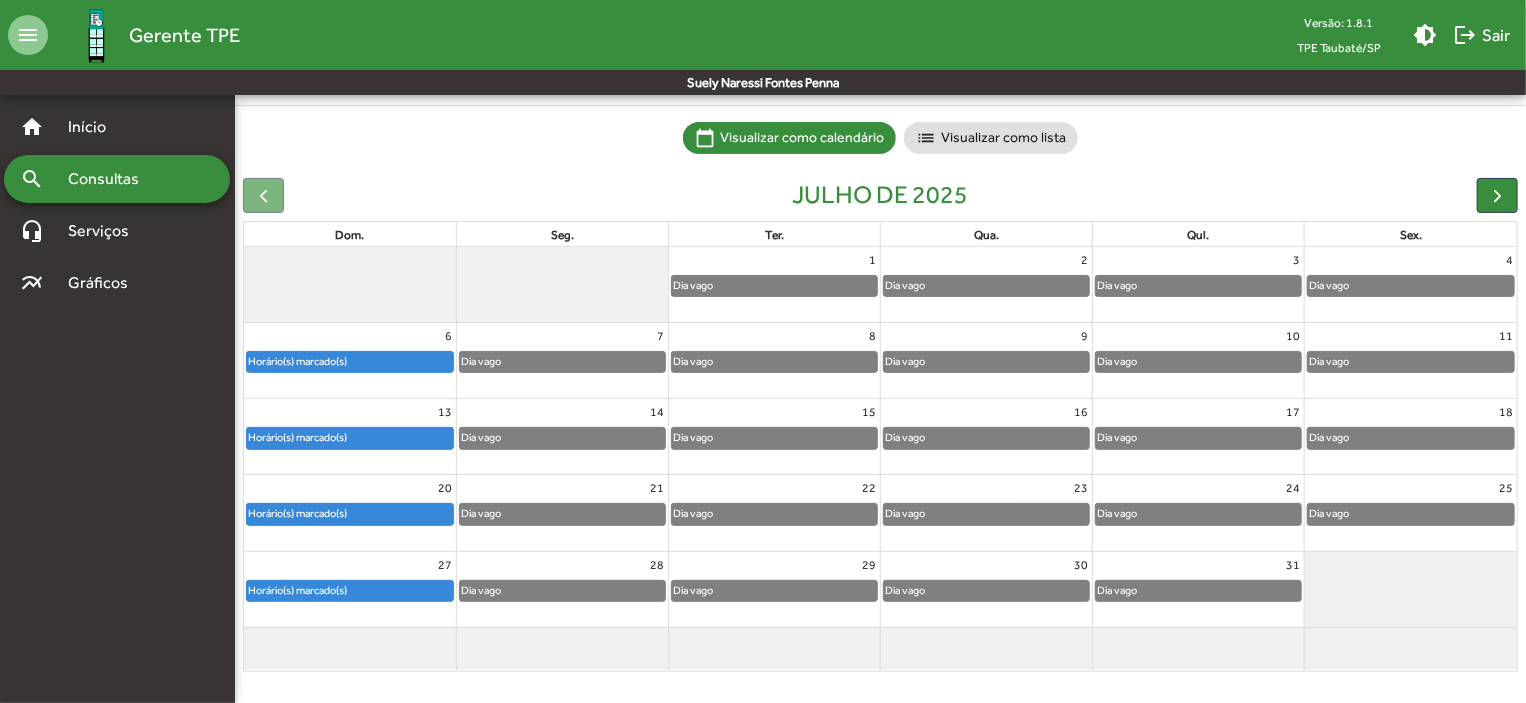 click on "Horário(s) marcado(s)" 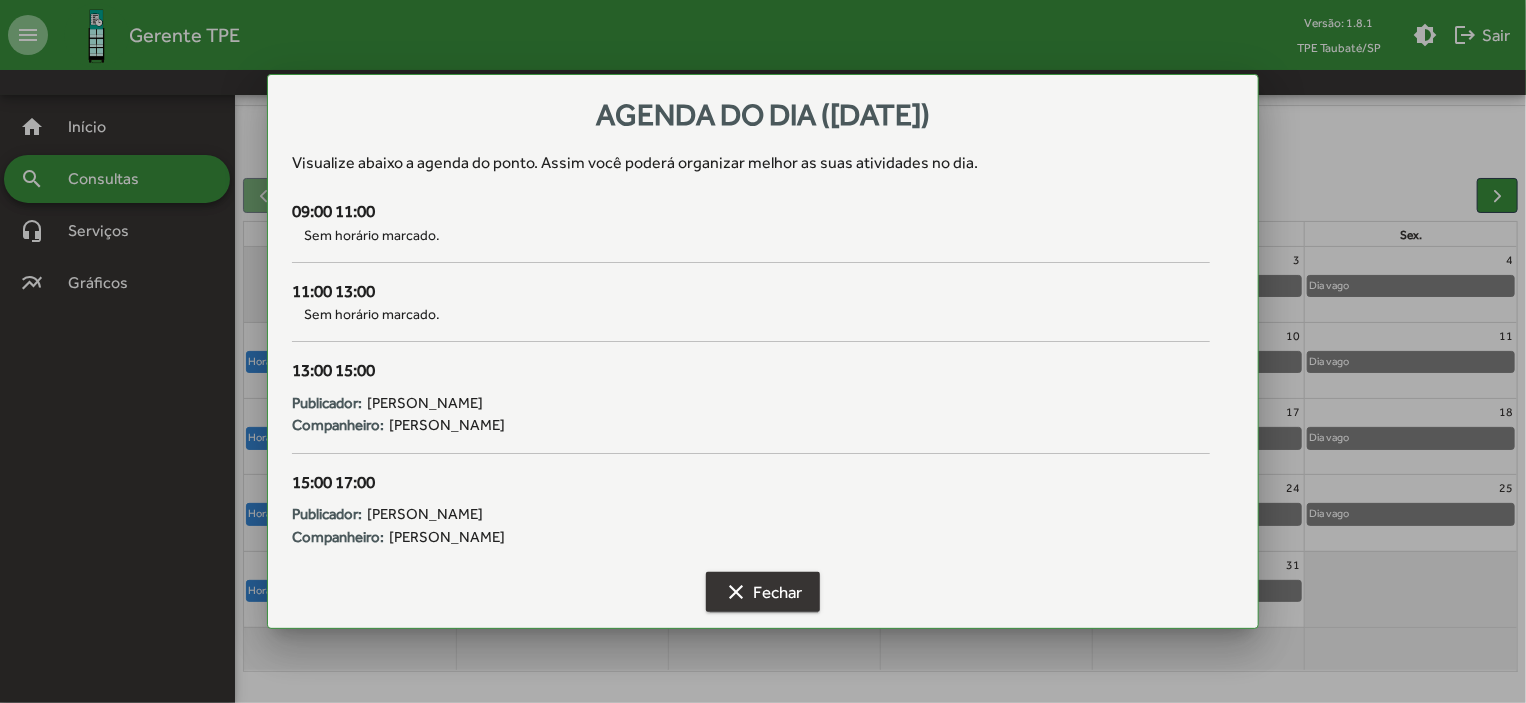 click on "clear  Fechar" at bounding box center (763, 592) 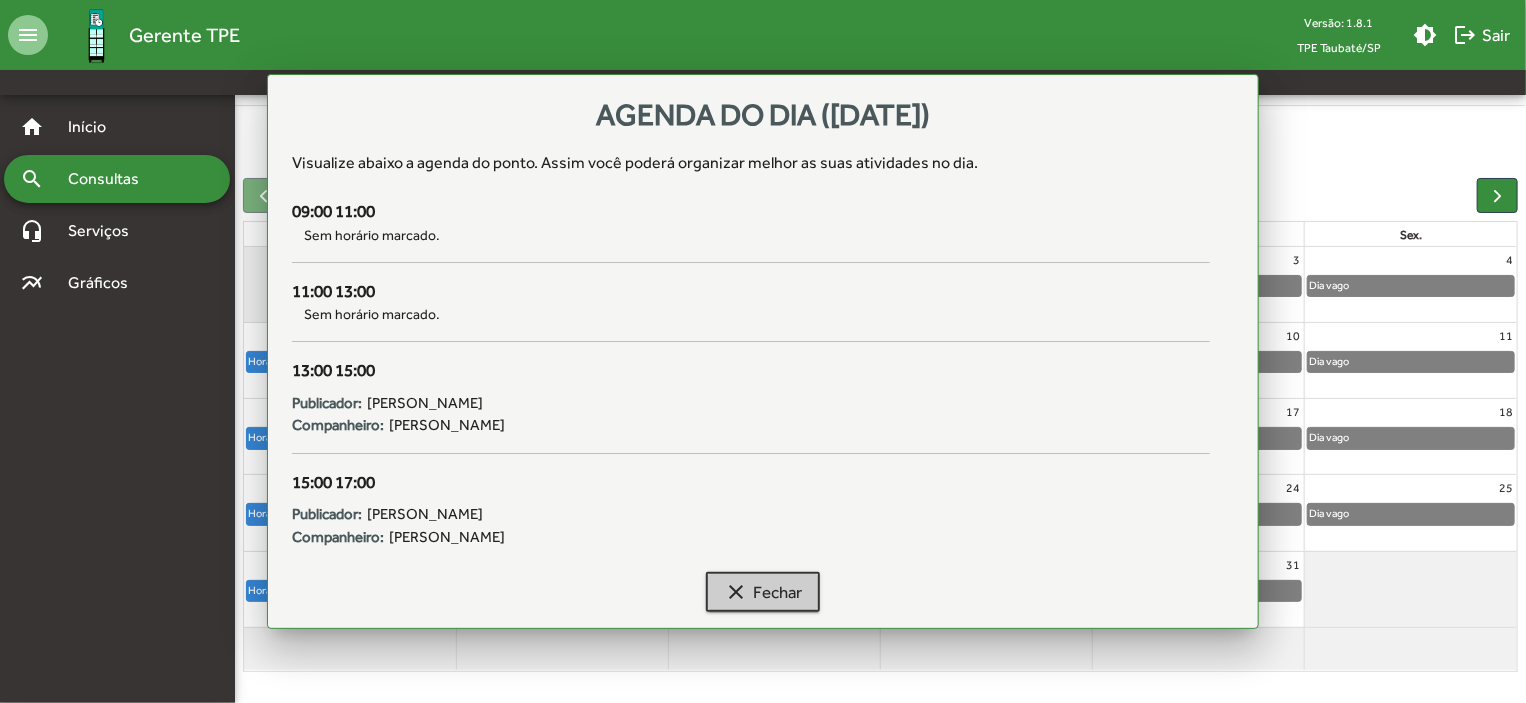 scroll, scrollTop: 124, scrollLeft: 0, axis: vertical 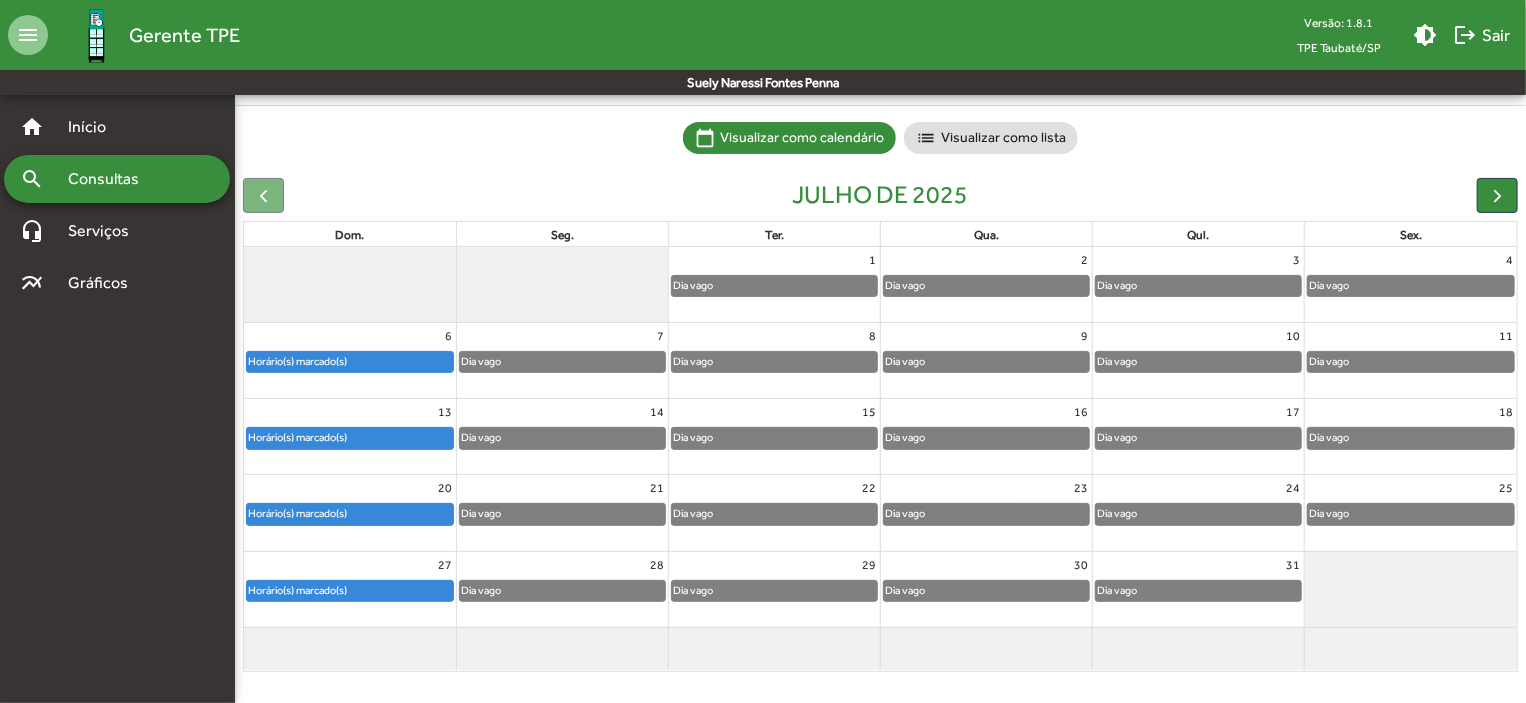 click on "Horário(s) marcado(s)" 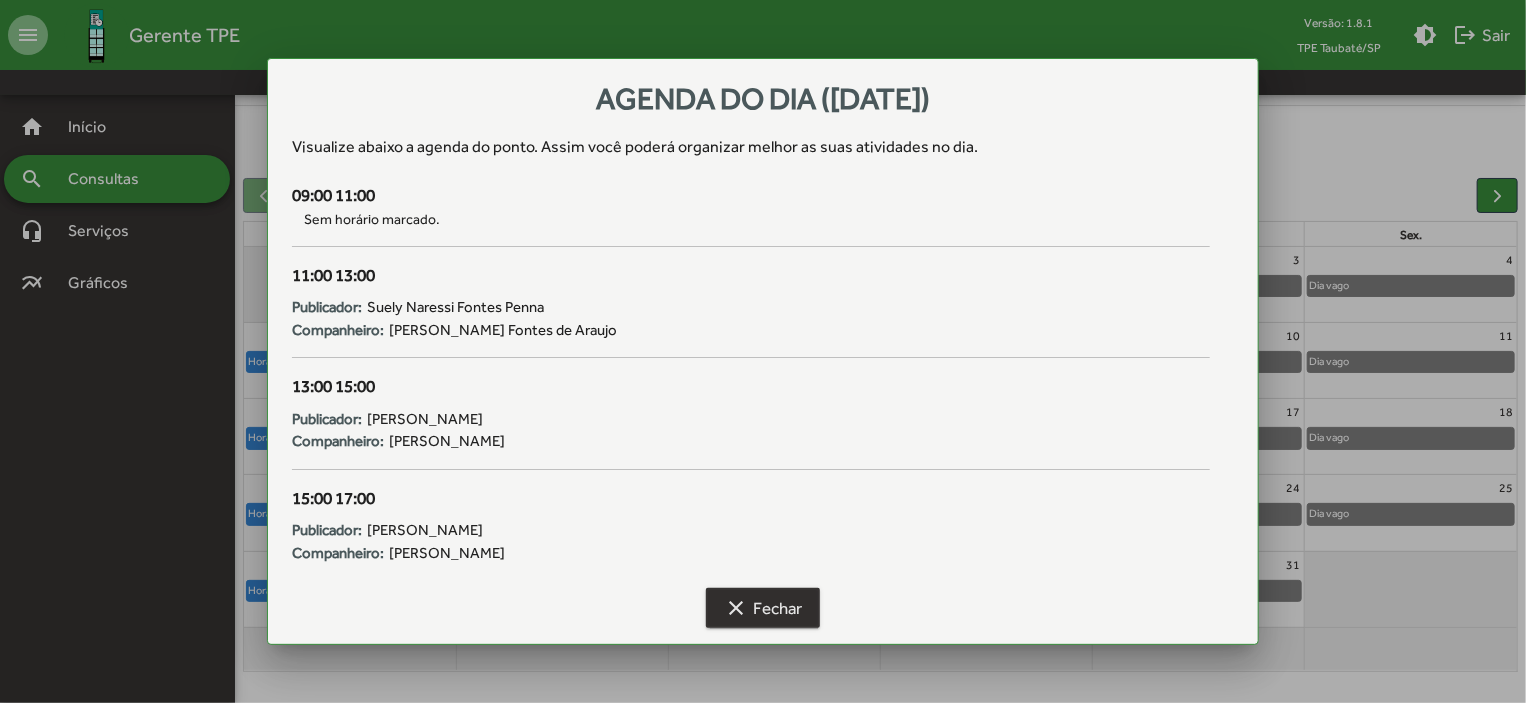 click on "clear  Fechar" at bounding box center (763, 608) 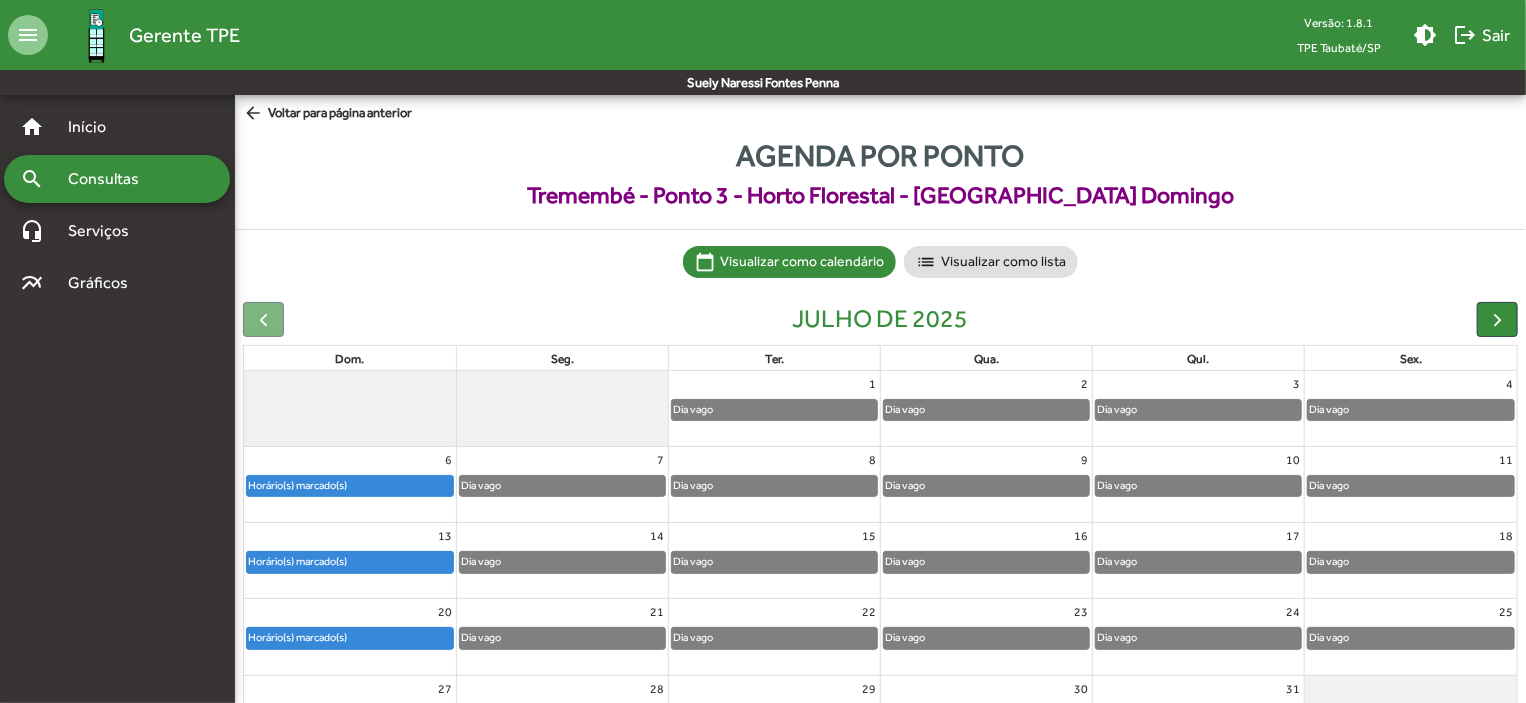 scroll, scrollTop: 124, scrollLeft: 0, axis: vertical 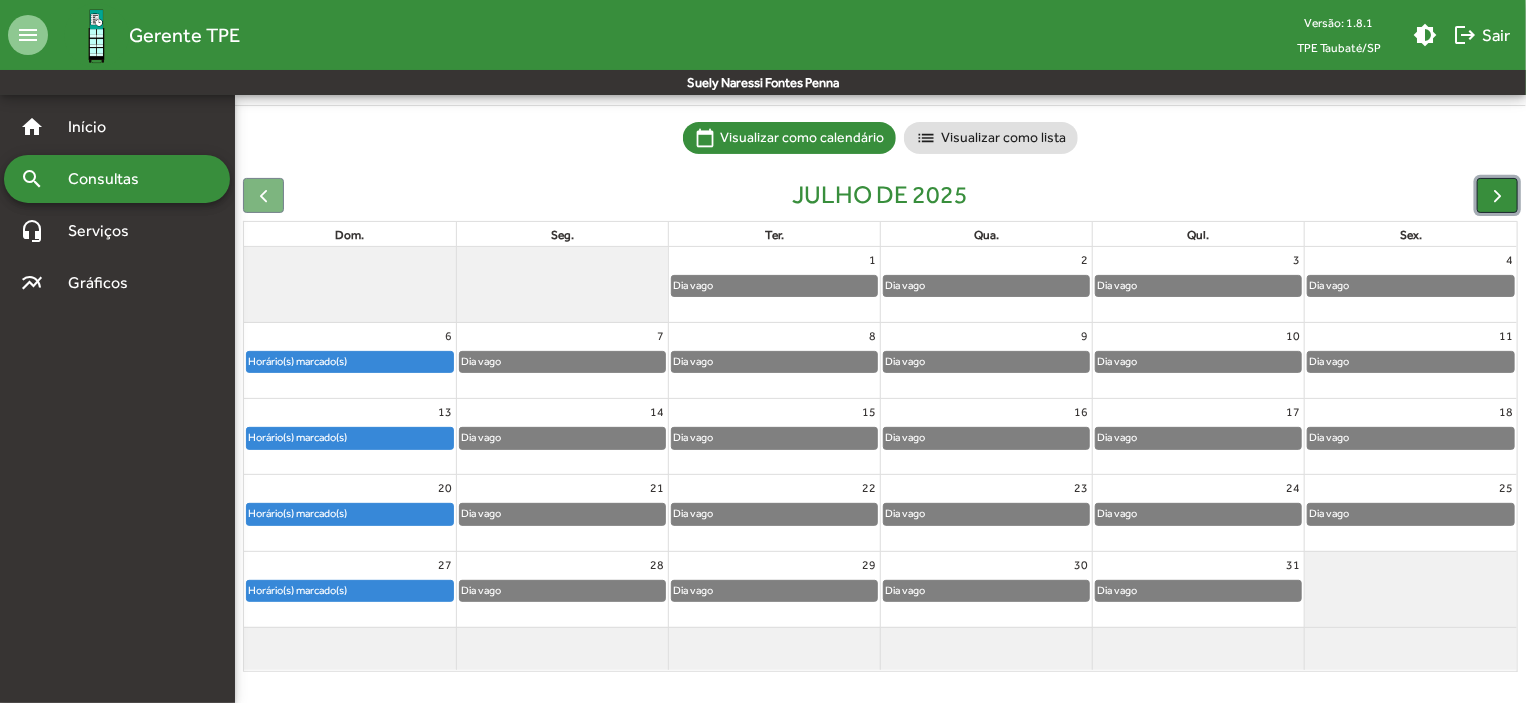 click 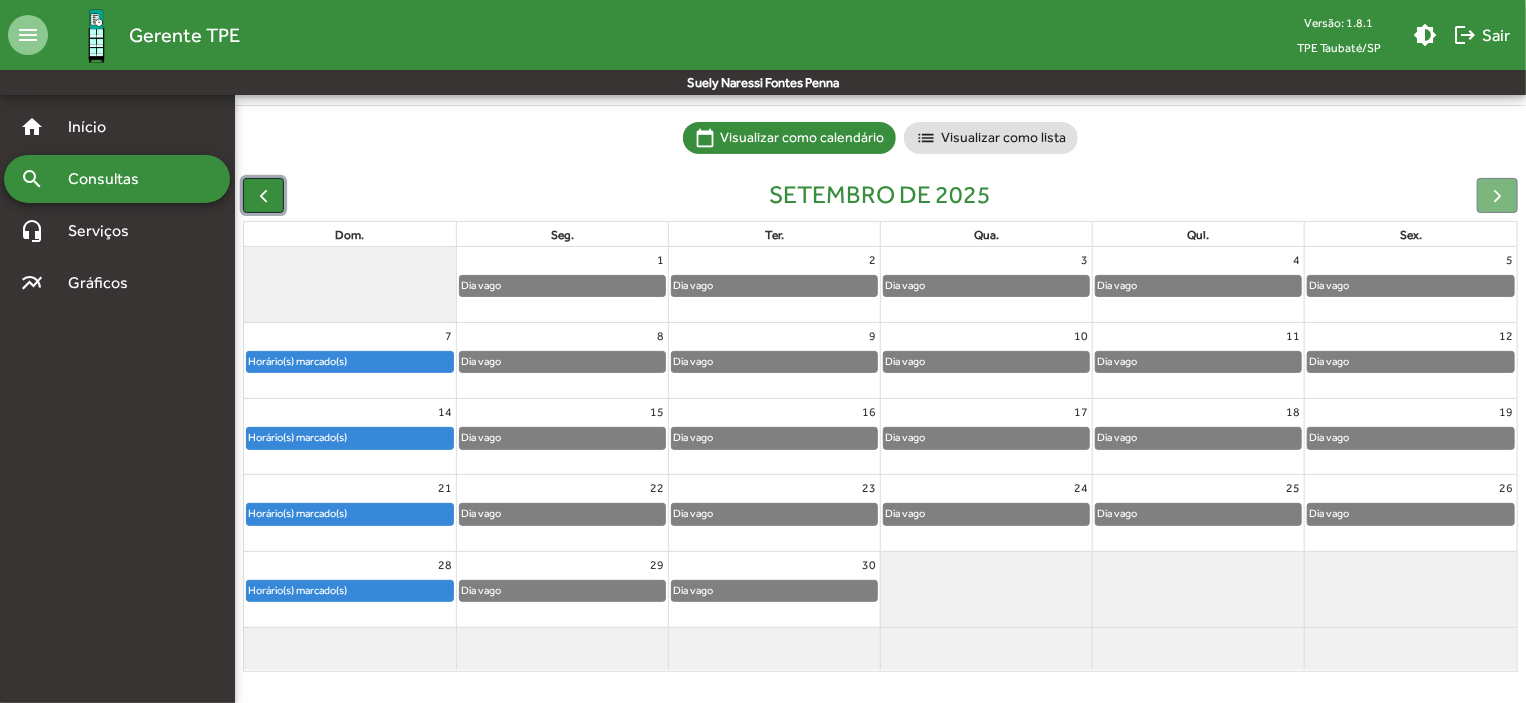 click 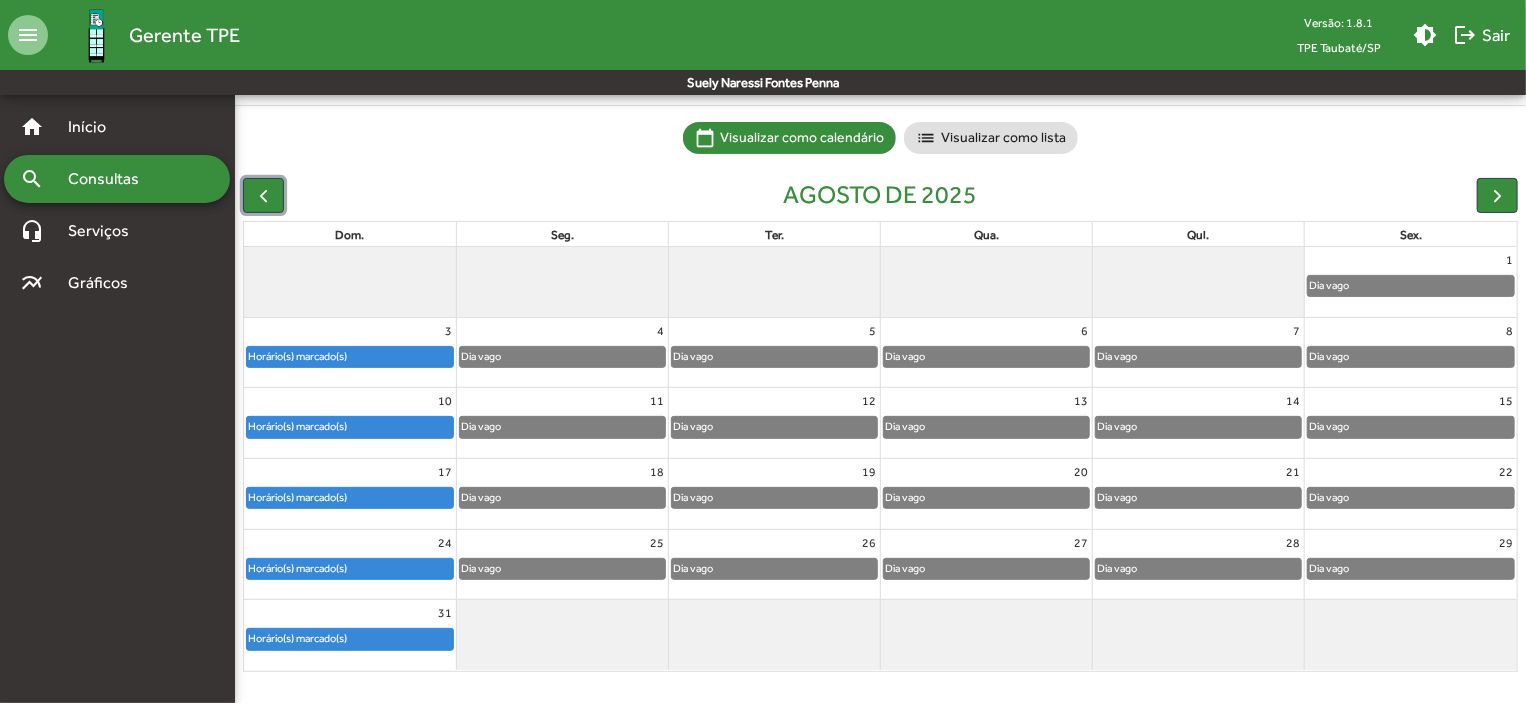 click on "Horário(s) marcado(s)" 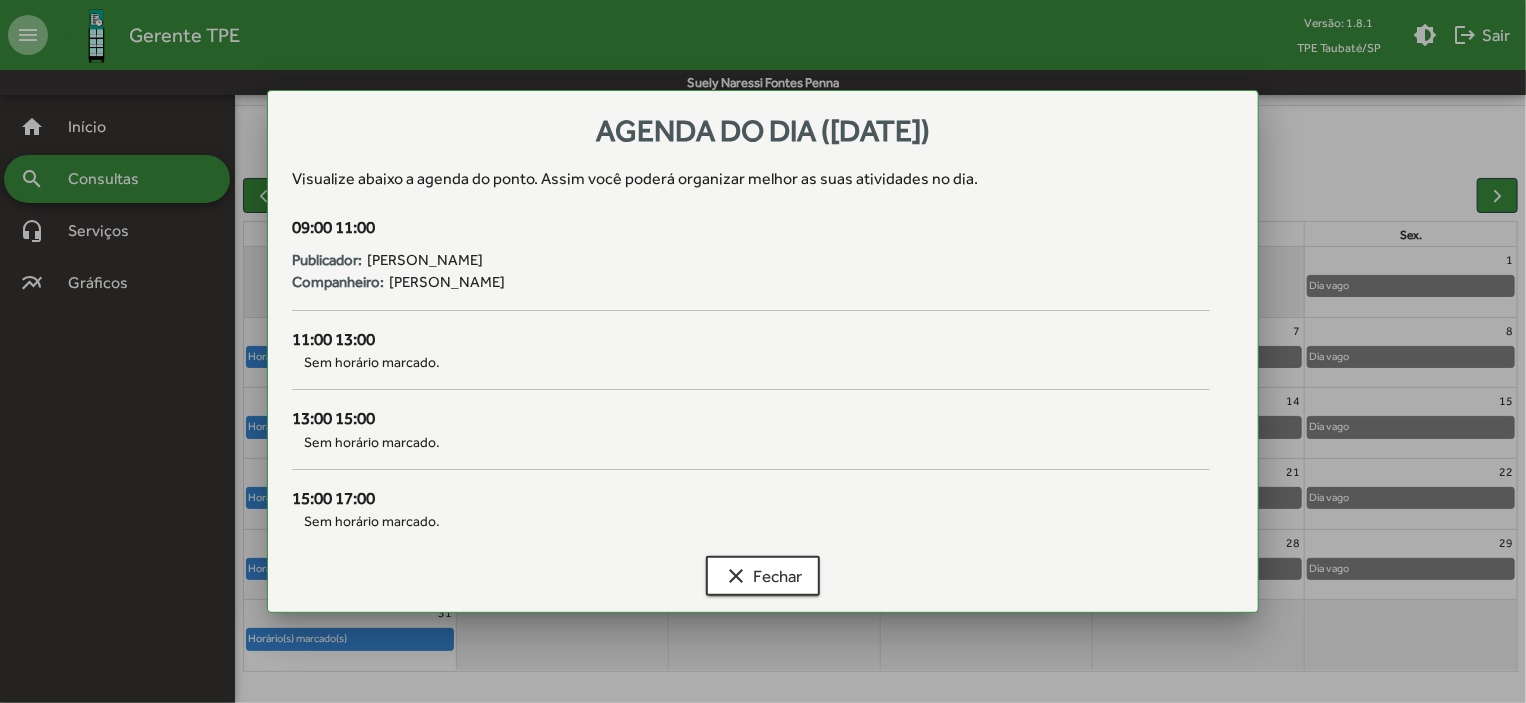scroll, scrollTop: 0, scrollLeft: 0, axis: both 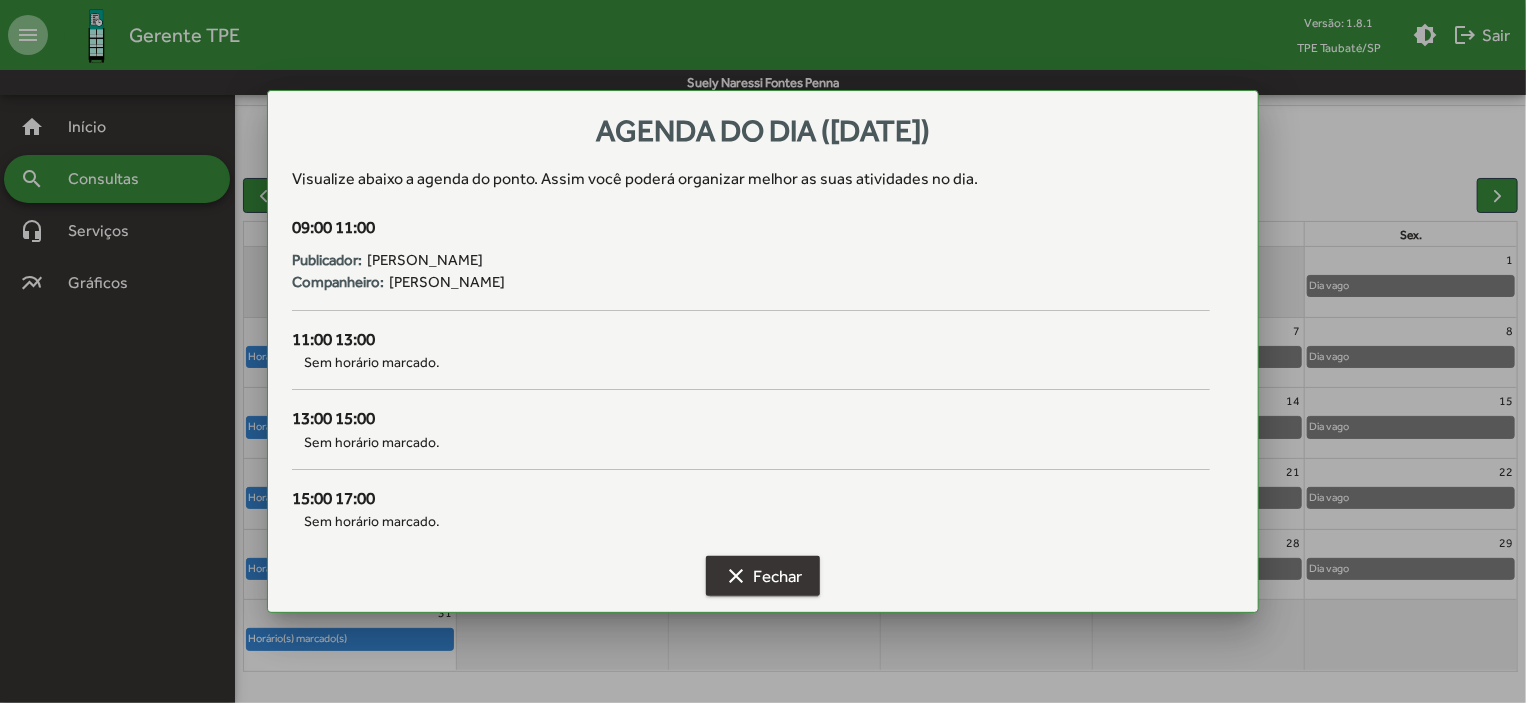 click on "clear  Fechar" at bounding box center [763, 576] 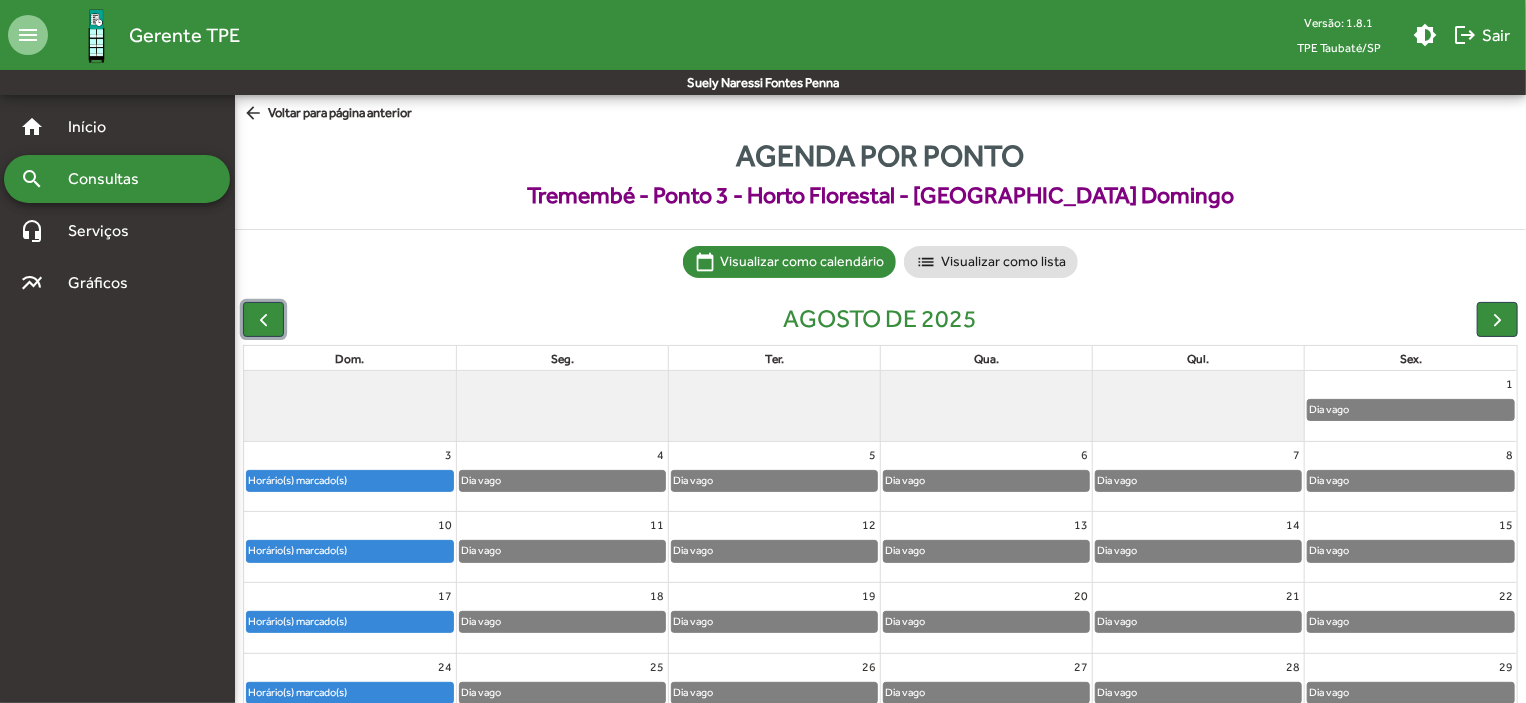 scroll, scrollTop: 124, scrollLeft: 0, axis: vertical 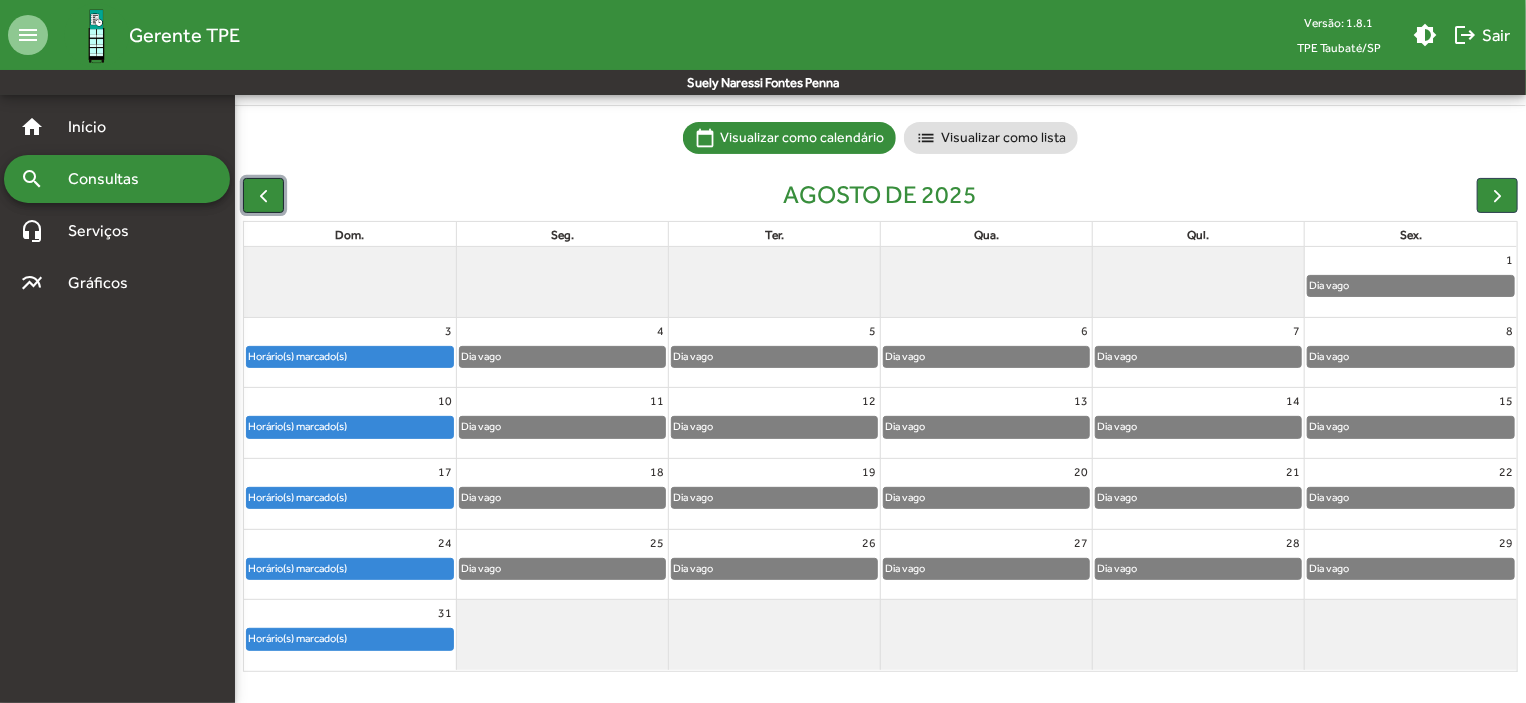 click 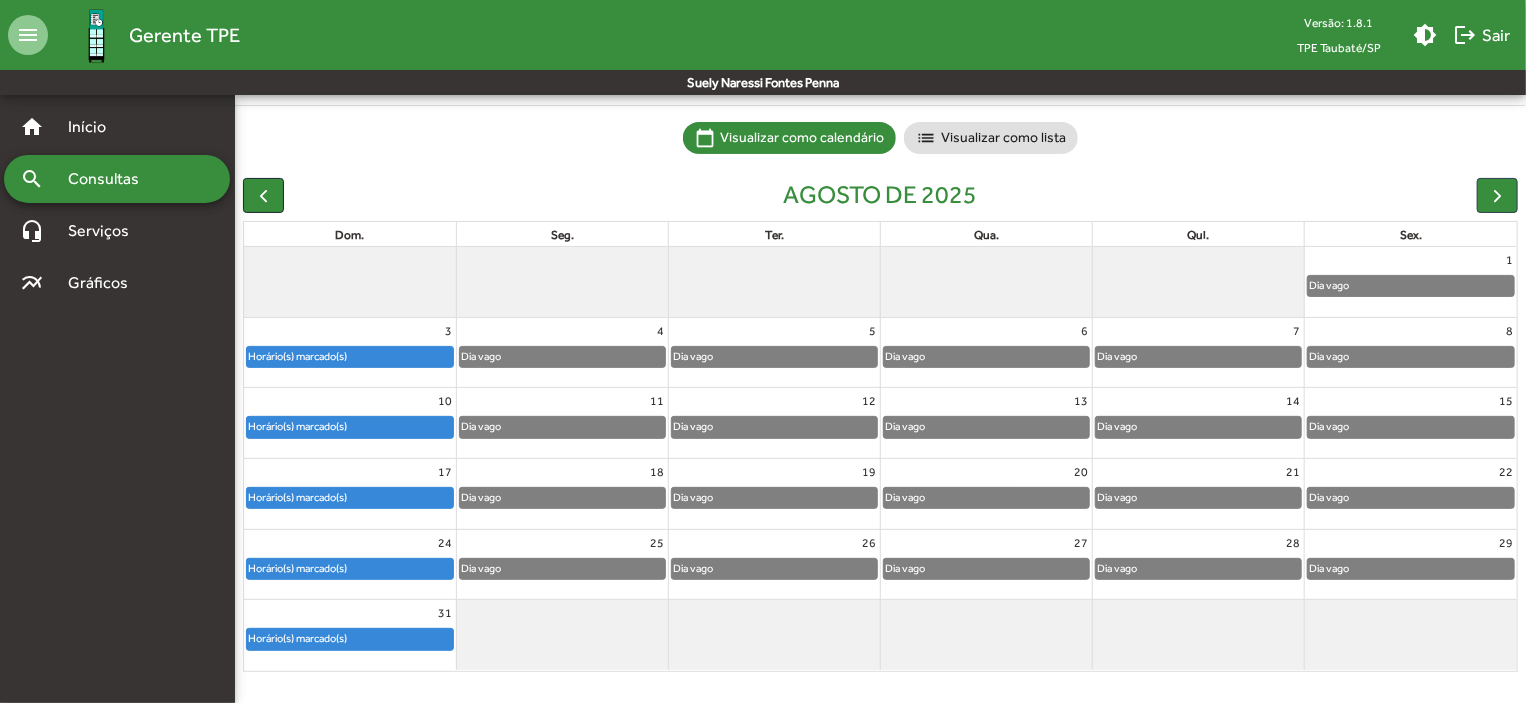 click 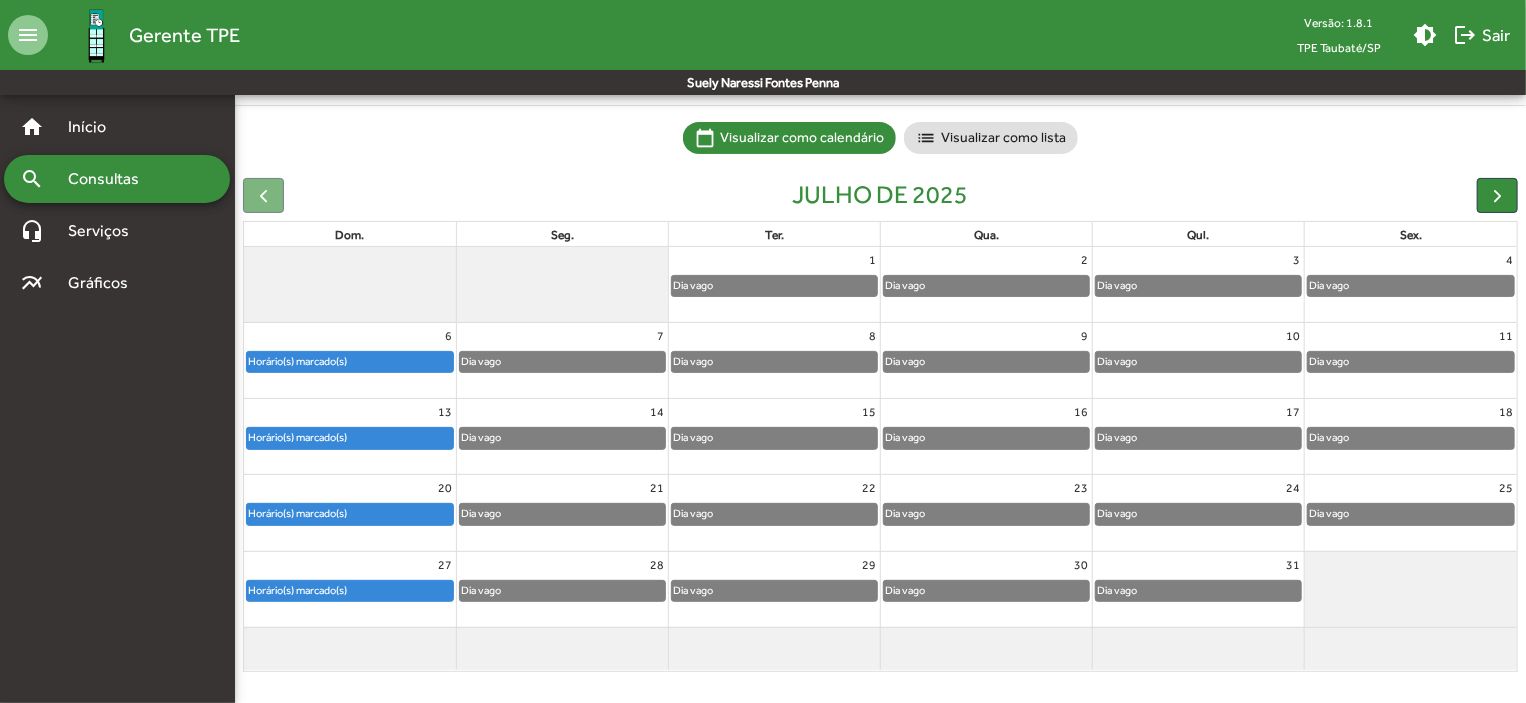 click on "Horário(s) marcado(s)" 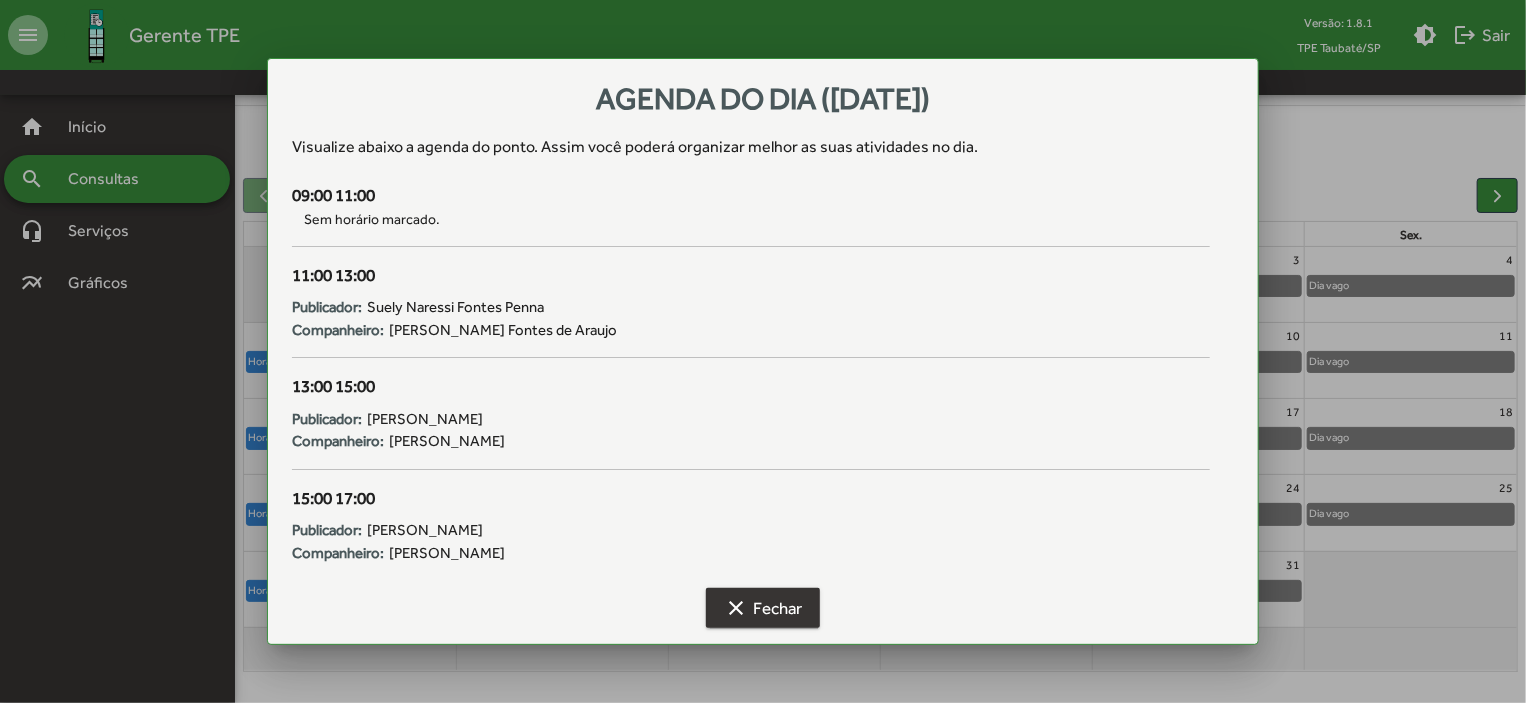 click on "clear  Fechar" at bounding box center (763, 608) 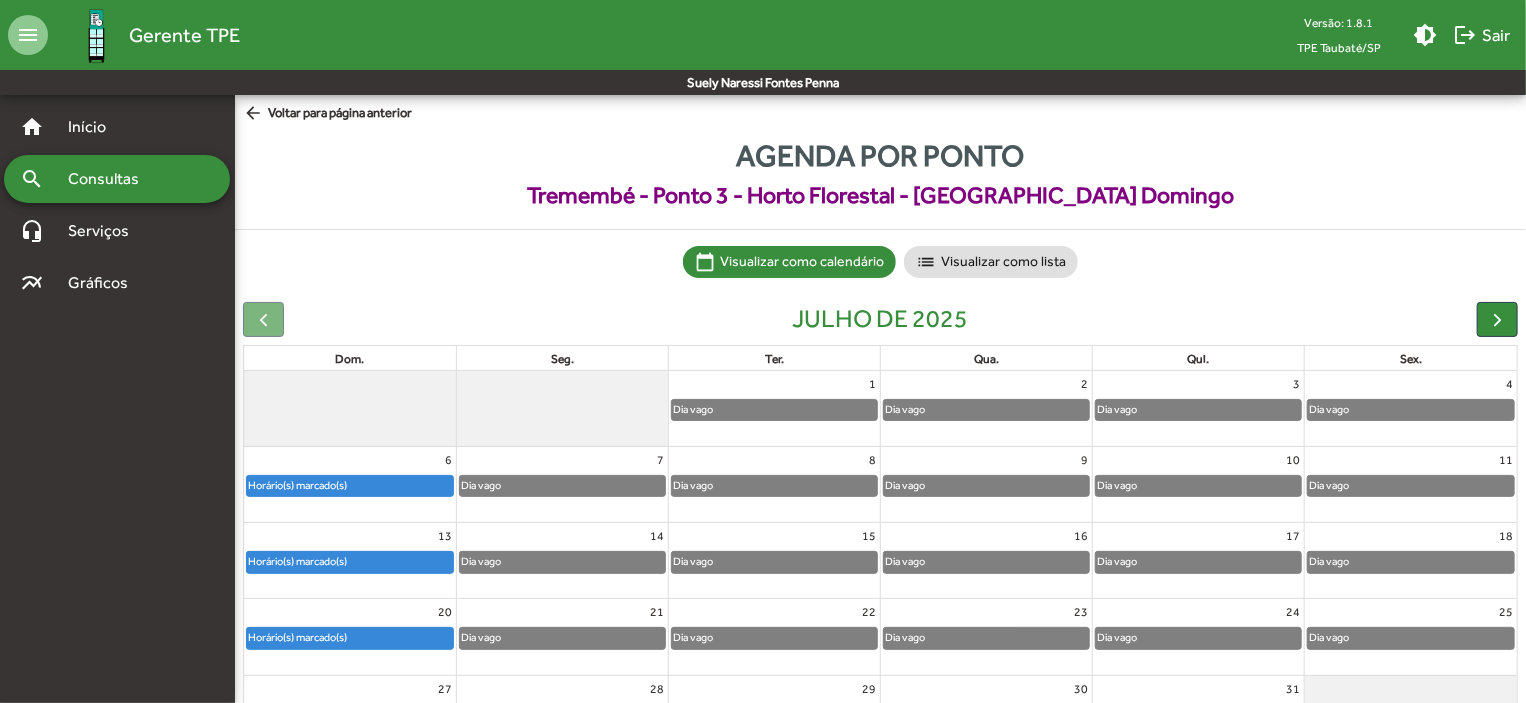 scroll, scrollTop: 124, scrollLeft: 0, axis: vertical 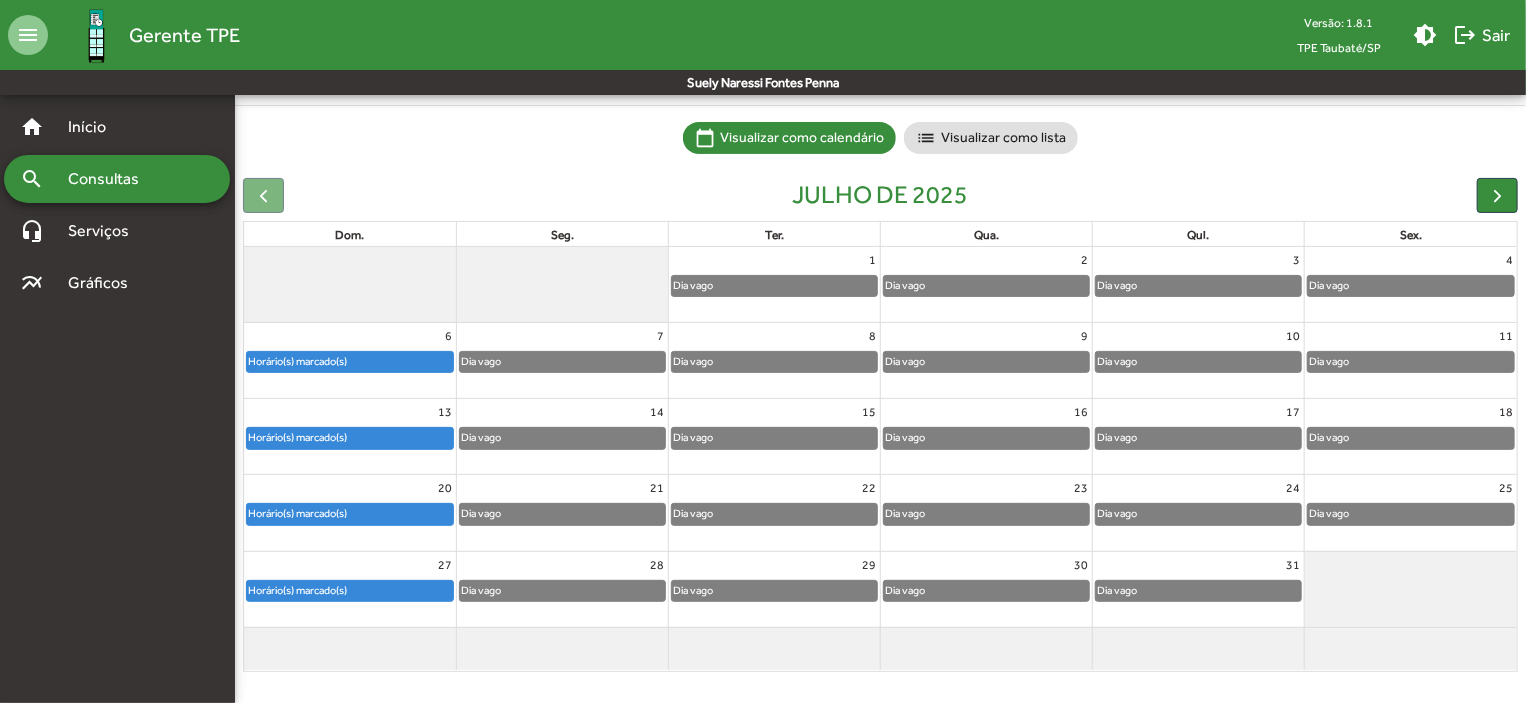 click on "Horário(s) marcado(s)" 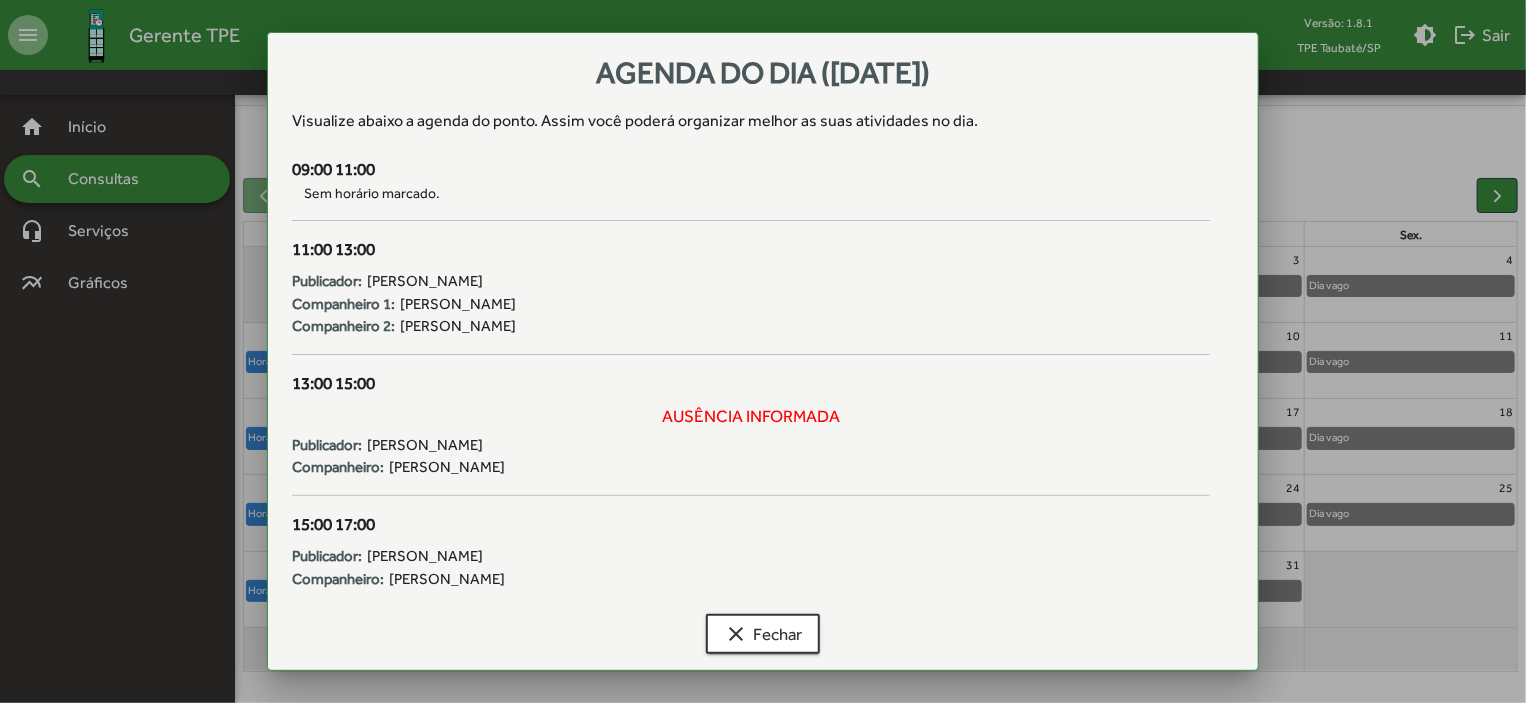 click on "Agenda do dia (13/07/2025)  Visualize abaixo a agenda do ponto . Assim você poderá organizar melhor as suas atividades no dia.   09:00 11:00  Sem horário marcado.  11:00 13:00  Publicador: Ranuza de Oliveira Santos Companheiro 1: Wilson José Dos Santos Companheiro 2: Carla Lucelia da Silva Lessa  13:00 15:00   Ausência informada  Publicador: Isabel Cristina de Souza Companheiro: Alexandra Narezi Lima  15:00 17:00  Publicador: Marcio Luiz Barbosa Companheiro: Dirce Dias Barbosa clear  Fechar" at bounding box center (763, 351) 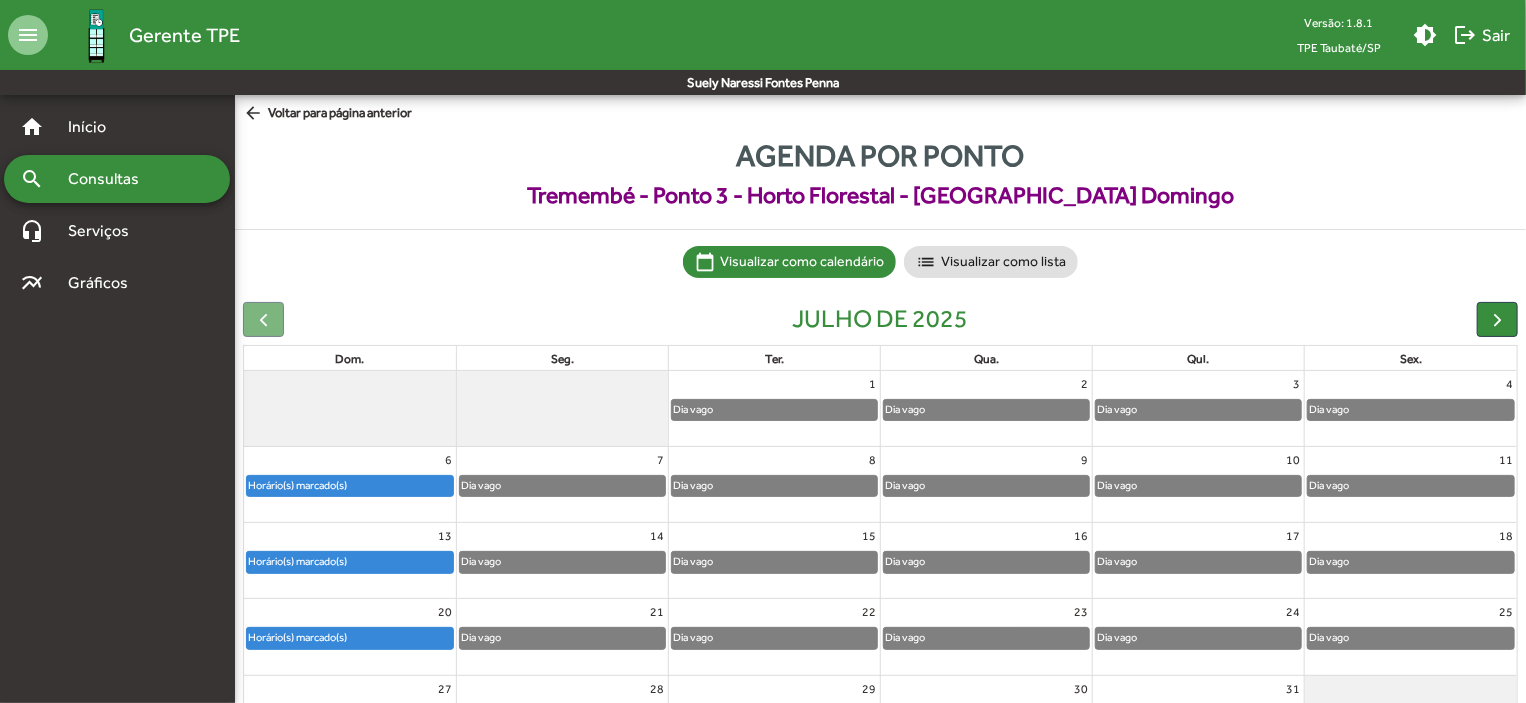 scroll, scrollTop: 124, scrollLeft: 0, axis: vertical 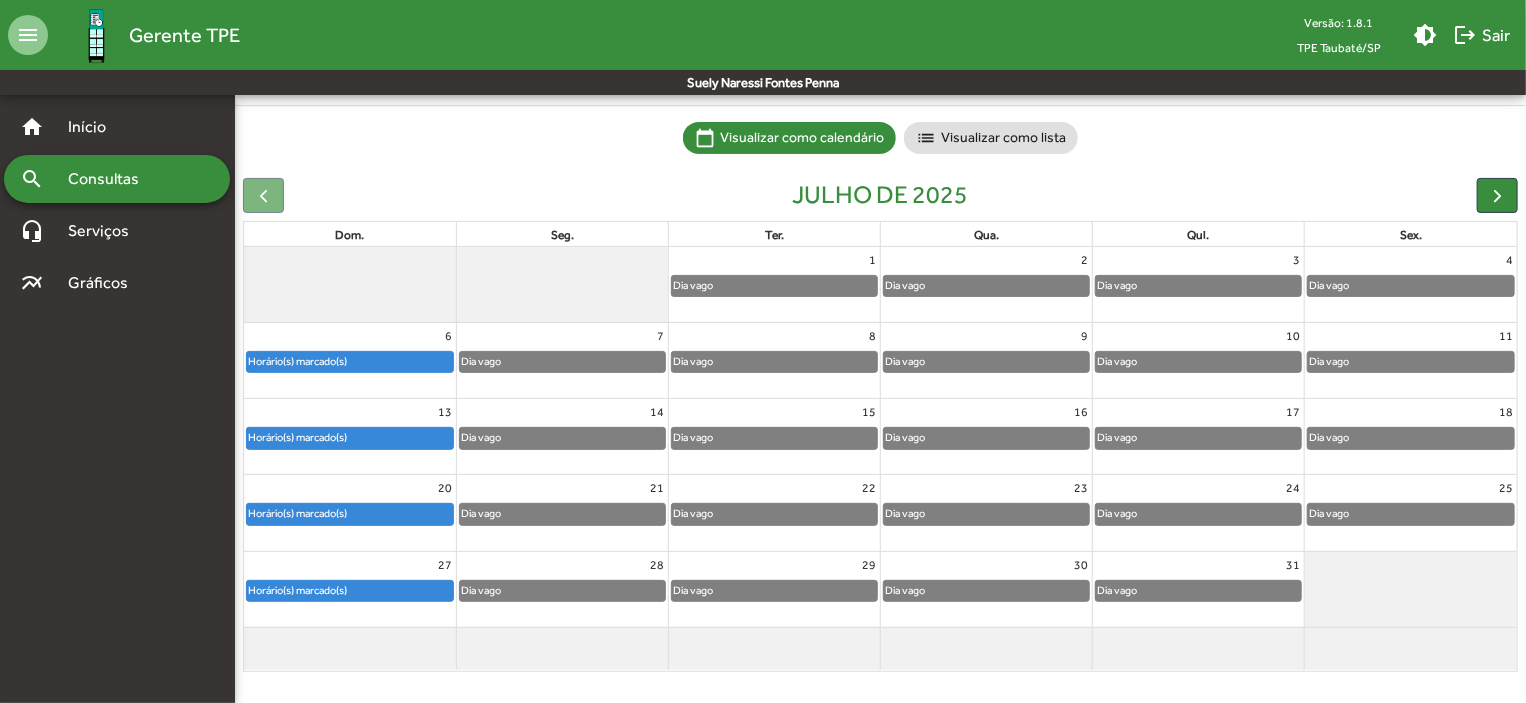 click on "Horário(s) marcado(s)" 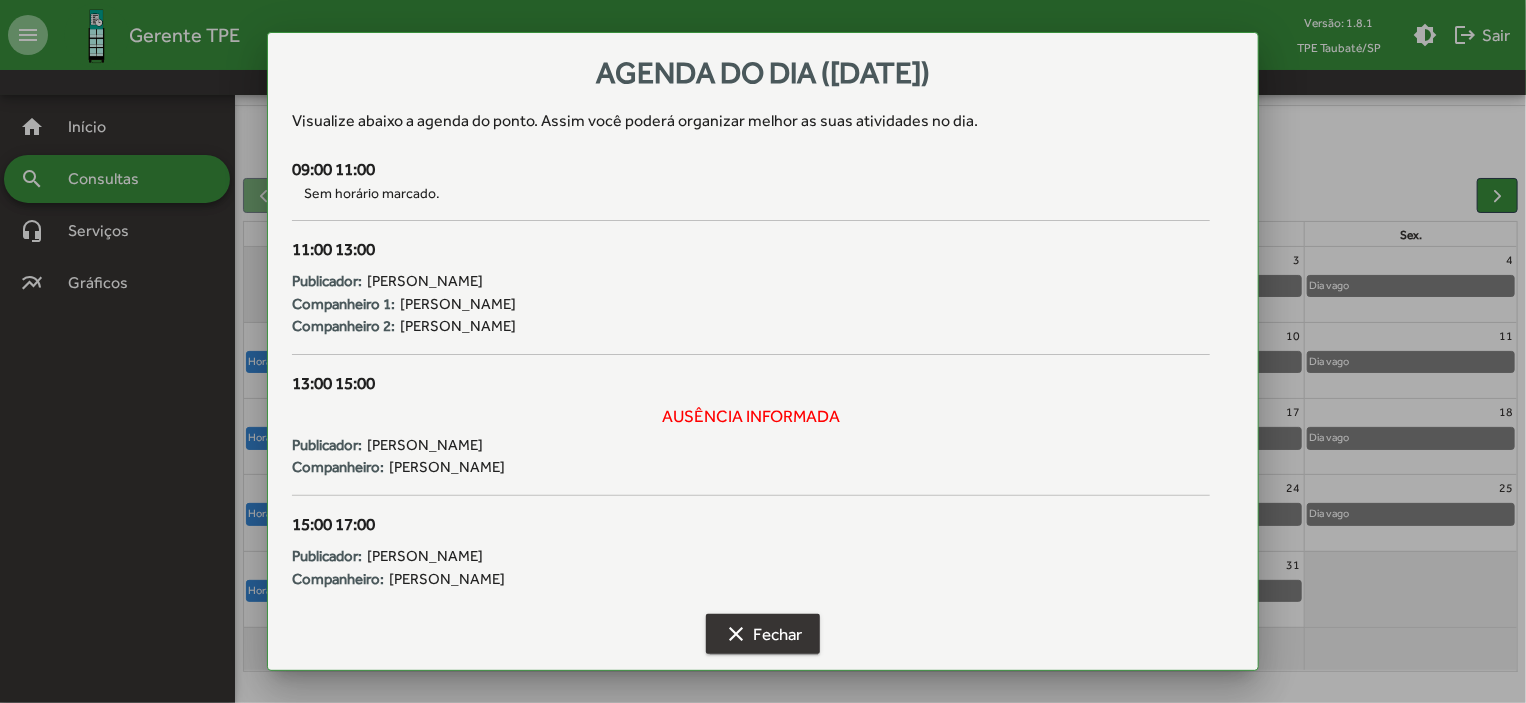 click on "clear  Fechar" at bounding box center [763, 634] 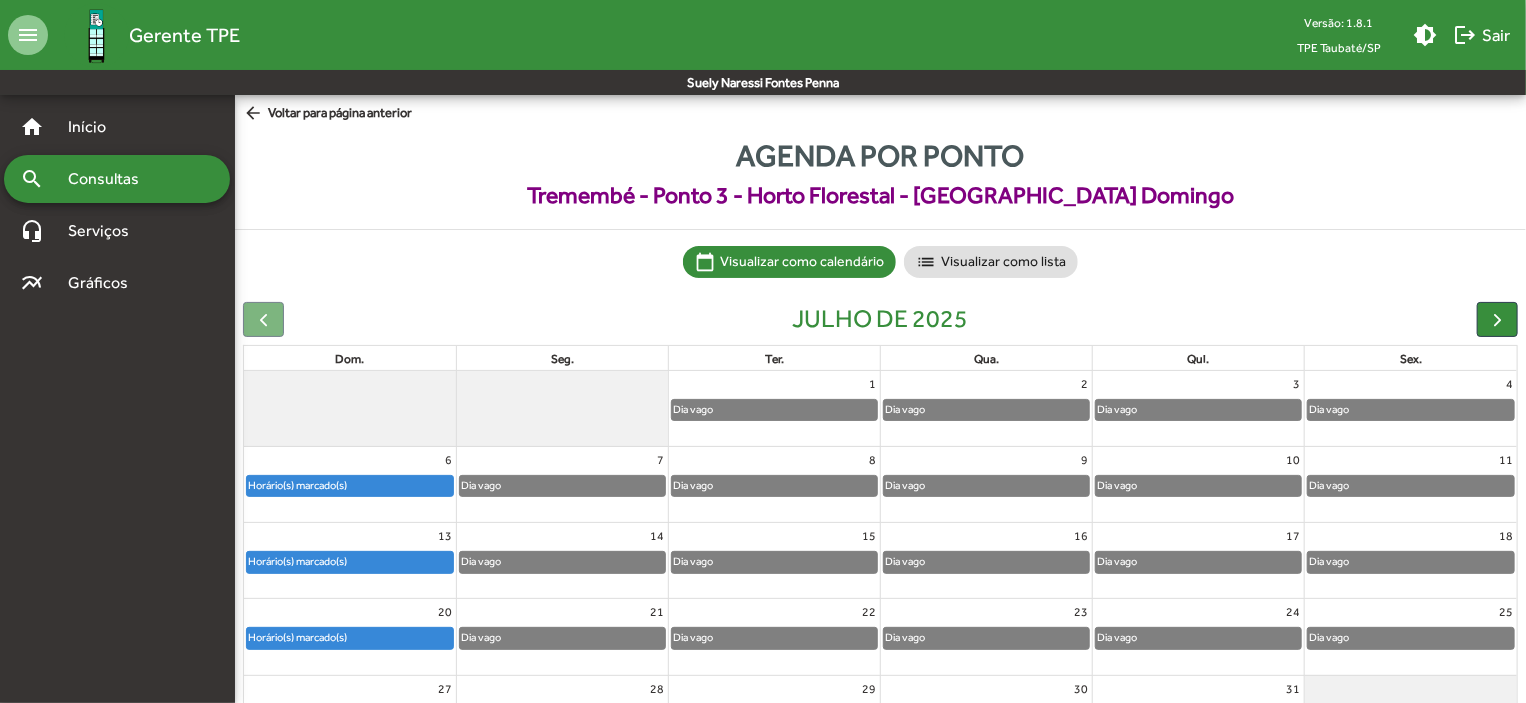 scroll, scrollTop: 124, scrollLeft: 0, axis: vertical 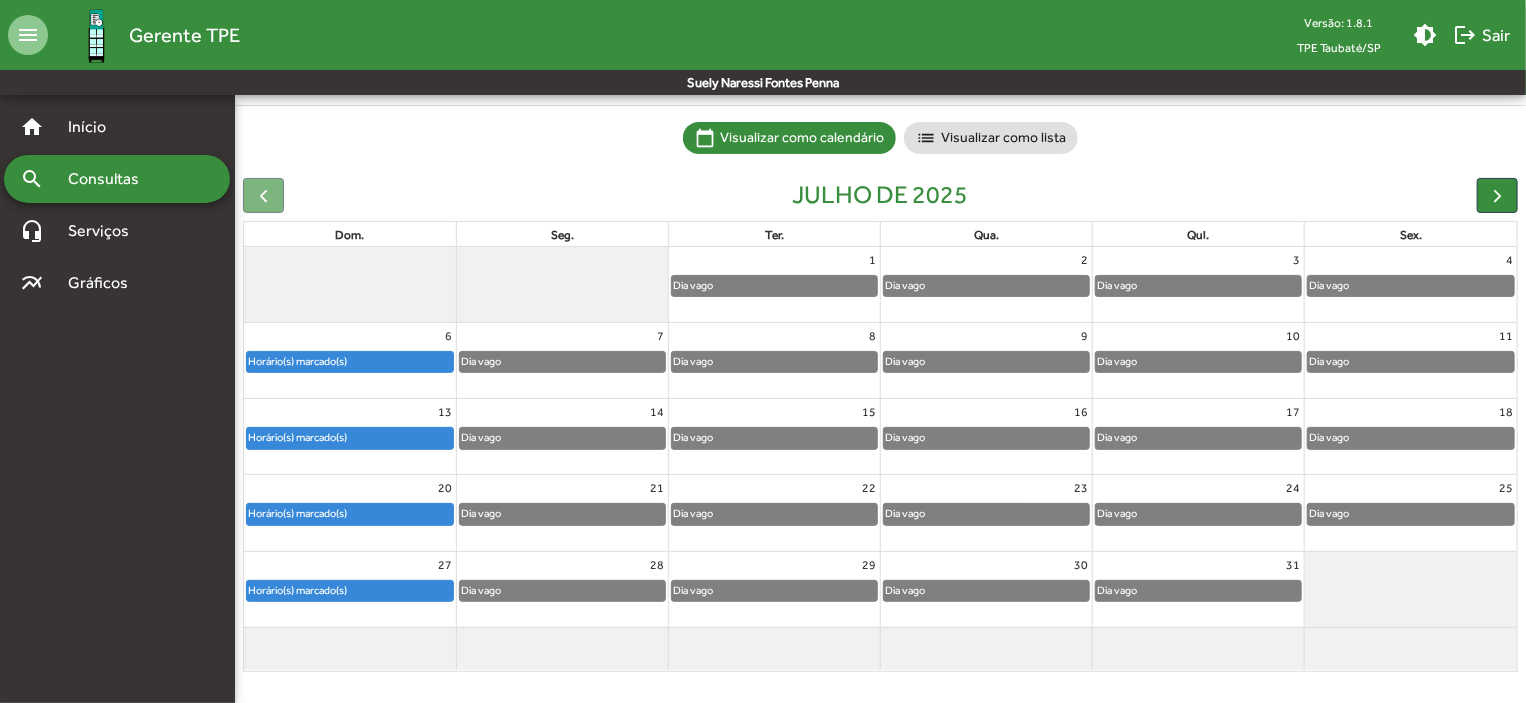 click on "Horário(s) marcado(s)" 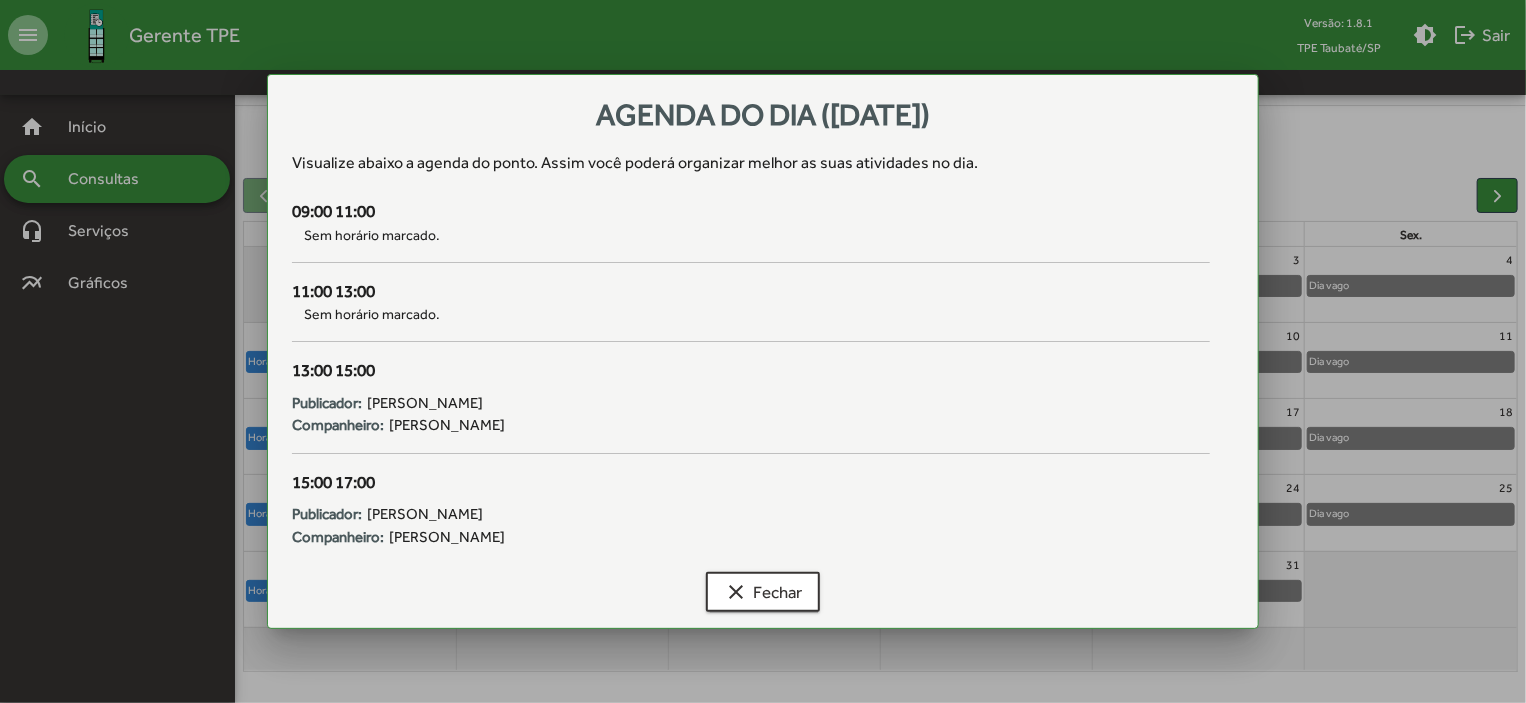 scroll, scrollTop: 0, scrollLeft: 0, axis: both 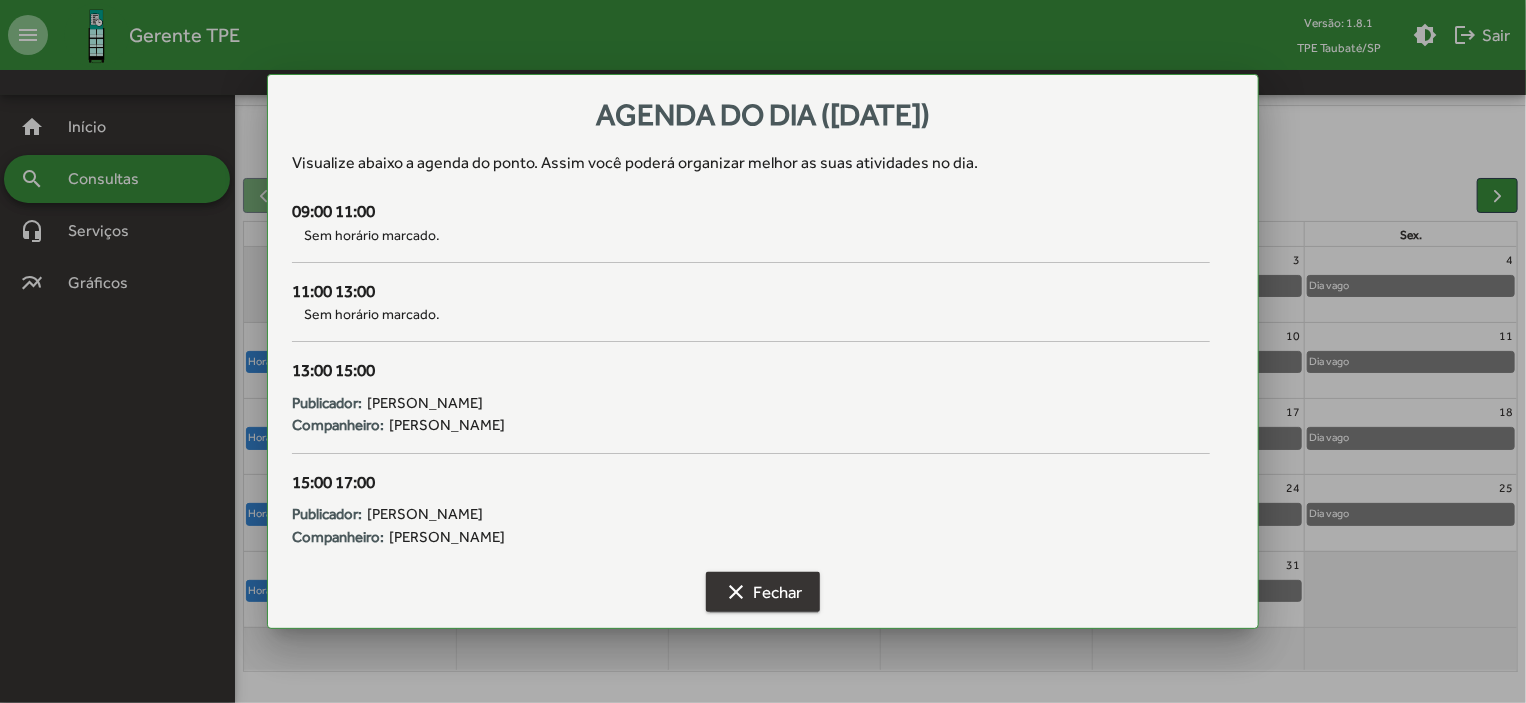 click on "clear  Fechar" at bounding box center (763, 592) 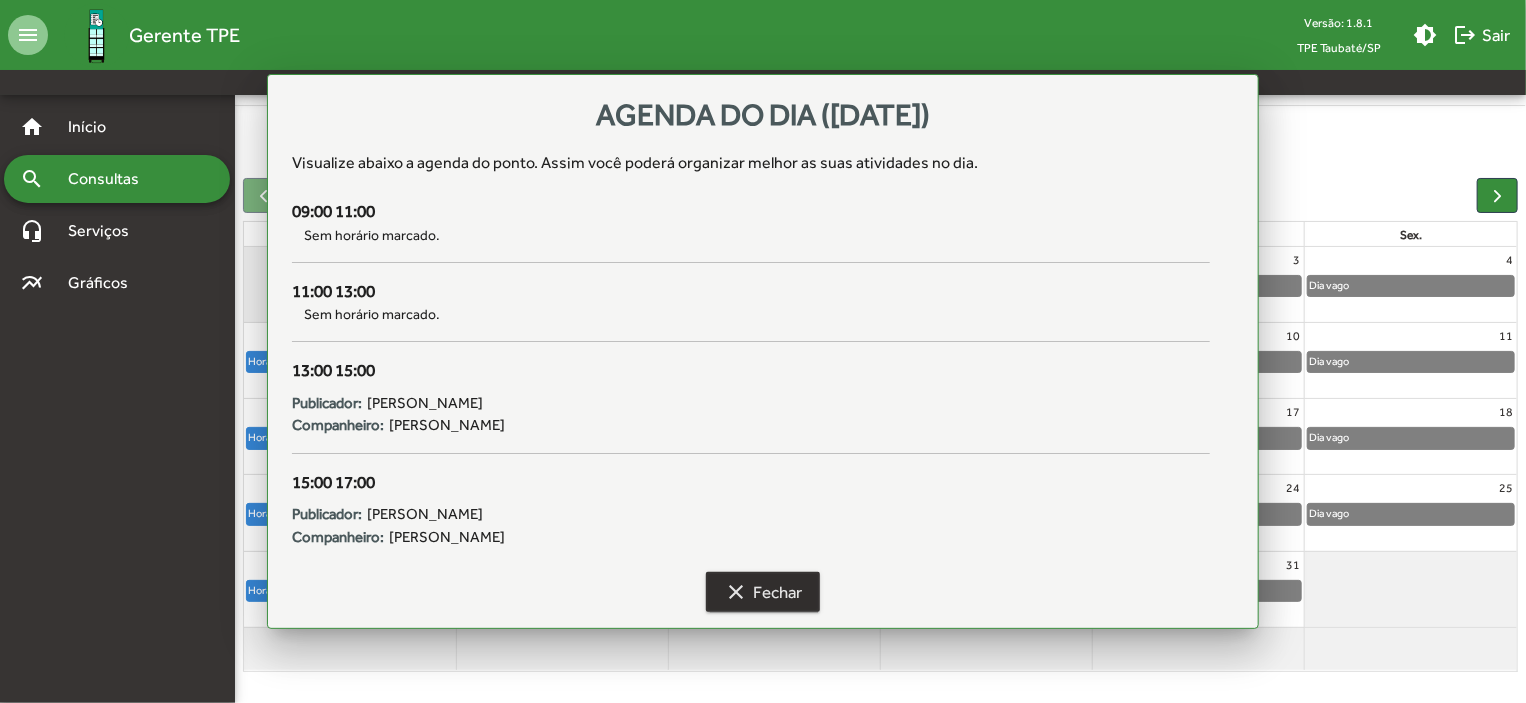 scroll, scrollTop: 124, scrollLeft: 0, axis: vertical 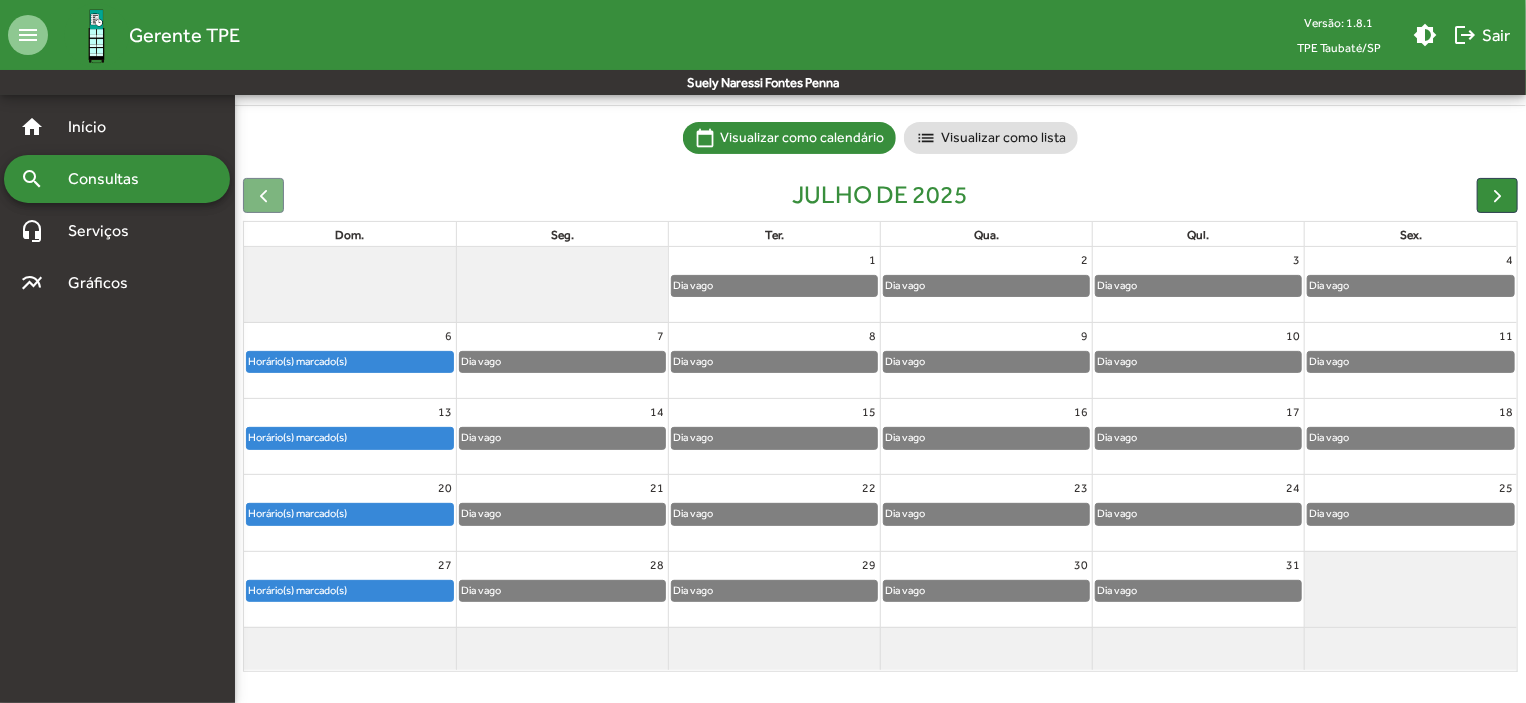 drag, startPoint x: 796, startPoint y: 695, endPoint x: 735, endPoint y: 658, distance: 71.34424 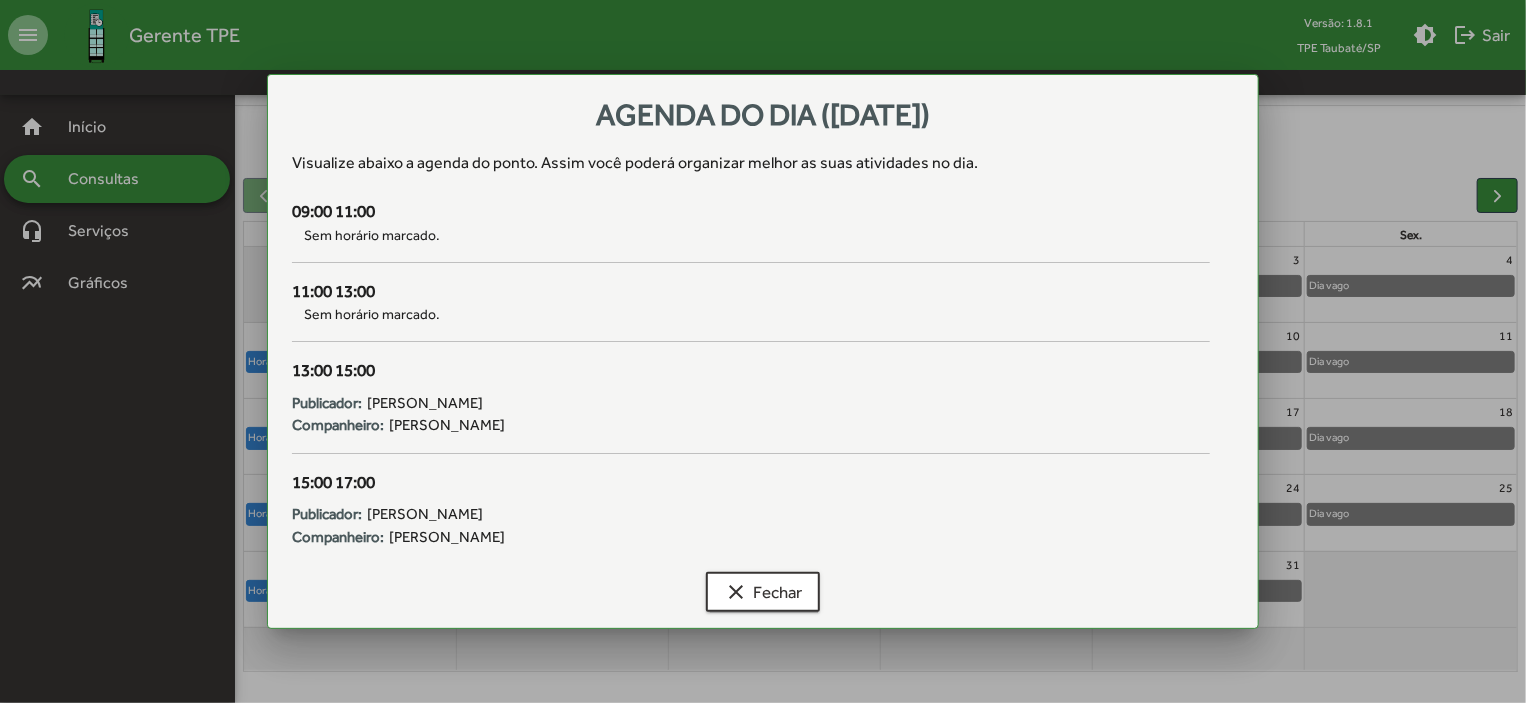 click on "Agenda do dia (27/07/2025)  Visualize abaixo a agenda do ponto . Assim você poderá organizar melhor as suas atividades no dia.   09:00 11:00  Sem horário marcado.  11:00 13:00  Sem horário marcado.  13:00 15:00  Publicador: Isabel Cristina de Souza Companheiro: Alexandra Narezi Lima  15:00 17:00  Publicador: Jorge Renato da Silva Companheiro: Margarete Aparecida Sousa da Silva clear  Fechar" at bounding box center [763, 351] 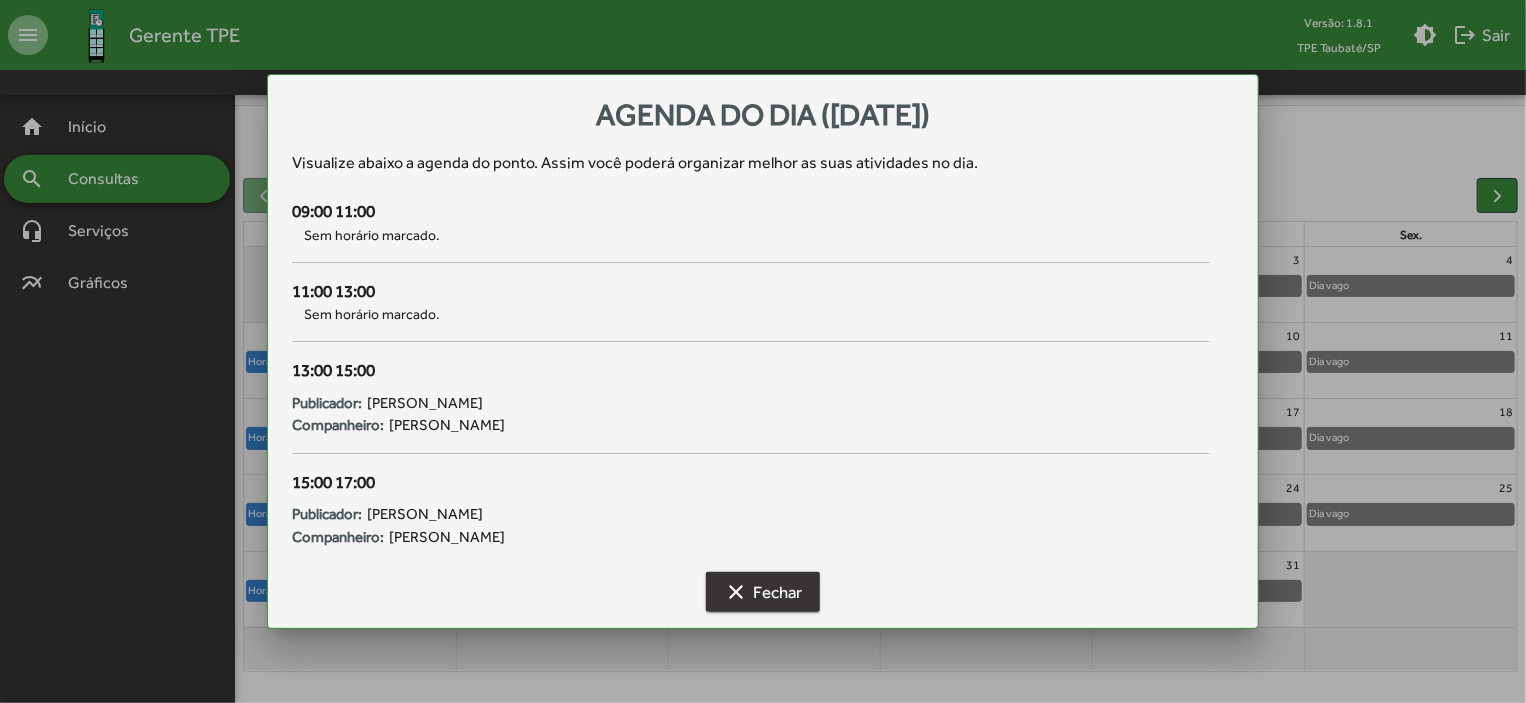 click on "clear  Fechar" at bounding box center (763, 592) 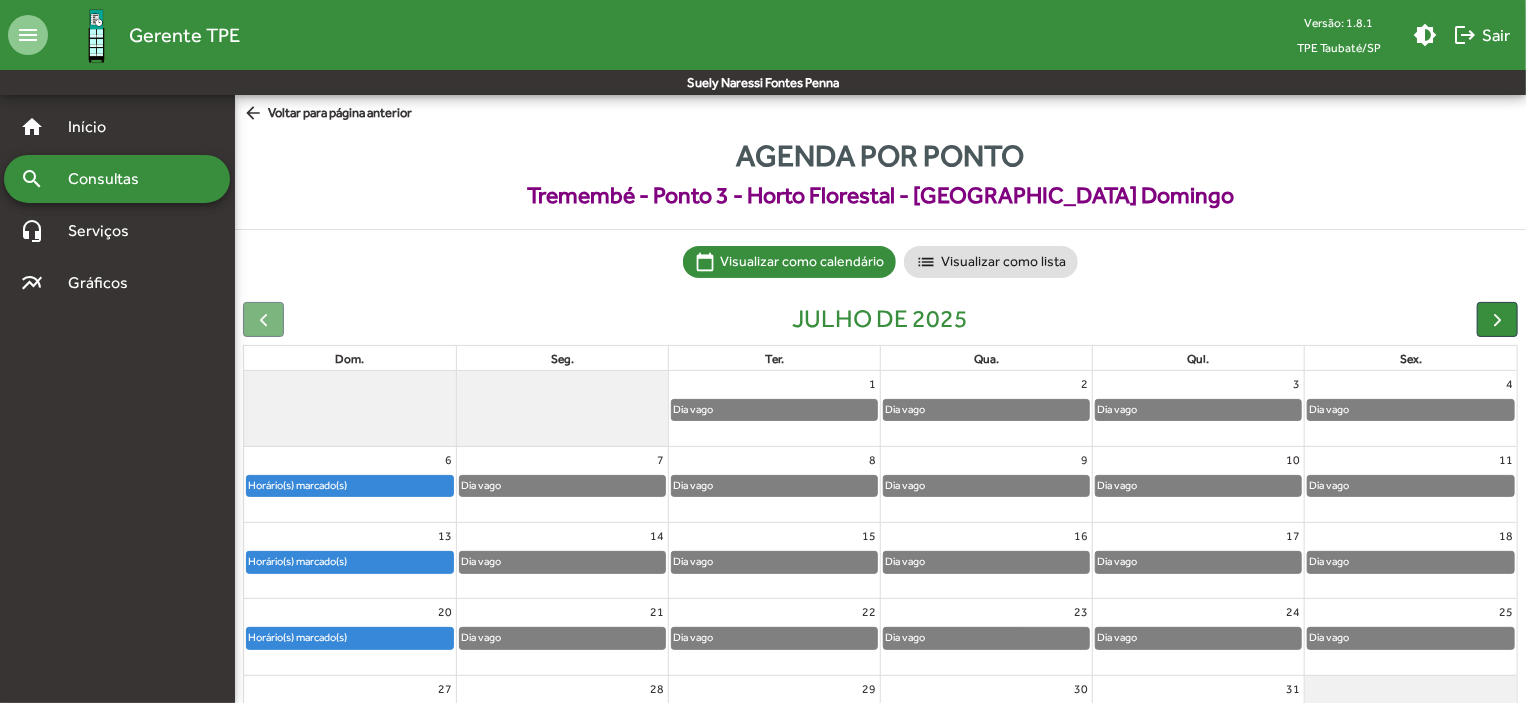 scroll, scrollTop: 124, scrollLeft: 0, axis: vertical 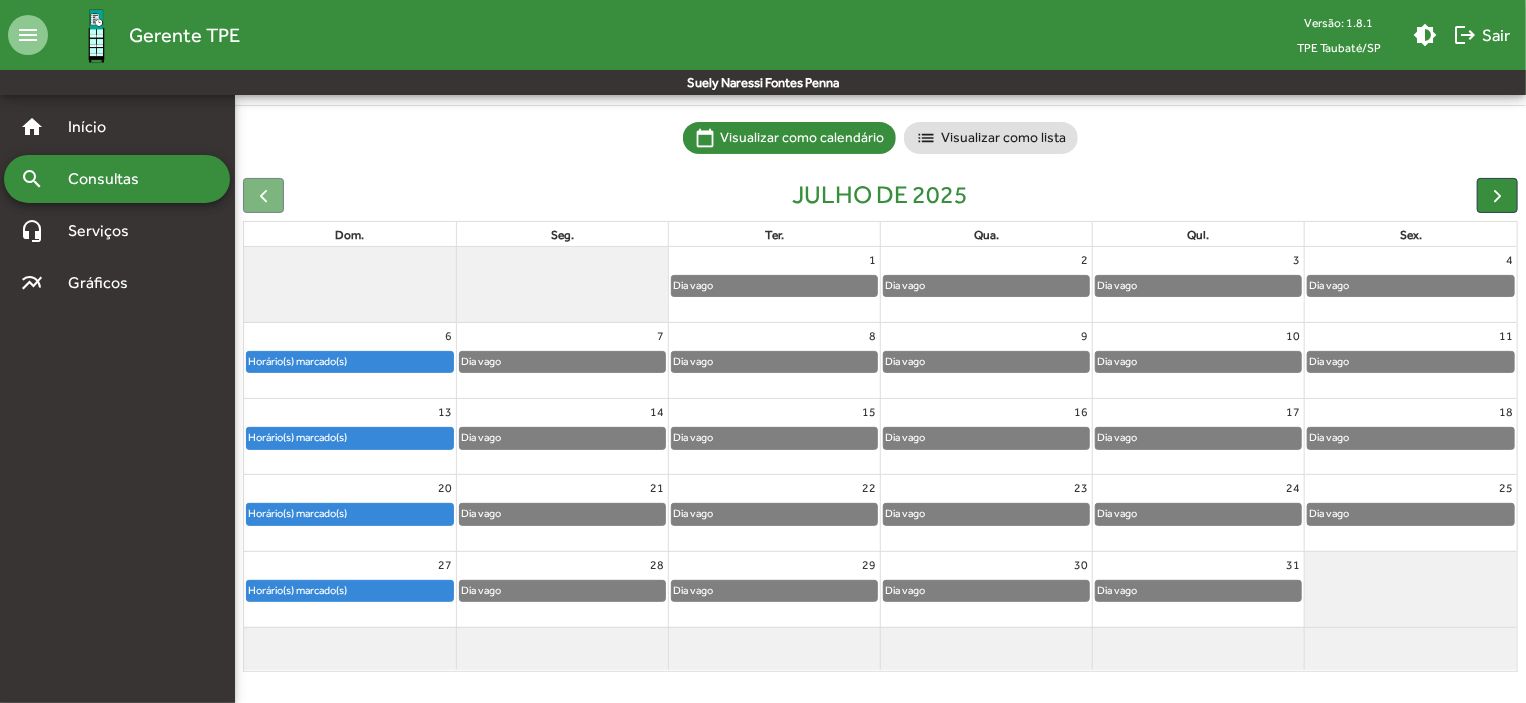 click on "Horário(s) marcado(s)" 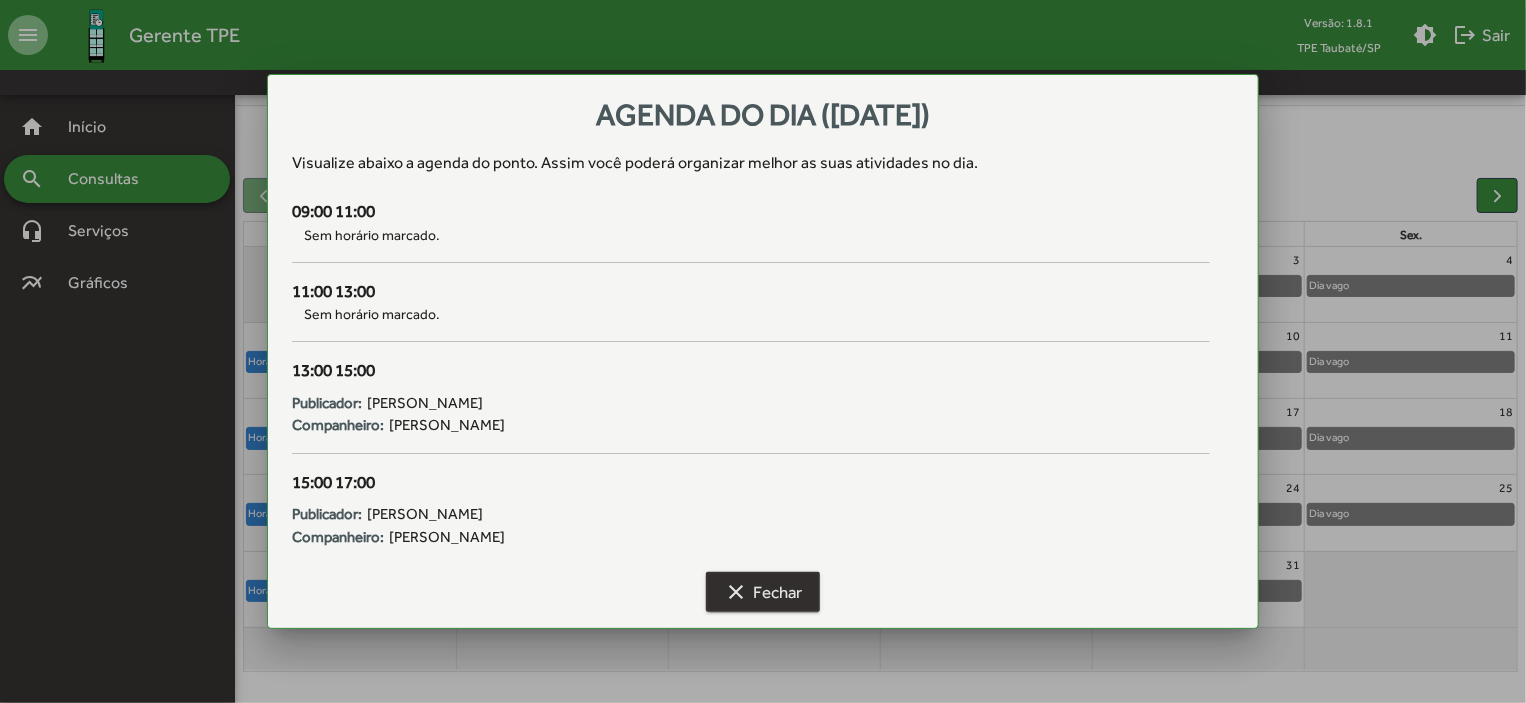 click on "clear  Fechar" at bounding box center (763, 592) 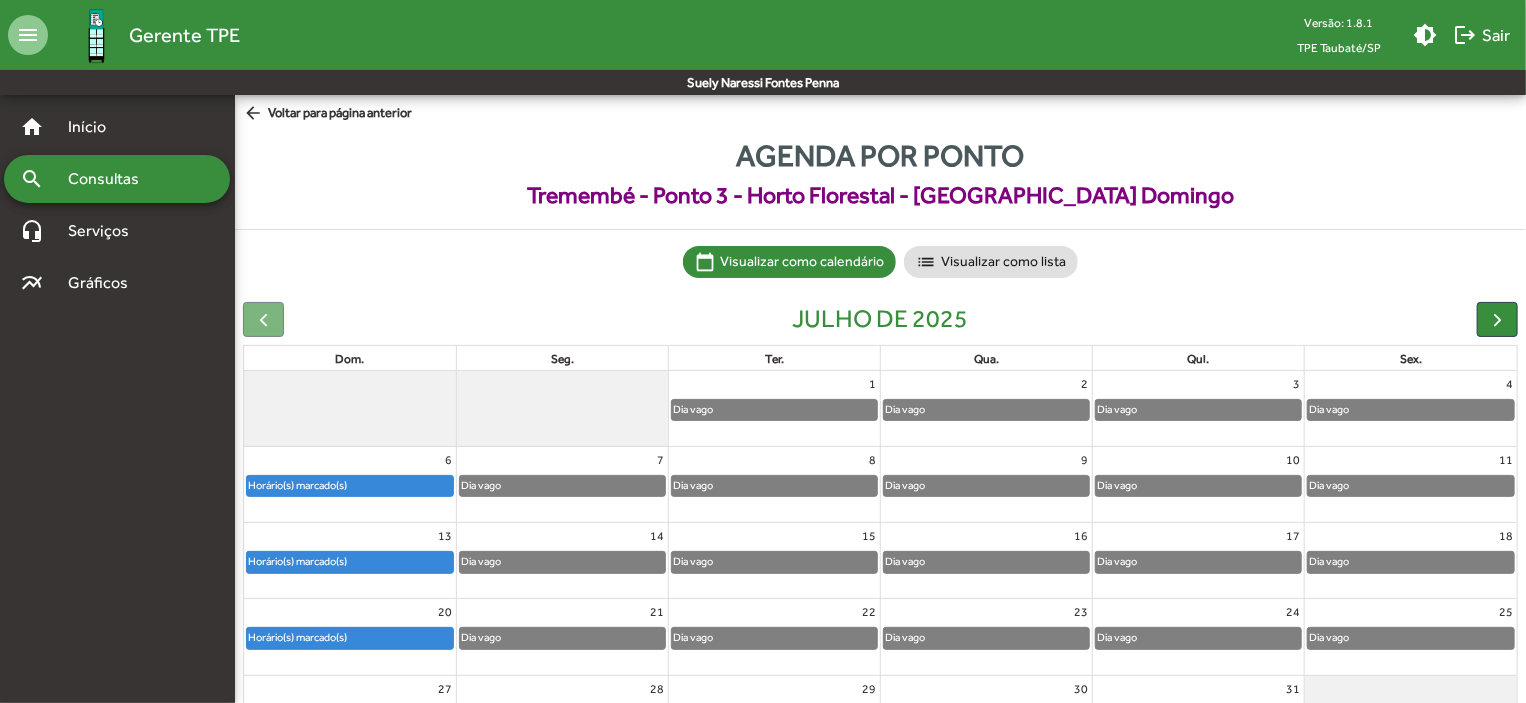 scroll, scrollTop: 124, scrollLeft: 0, axis: vertical 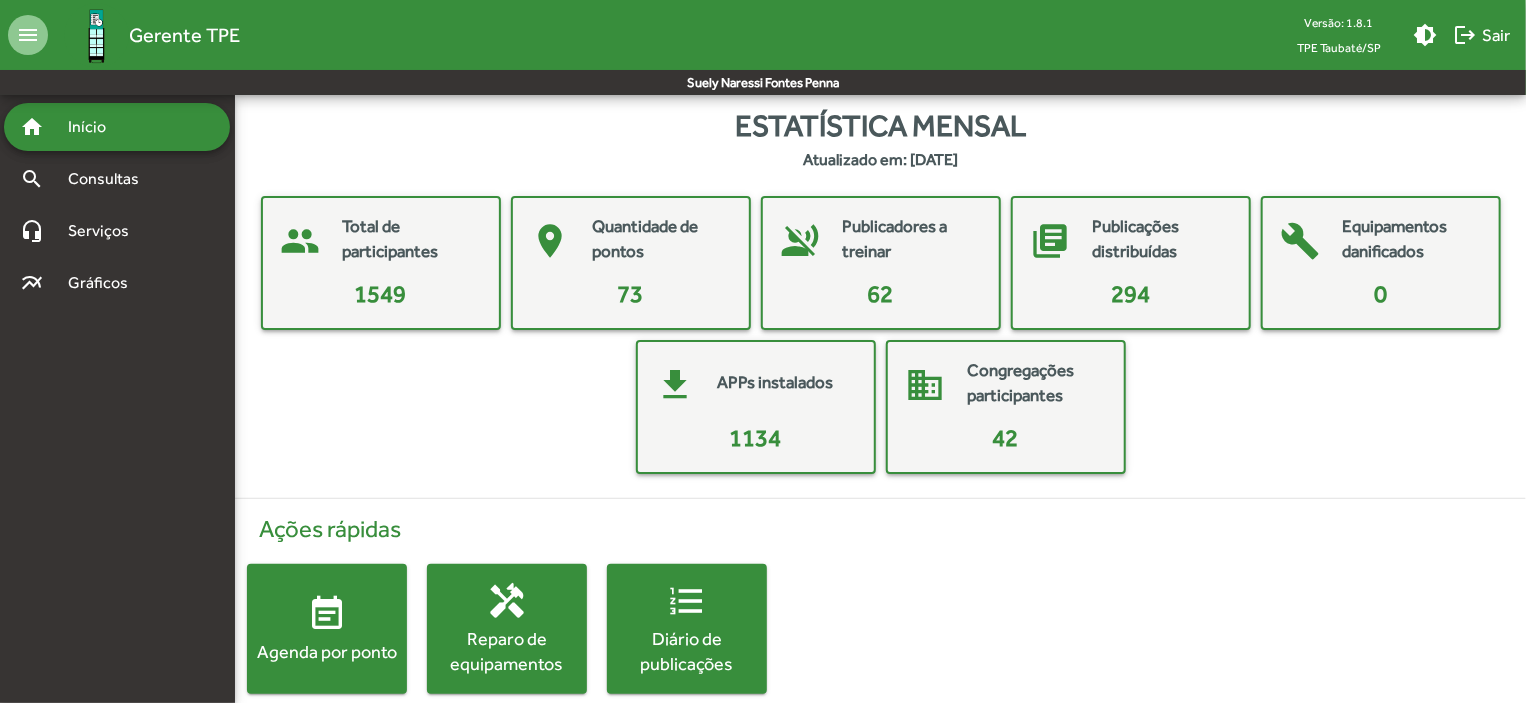 click on "Agenda por ponto" 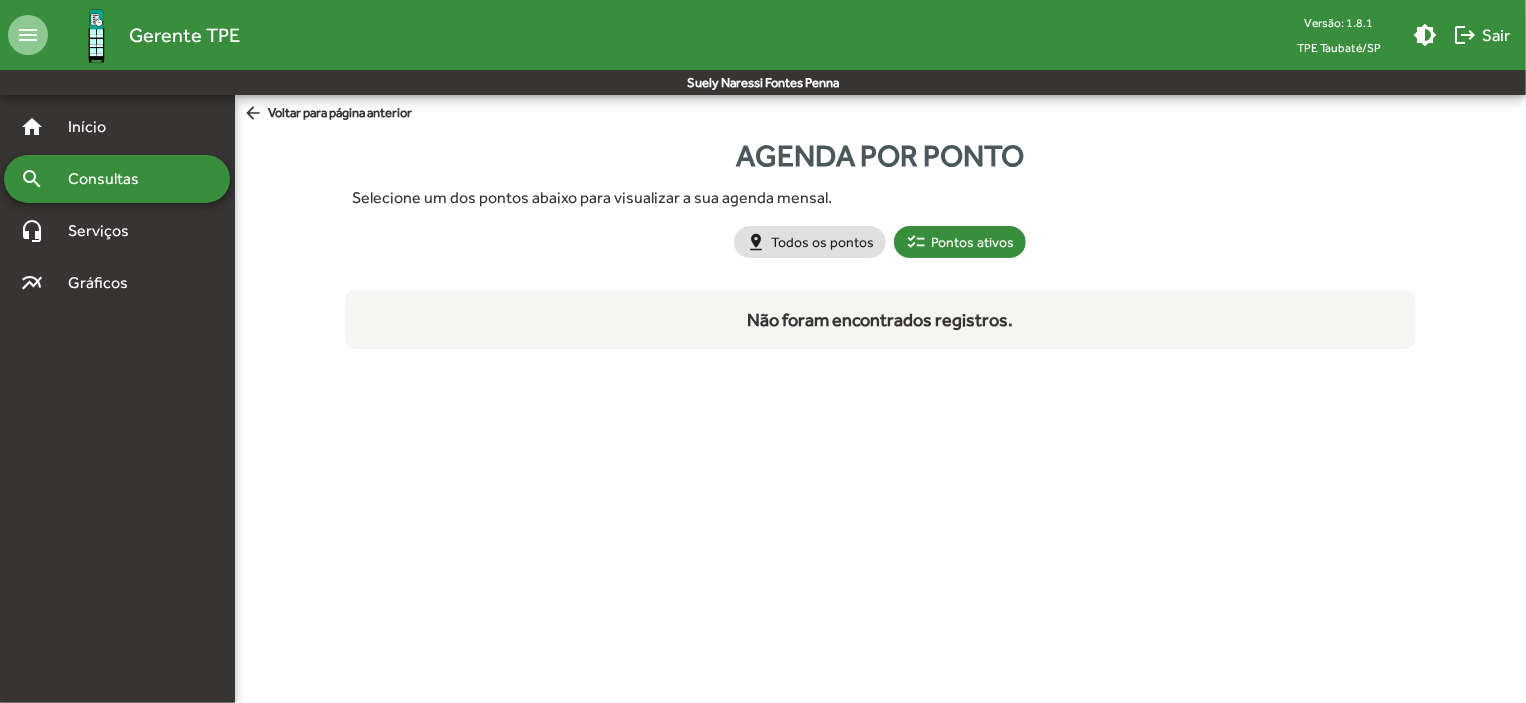 click on "menu Gerente TPE  Versão: 1.8.1   TPE Taubaté/SP  brightness_medium logout  Sair   Suely Naressi Fontes Penna  home Início search Consultas headset_mic Serviços multiline_chart Gráficos arrow_back  Voltar para página anterior   Agenda por ponto   Selecione um dos pontos abaixo para visualizar a sua agenda mensal.  pin_drop  Todos os pontos  checklist  Pontos ativos   Não foram encontrados registros.
Alterar tema do sistema Menu de Ações Sair do Gerente TPE" at bounding box center (763, 194) 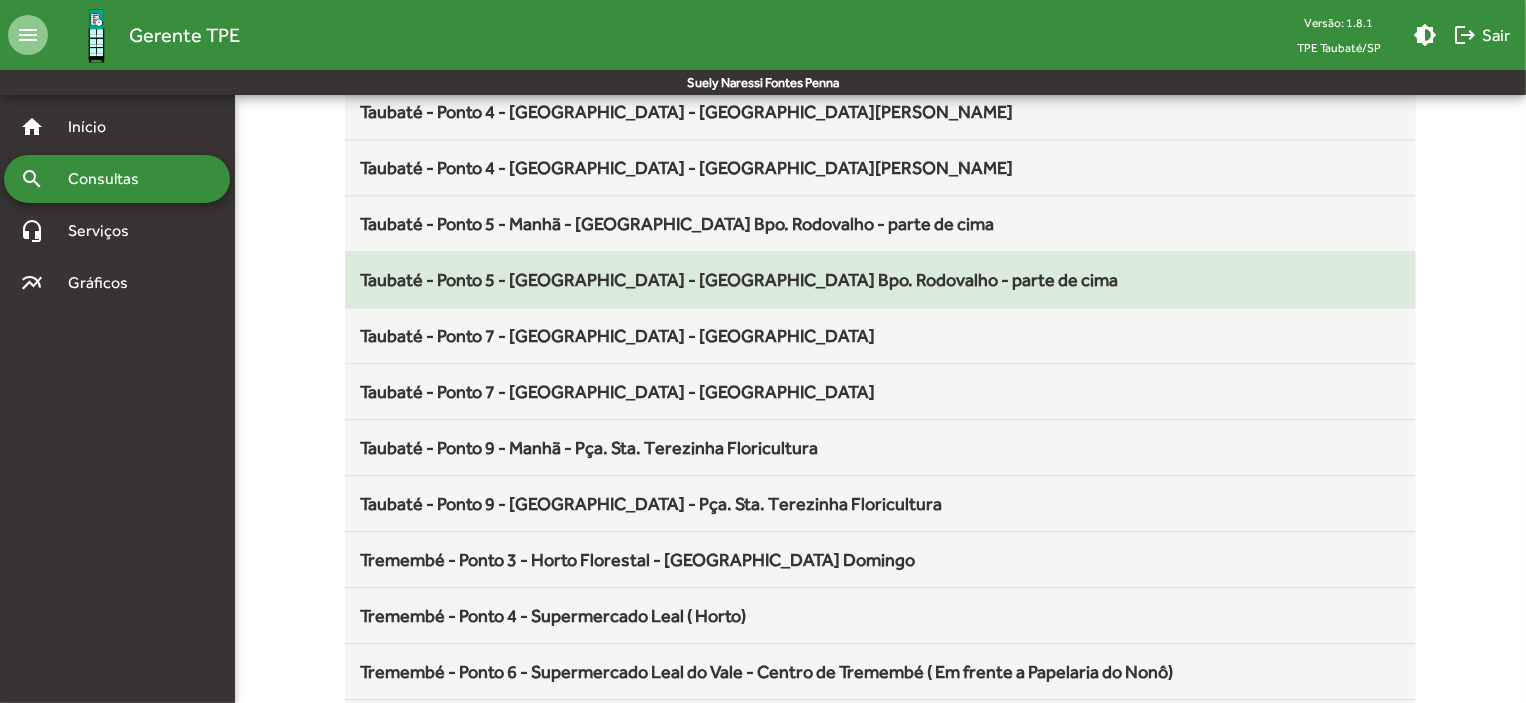 scroll, scrollTop: 2636, scrollLeft: 0, axis: vertical 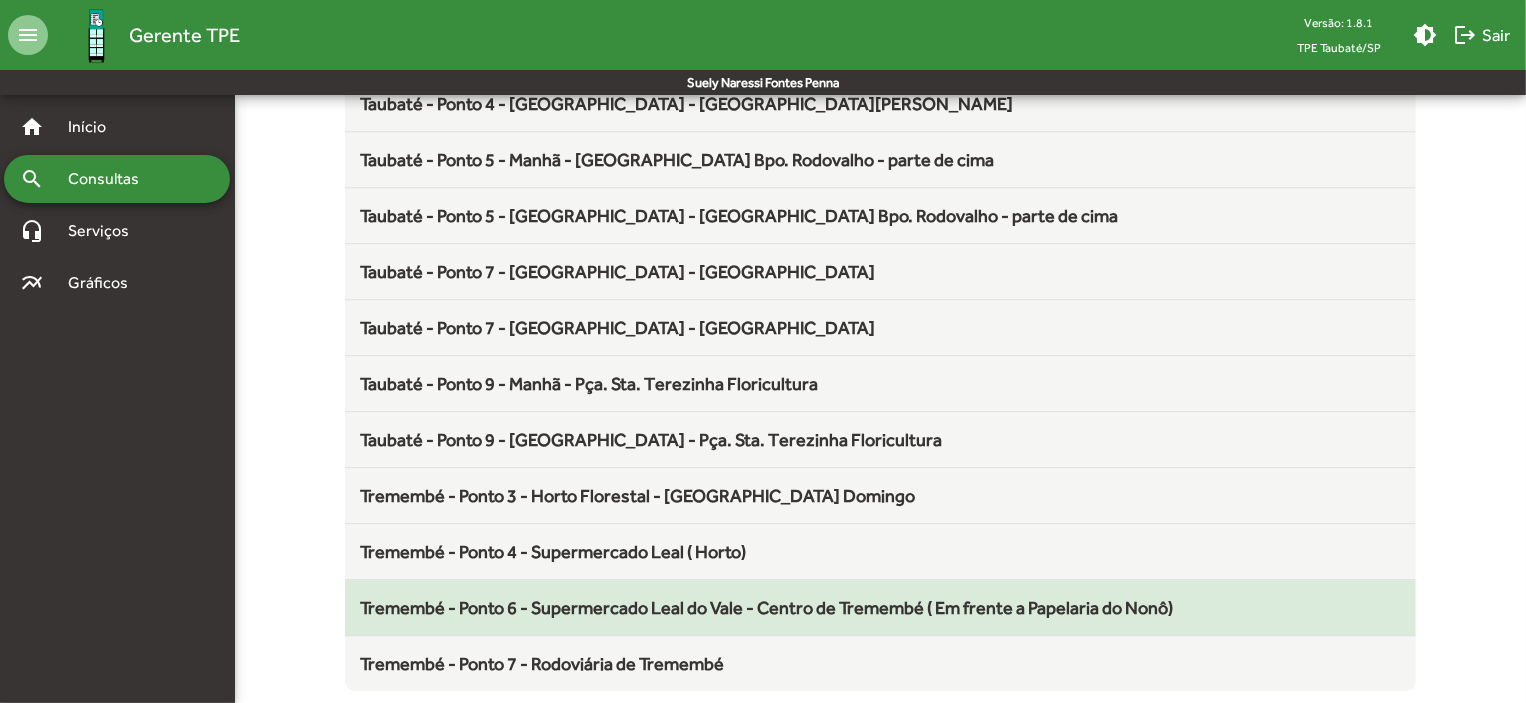 click on "Tremembé - Ponto 6 - Supermercado Leal do Vale - Centro de Tremembé ( Em frente a Papelaria do Nonô)" 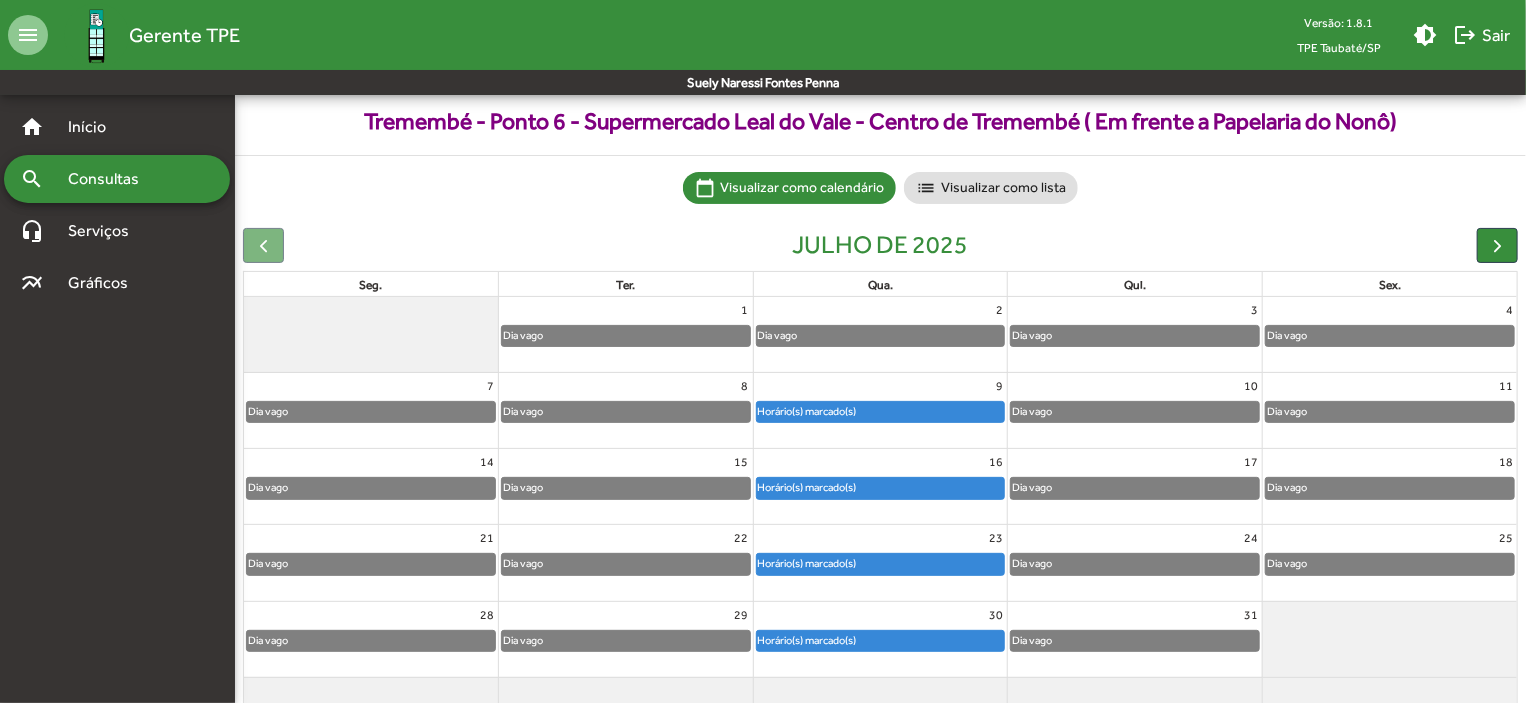 scroll, scrollTop: 124, scrollLeft: 0, axis: vertical 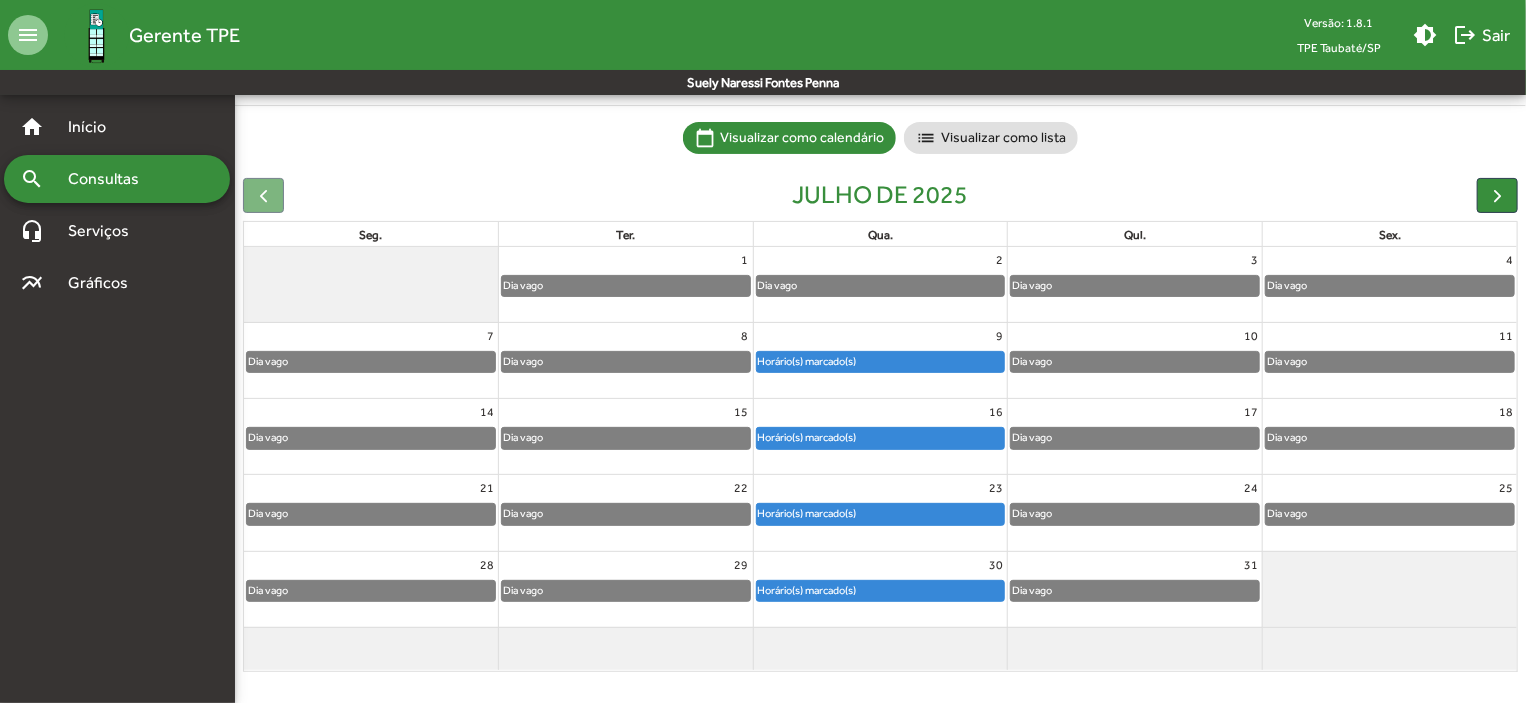 click on "Horário(s) marcado(s)" 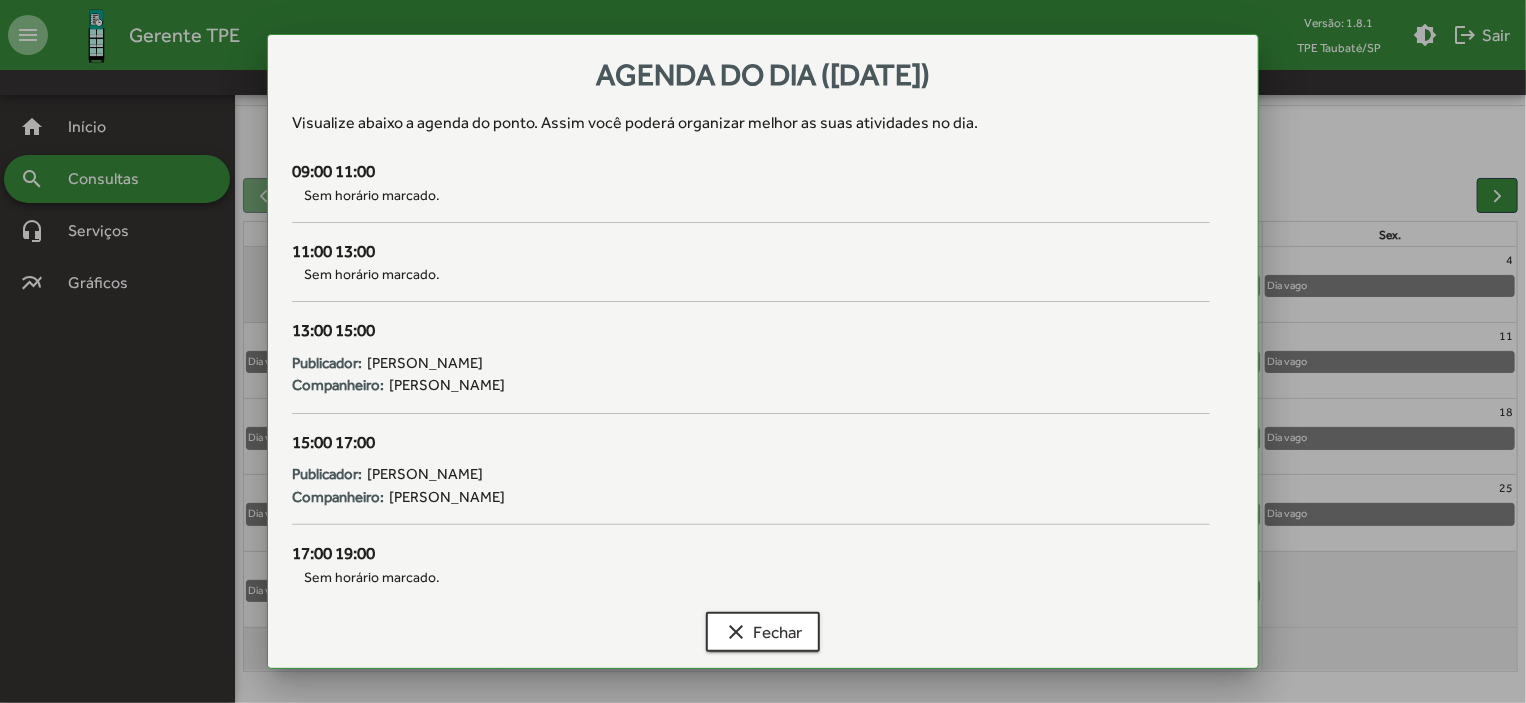 scroll, scrollTop: 0, scrollLeft: 0, axis: both 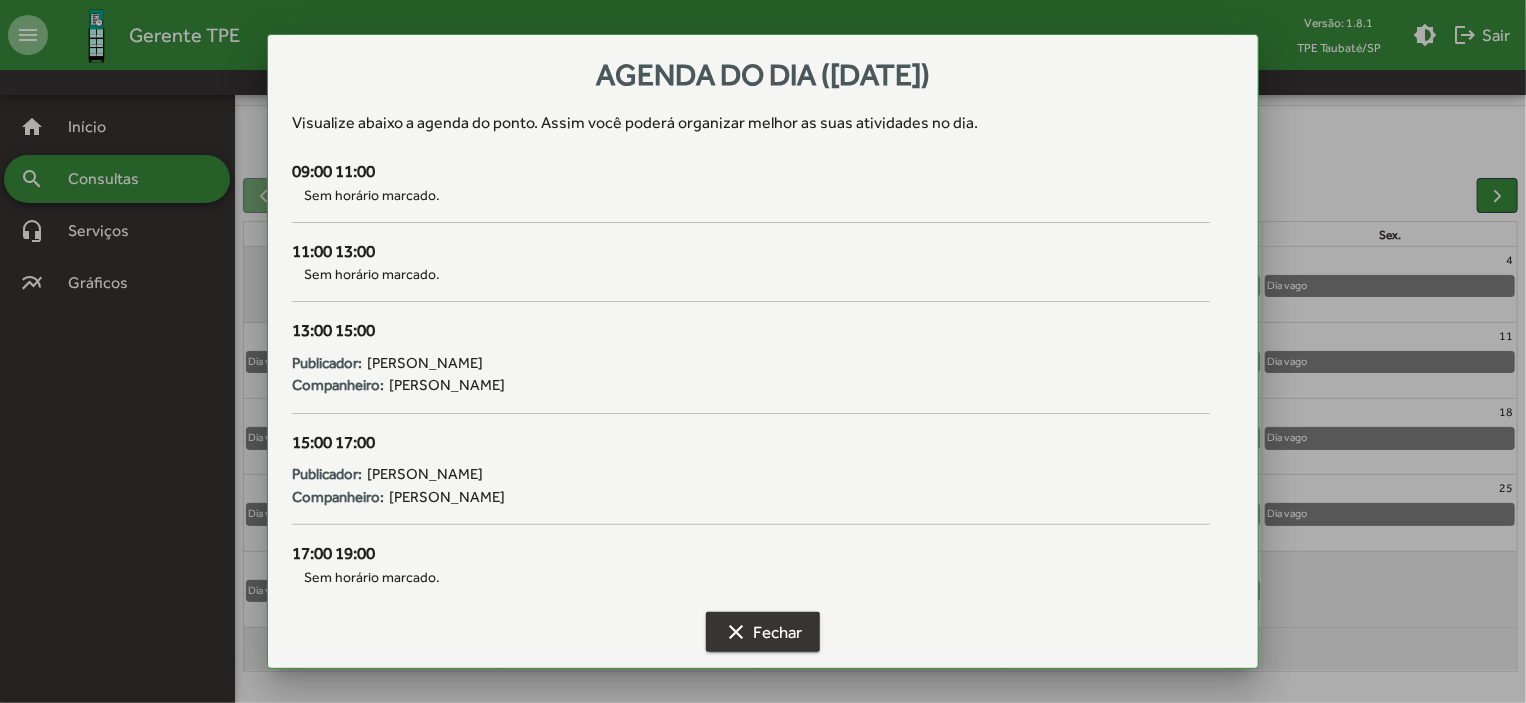 click on "clear  Fechar" at bounding box center [763, 632] 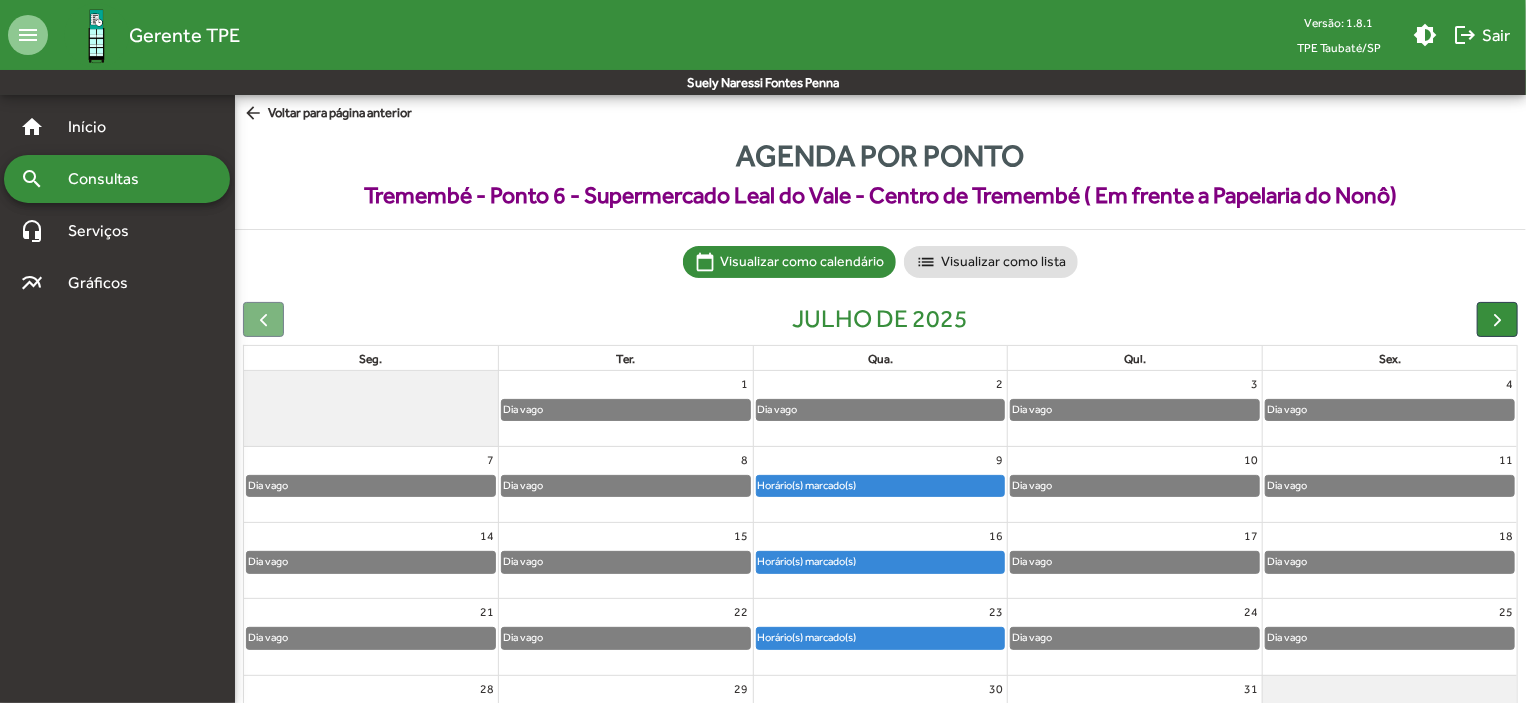 scroll, scrollTop: 124, scrollLeft: 0, axis: vertical 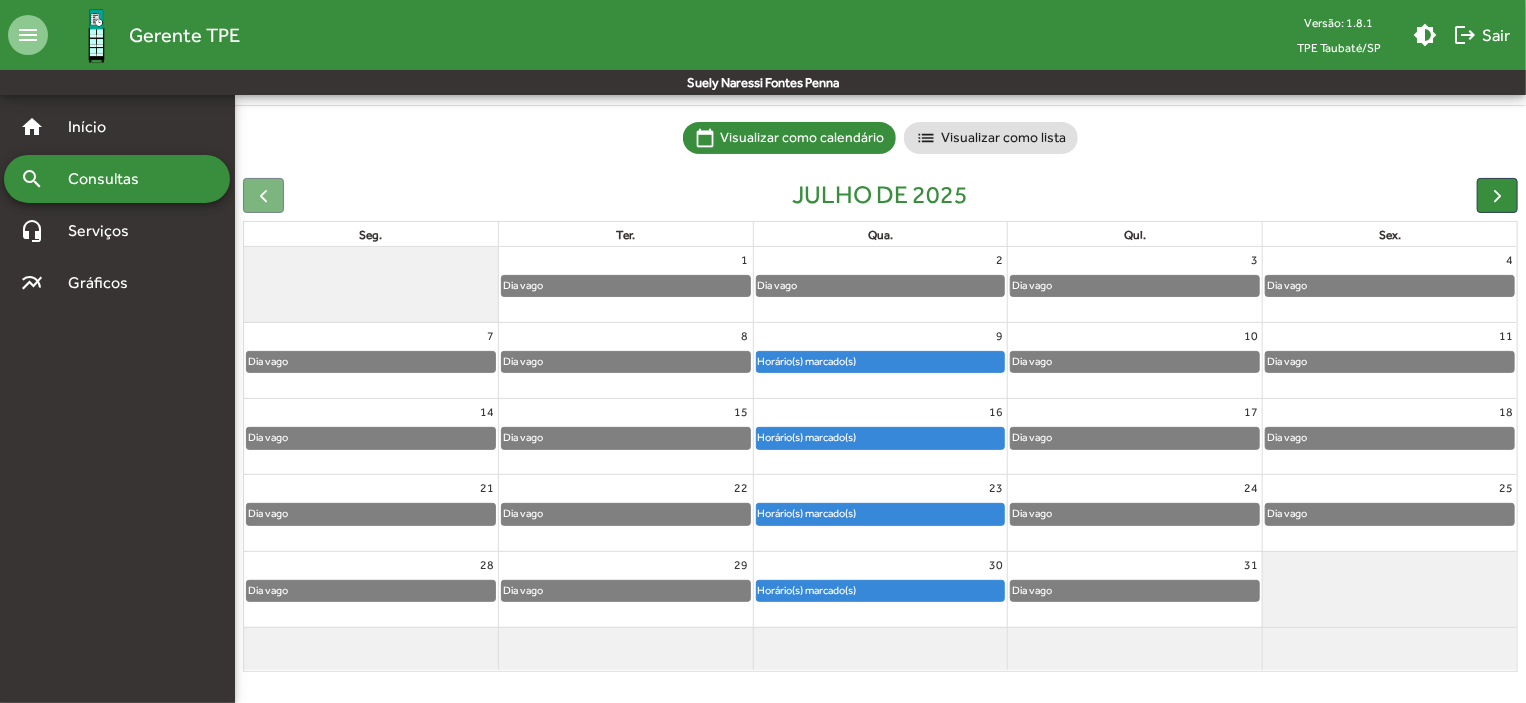 click on "Horário(s) marcado(s)" 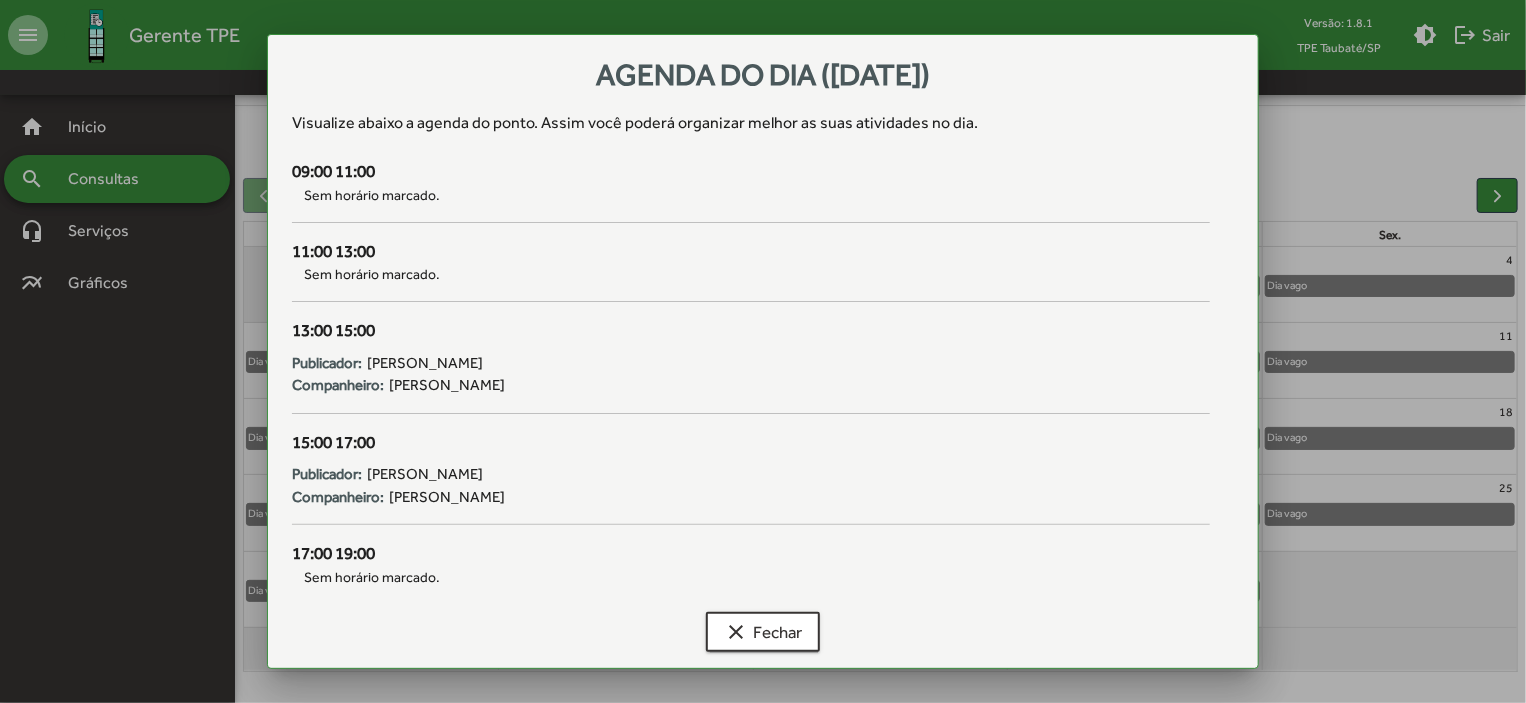 scroll, scrollTop: 0, scrollLeft: 0, axis: both 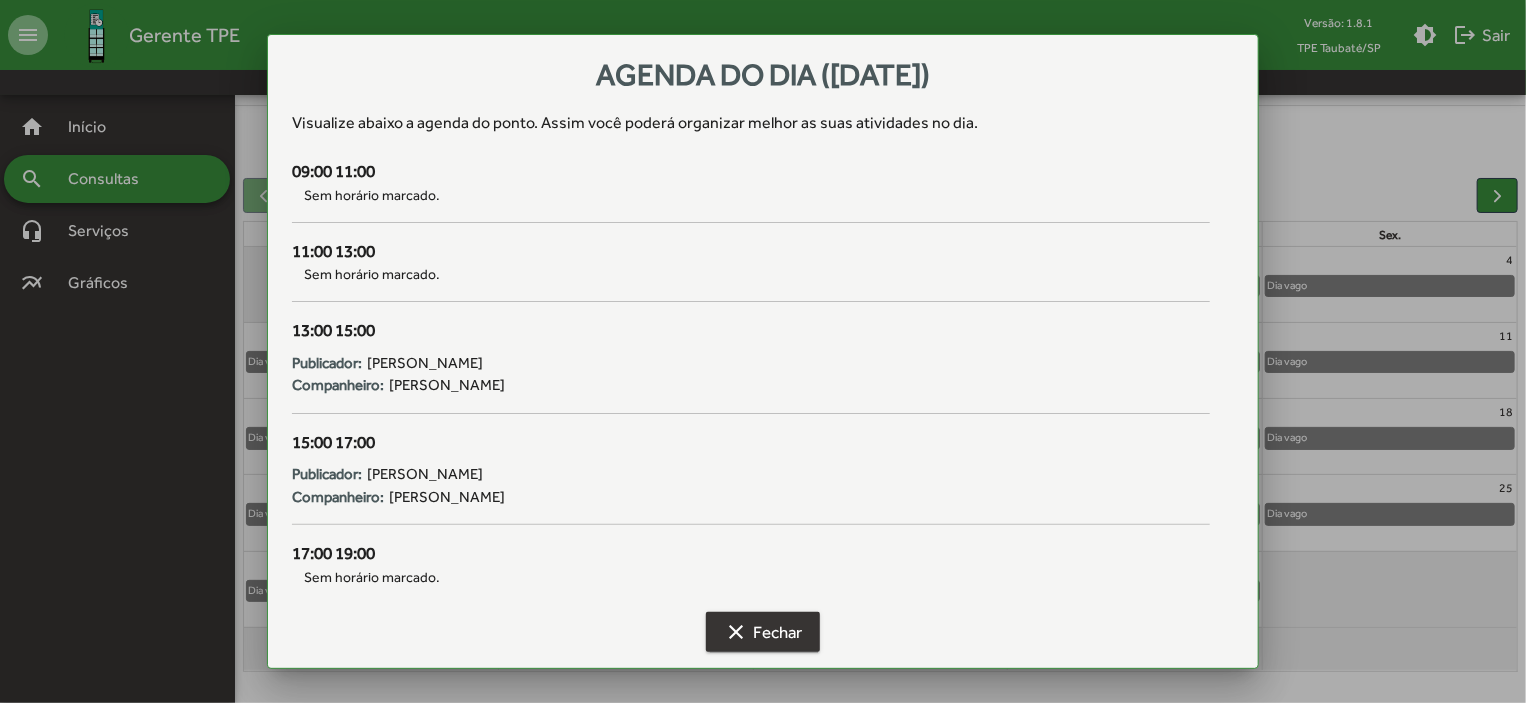 click on "clear  Fechar" at bounding box center [763, 632] 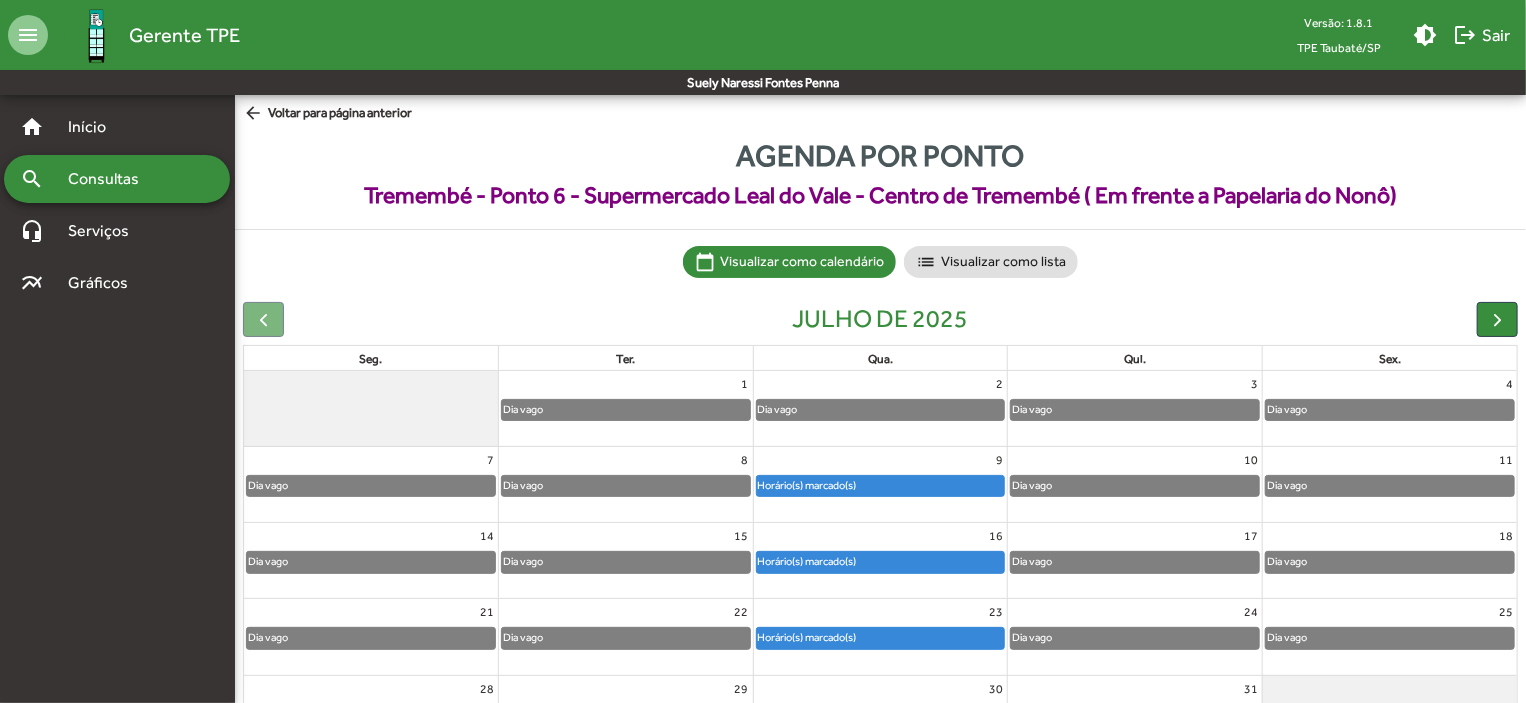 scroll, scrollTop: 124, scrollLeft: 0, axis: vertical 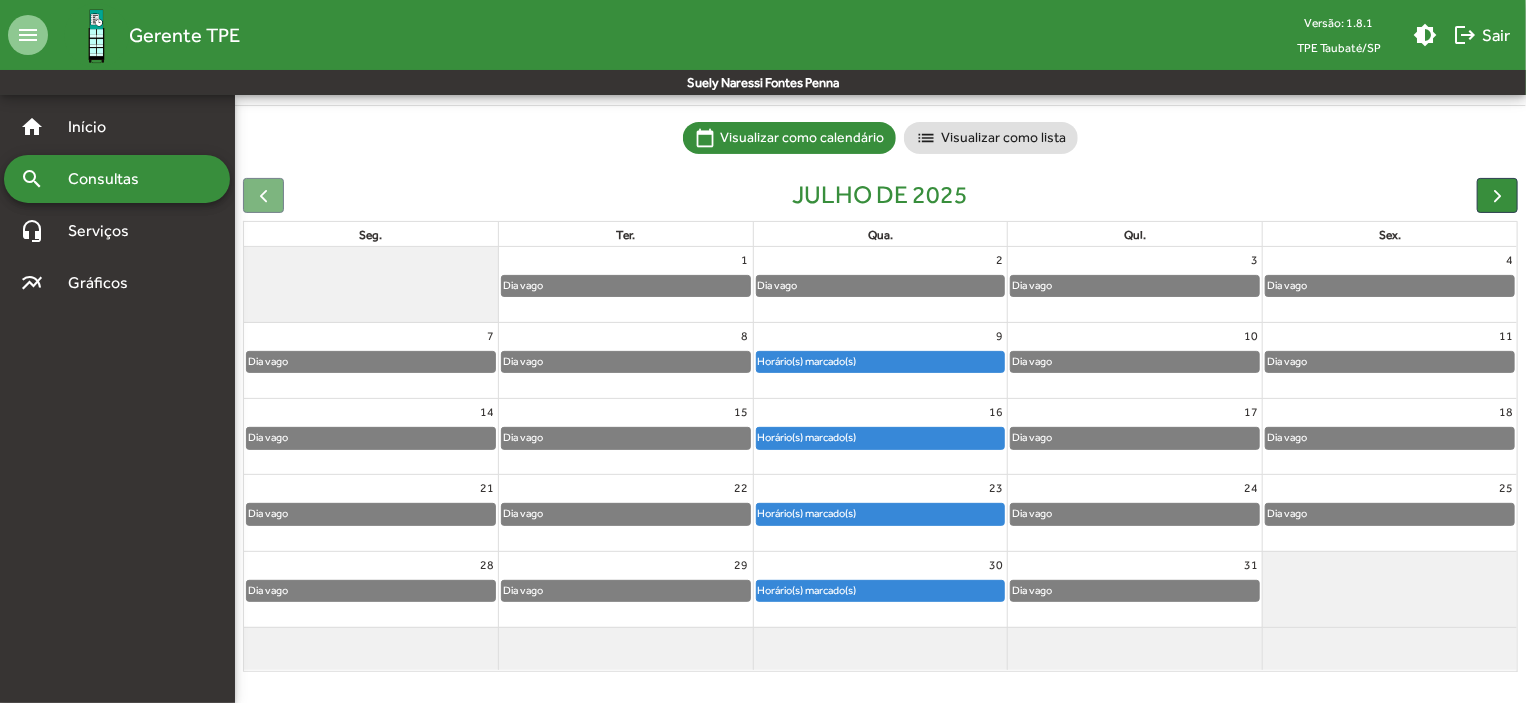 click 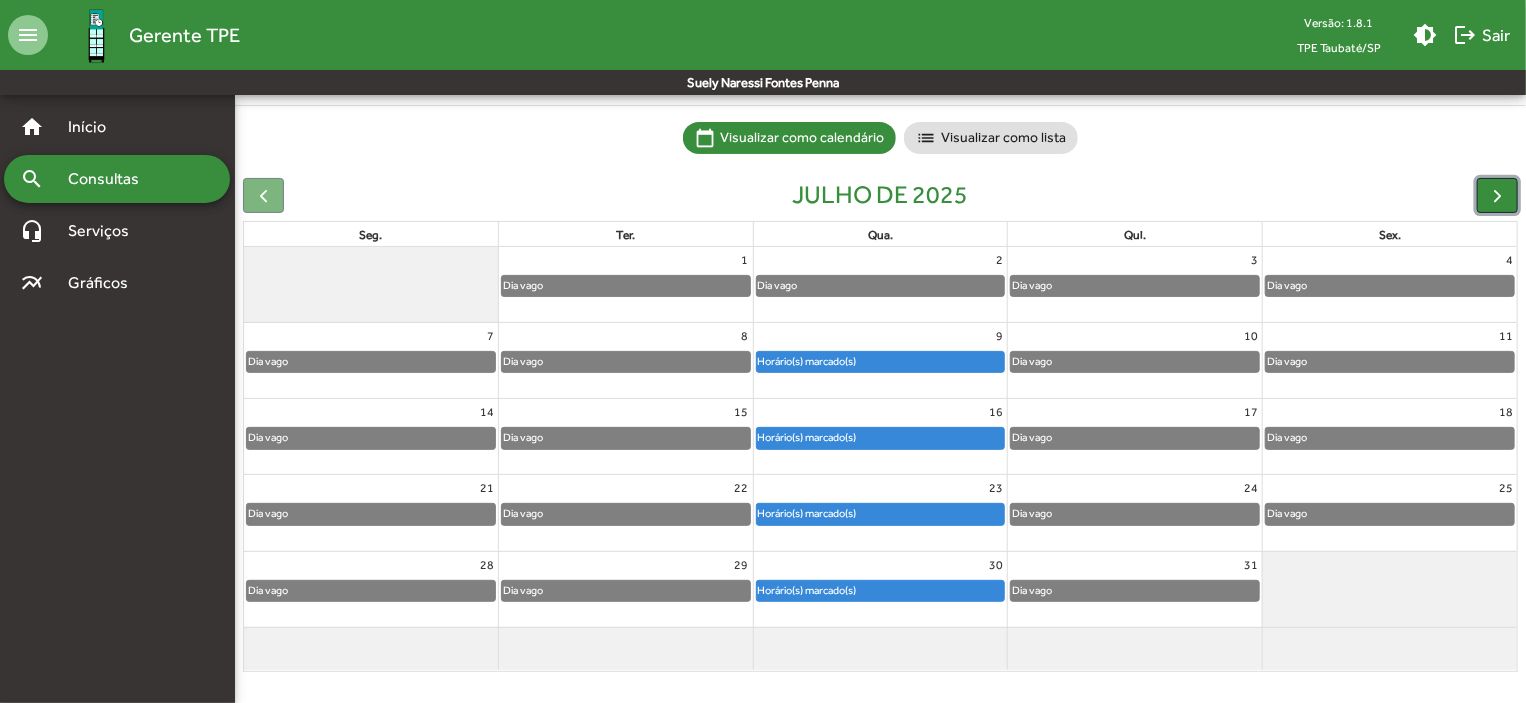 click 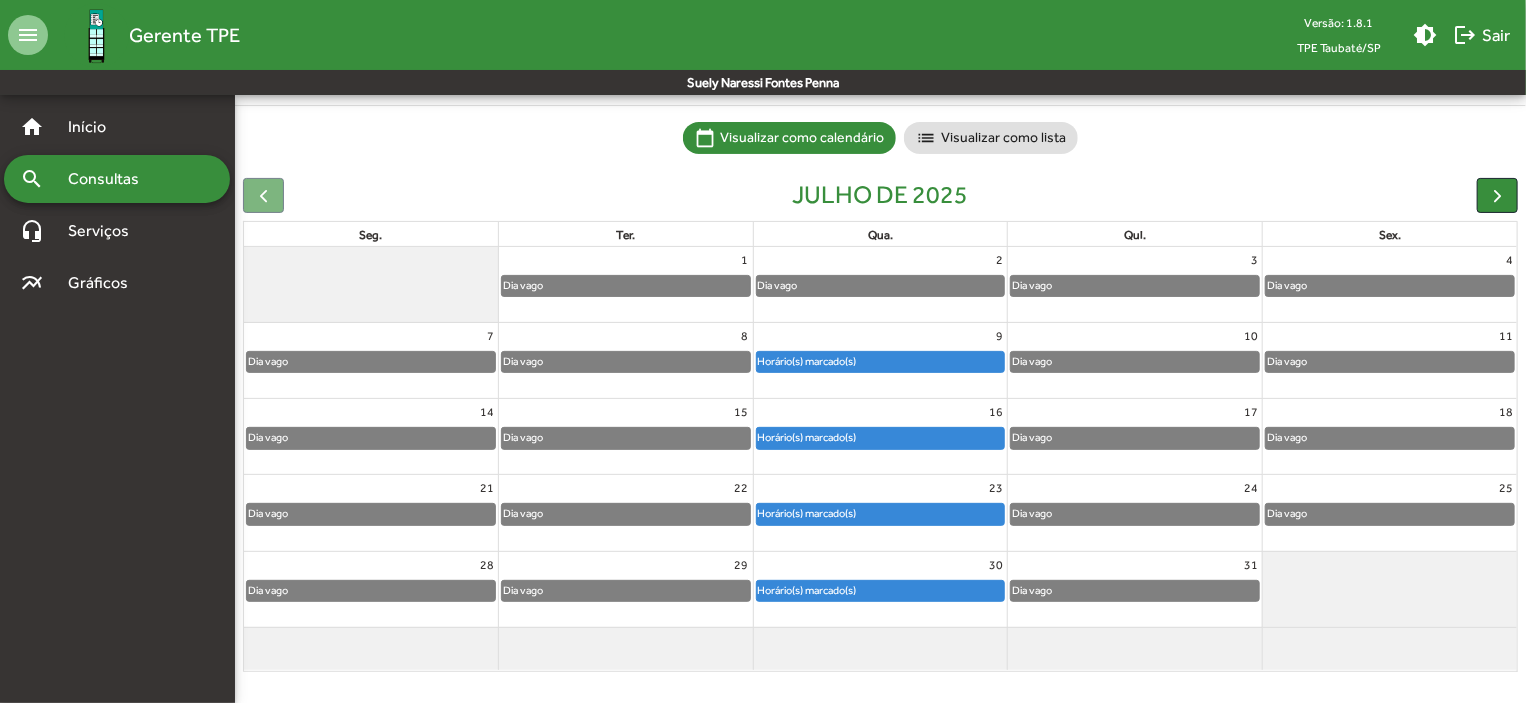 click 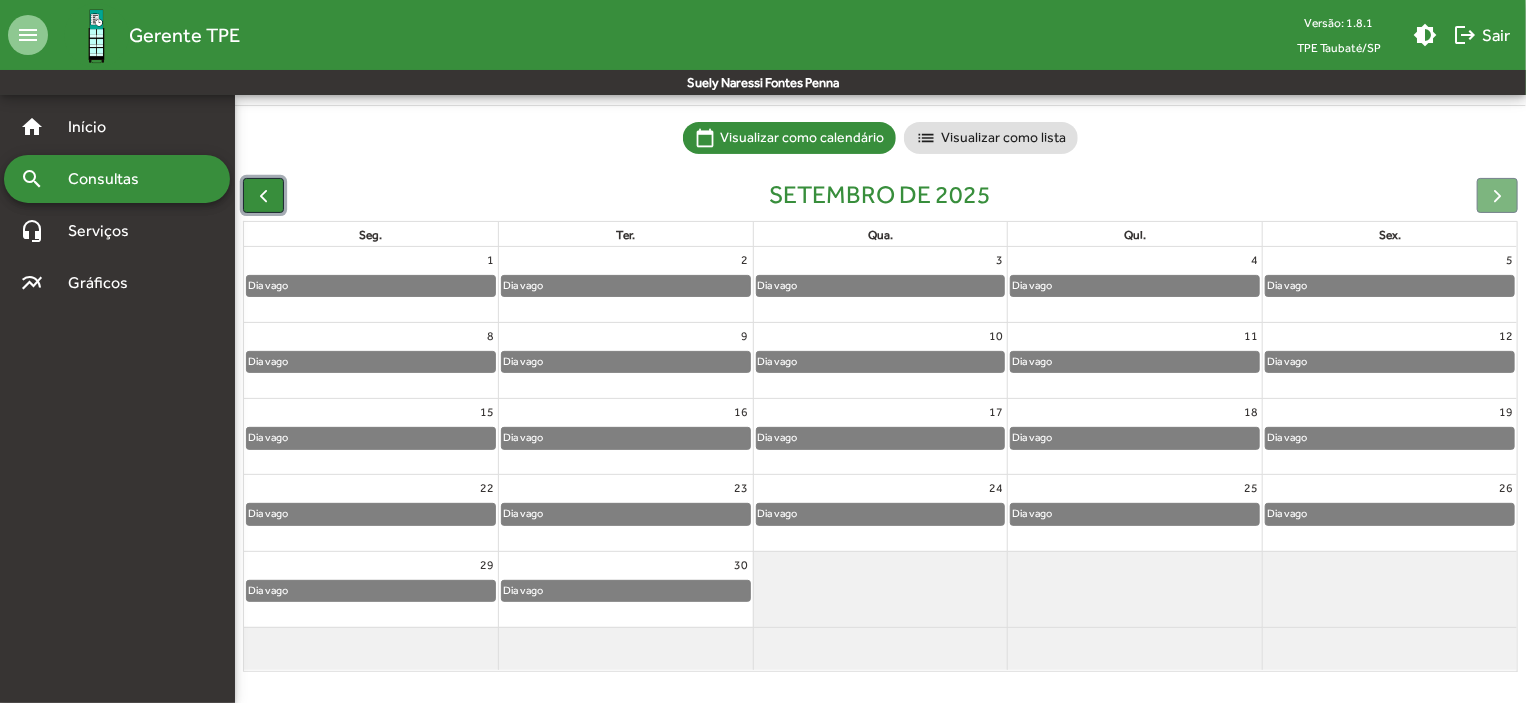 click 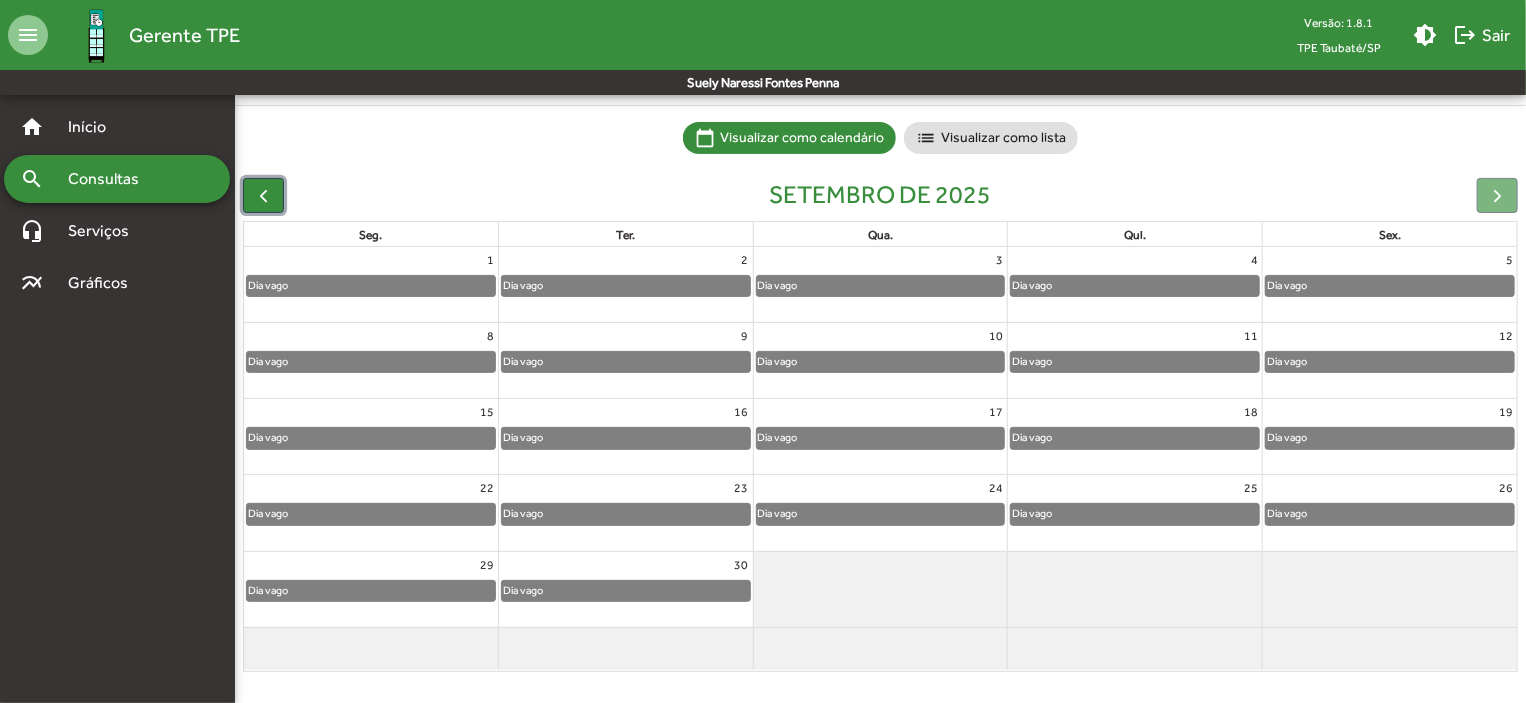 click 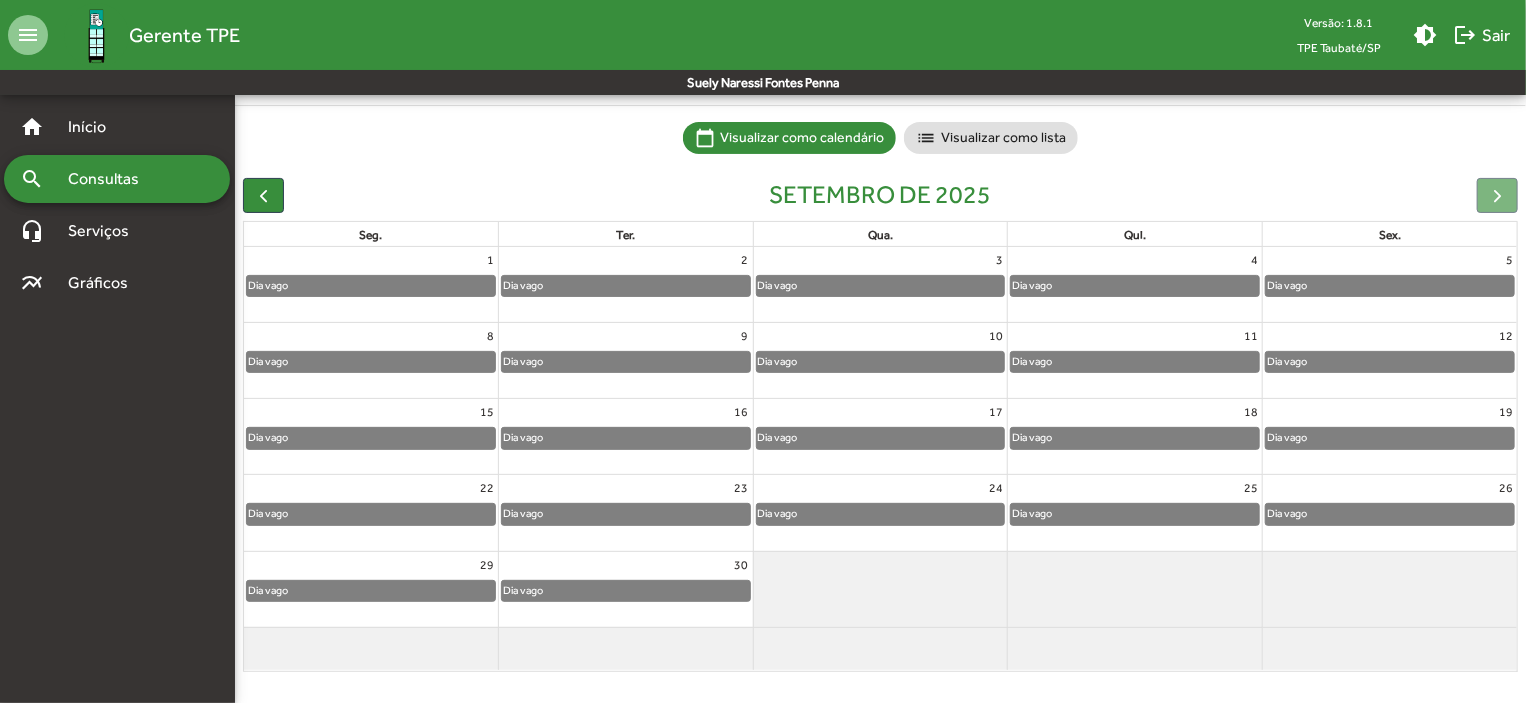 click 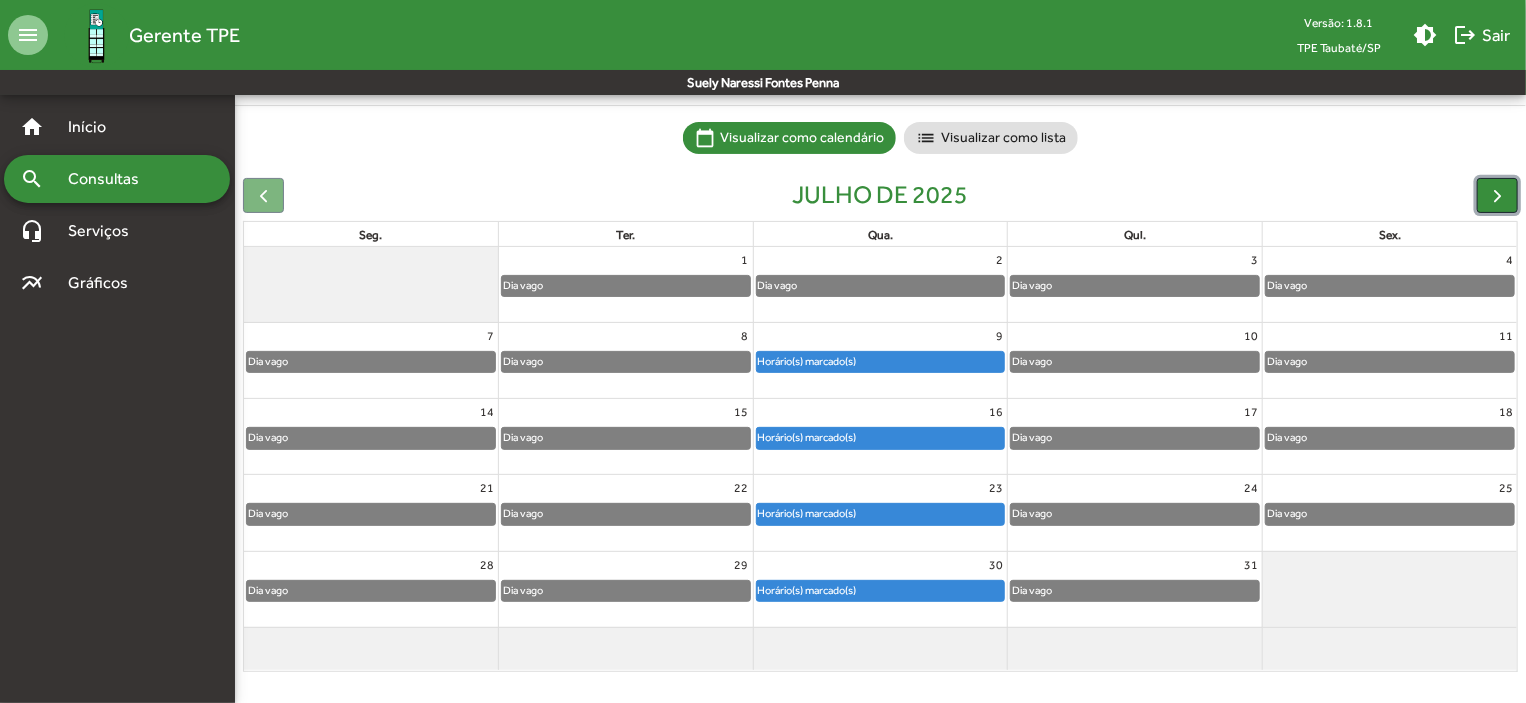 click 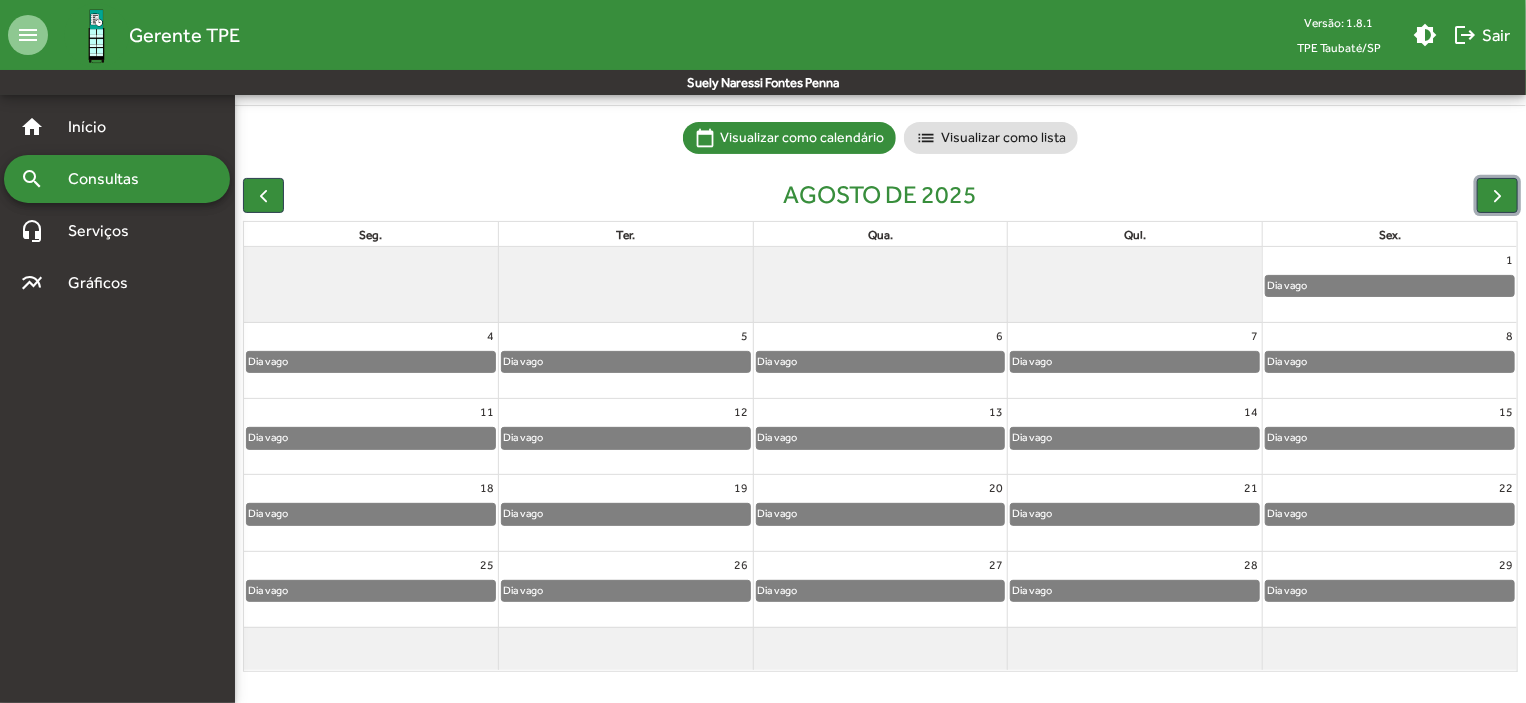 click on "Dia vago" 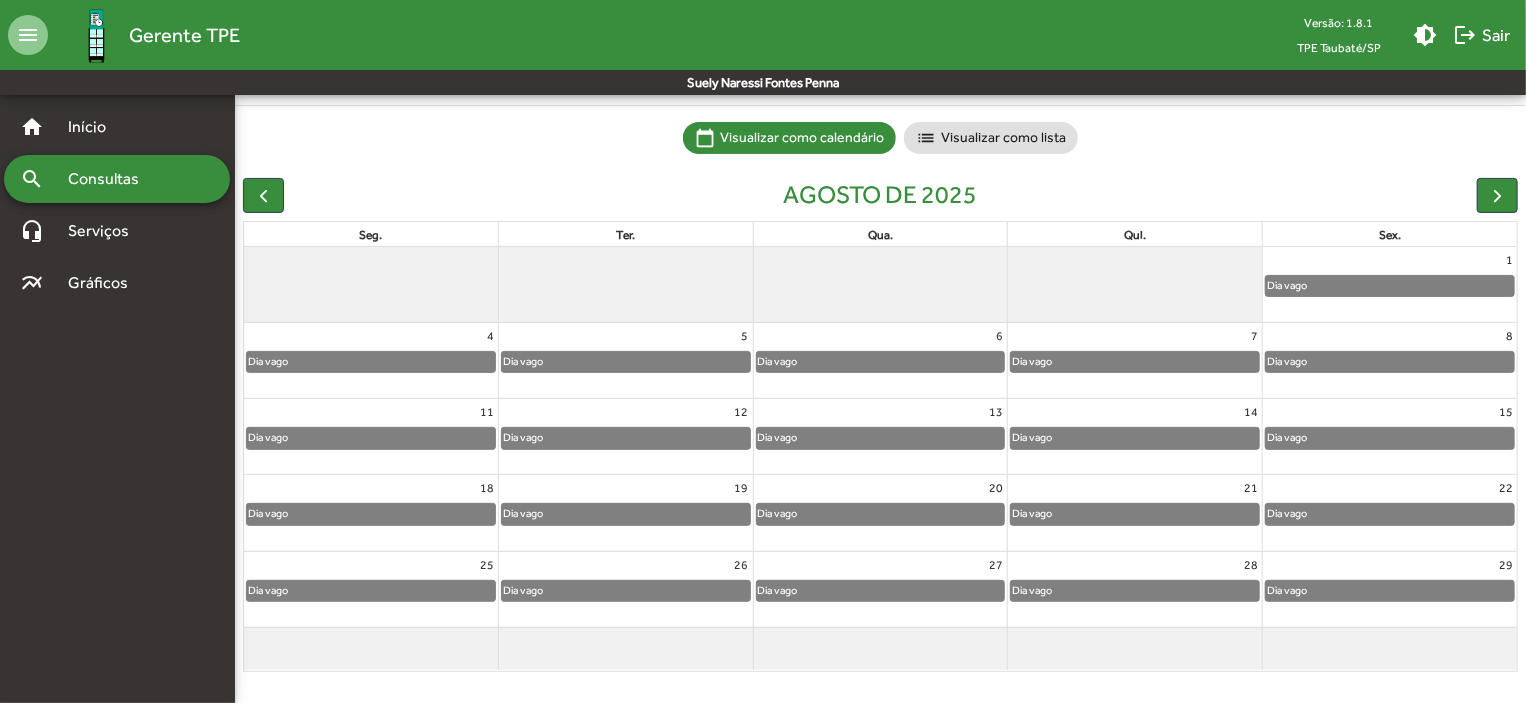 click on "agosto de 2025" 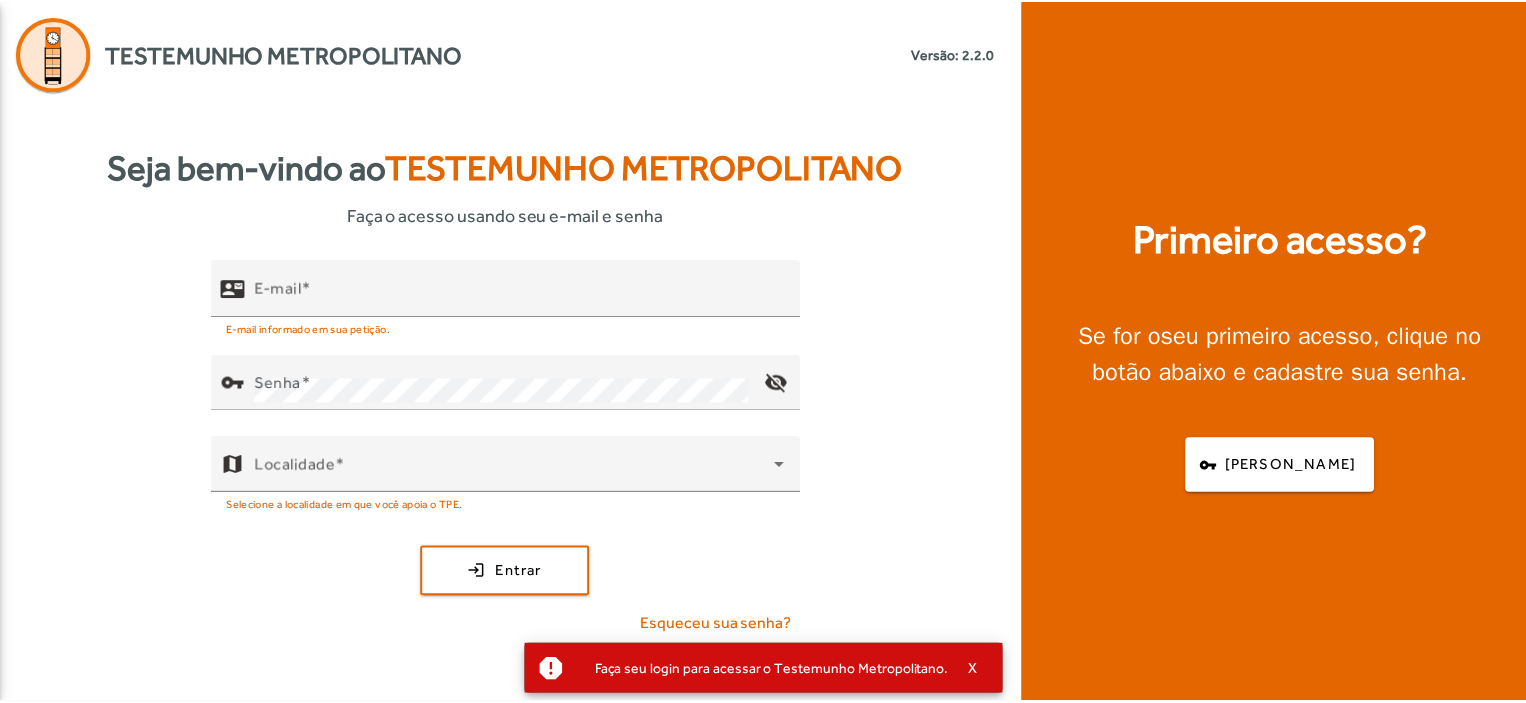 scroll, scrollTop: 0, scrollLeft: 0, axis: both 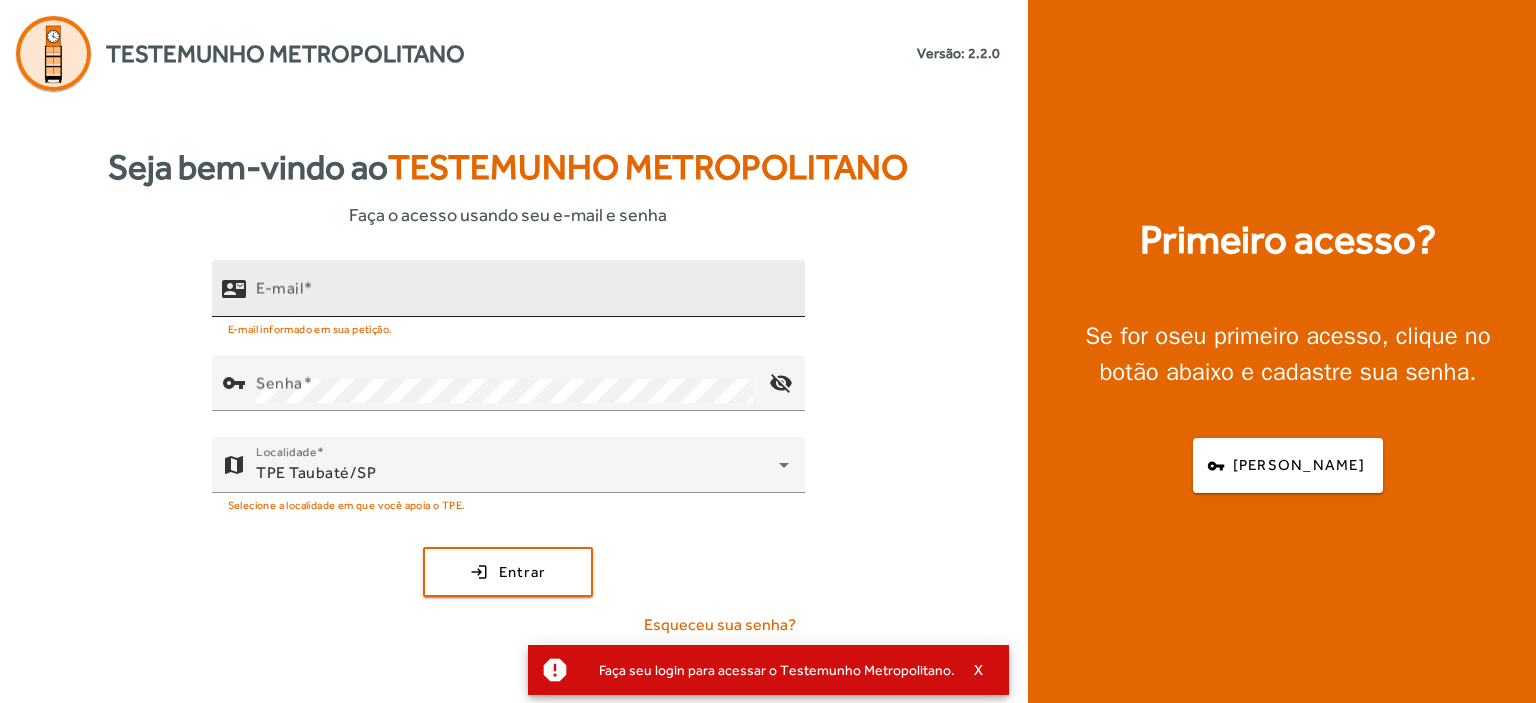 click on "E-mail" at bounding box center [279, 288] 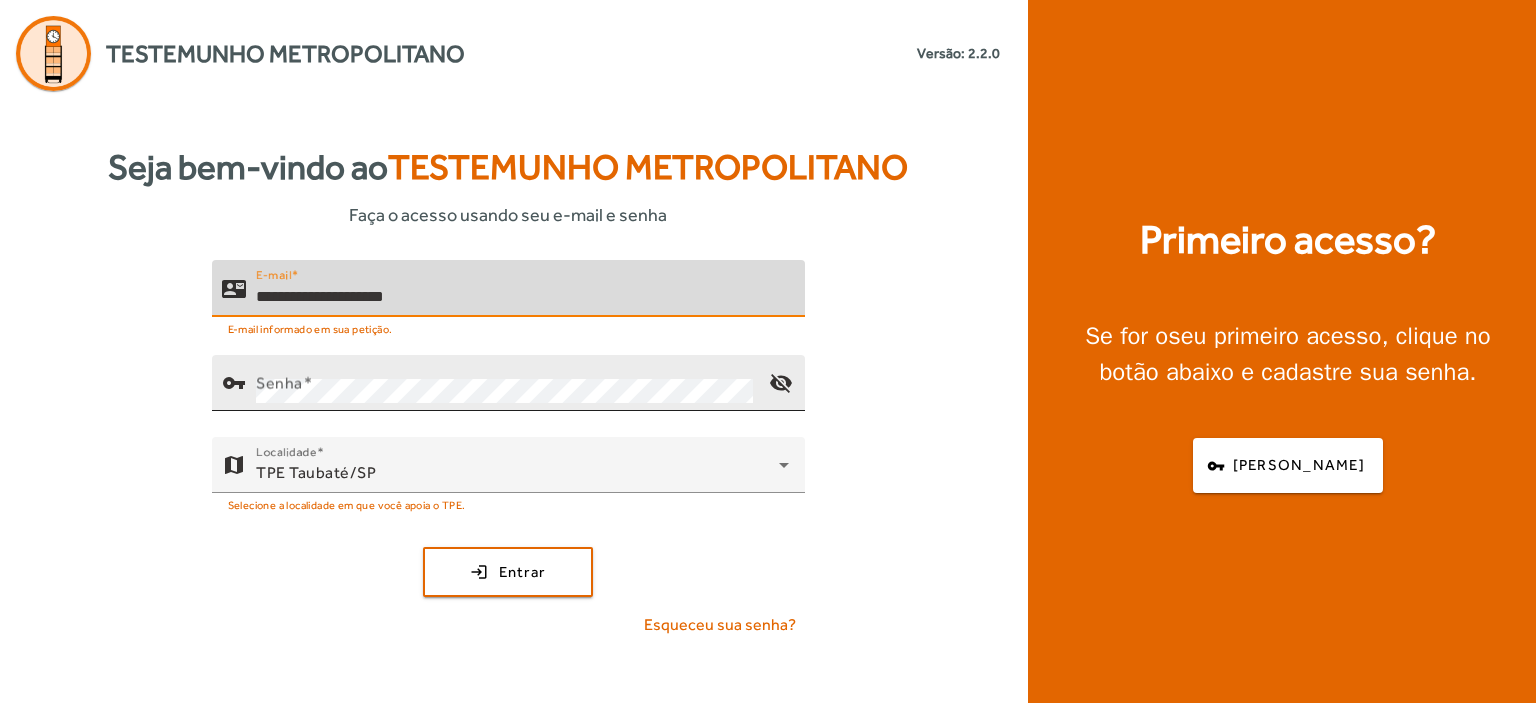type on "**********" 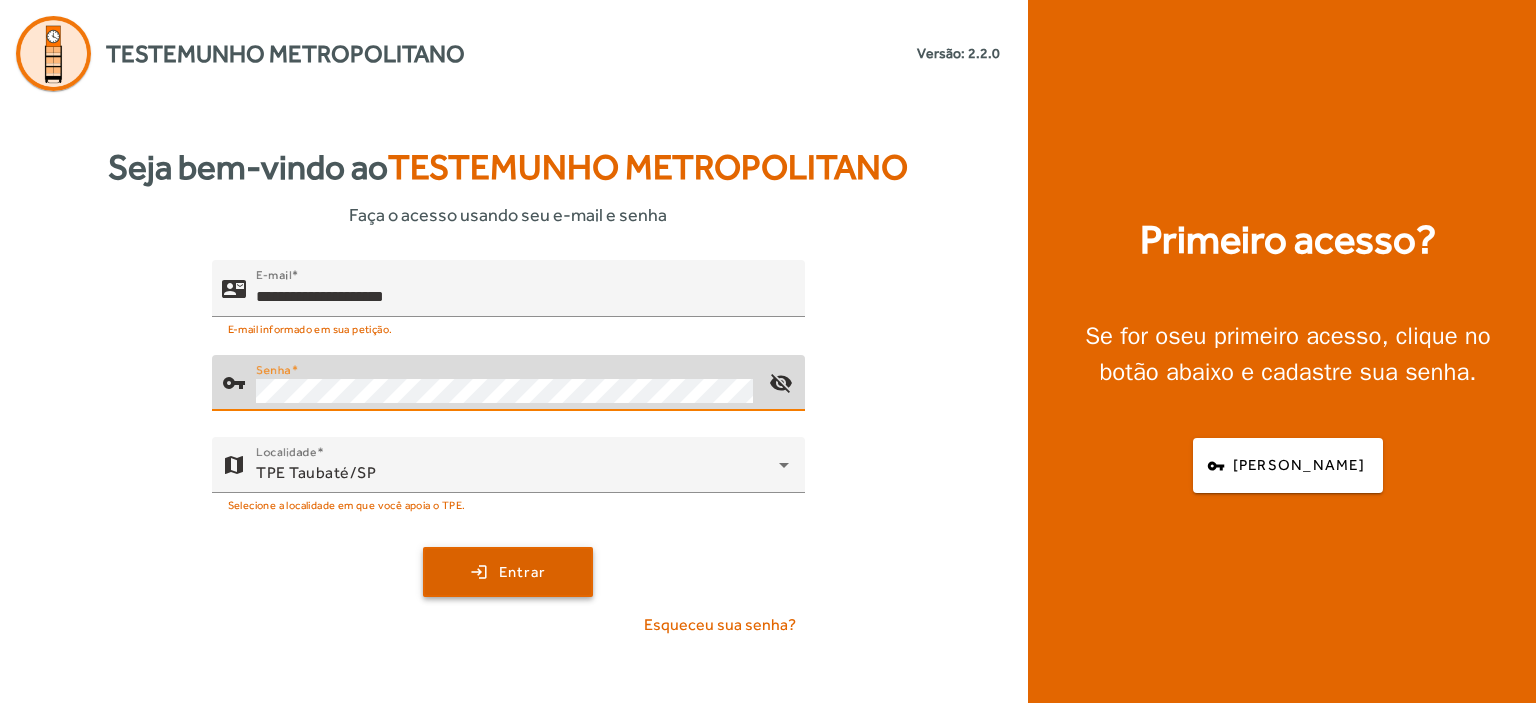 click 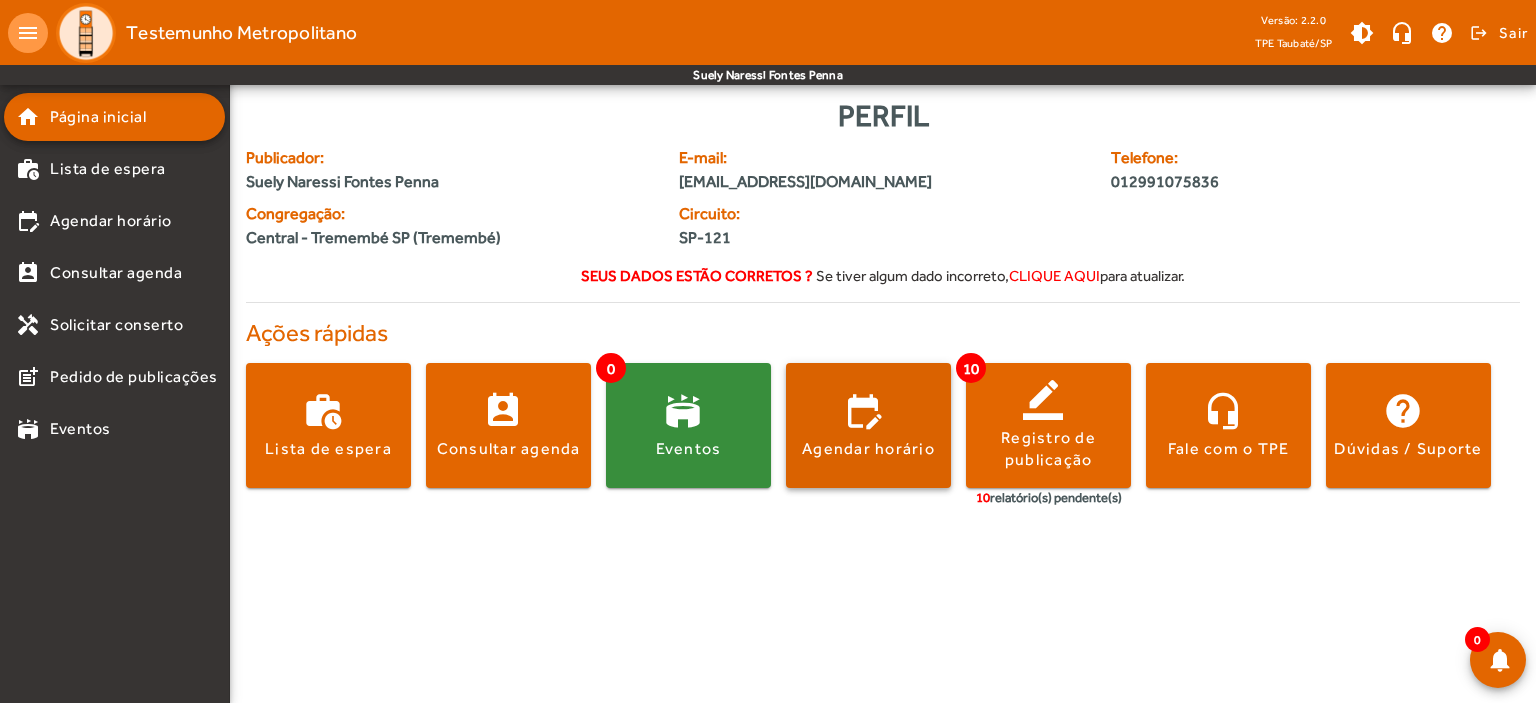 click on "edit_calendar  Agendar horário" 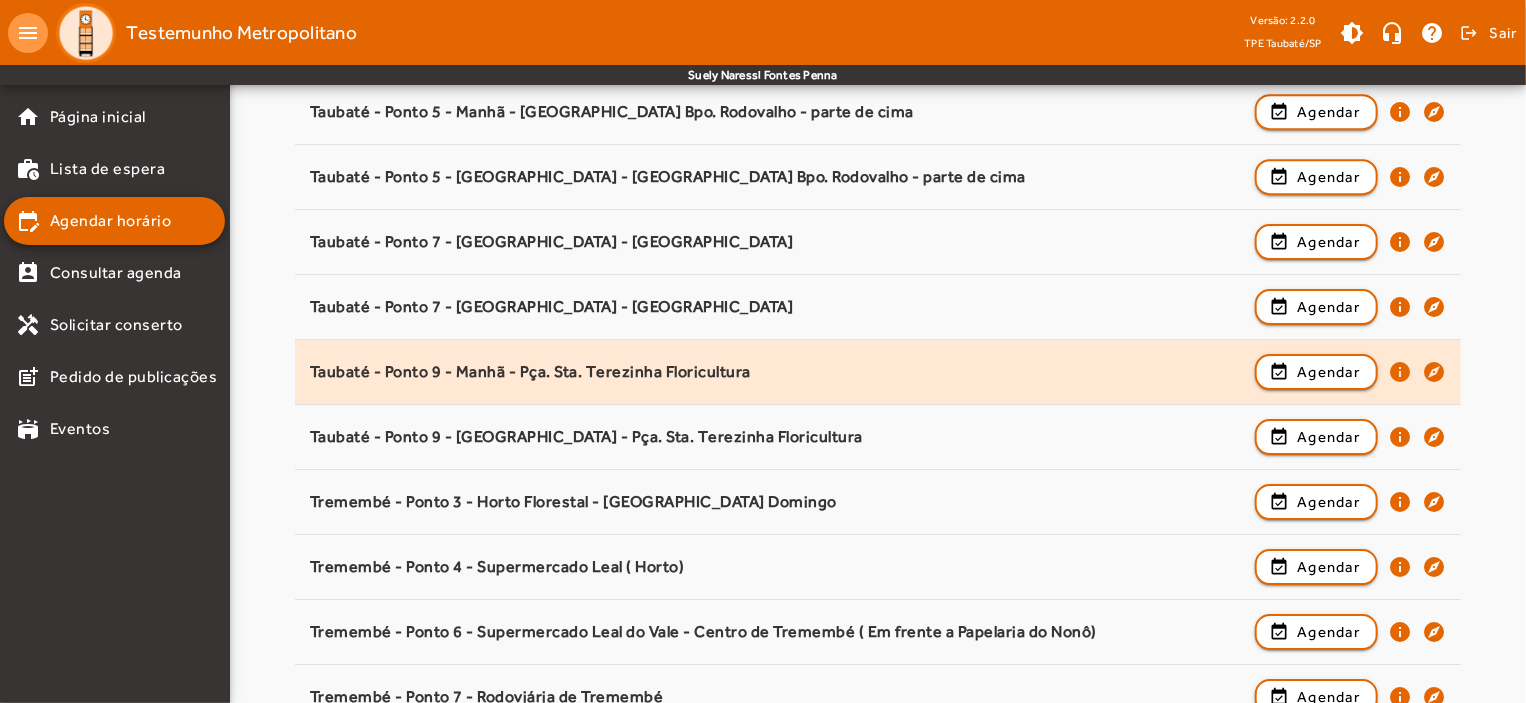 scroll, scrollTop: 3131, scrollLeft: 0, axis: vertical 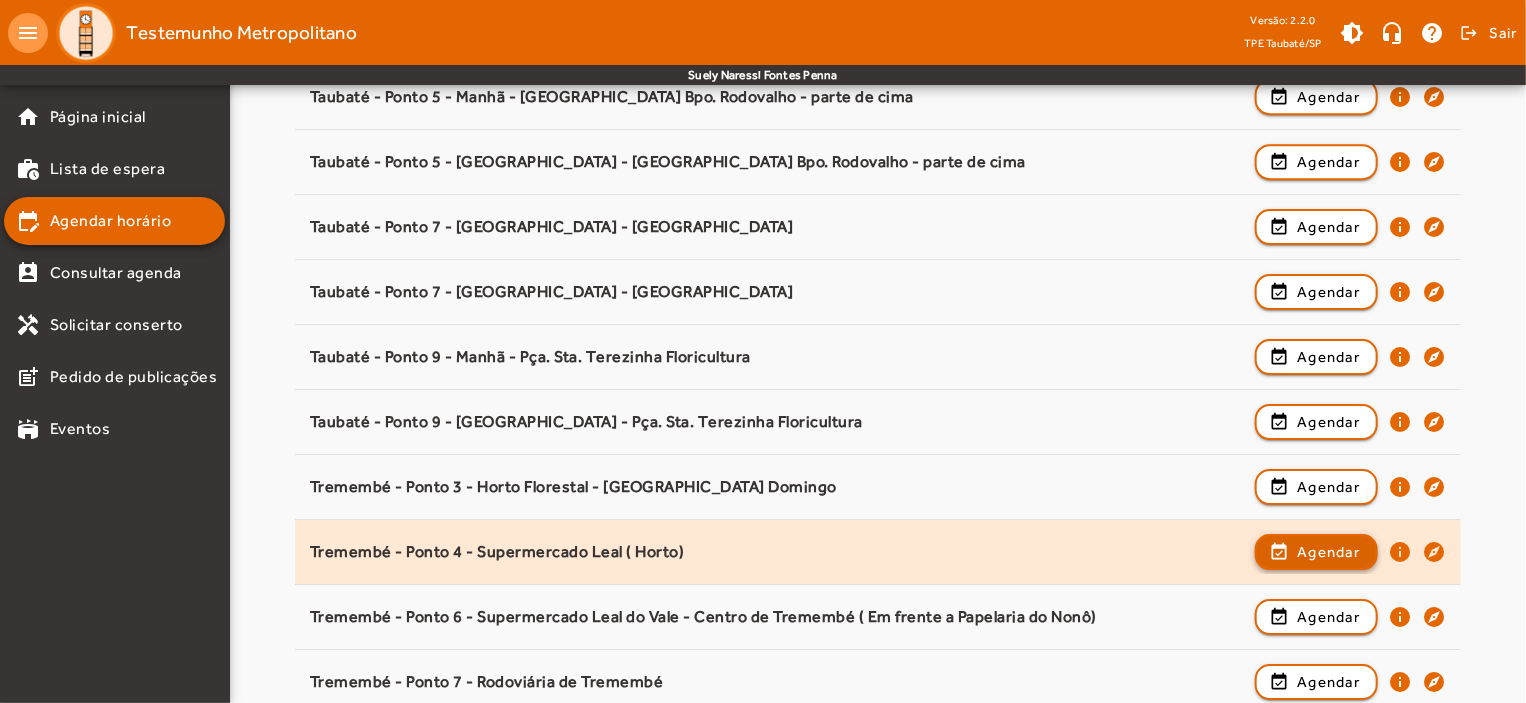 click on "Agendar" at bounding box center (1328, 617) 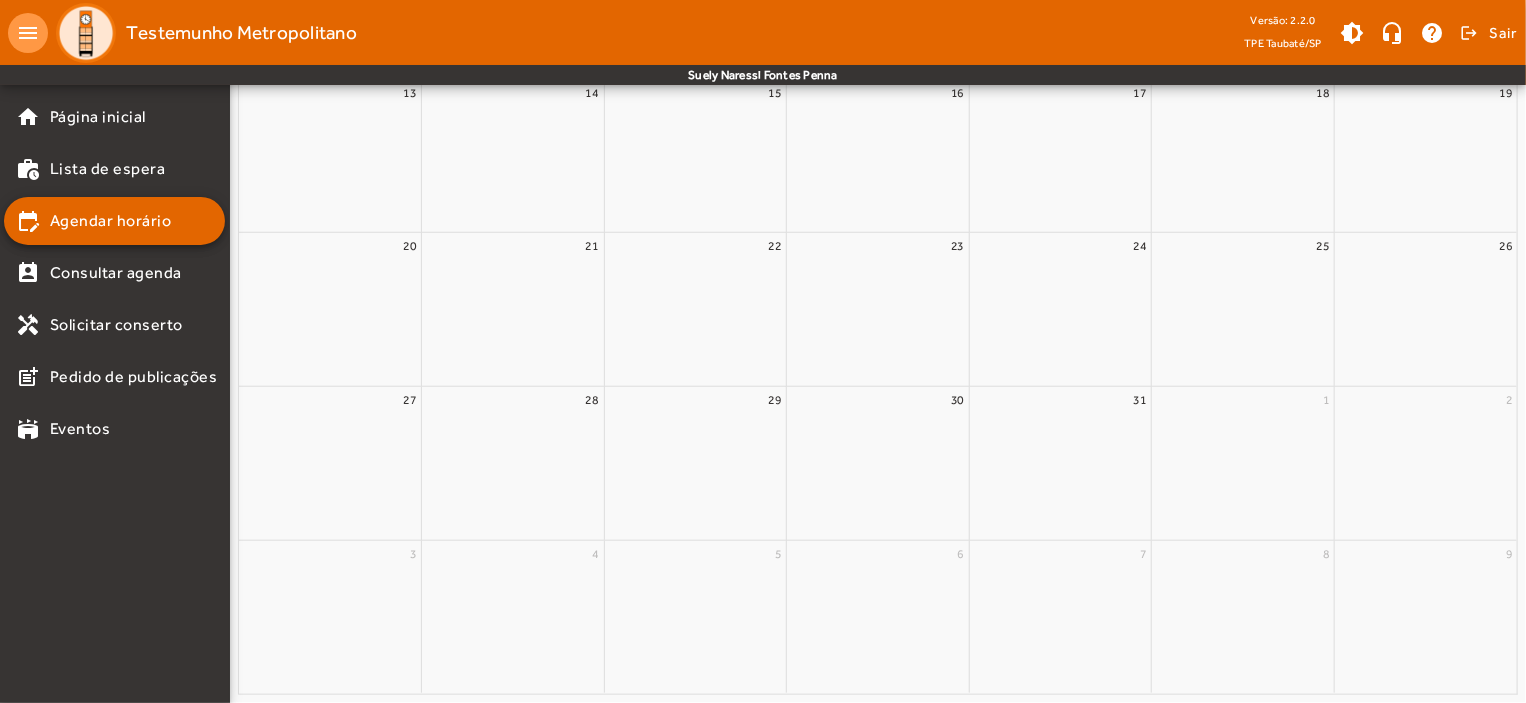 scroll, scrollTop: 0, scrollLeft: 0, axis: both 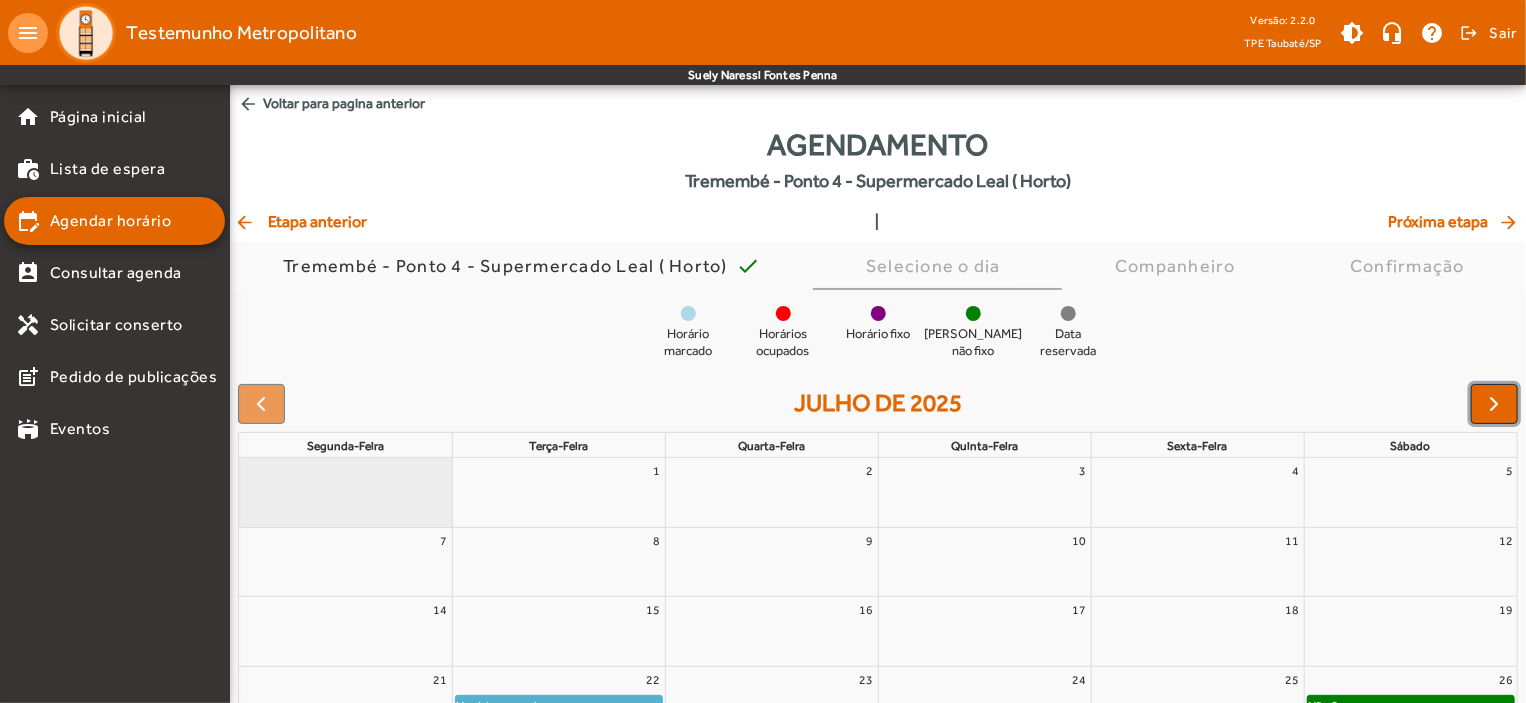click at bounding box center (1495, 404) 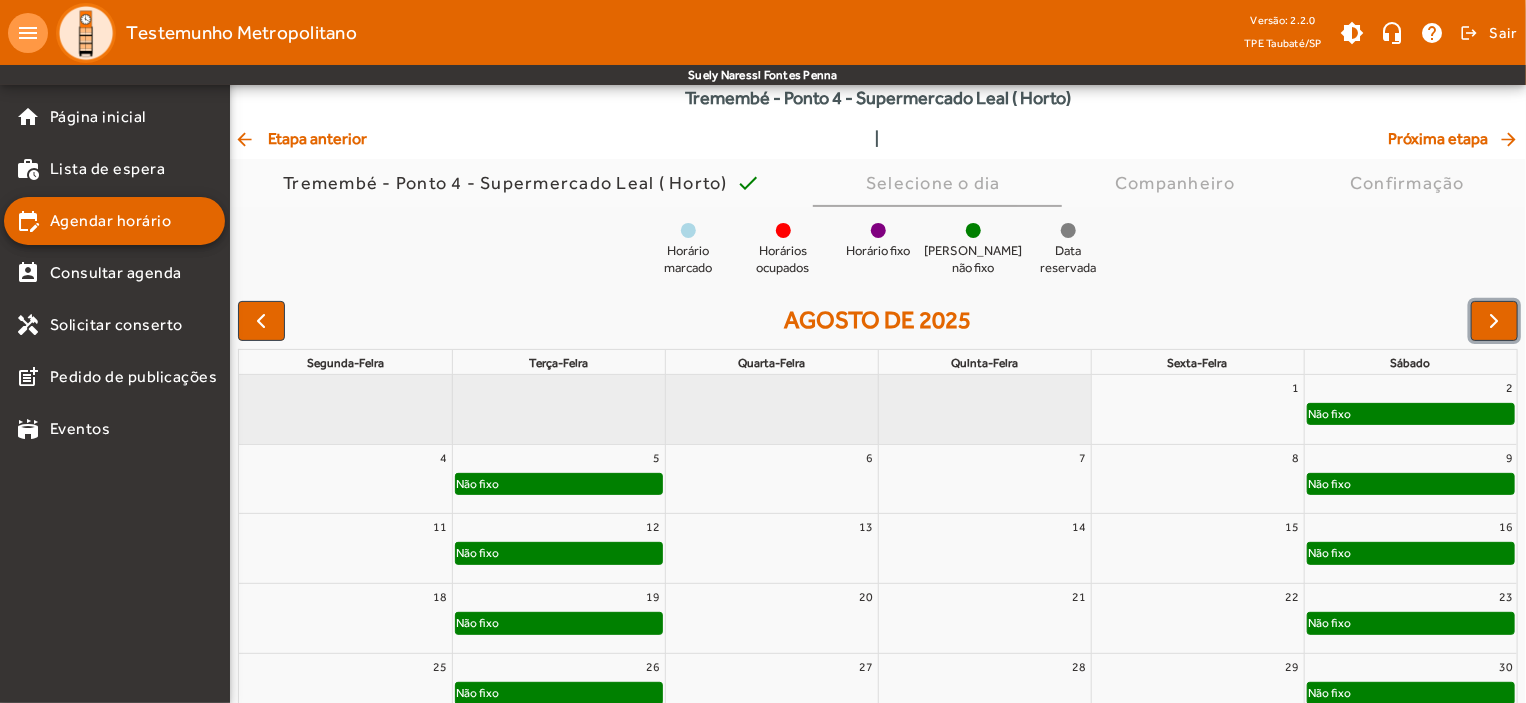 scroll, scrollTop: 182, scrollLeft: 0, axis: vertical 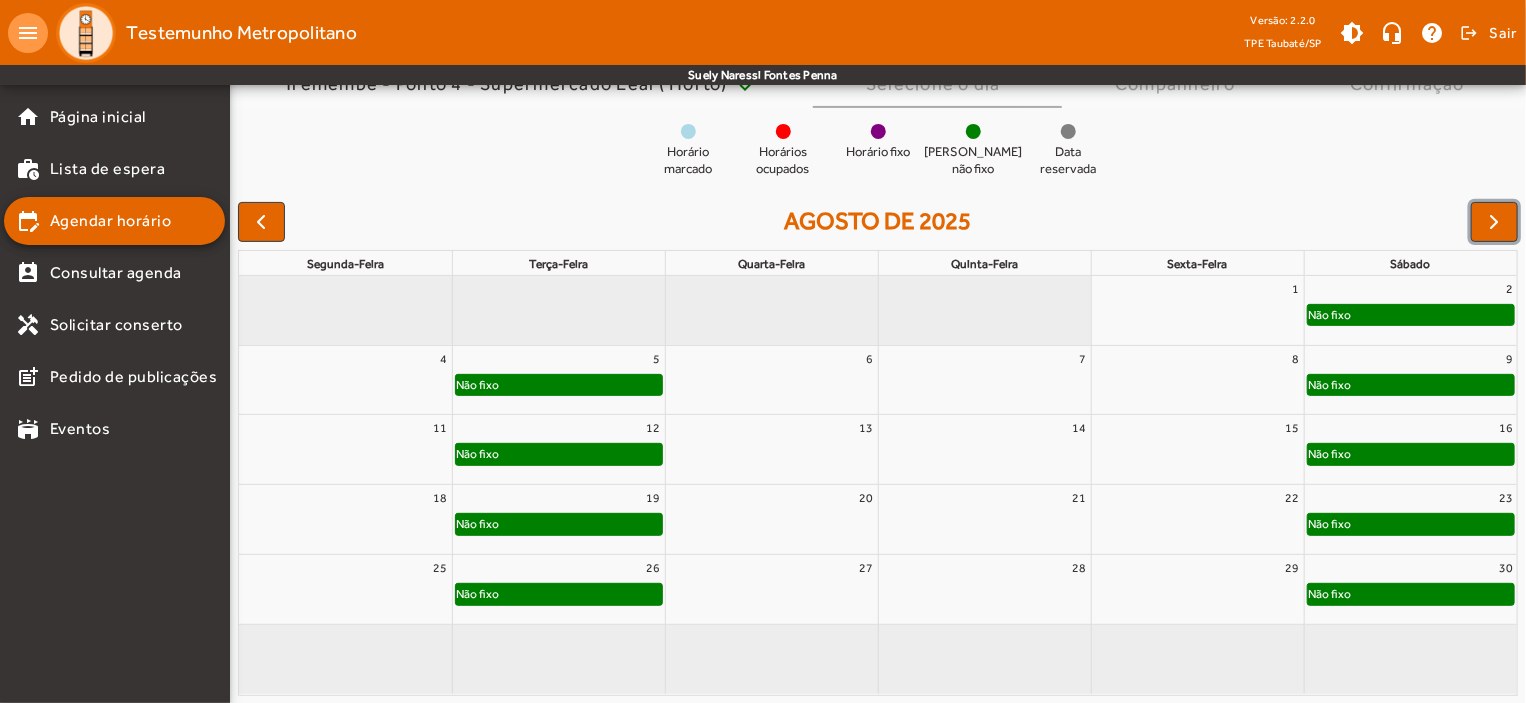 click on "Não fixo" 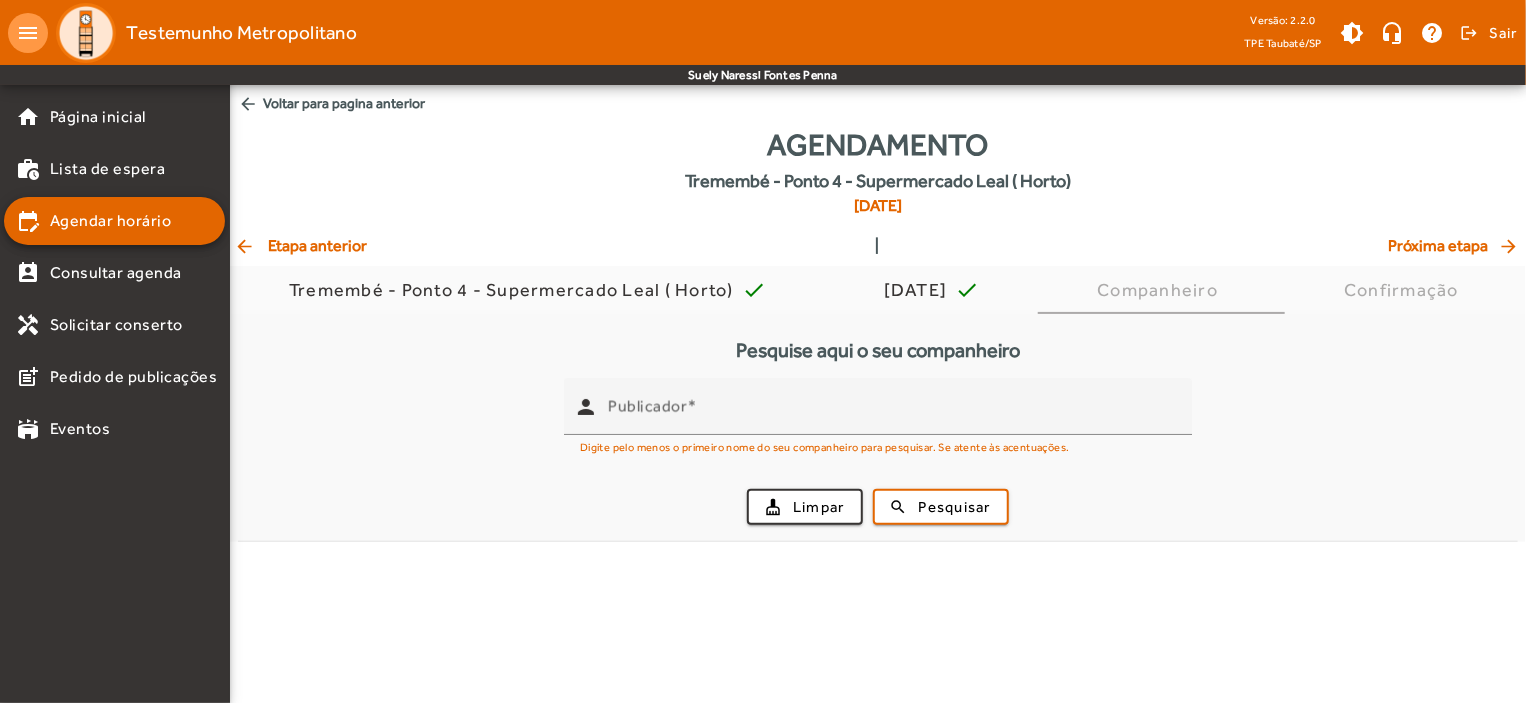 scroll, scrollTop: 0, scrollLeft: 0, axis: both 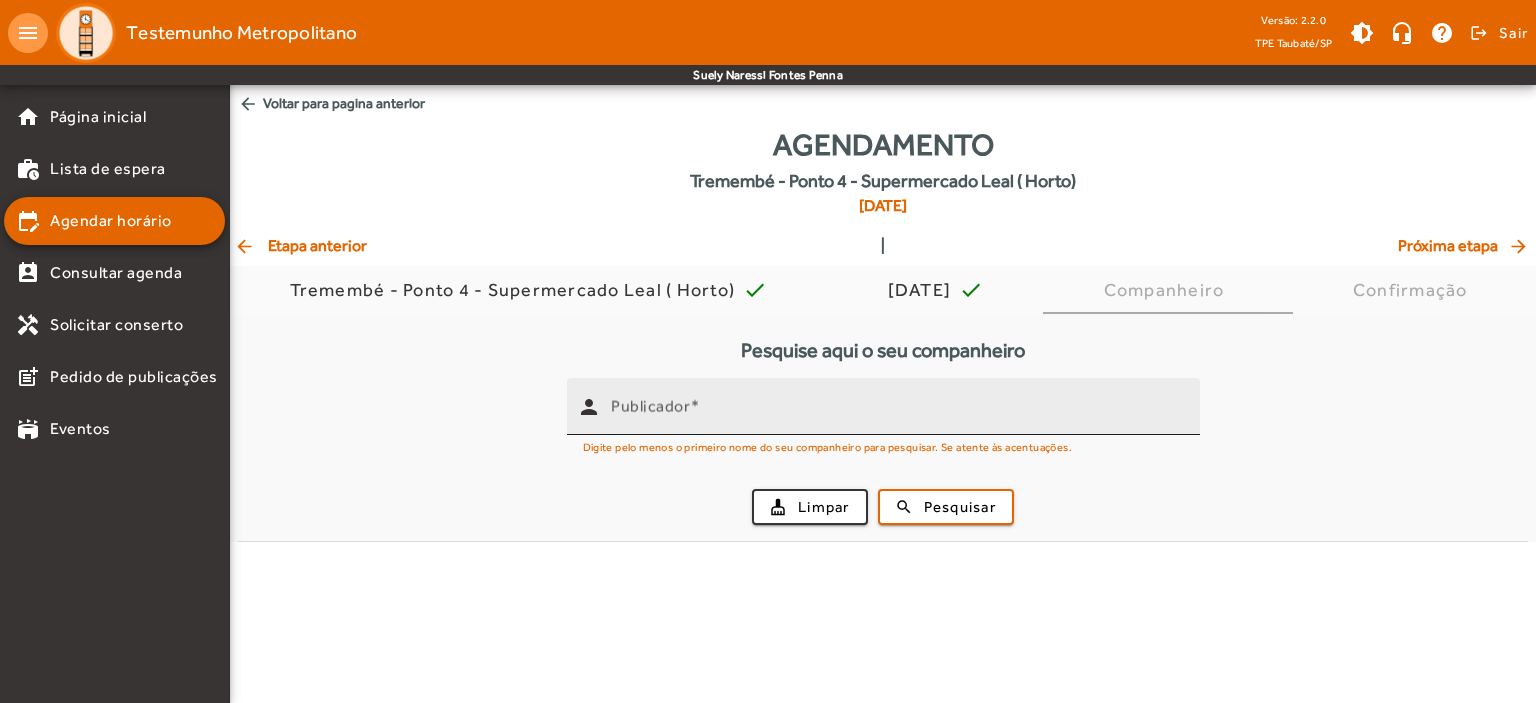 click on "Publicador" at bounding box center [650, 406] 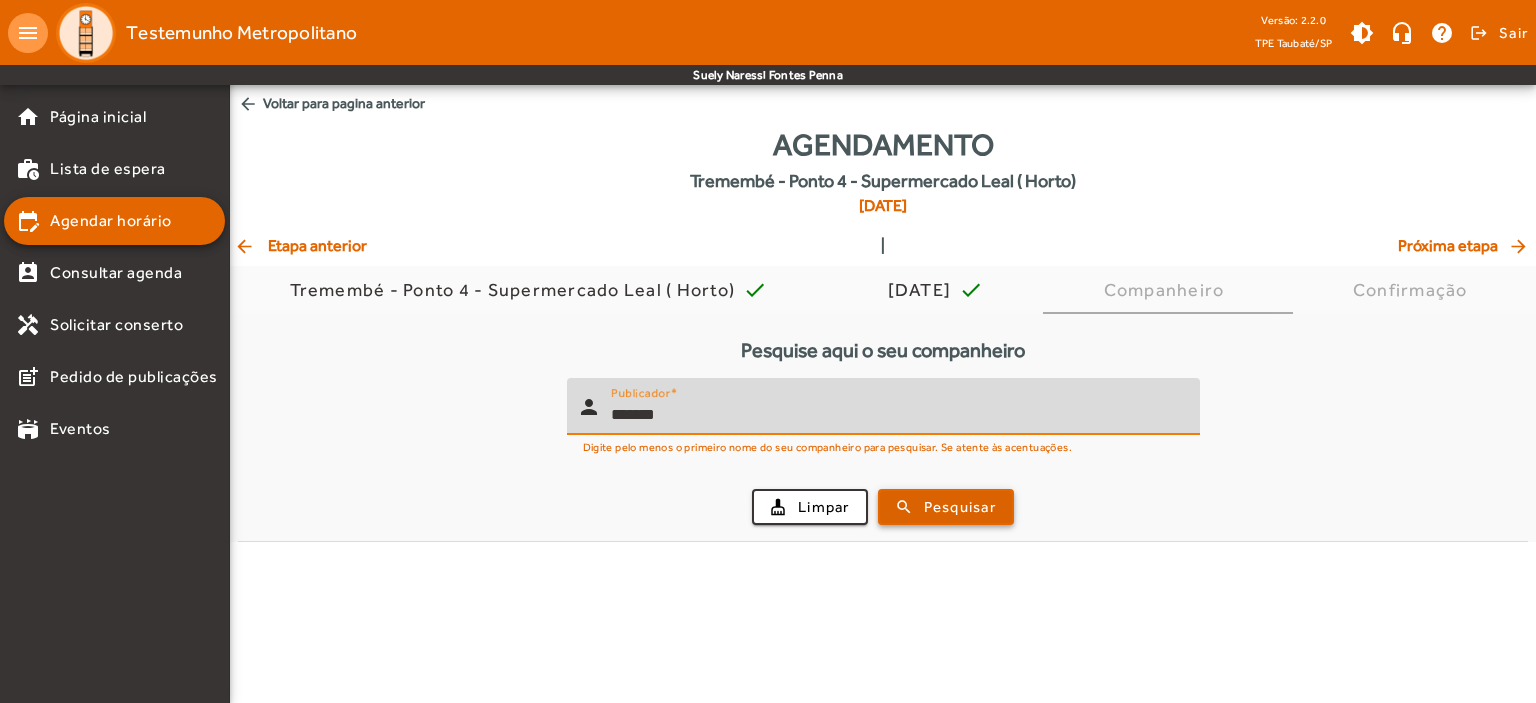 type on "*******" 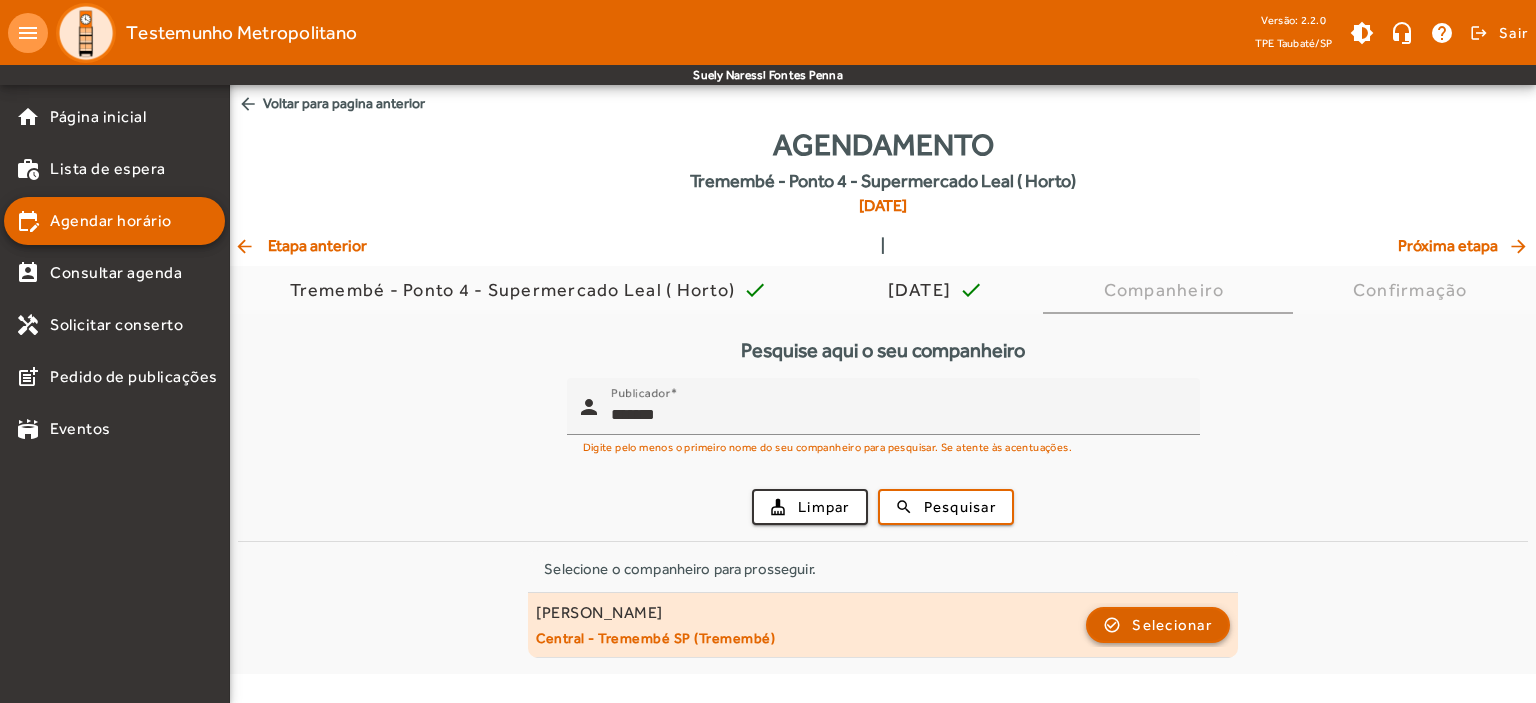 click on "Selecionar" 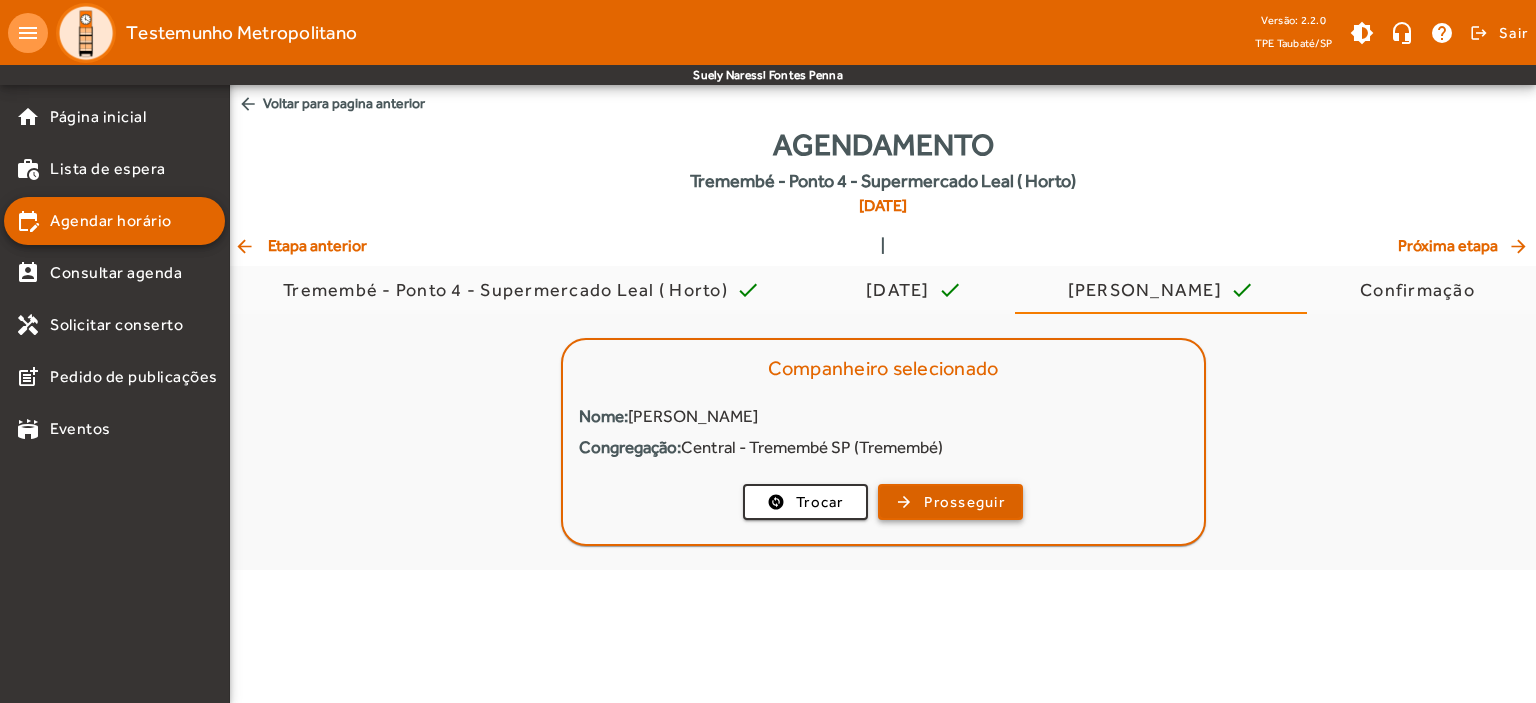 click on "Prosseguir" 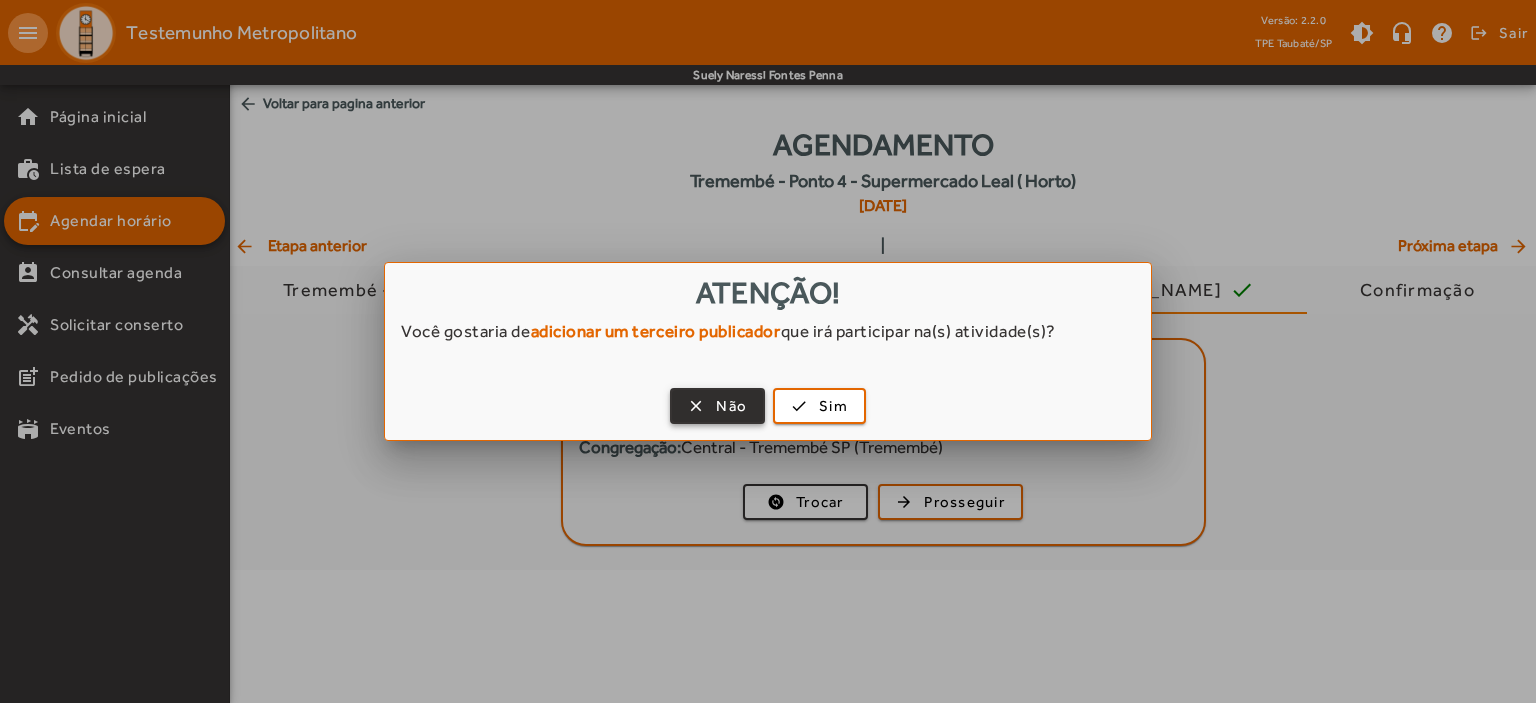 click on "Não" at bounding box center [731, 406] 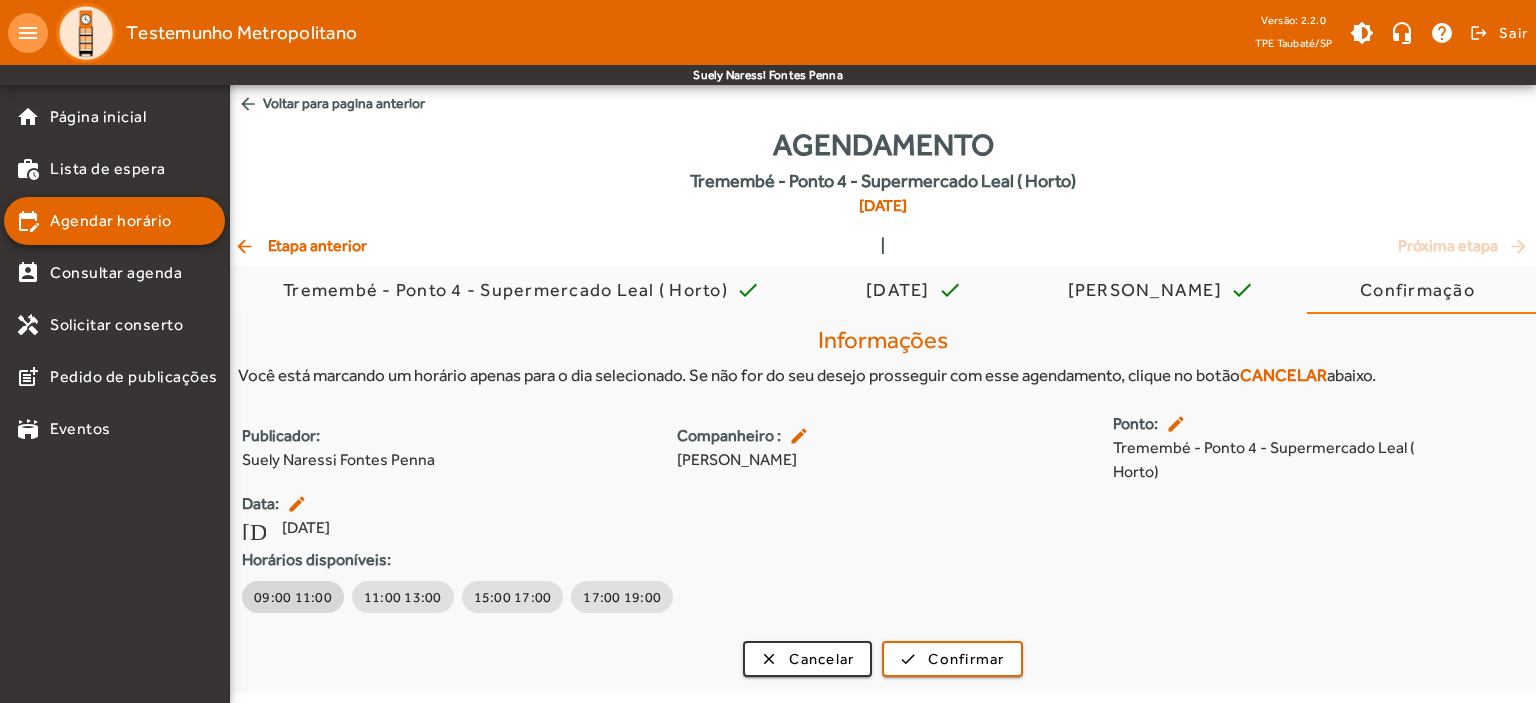 click on "09:00 11:00" at bounding box center (293, 597) 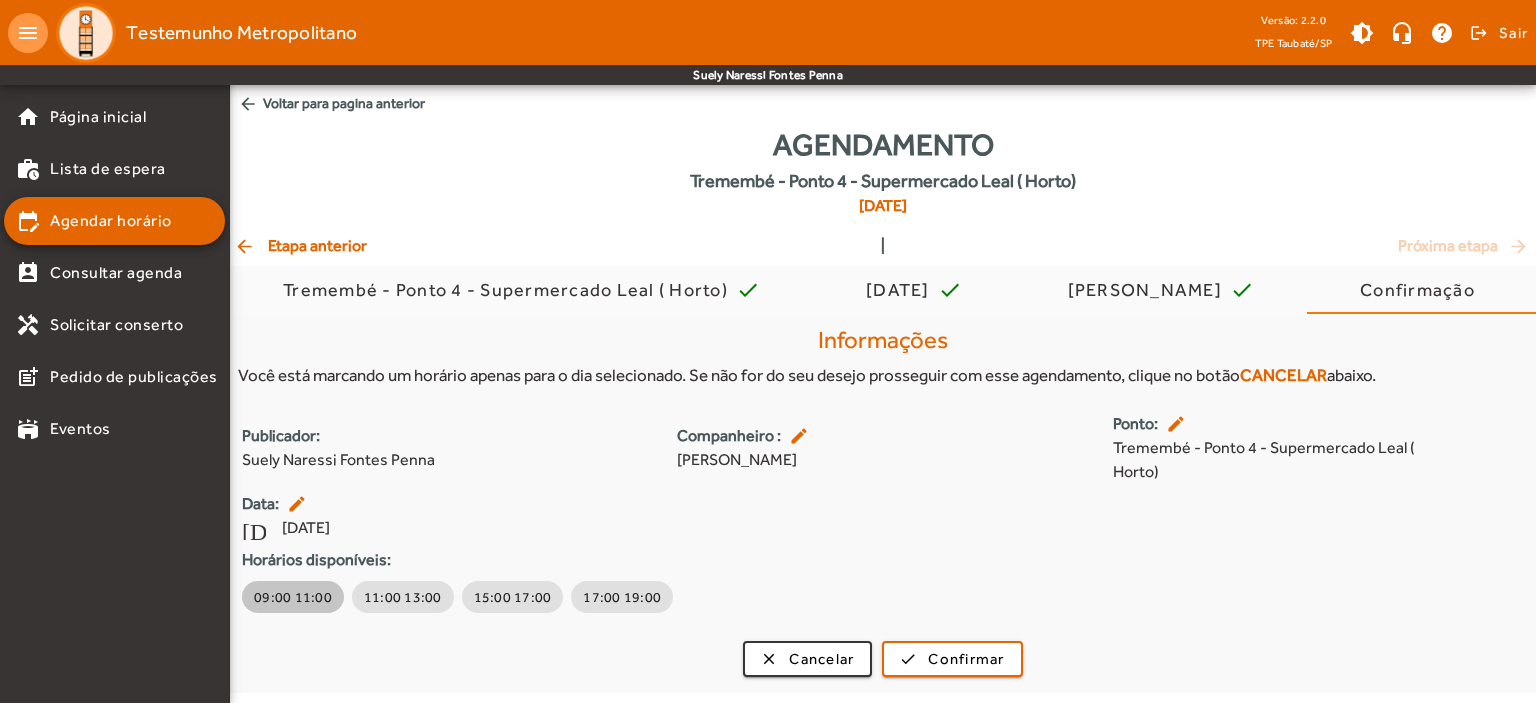 click on "09:00 11:00" at bounding box center [293, 597] 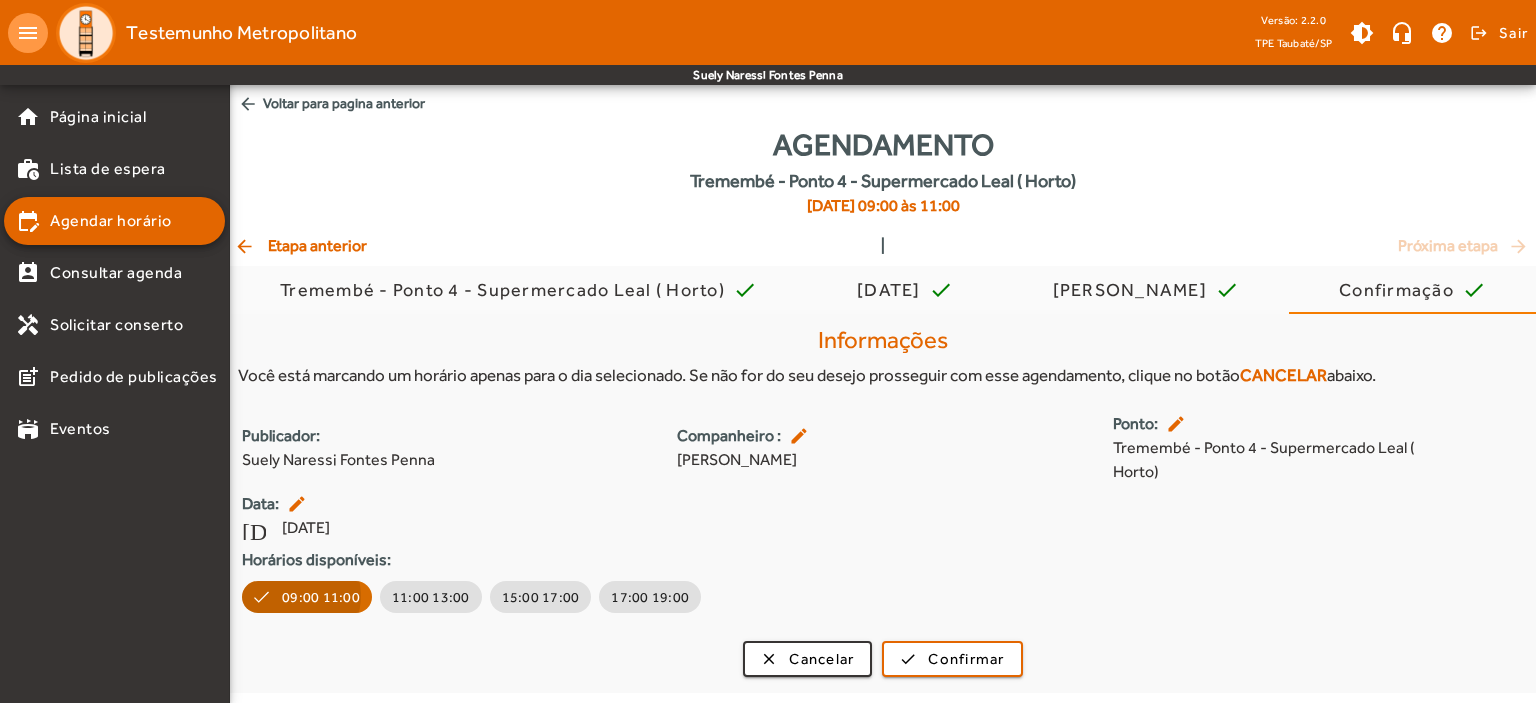 click on "09:00 11:00" at bounding box center [321, 597] 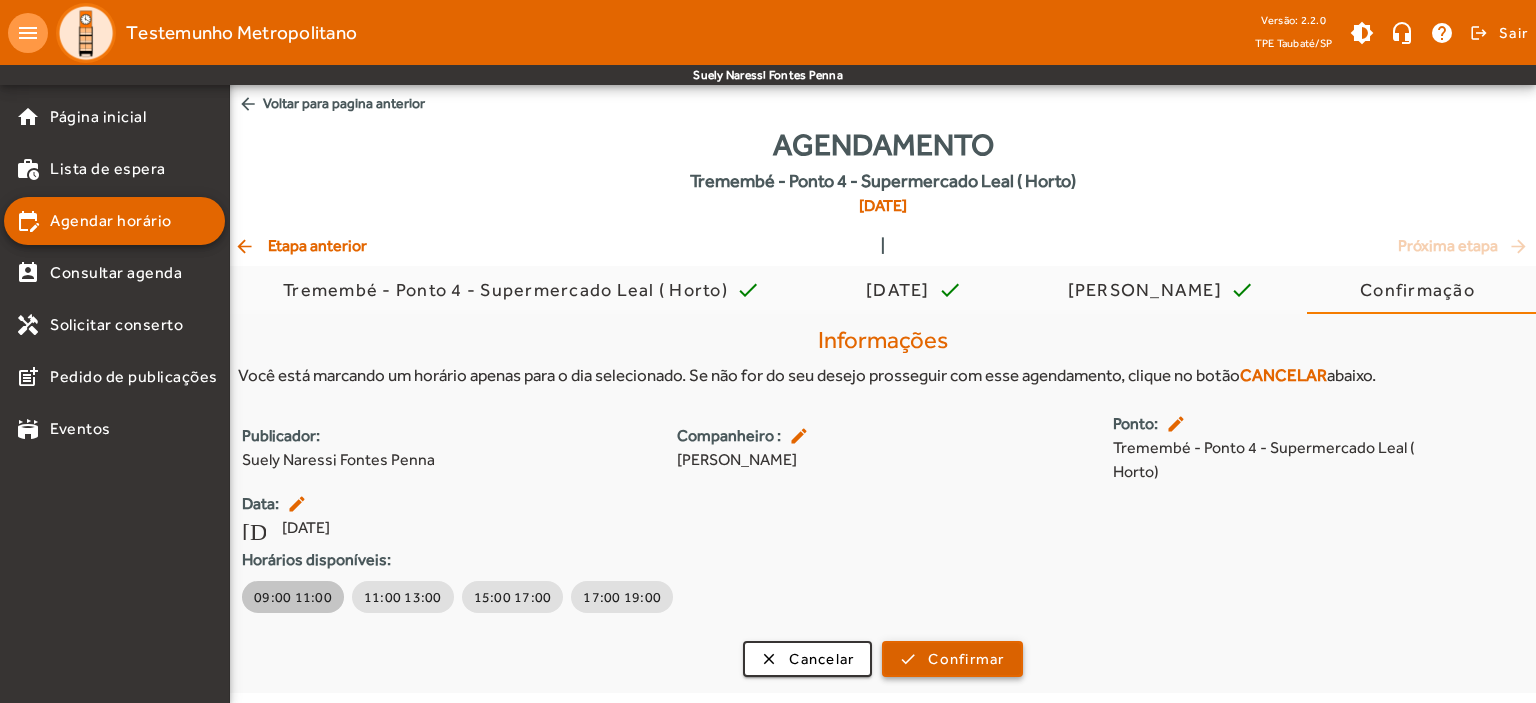 click on "Confirmar" at bounding box center [966, 659] 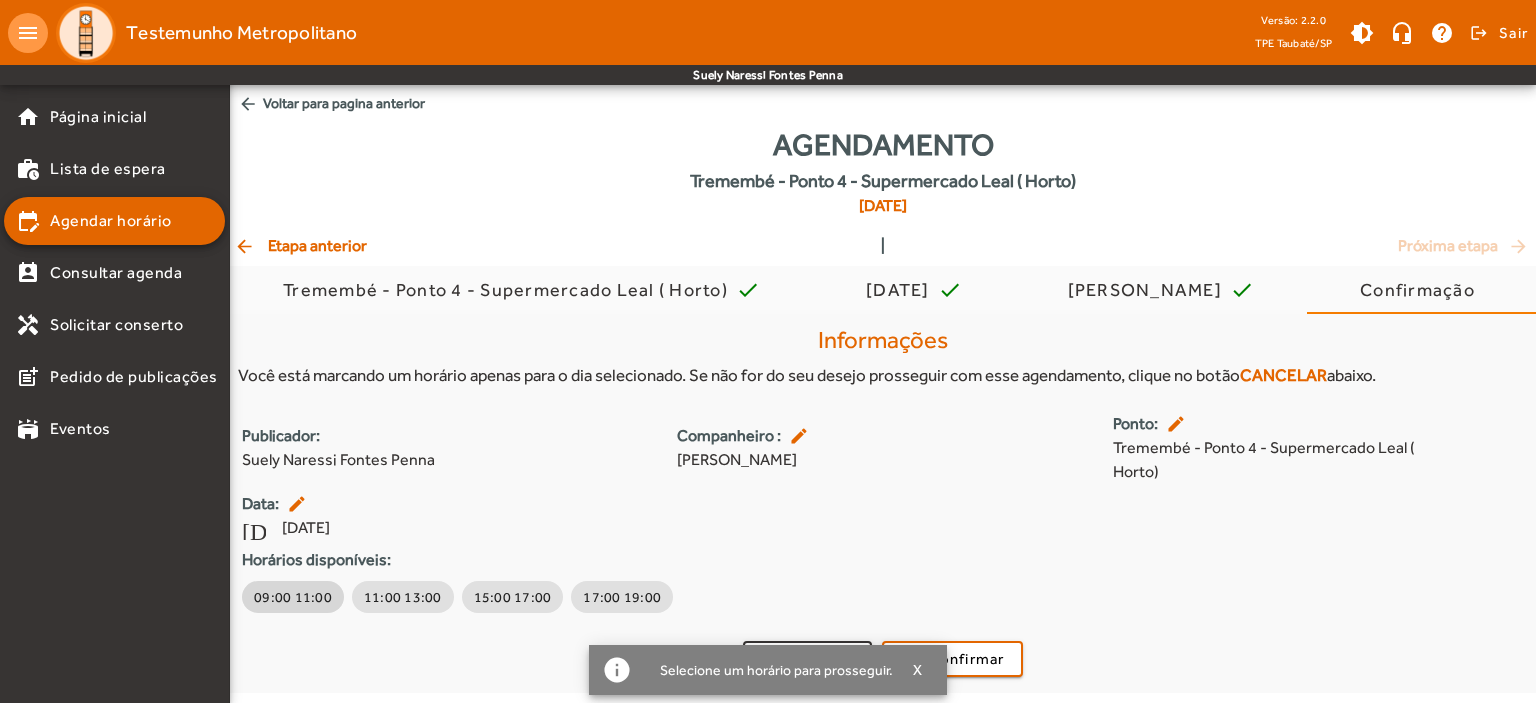 click on "09:00 11:00" at bounding box center (293, 597) 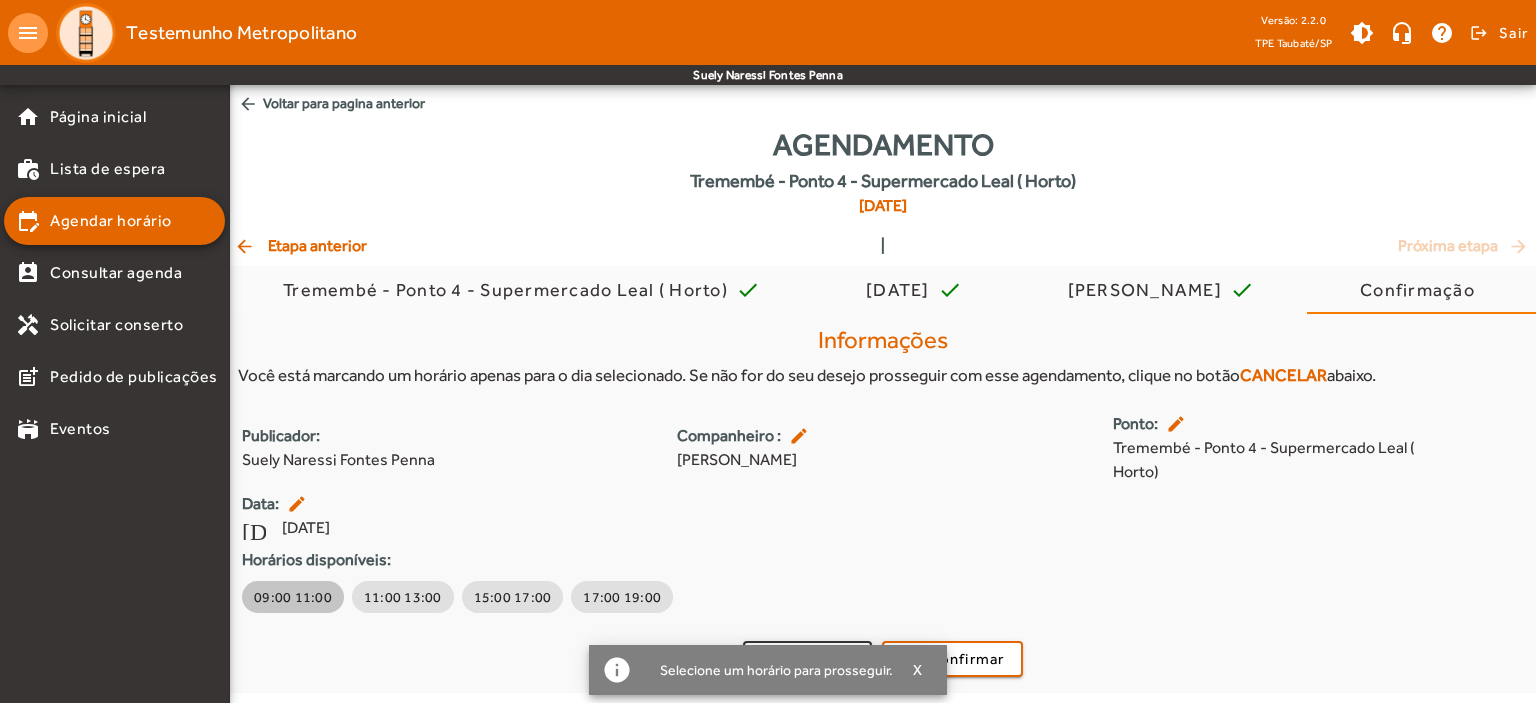 click on "09:00 11:00" at bounding box center [293, 597] 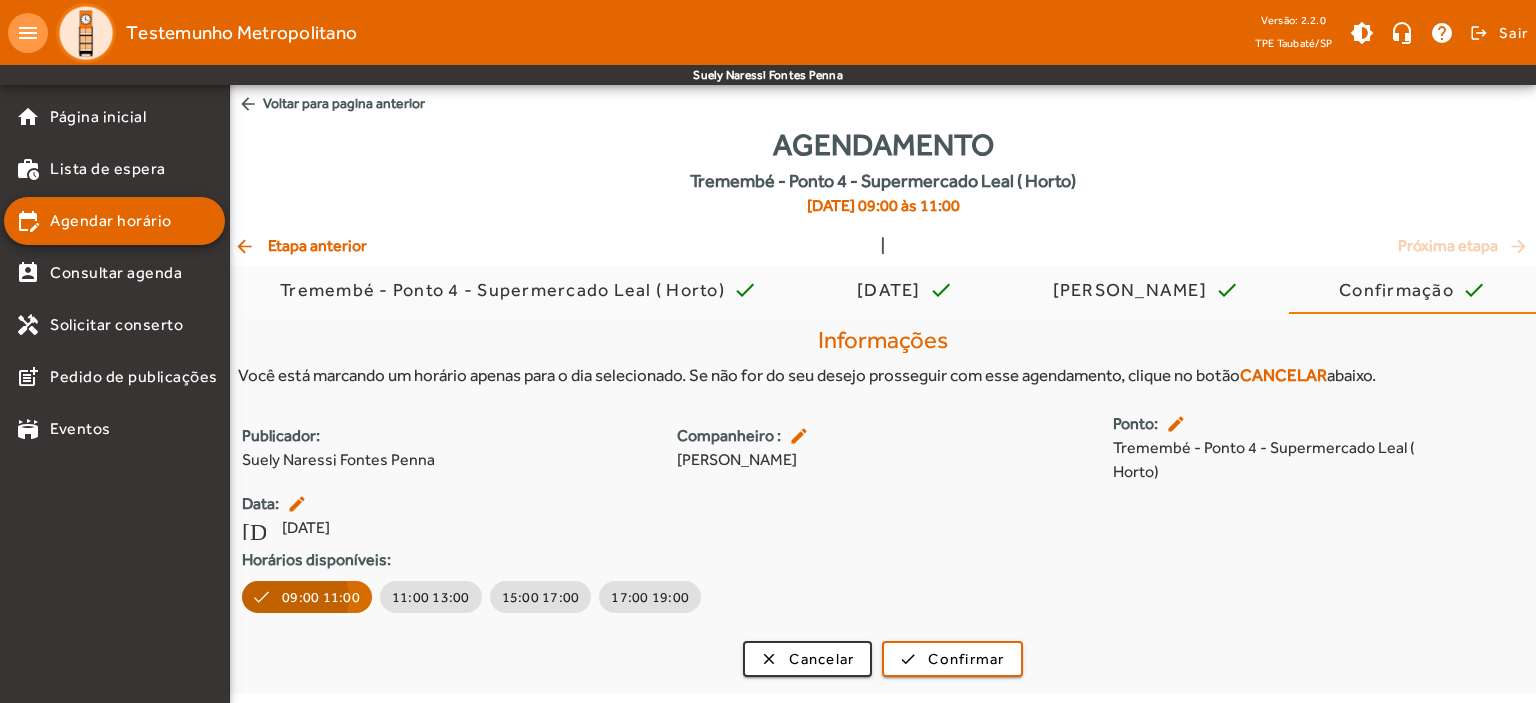 click on "09:00 11:00" at bounding box center (321, 597) 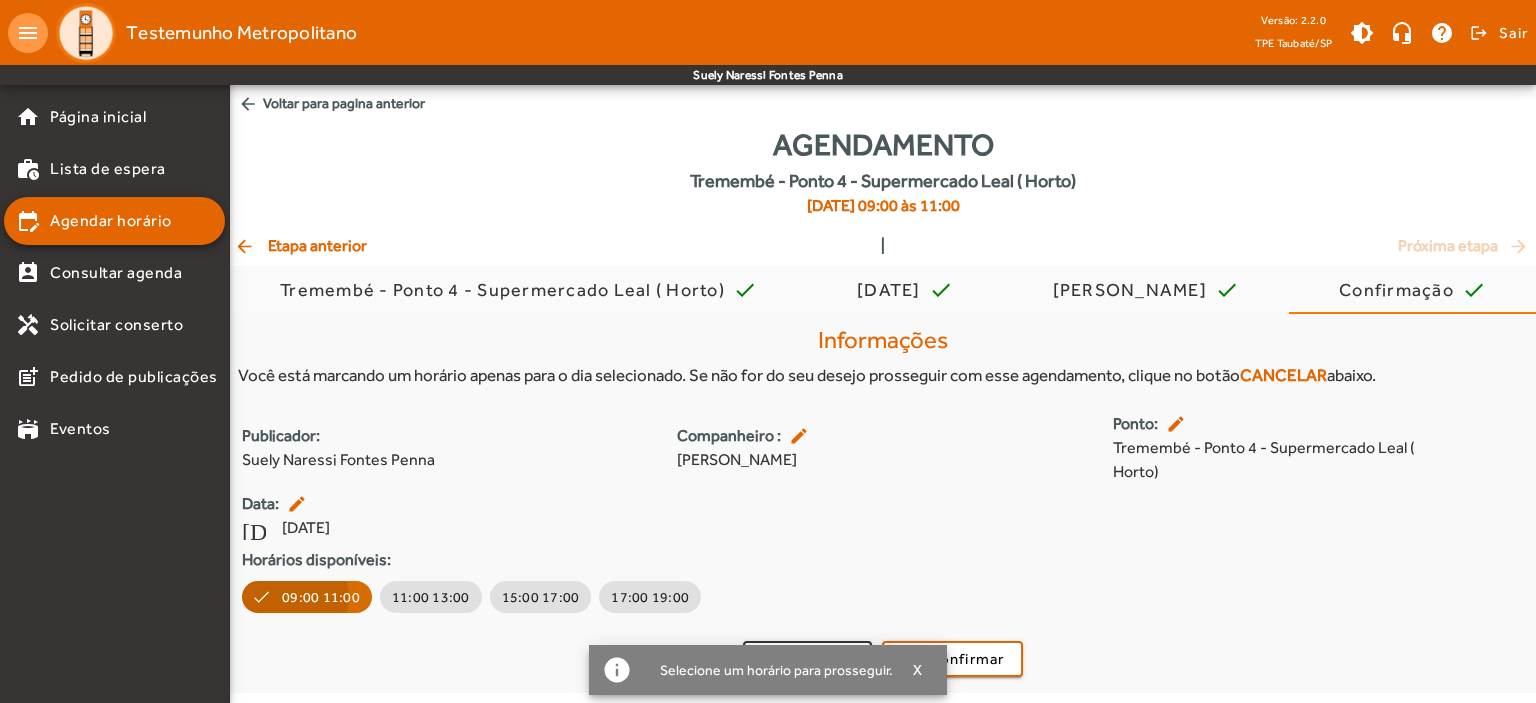 click on "09:00 11:00" at bounding box center [321, 597] 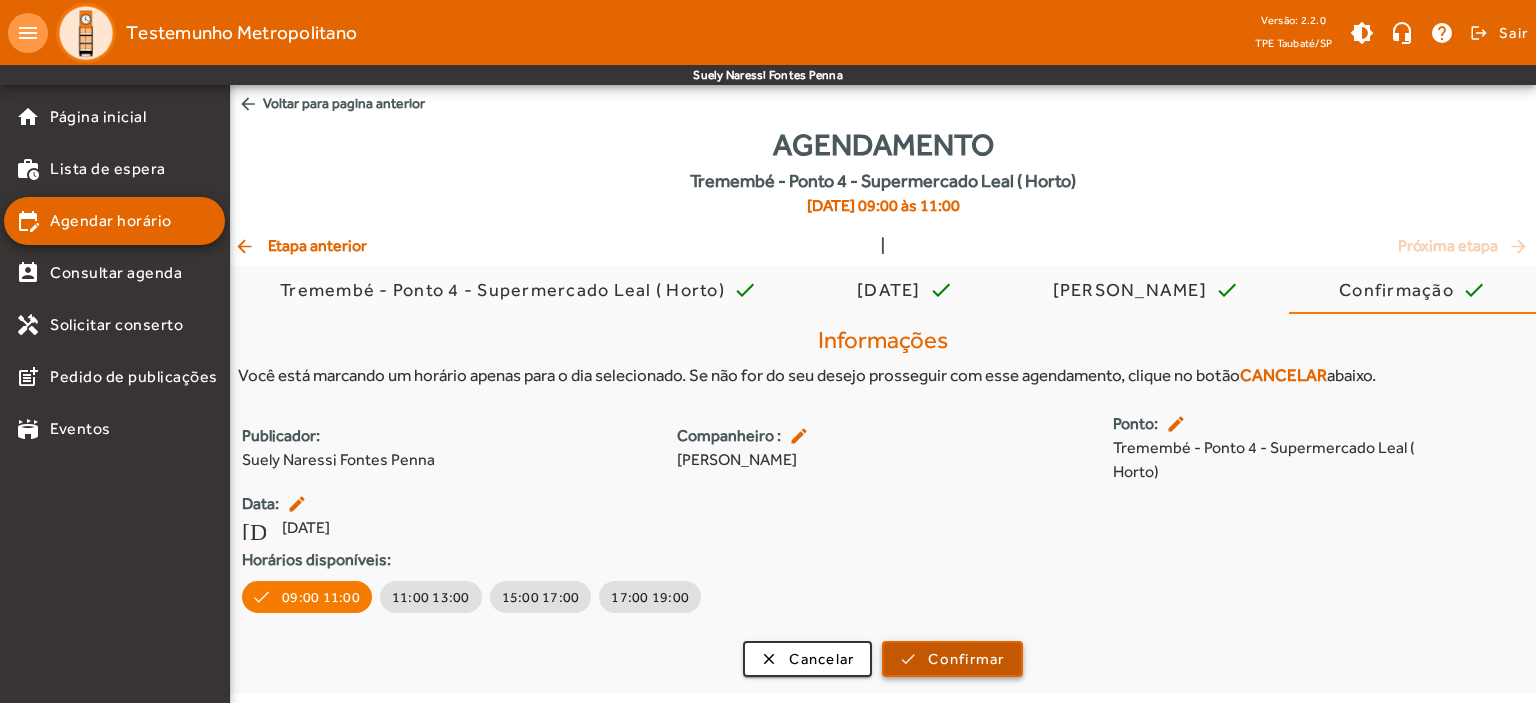 click on "Confirmar" at bounding box center (966, 659) 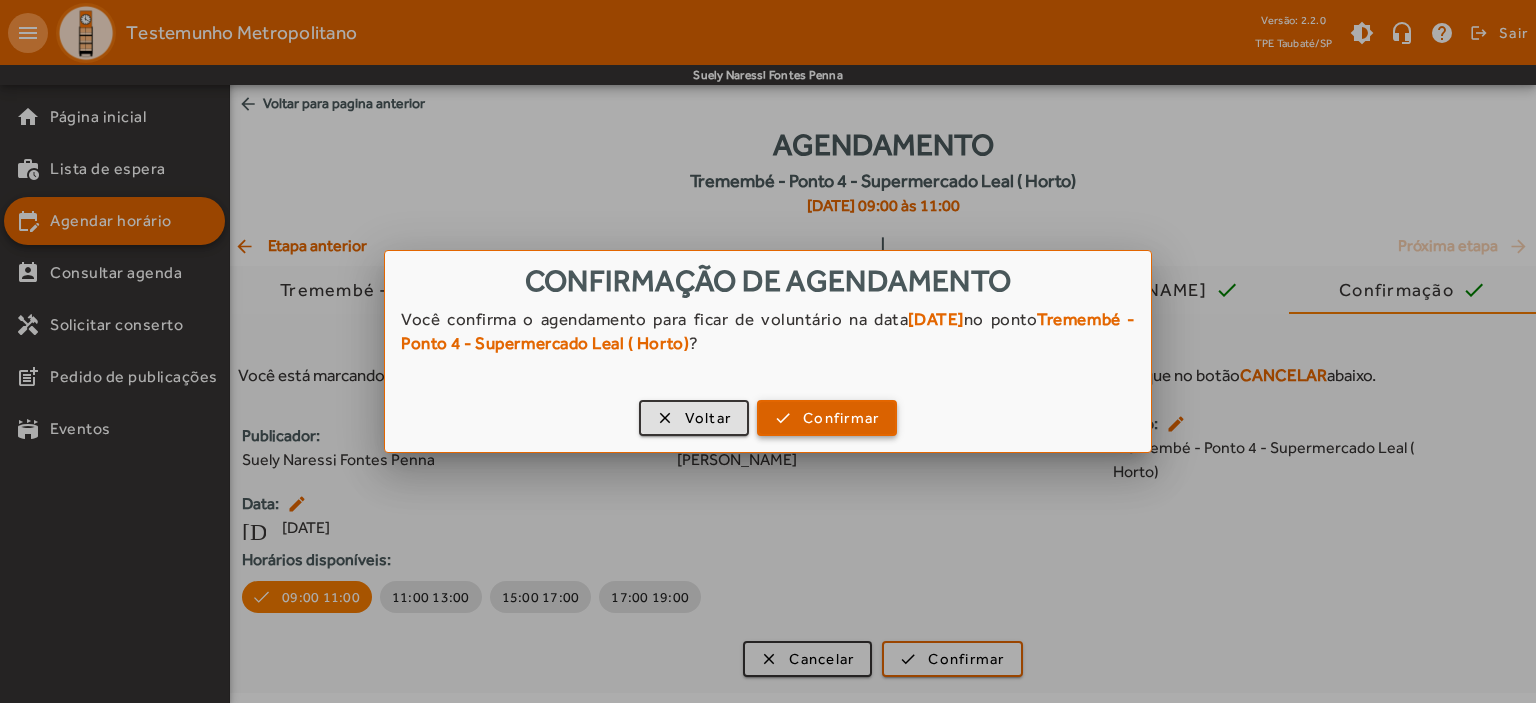 click on "Confirmar" at bounding box center [841, 418] 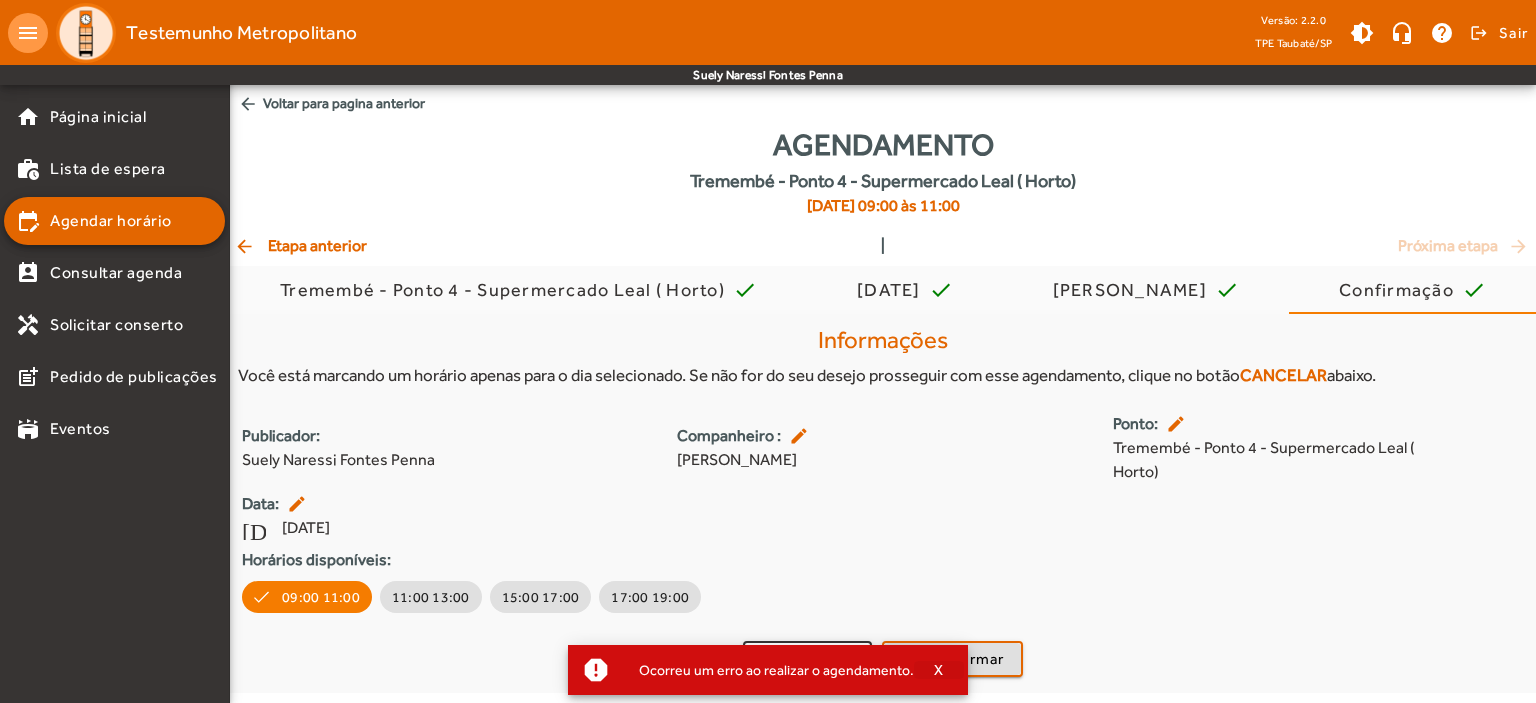 click on "X" at bounding box center (939, 670) 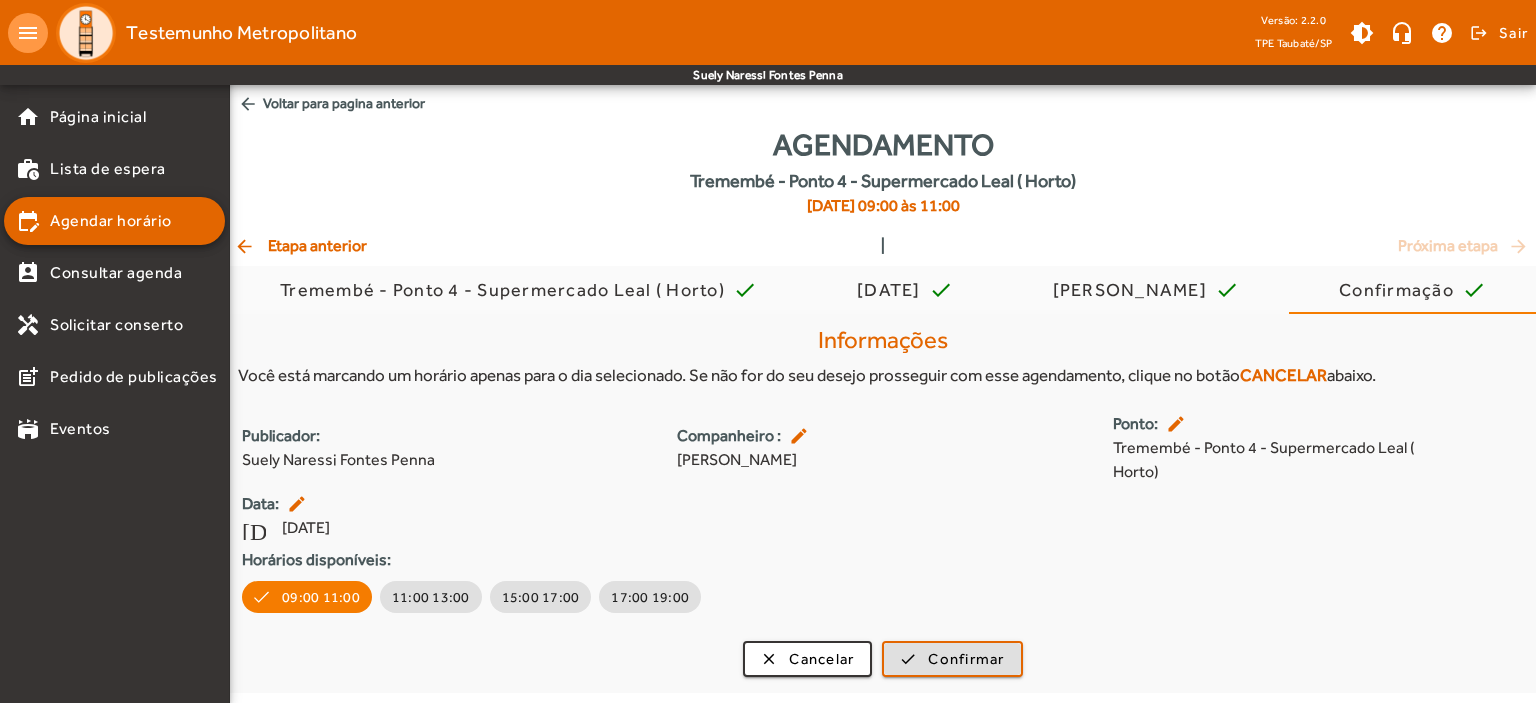 click on "X" at bounding box center [939, 670] 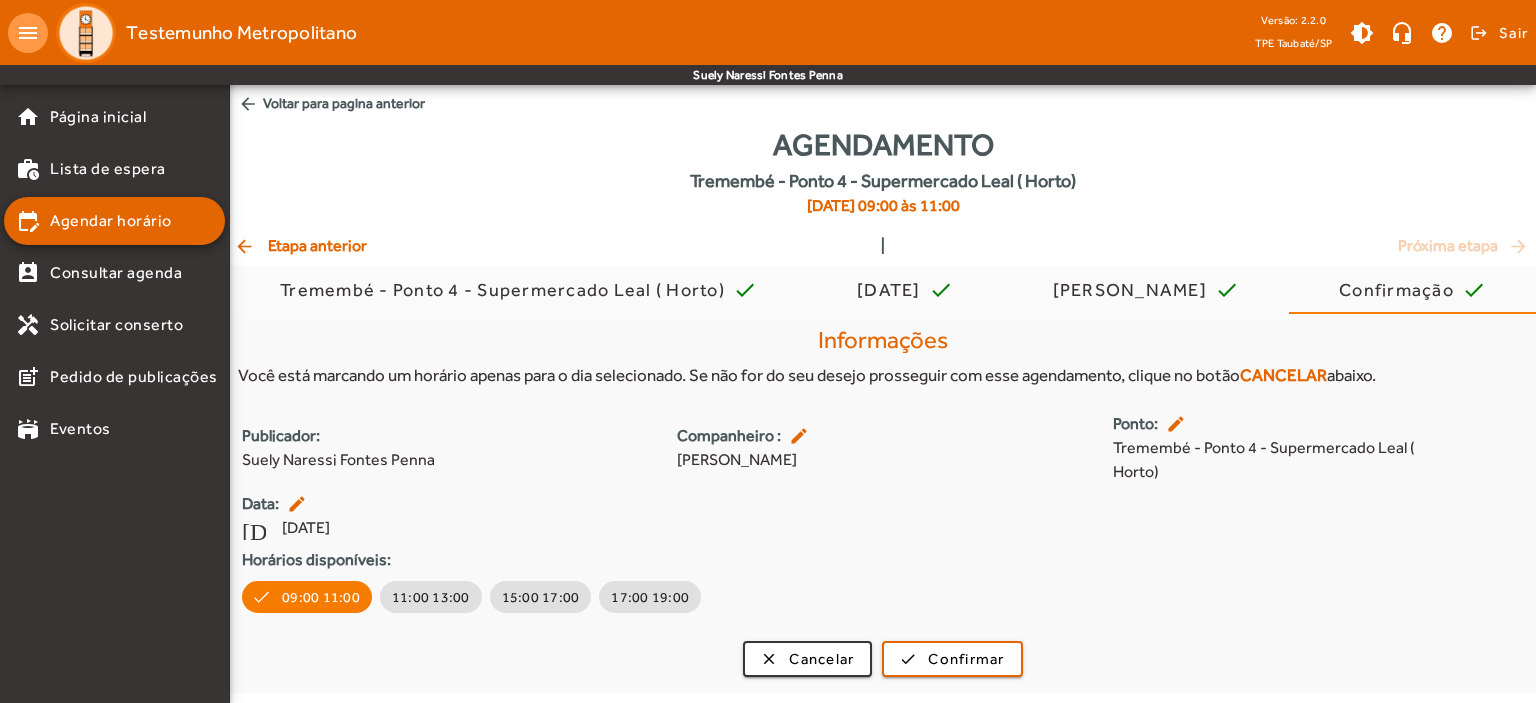 click on "arrow_back" 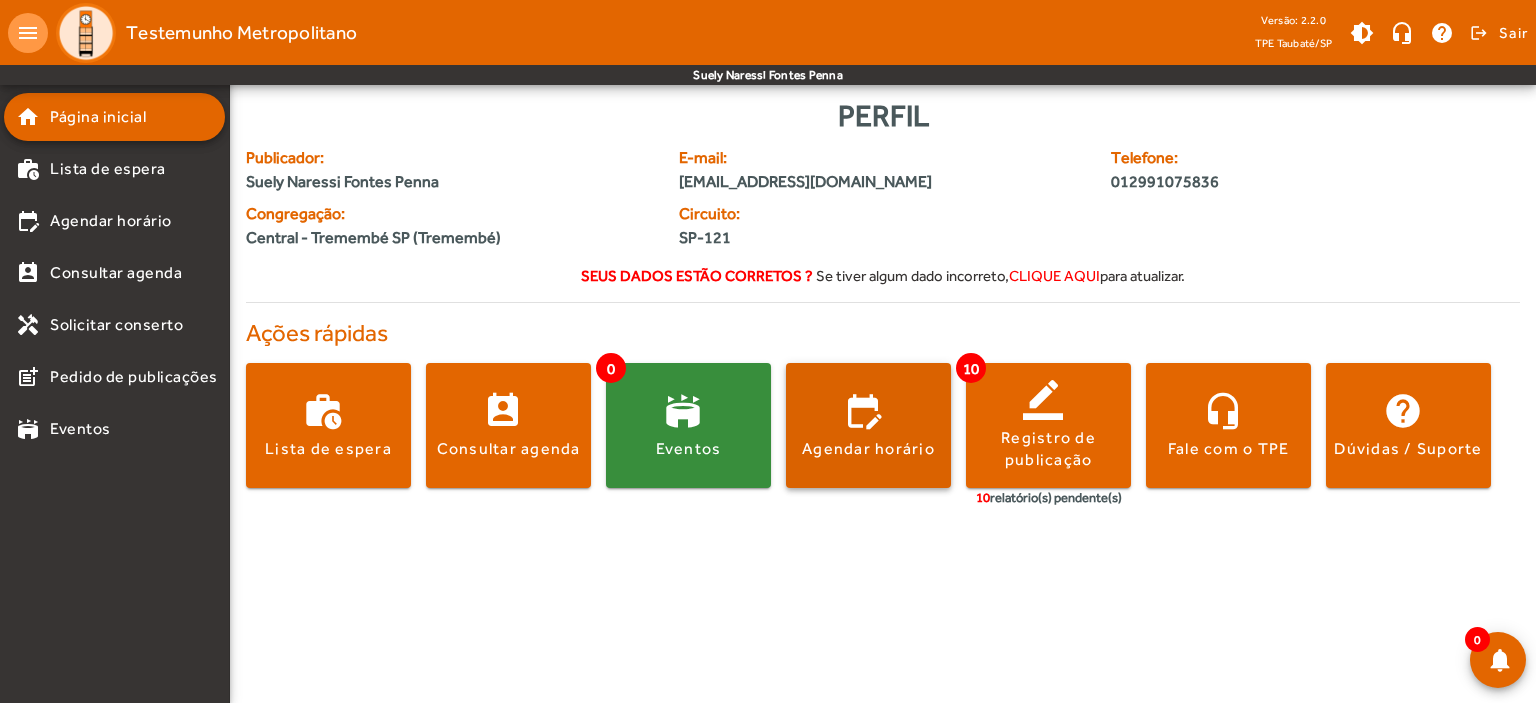 click 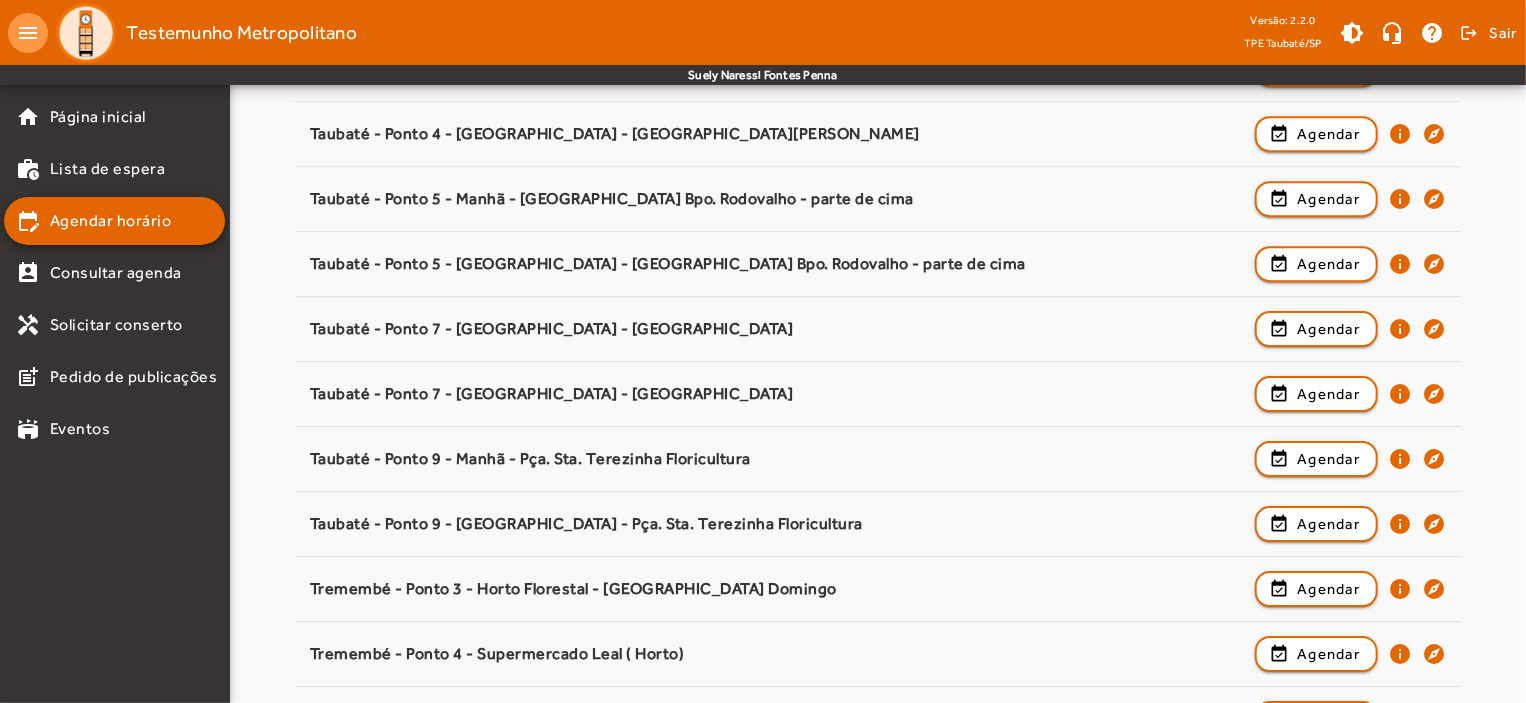 scroll, scrollTop: 3131, scrollLeft: 0, axis: vertical 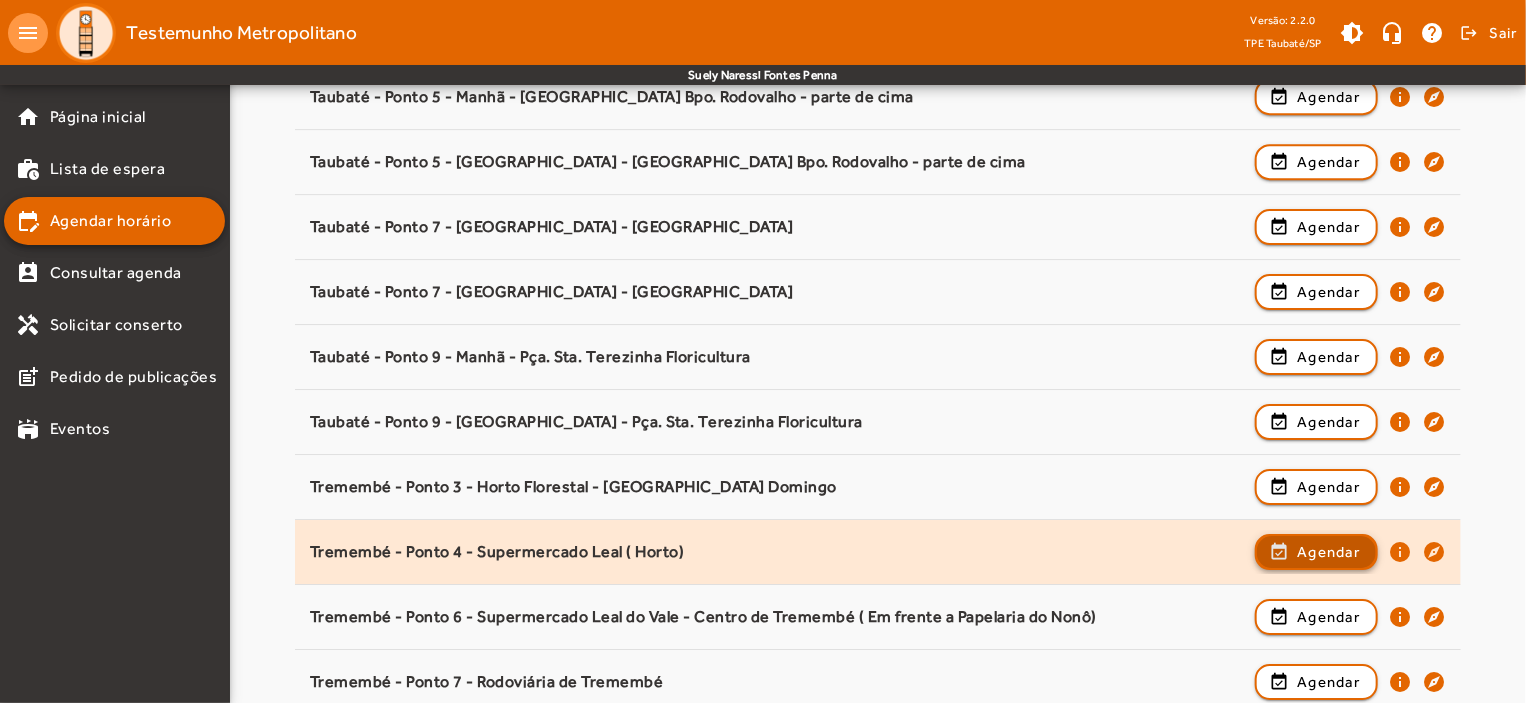 click on "Agendar" 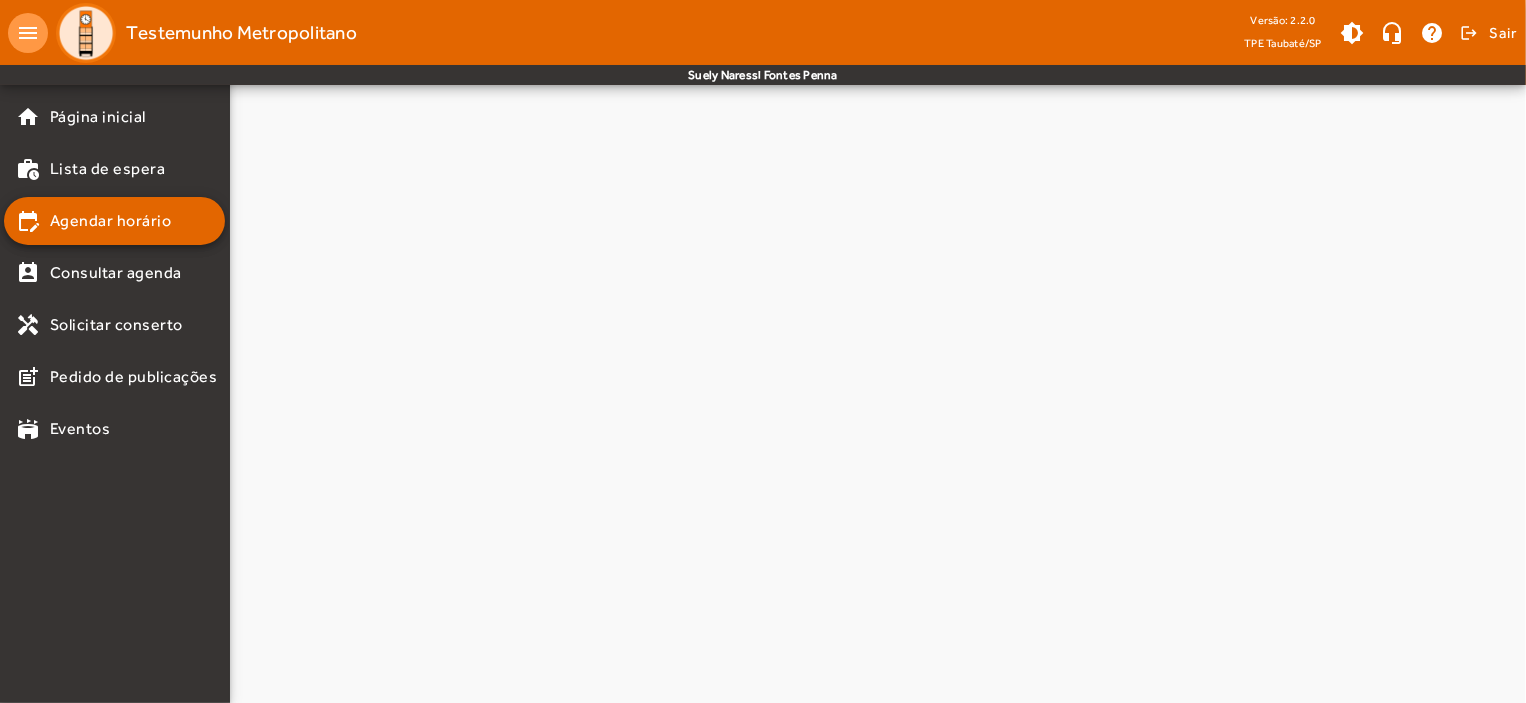 scroll, scrollTop: 0, scrollLeft: 0, axis: both 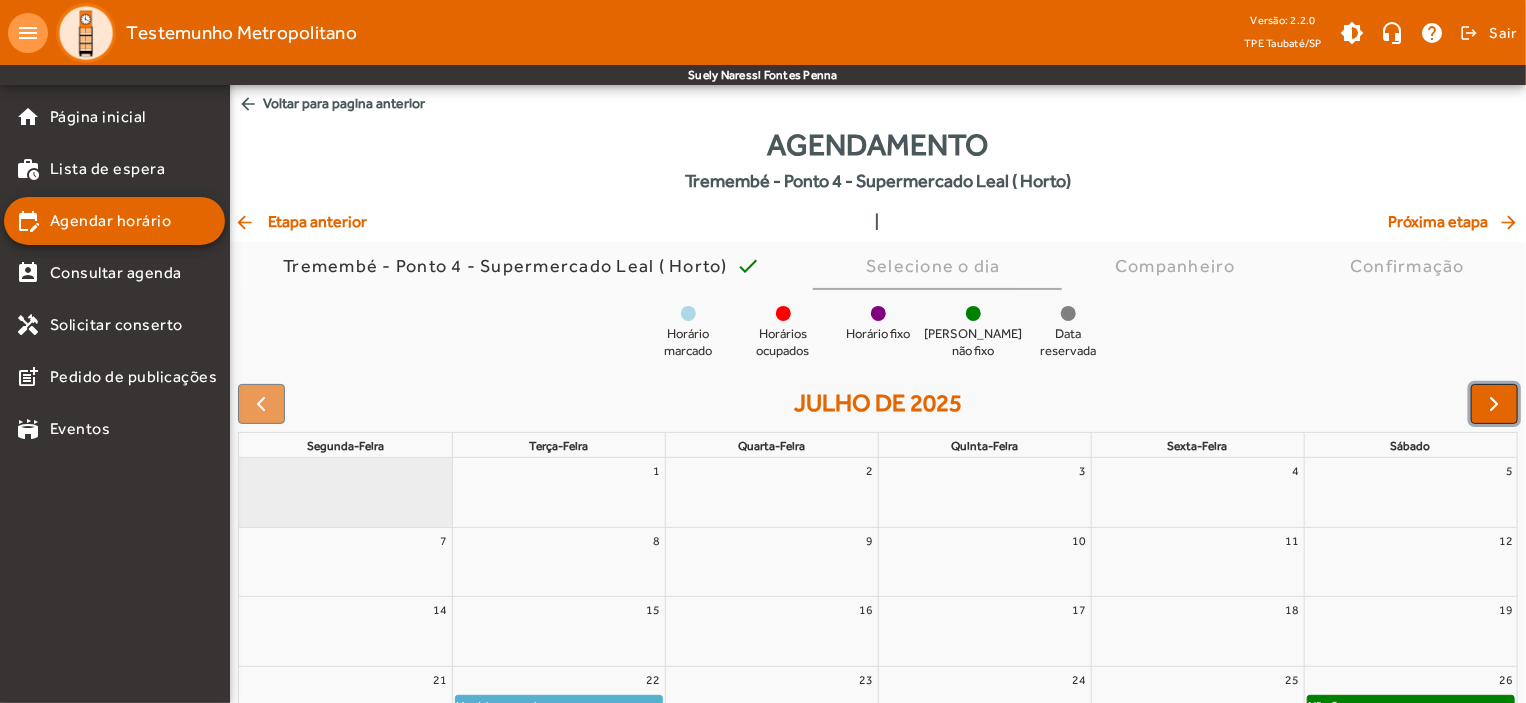 click at bounding box center [1495, 404] 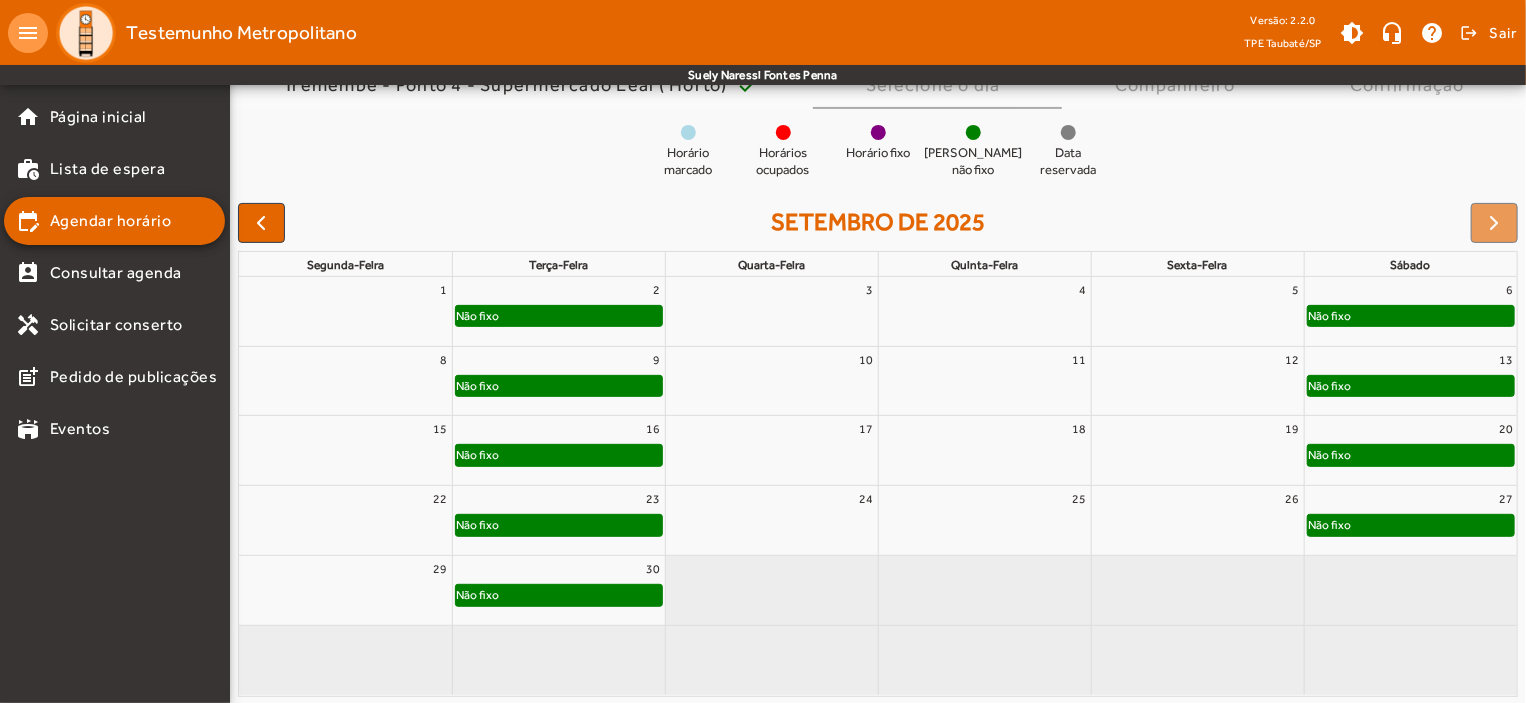 scroll, scrollTop: 182, scrollLeft: 0, axis: vertical 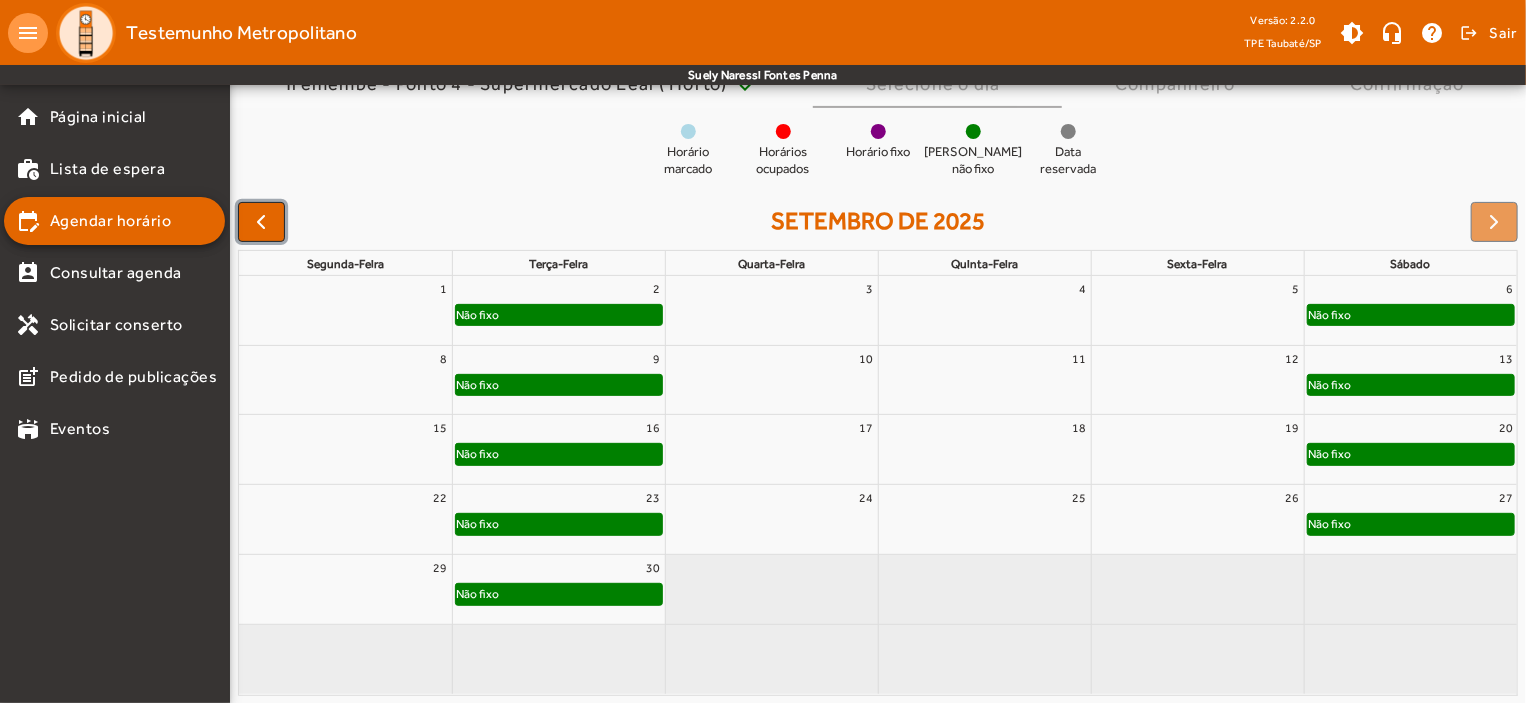 click at bounding box center [261, 222] 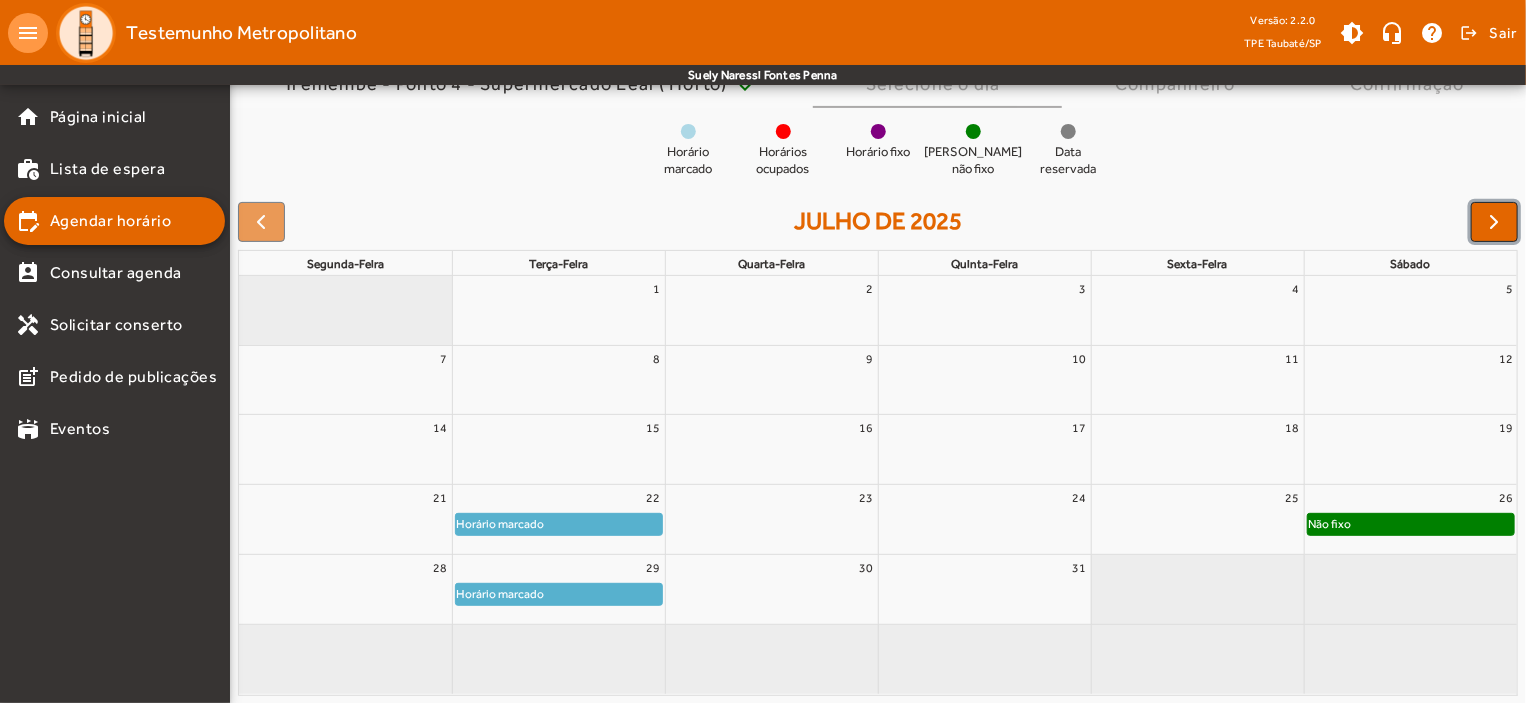 click at bounding box center (1495, 222) 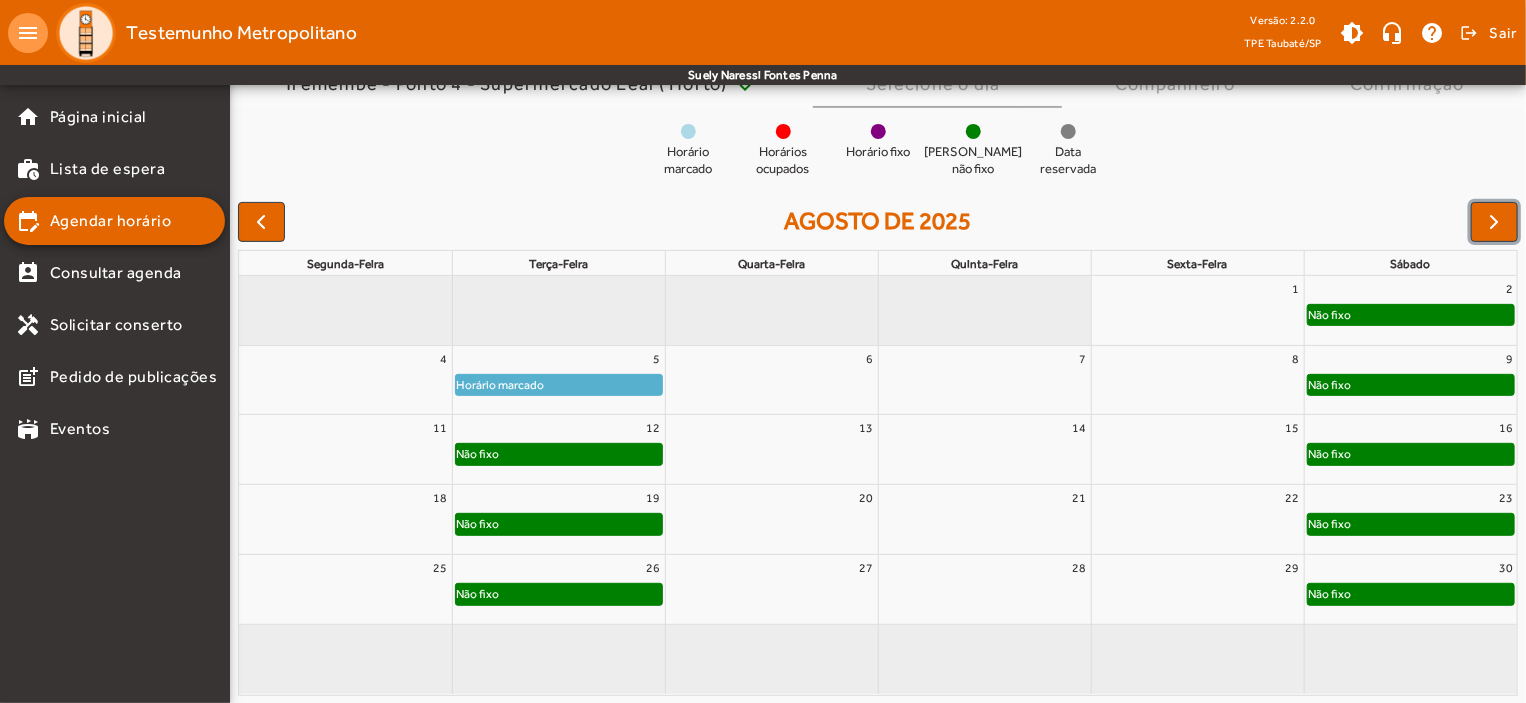 click on "Não fixo" 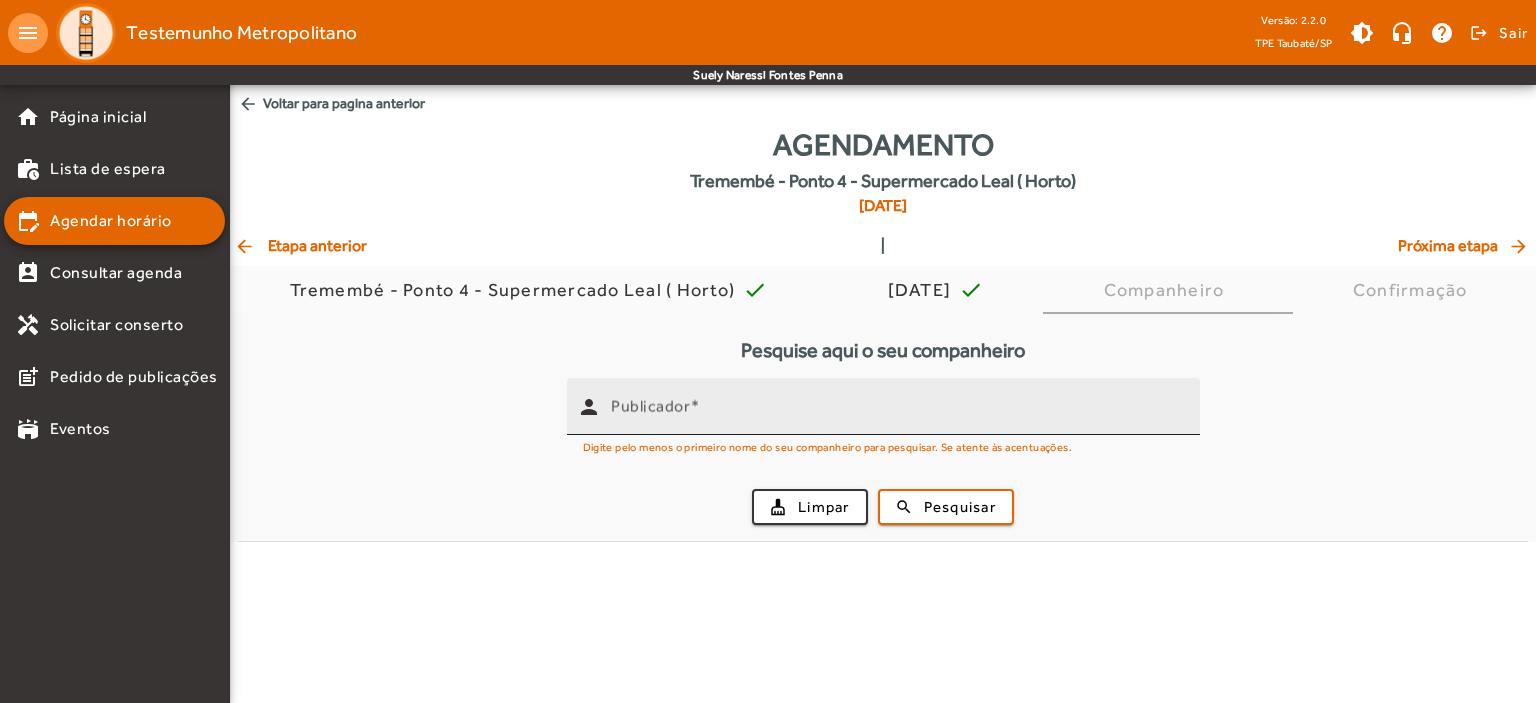 click on "Publicador" at bounding box center (650, 406) 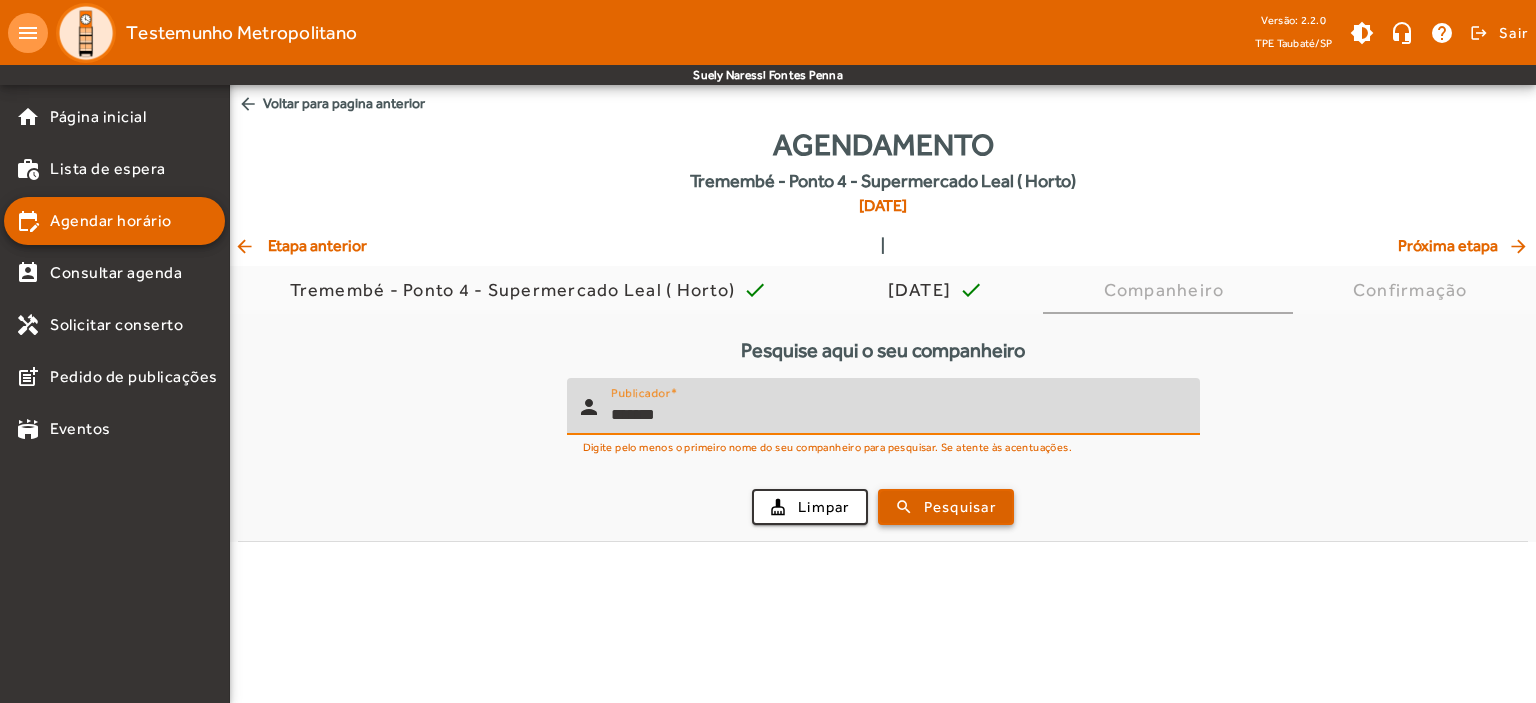 type on "*******" 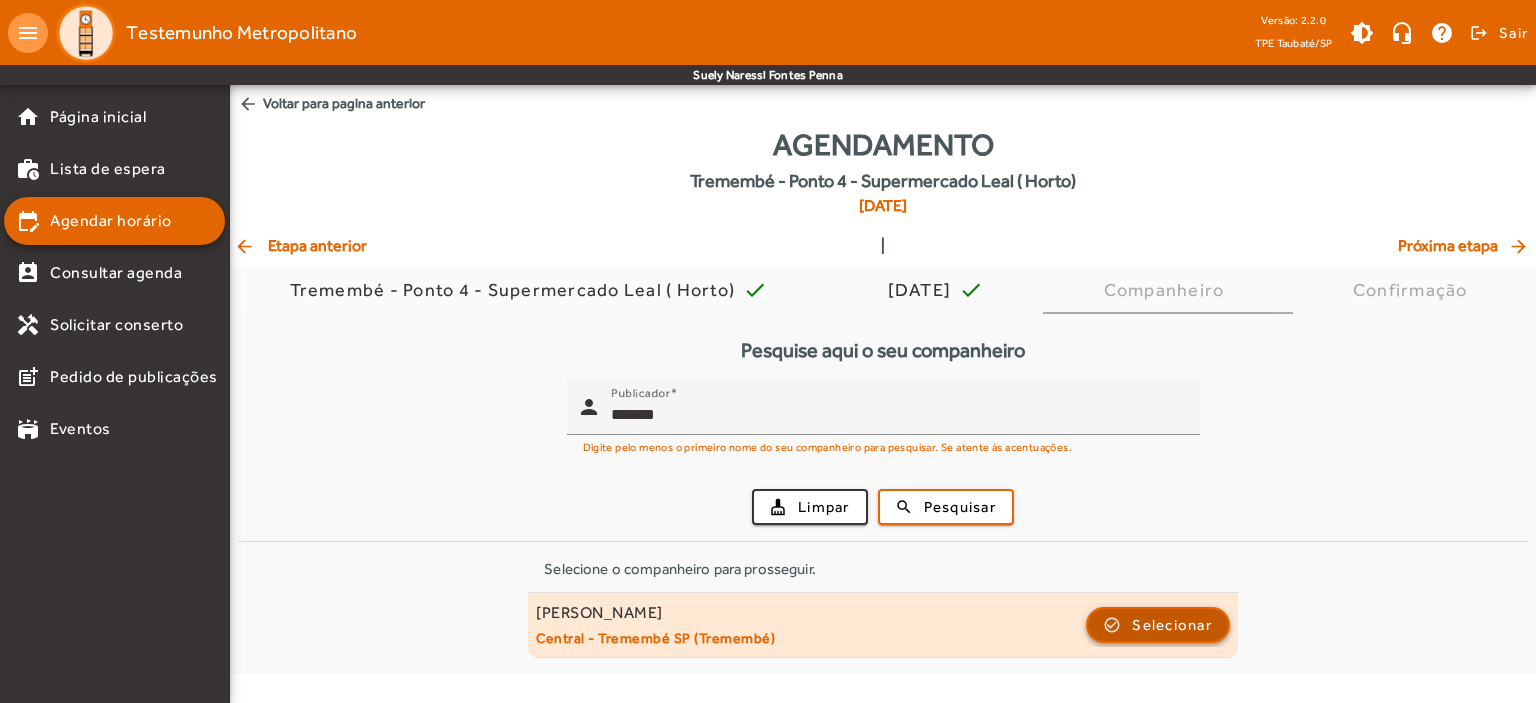 click on "Selecionar" 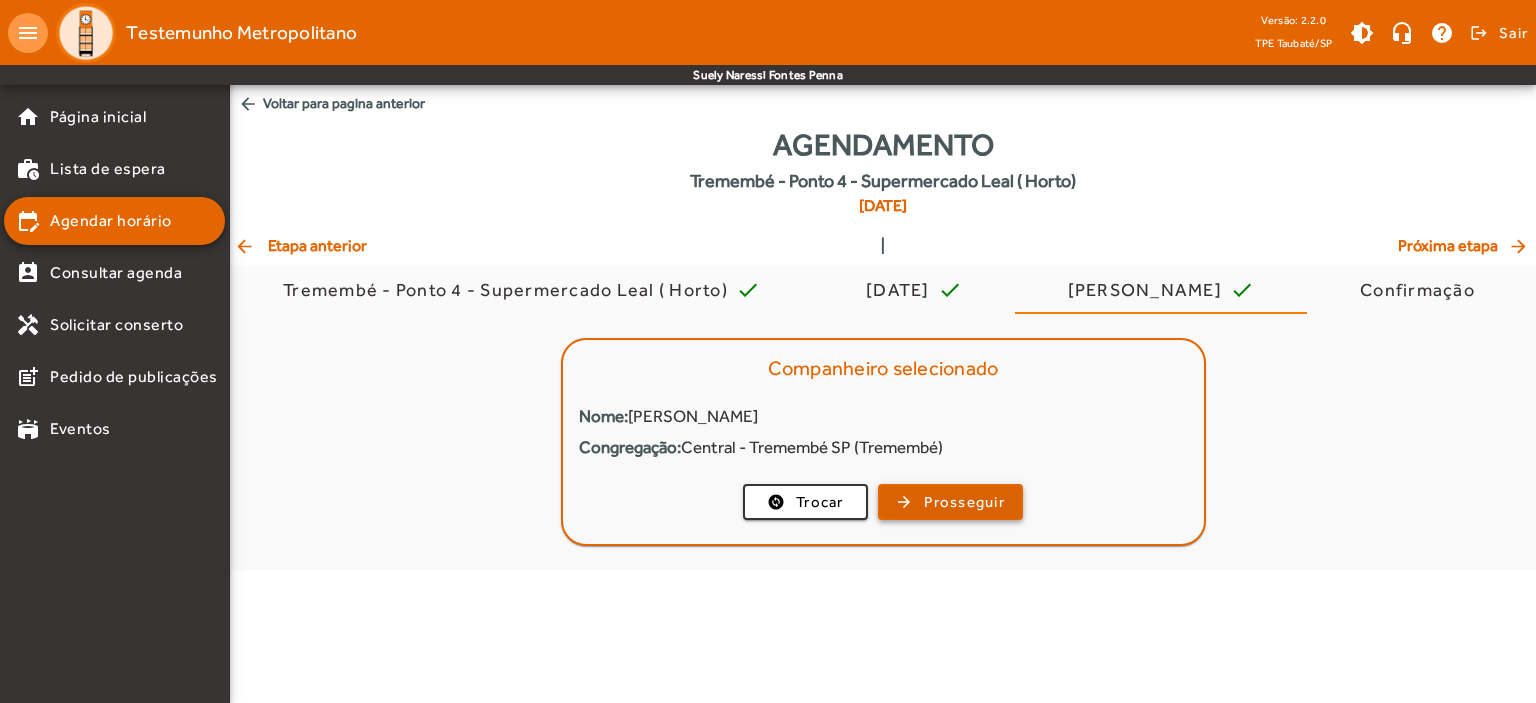 click on "Prosseguir" 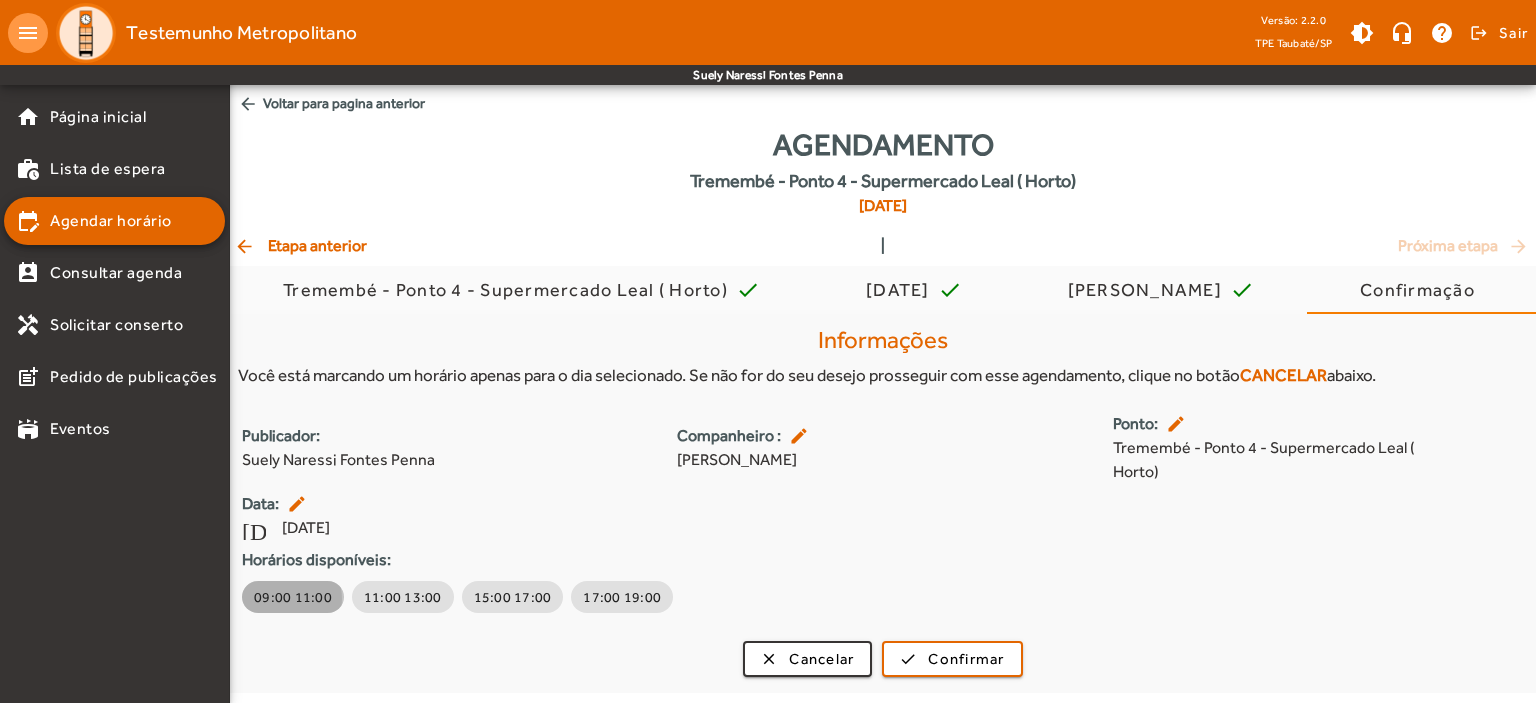 click on "09:00 11:00" at bounding box center (293, 597) 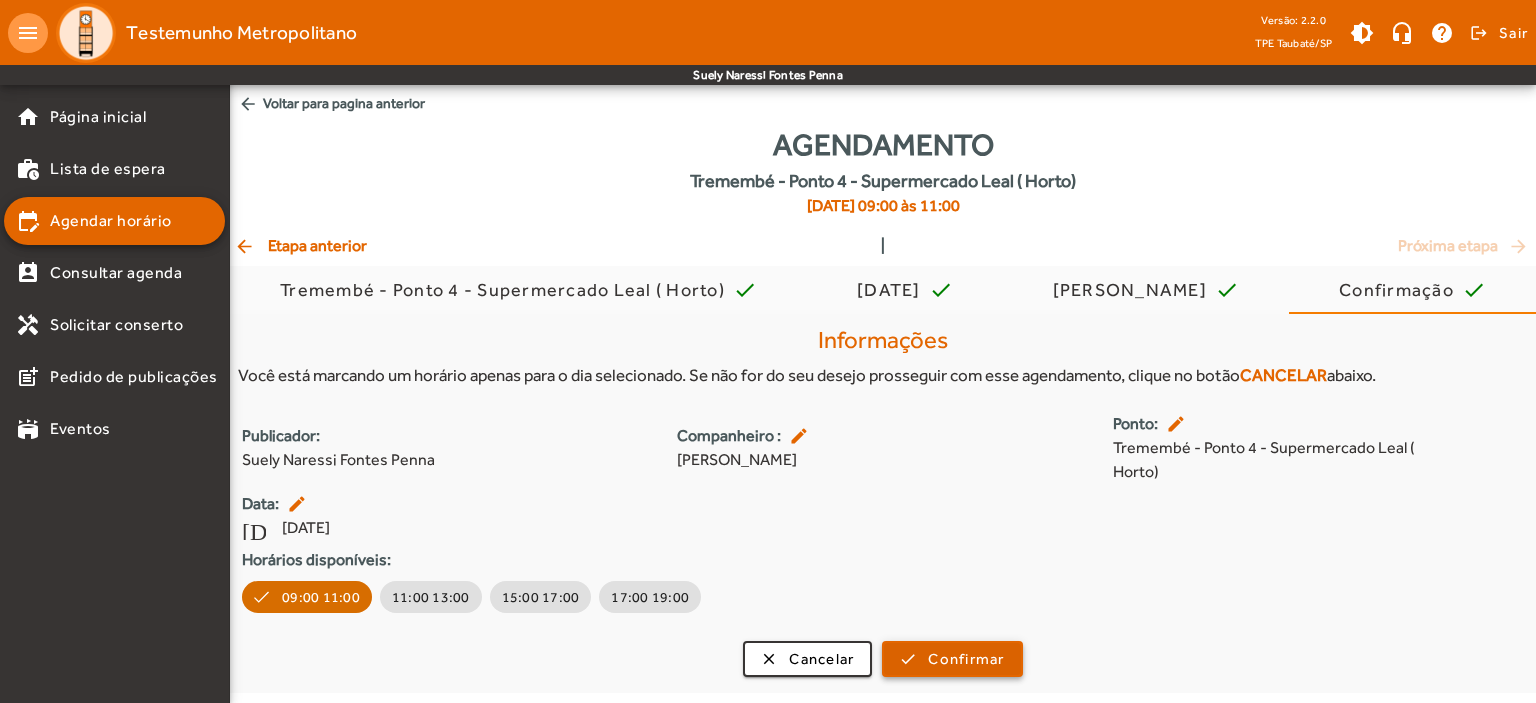 click on "Confirmar" at bounding box center [966, 659] 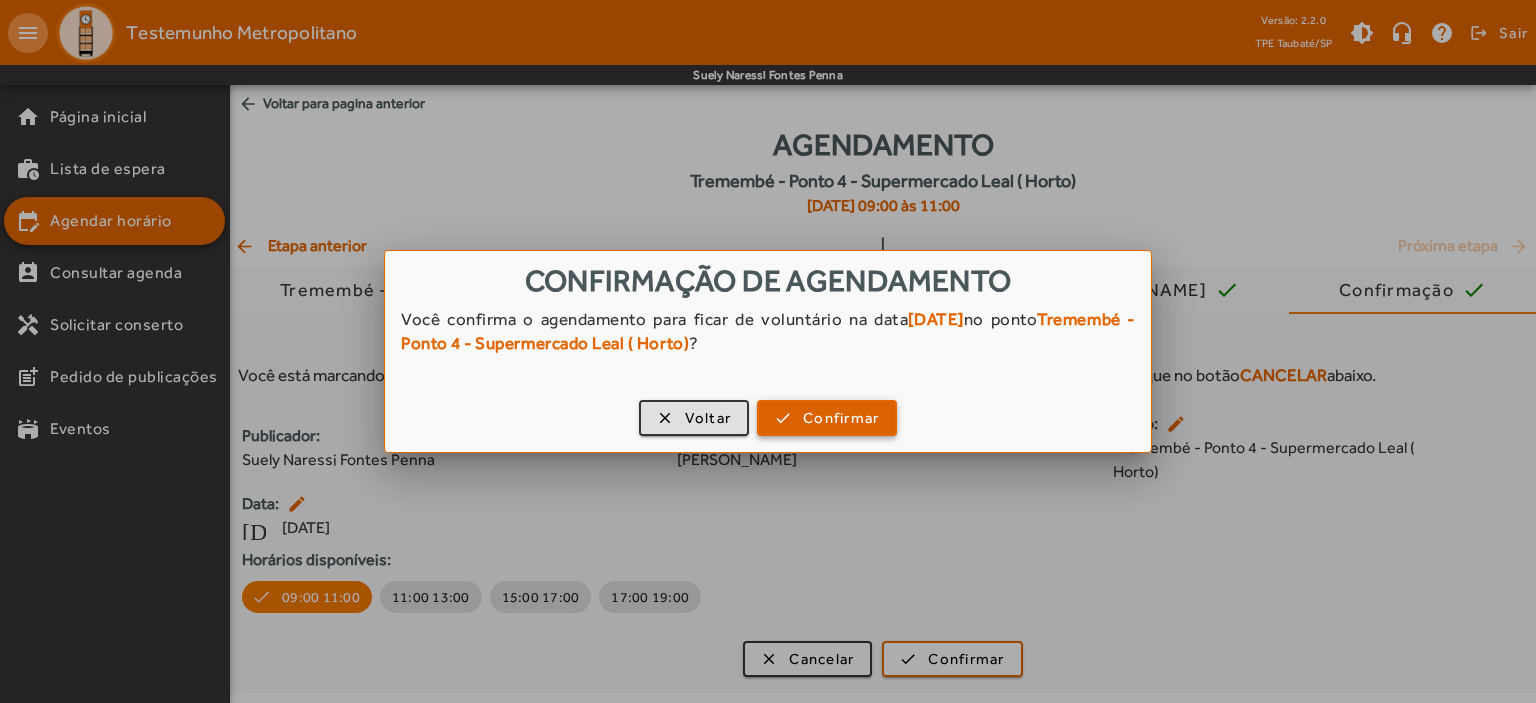 click at bounding box center (827, 418) 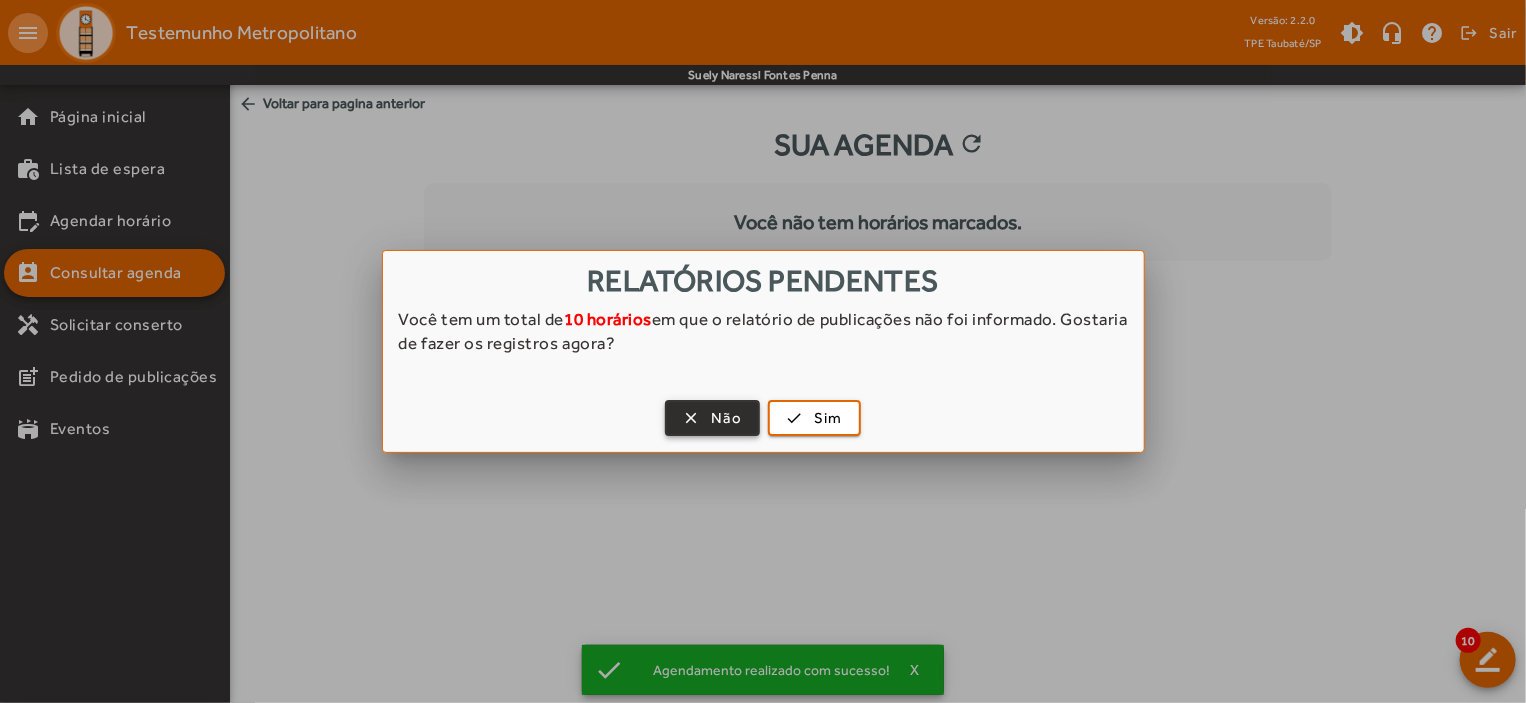 click on "Não" at bounding box center (726, 418) 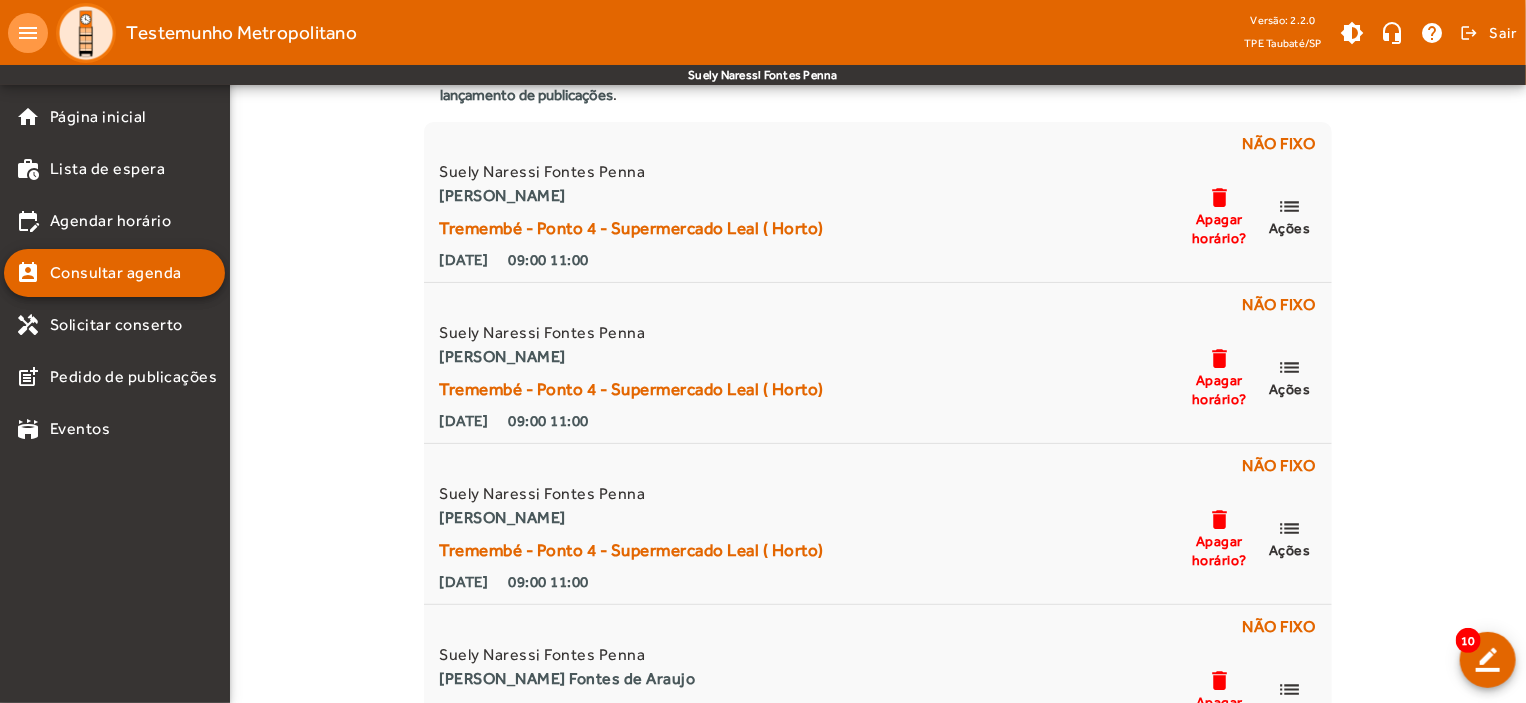 scroll, scrollTop: 344, scrollLeft: 0, axis: vertical 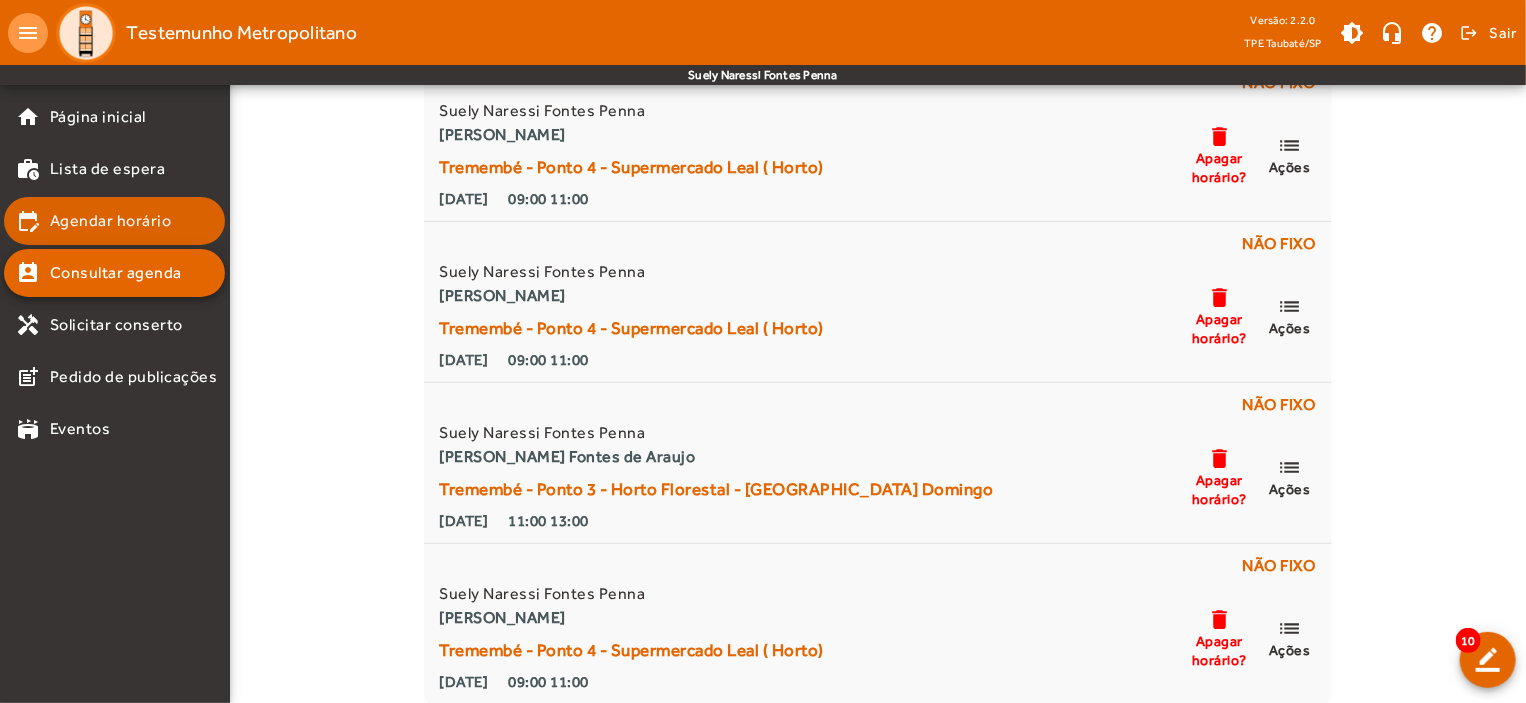 click on "Agendar horário" 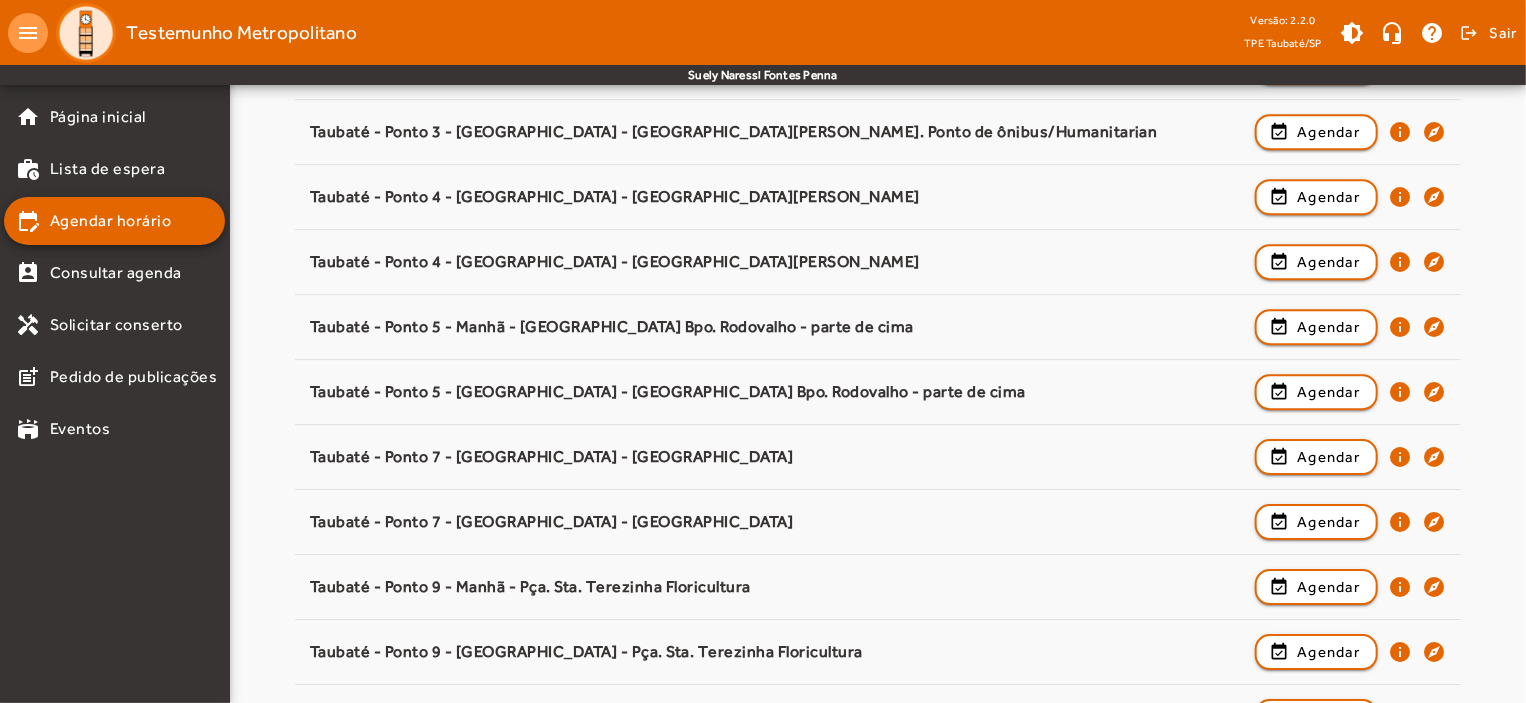 scroll, scrollTop: 3131, scrollLeft: 0, axis: vertical 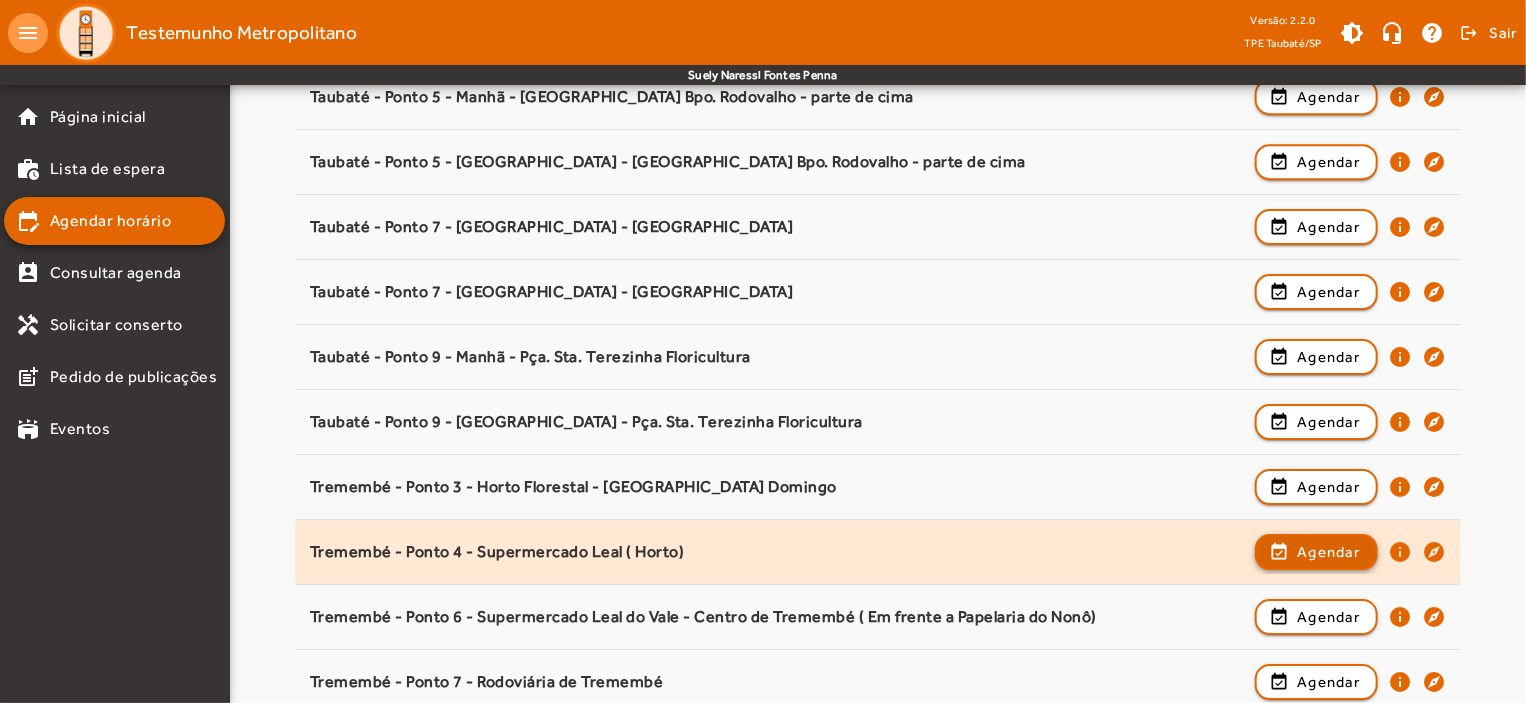 click on "Agendar" at bounding box center [1328, 617] 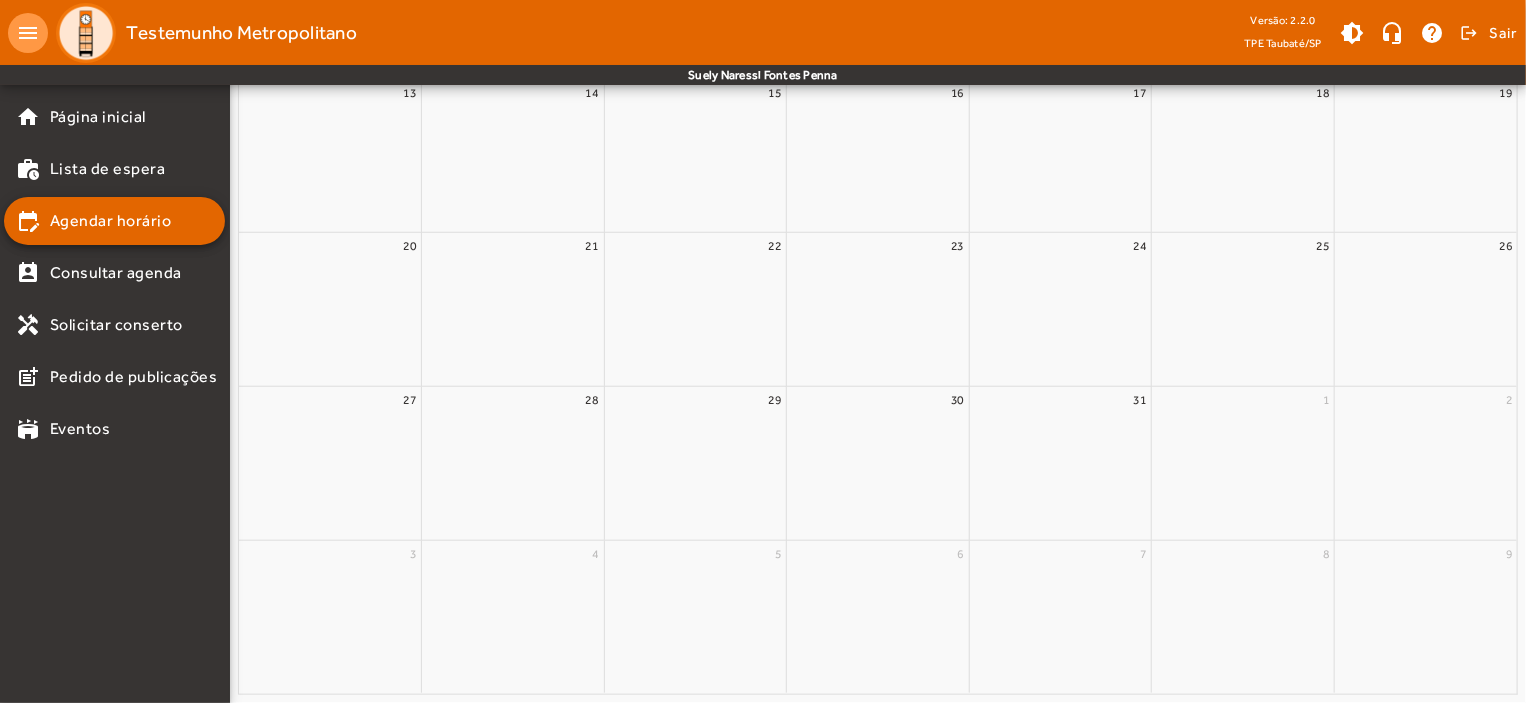 scroll, scrollTop: 0, scrollLeft: 0, axis: both 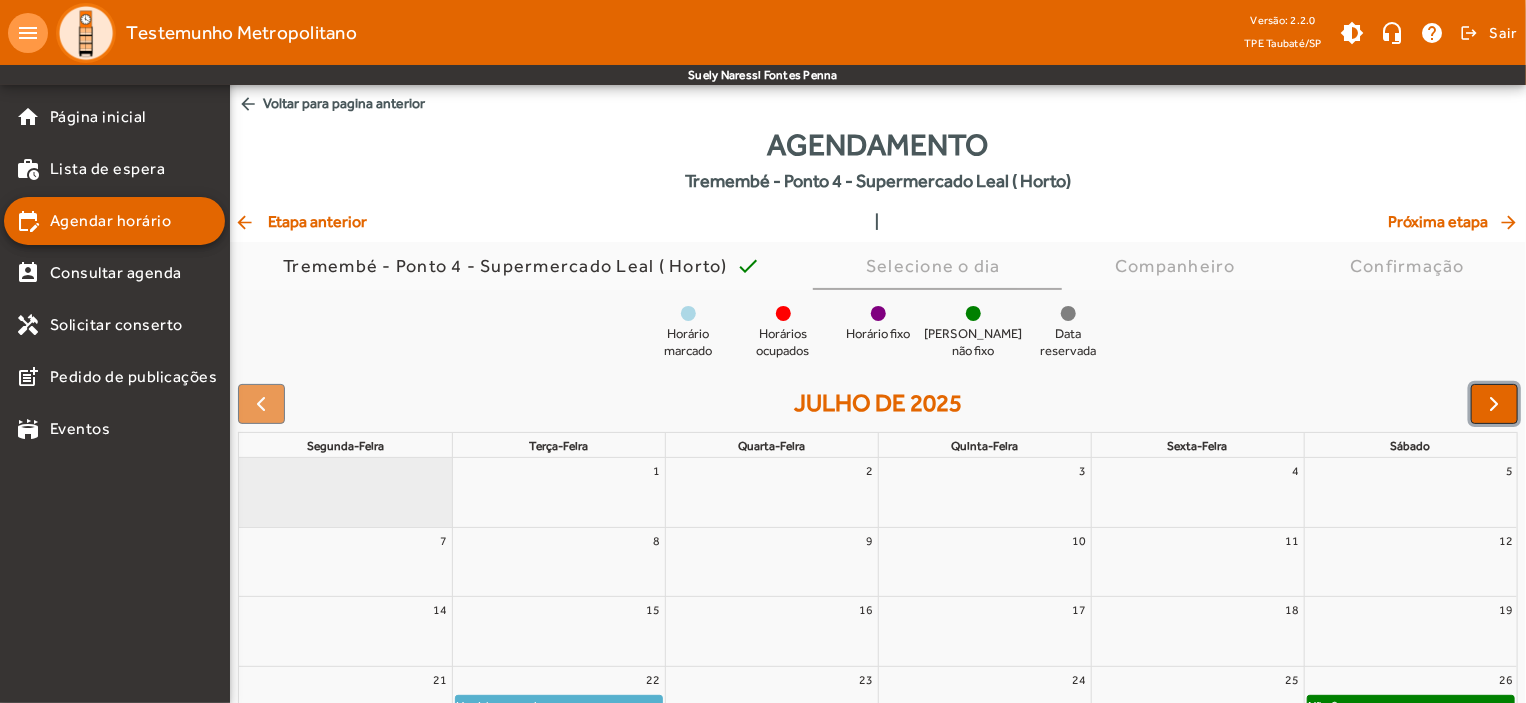 click at bounding box center [1495, 404] 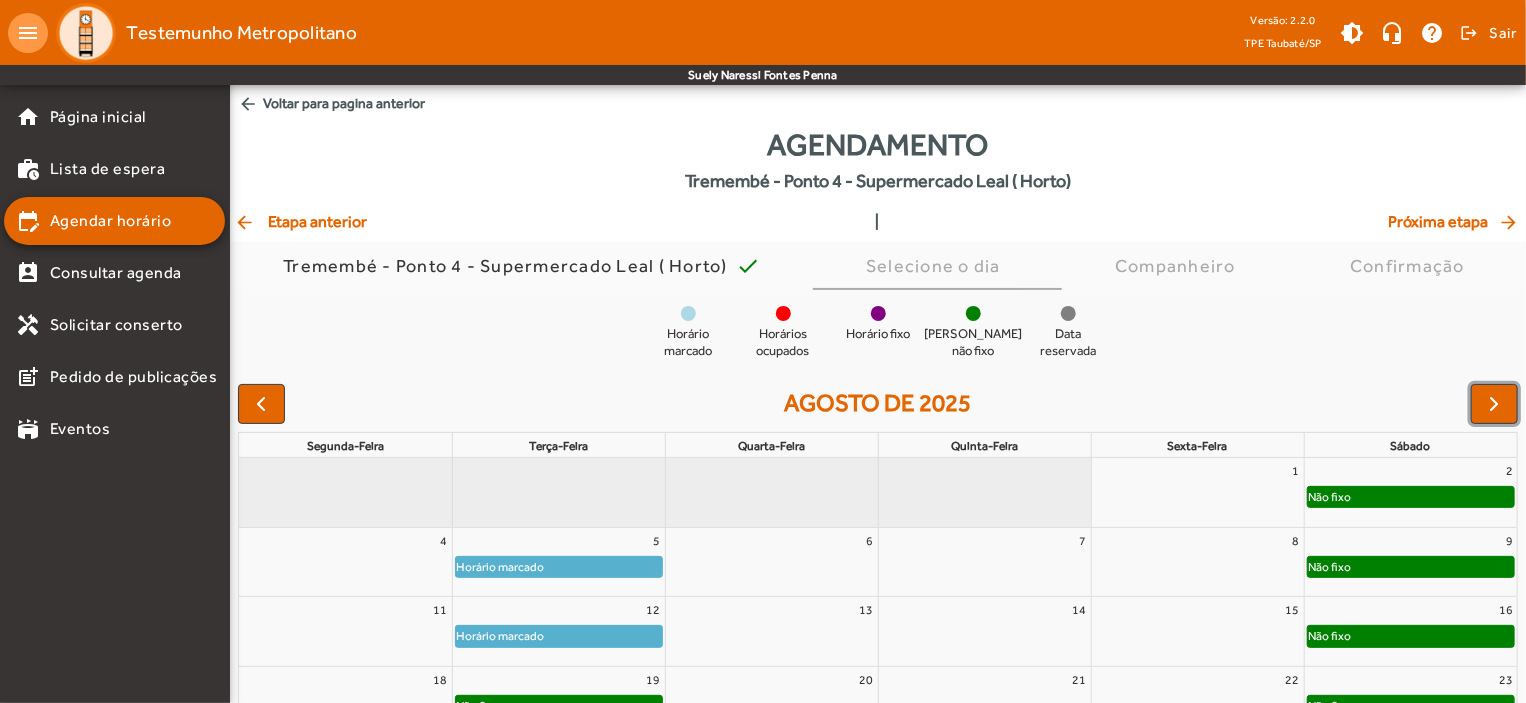 scroll, scrollTop: 182, scrollLeft: 0, axis: vertical 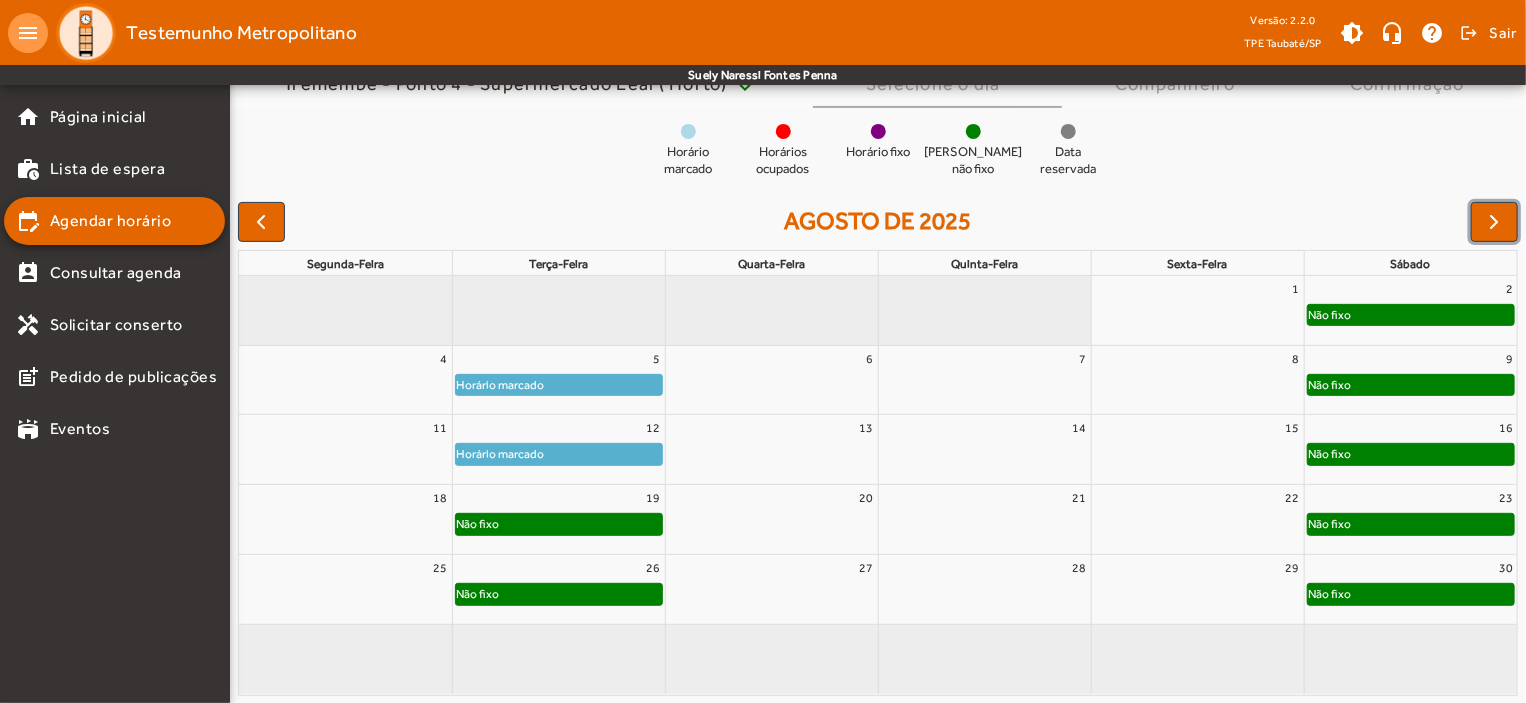 click on "Não fixo" 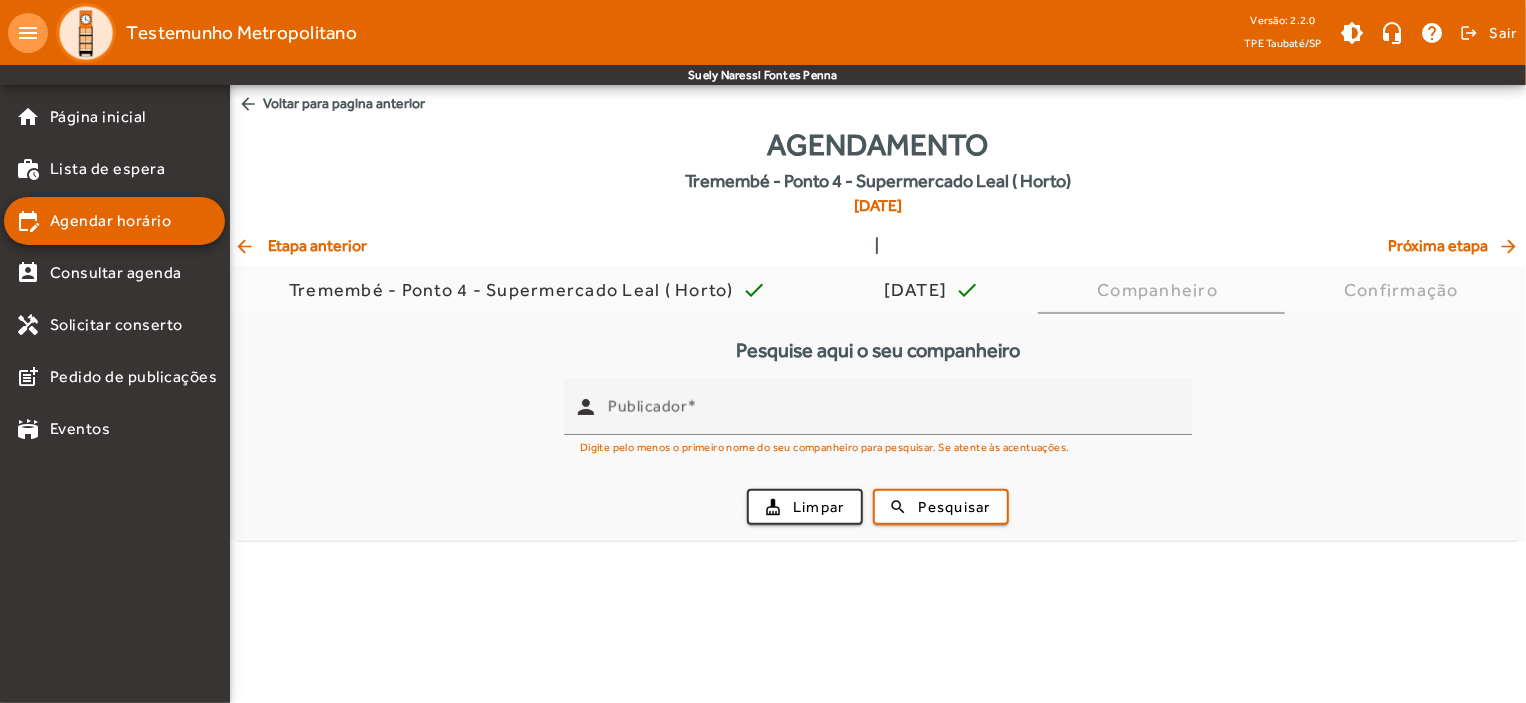 scroll, scrollTop: 0, scrollLeft: 0, axis: both 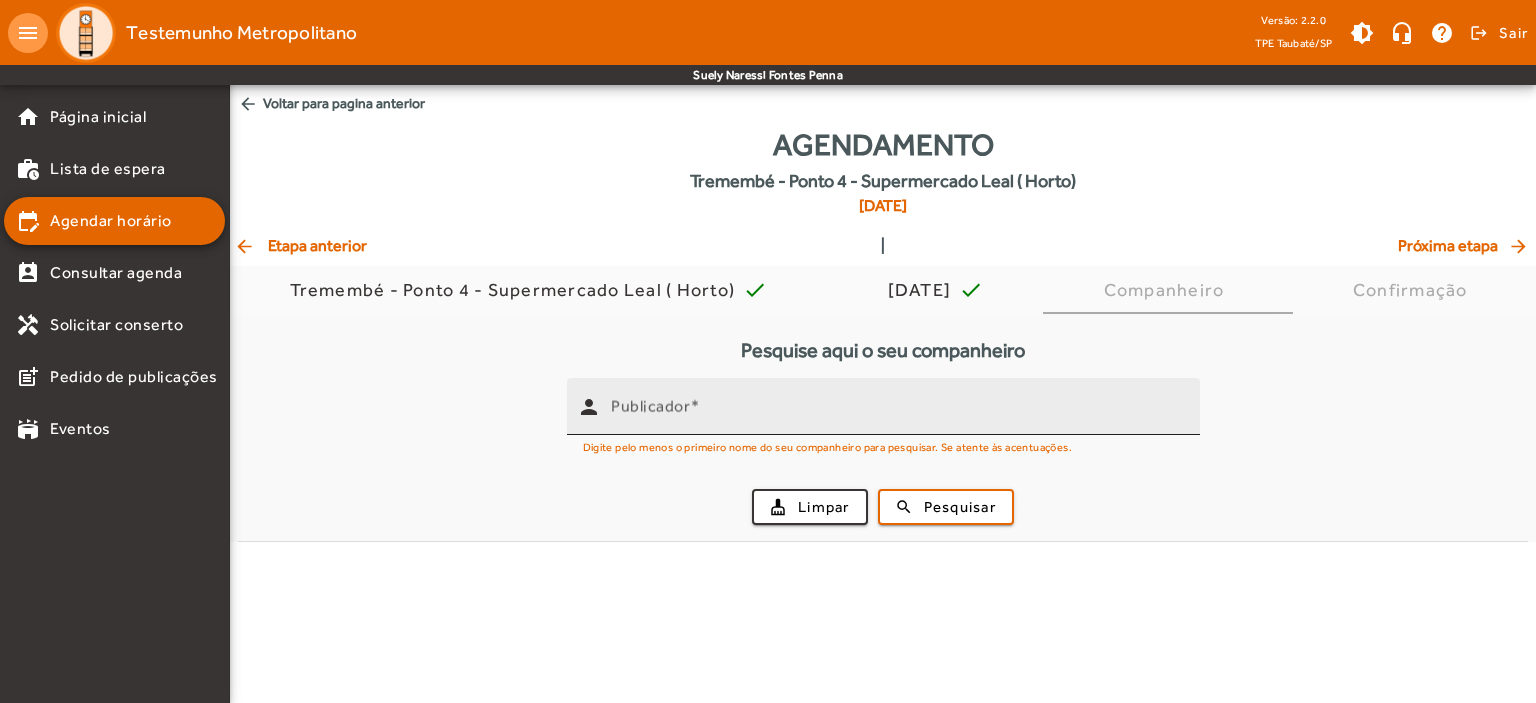 click on "Publicador" at bounding box center [897, 406] 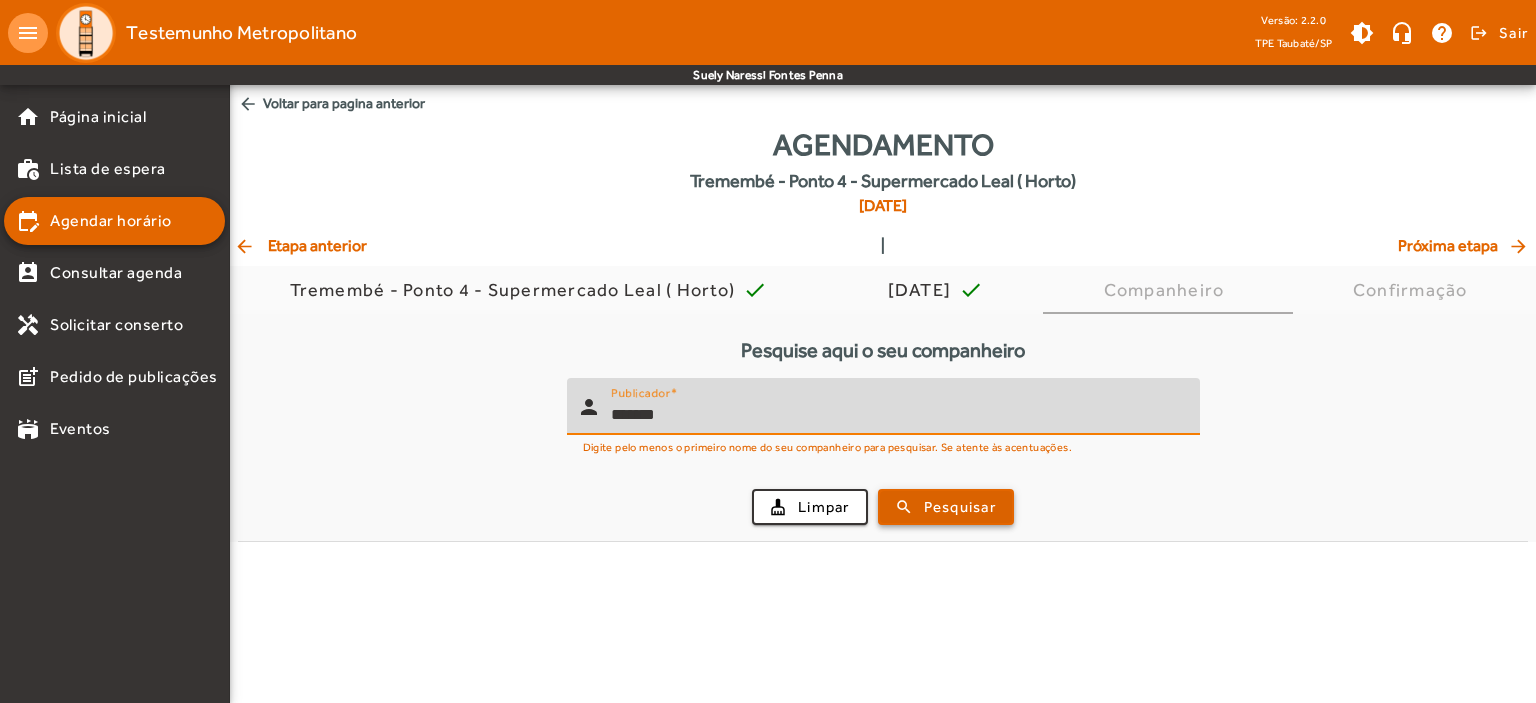 type on "*******" 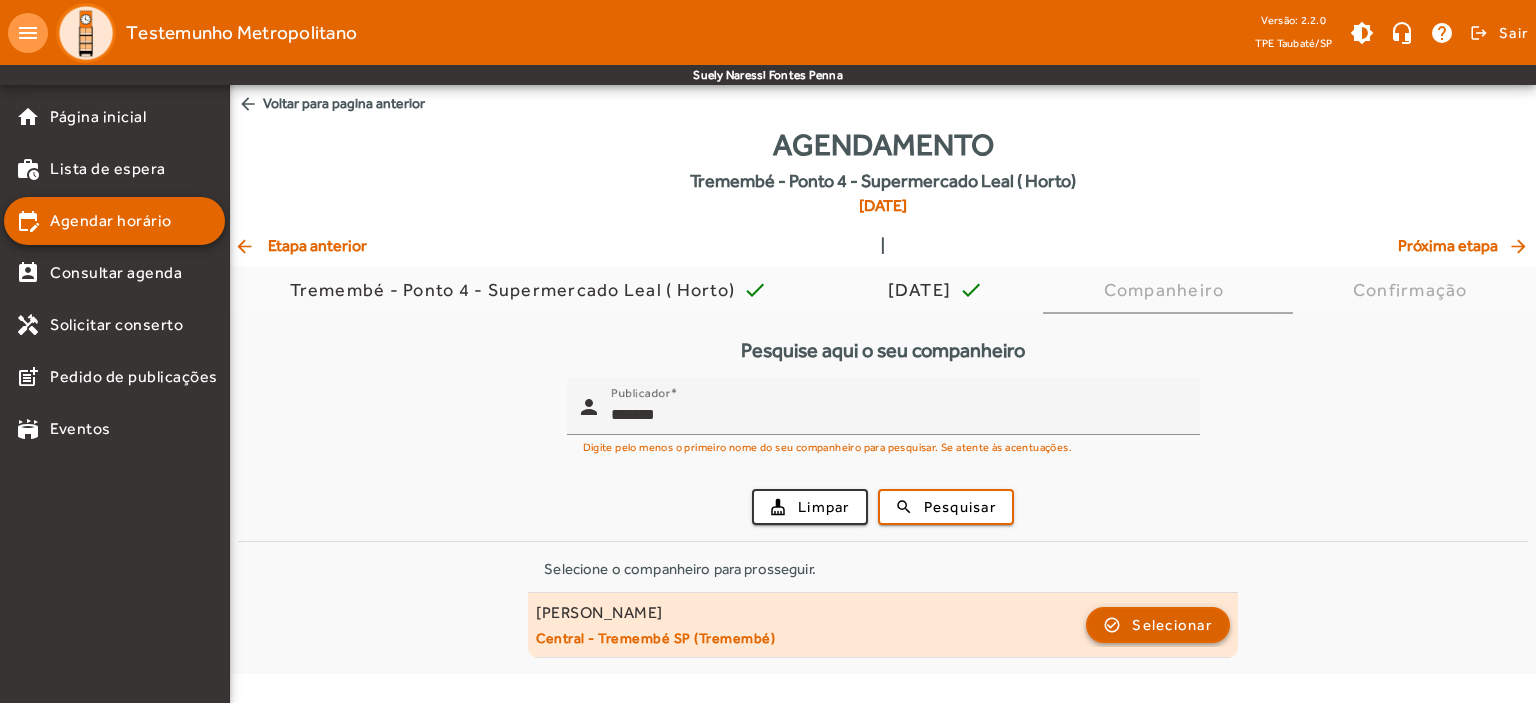 click on "Selecionar" 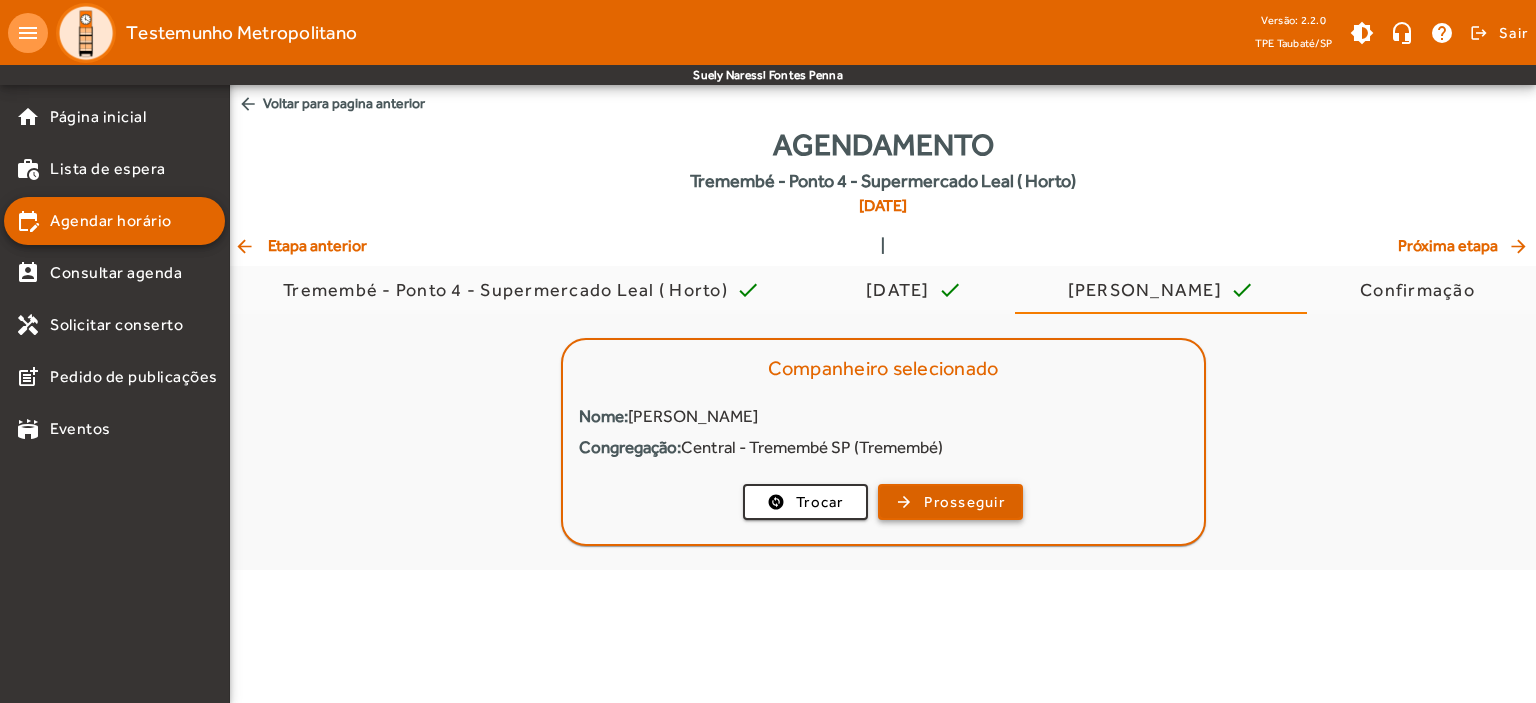 click on "Prosseguir" 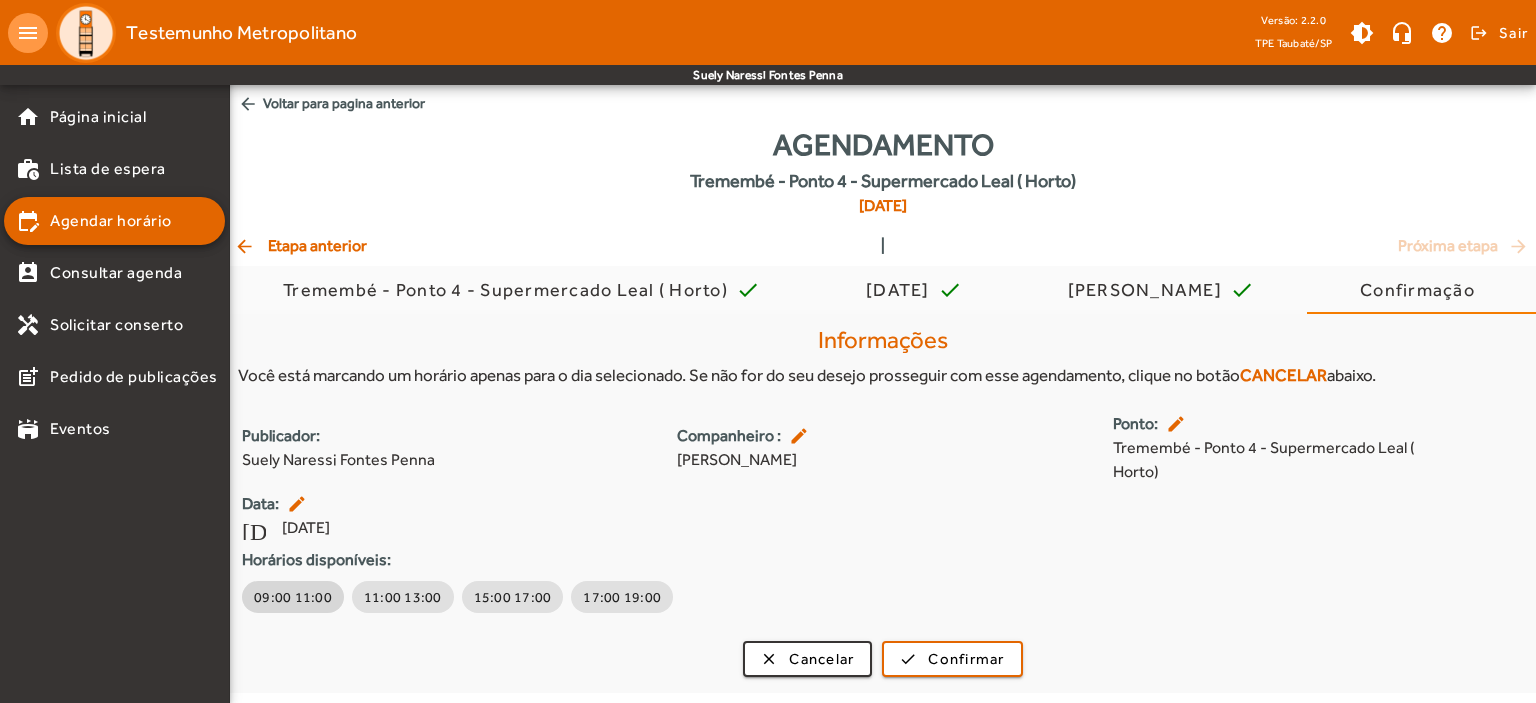 click on "09:00 11:00" at bounding box center [293, 597] 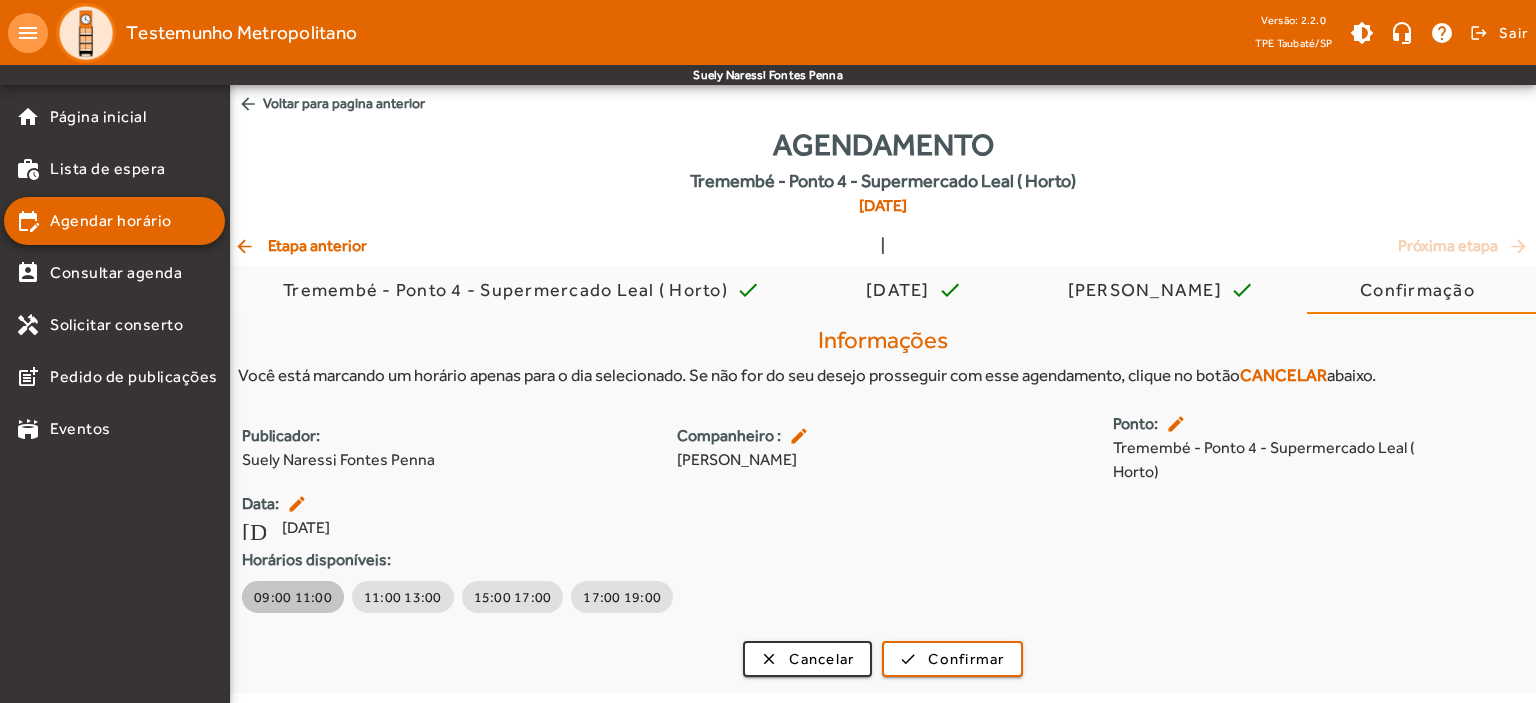 click on "09:00 11:00" at bounding box center [293, 597] 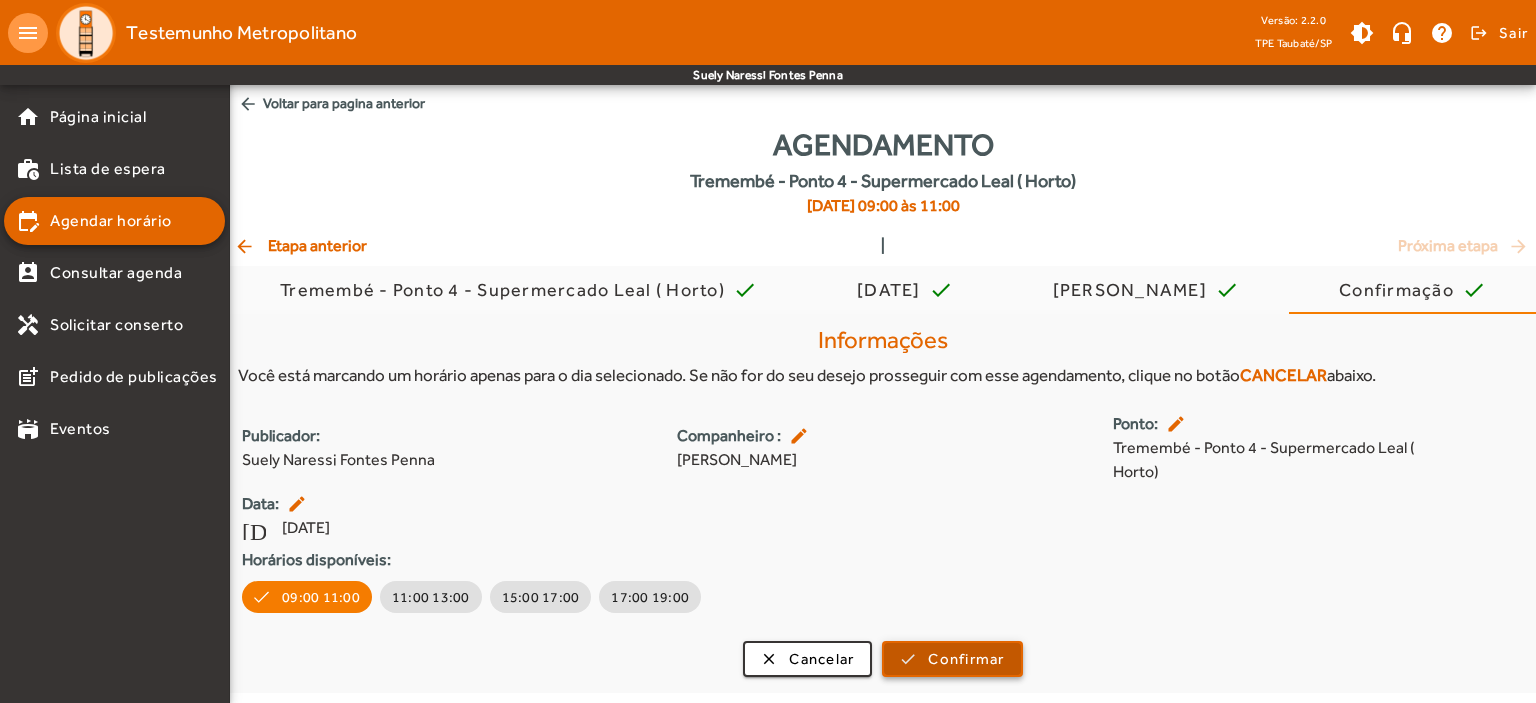 click on "Confirmar" at bounding box center (966, 659) 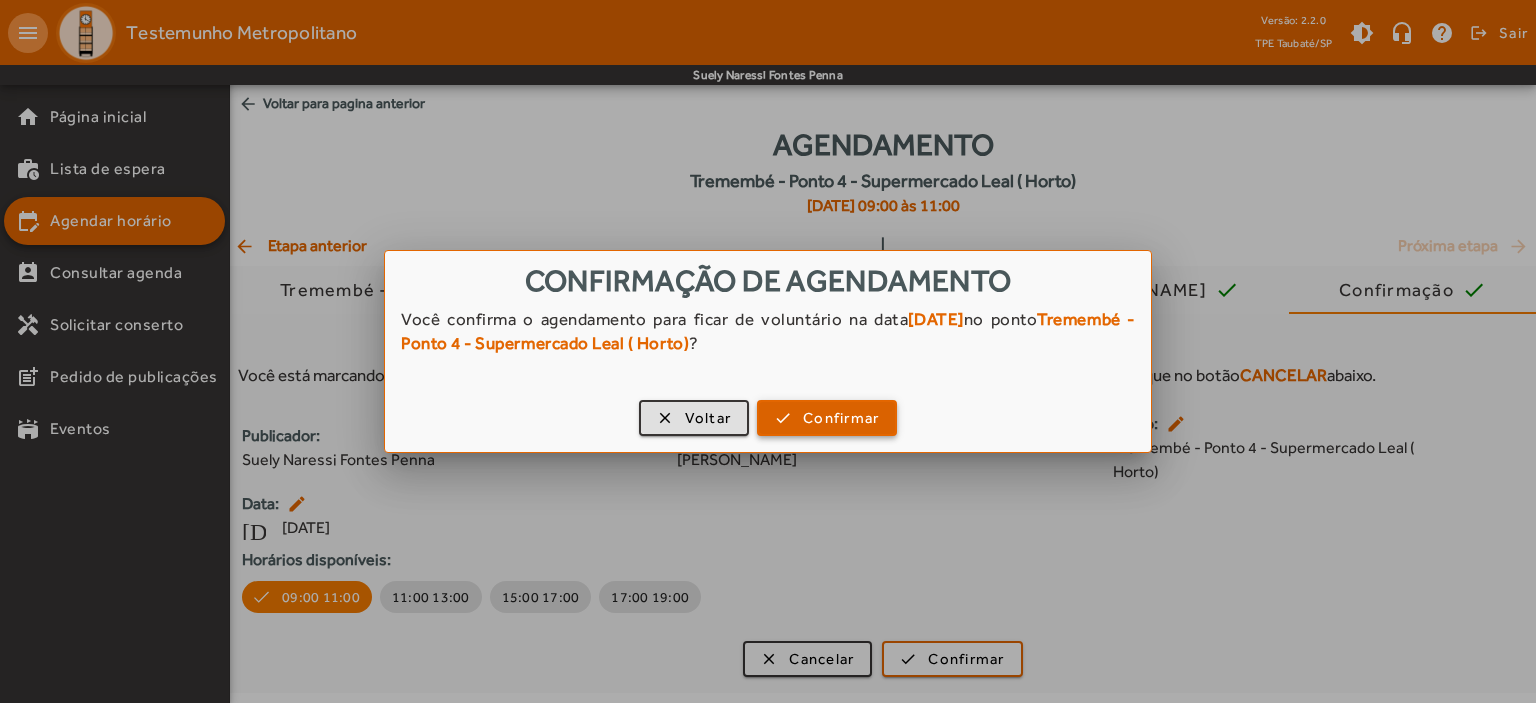 click on "Confirmar" at bounding box center (841, 418) 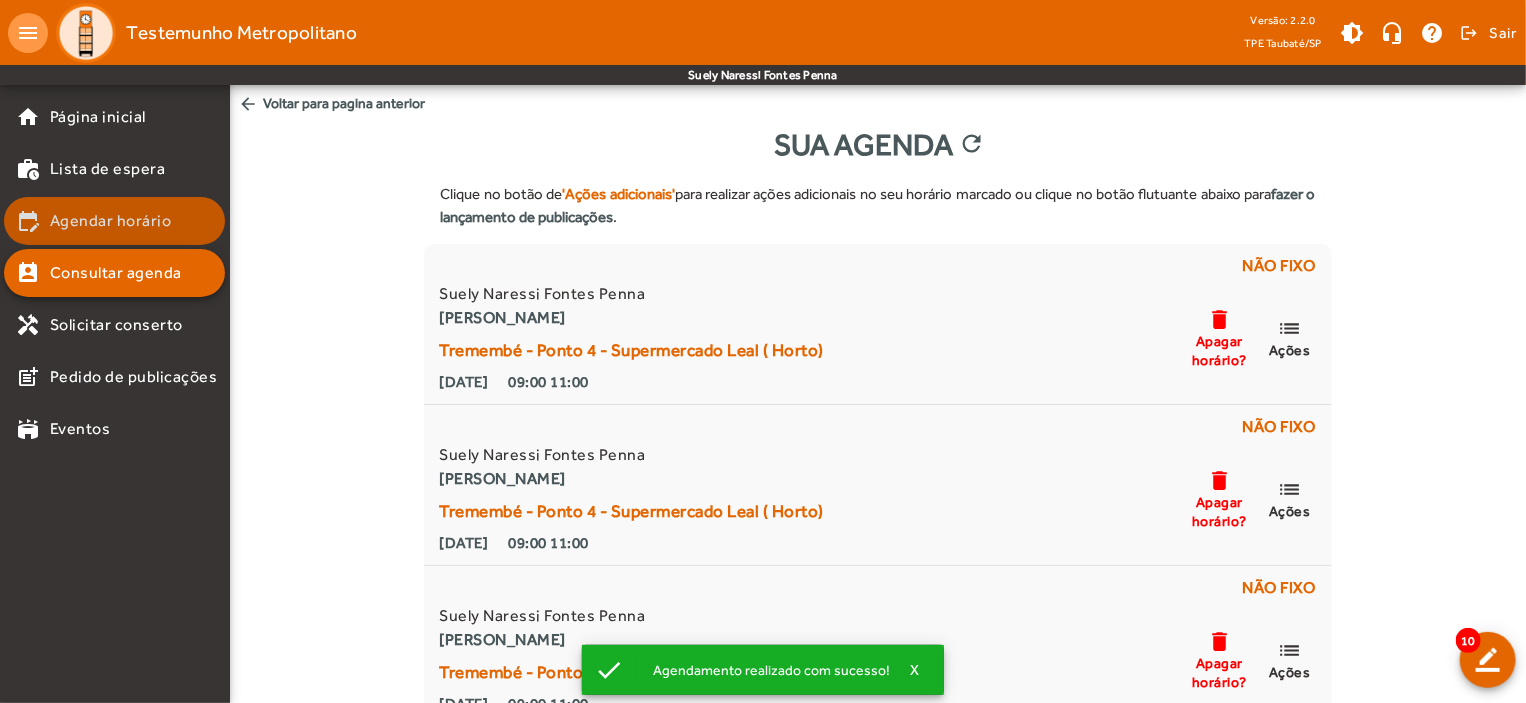 click on "Agendar horário" 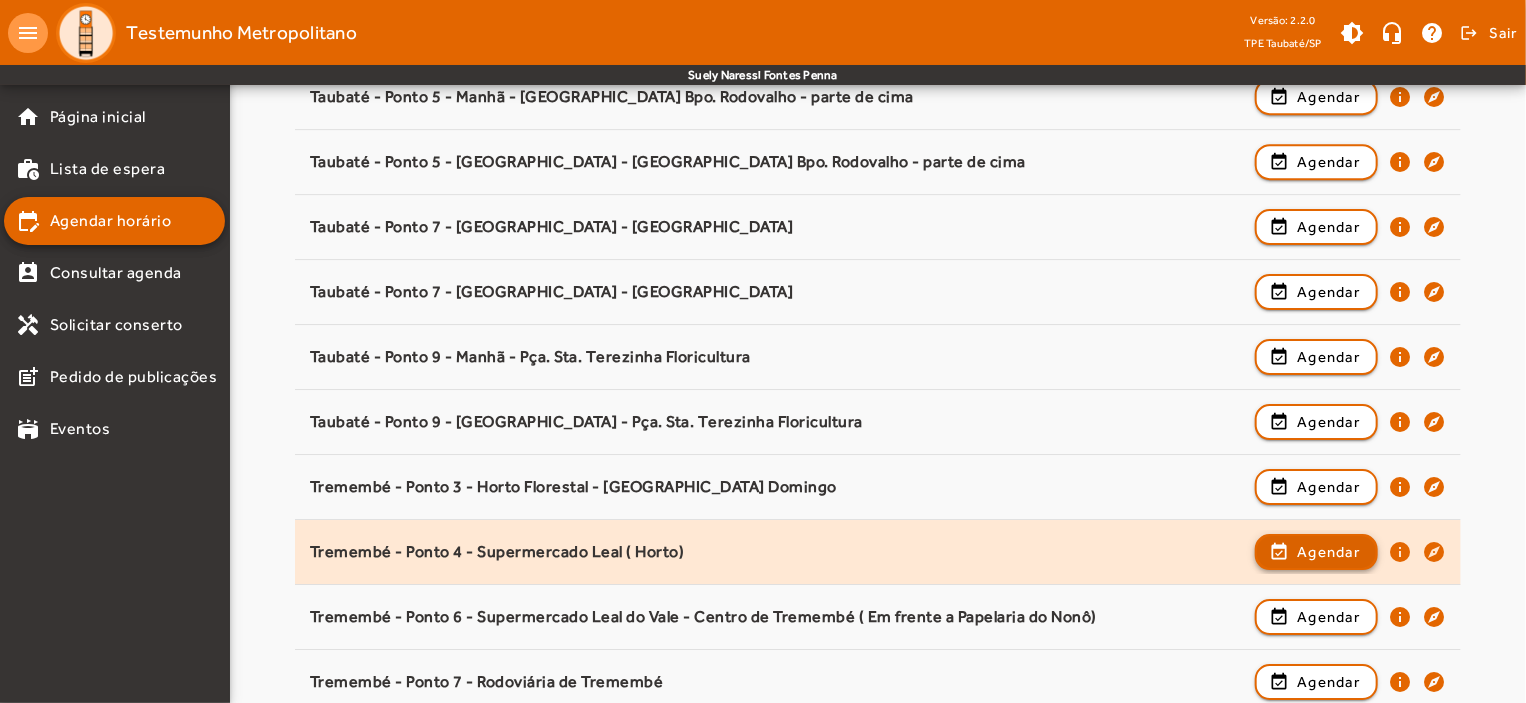 click on "Agendar" at bounding box center (1328, 617) 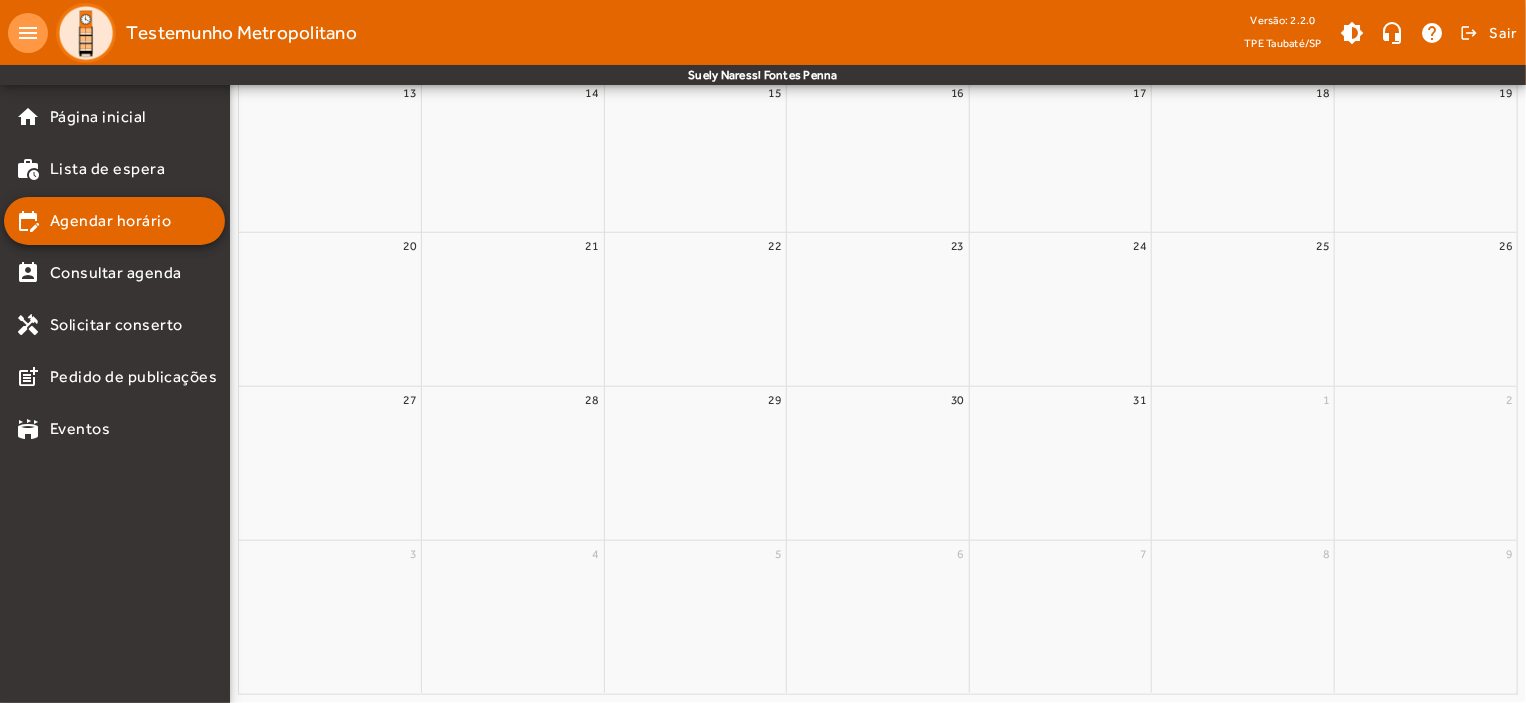 scroll, scrollTop: 0, scrollLeft: 0, axis: both 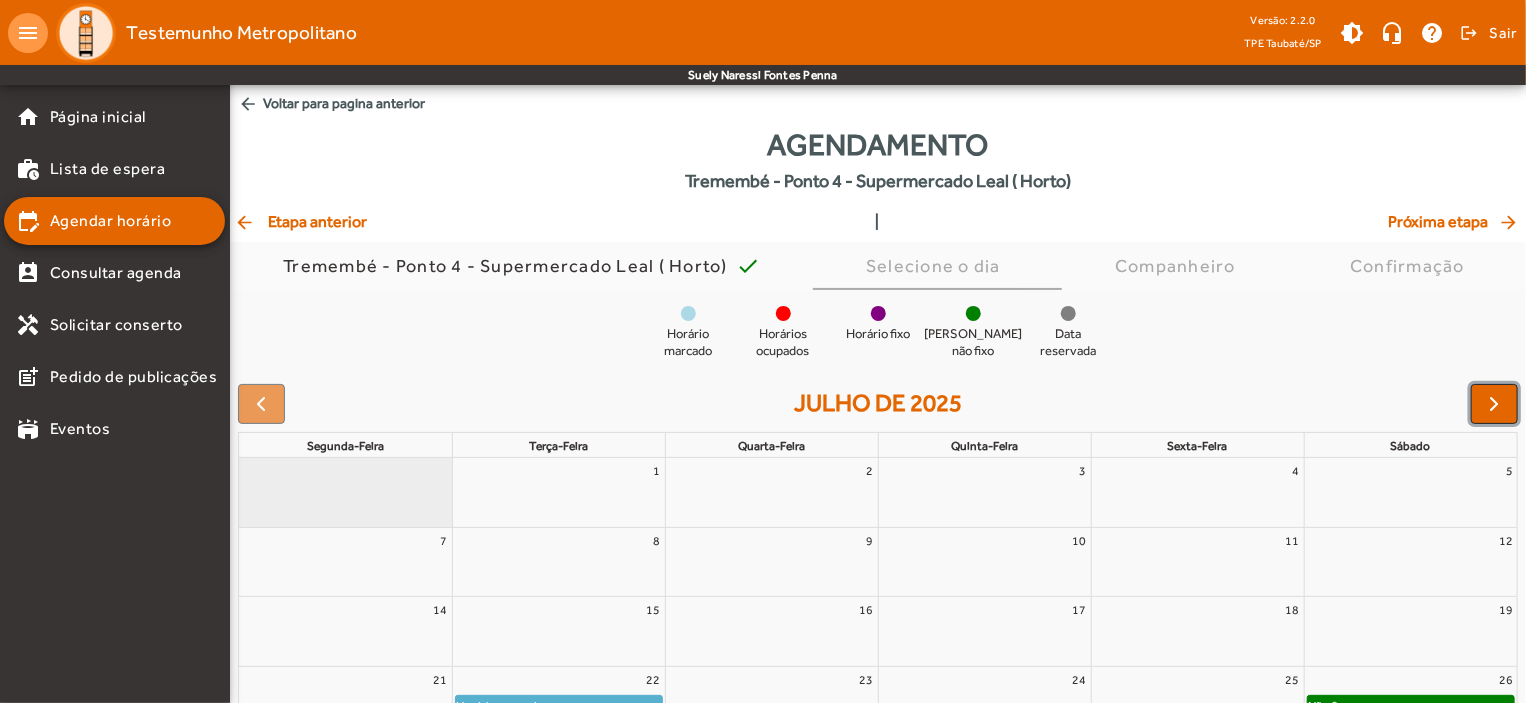 click at bounding box center [1495, 404] 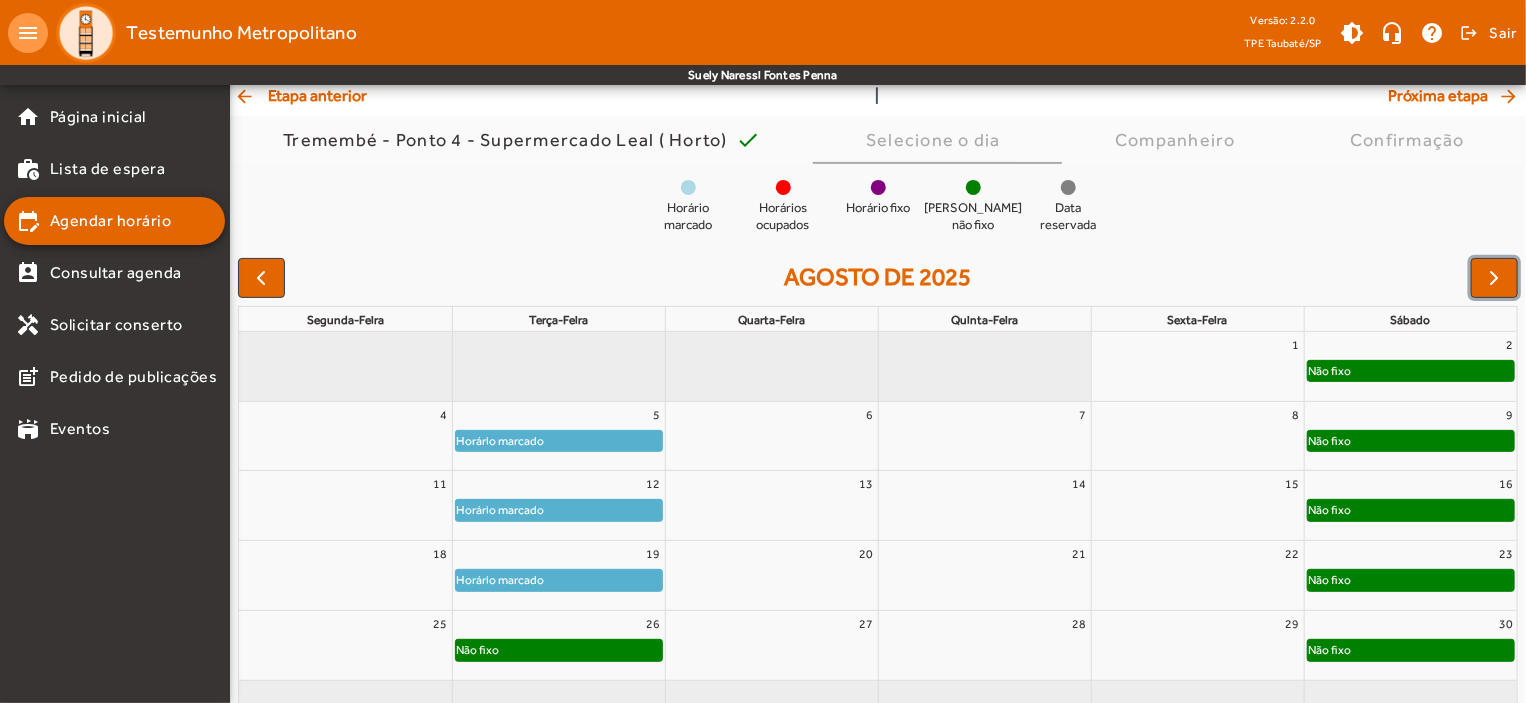 scroll, scrollTop: 182, scrollLeft: 0, axis: vertical 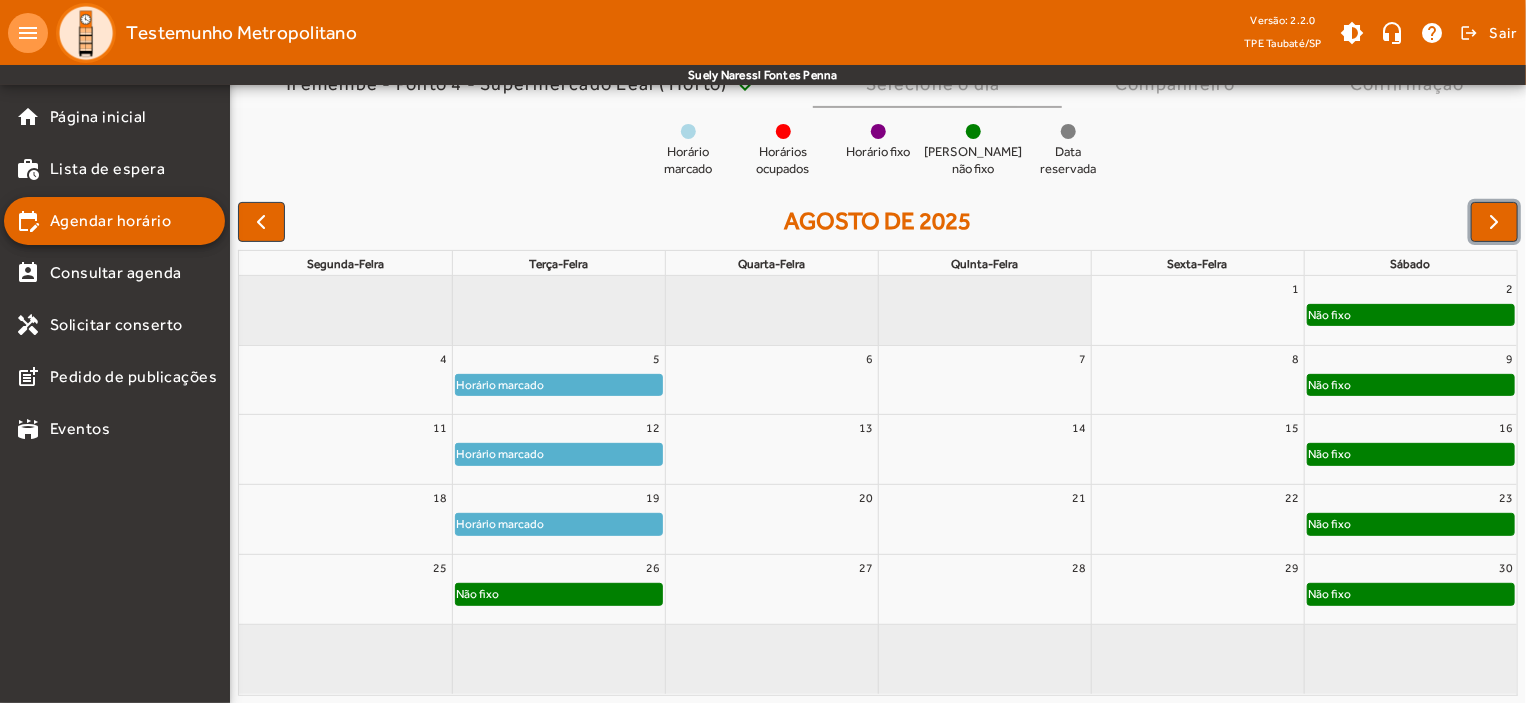 click on "Não fixo" 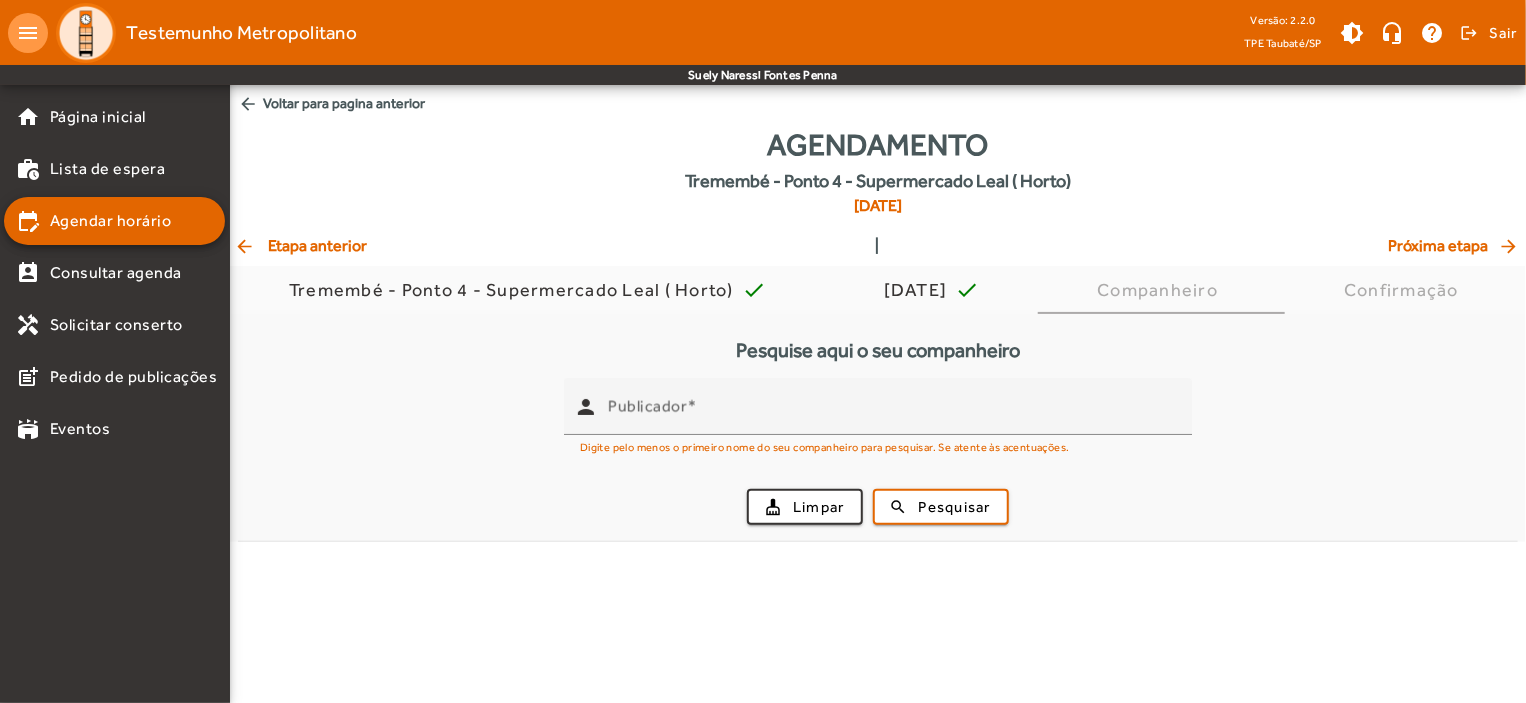 scroll, scrollTop: 0, scrollLeft: 0, axis: both 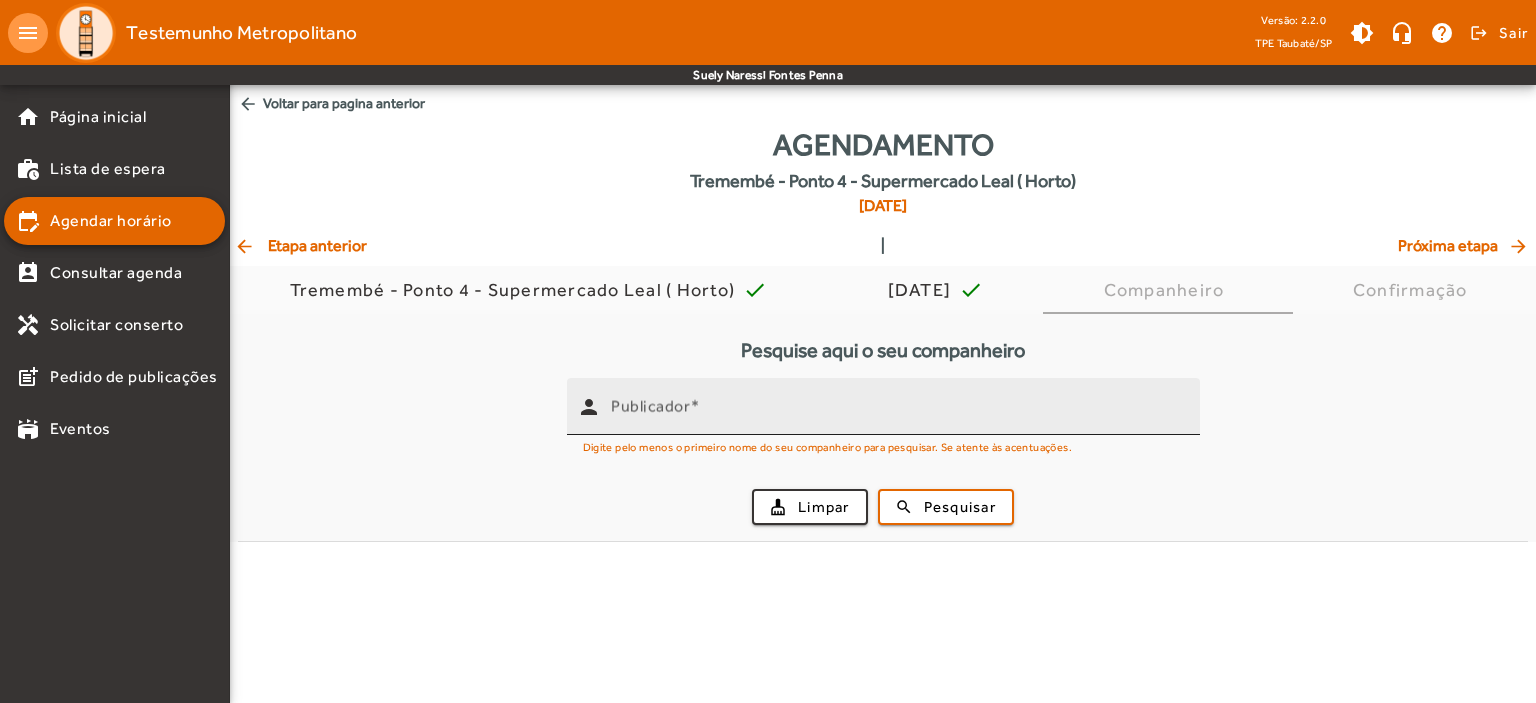 click on "Publicador" at bounding box center [897, 415] 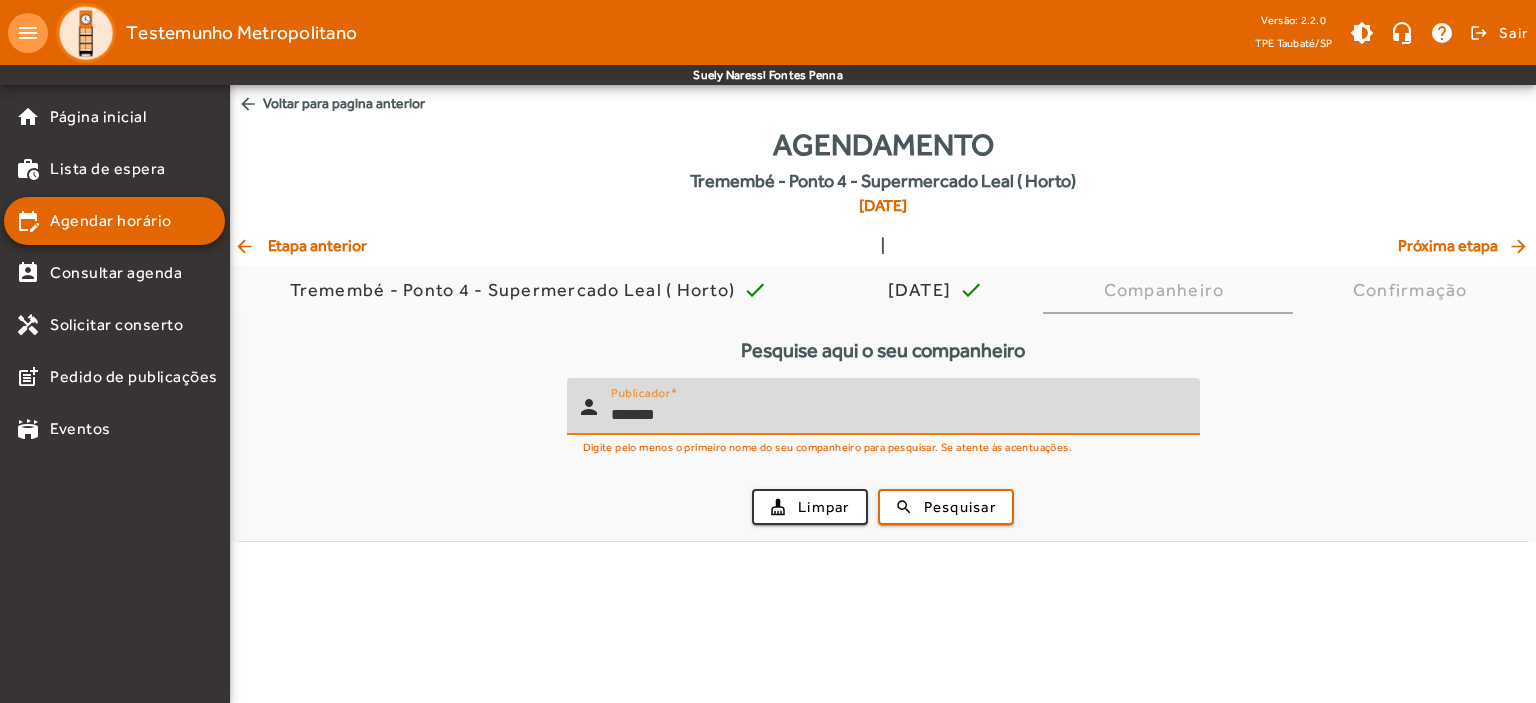 type on "*******" 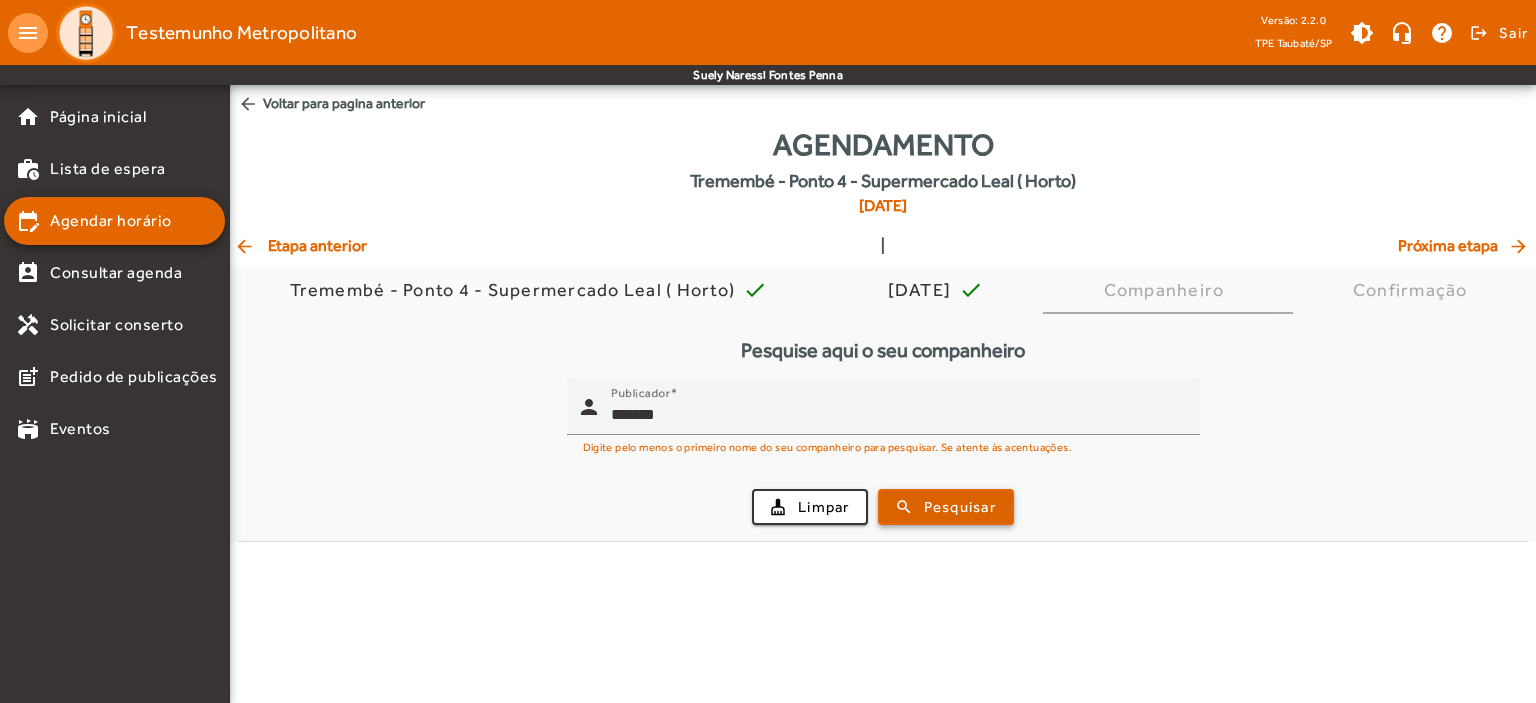 click on "Pesquisar" at bounding box center [960, 507] 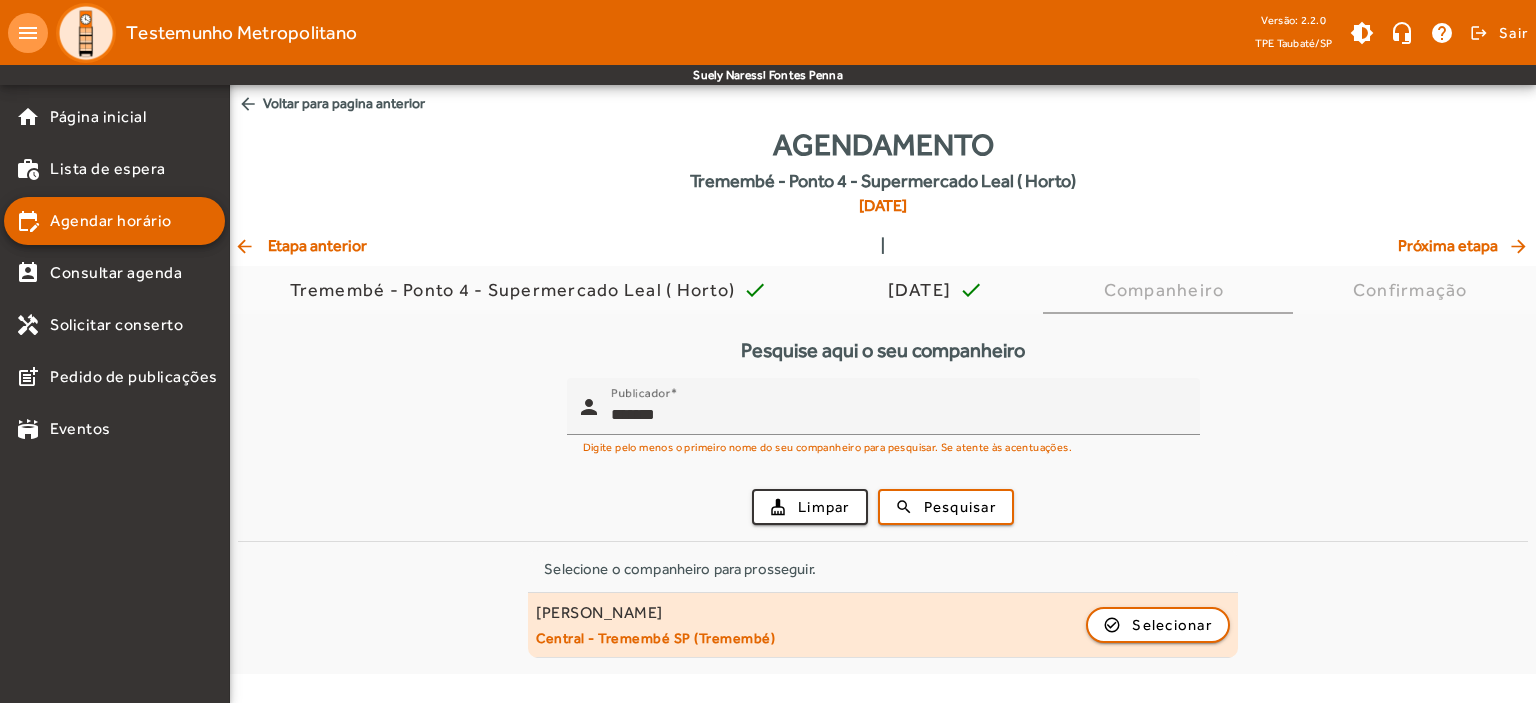 click on "Elenice Muniz da Silva   Central - Tremembé SP (Tremembé)  check_circle_outline  Selecionar" 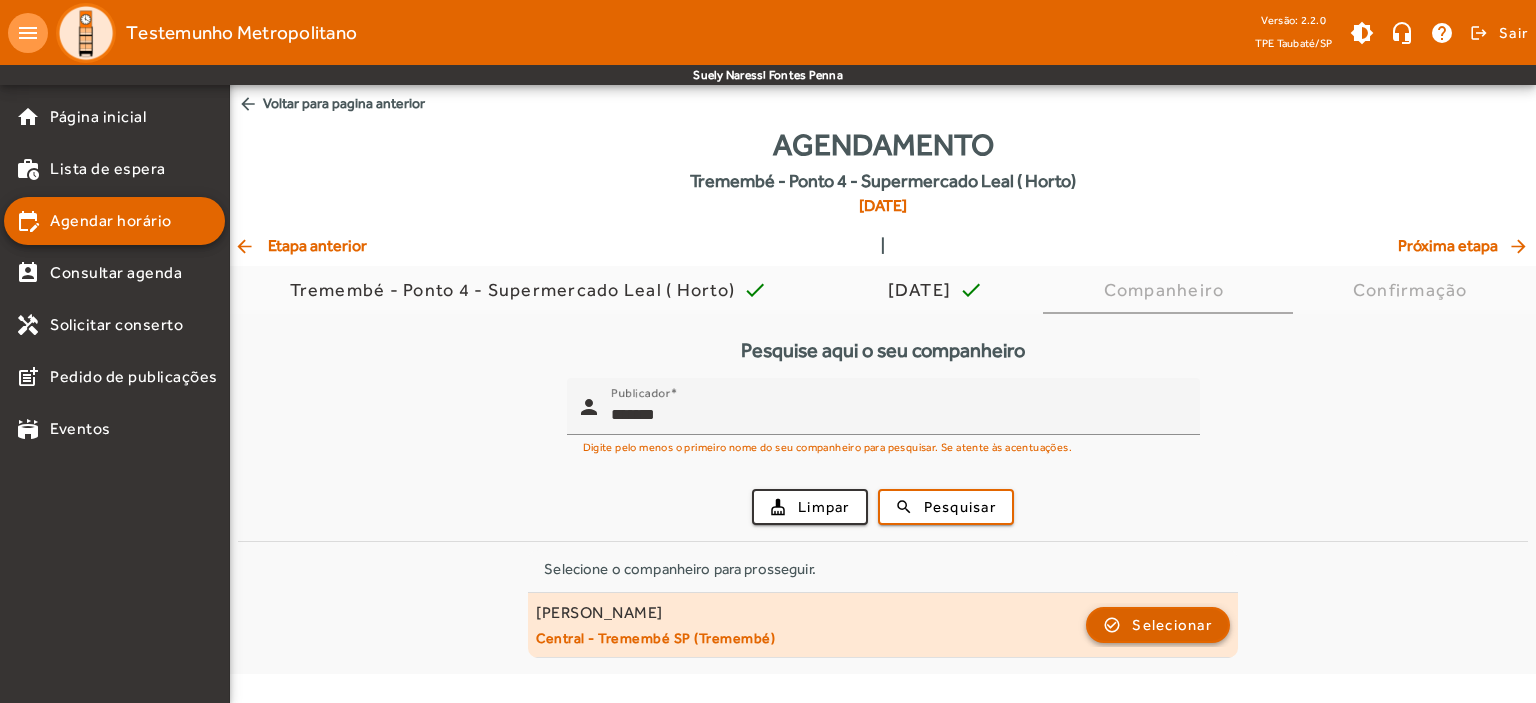 click on "Selecionar" 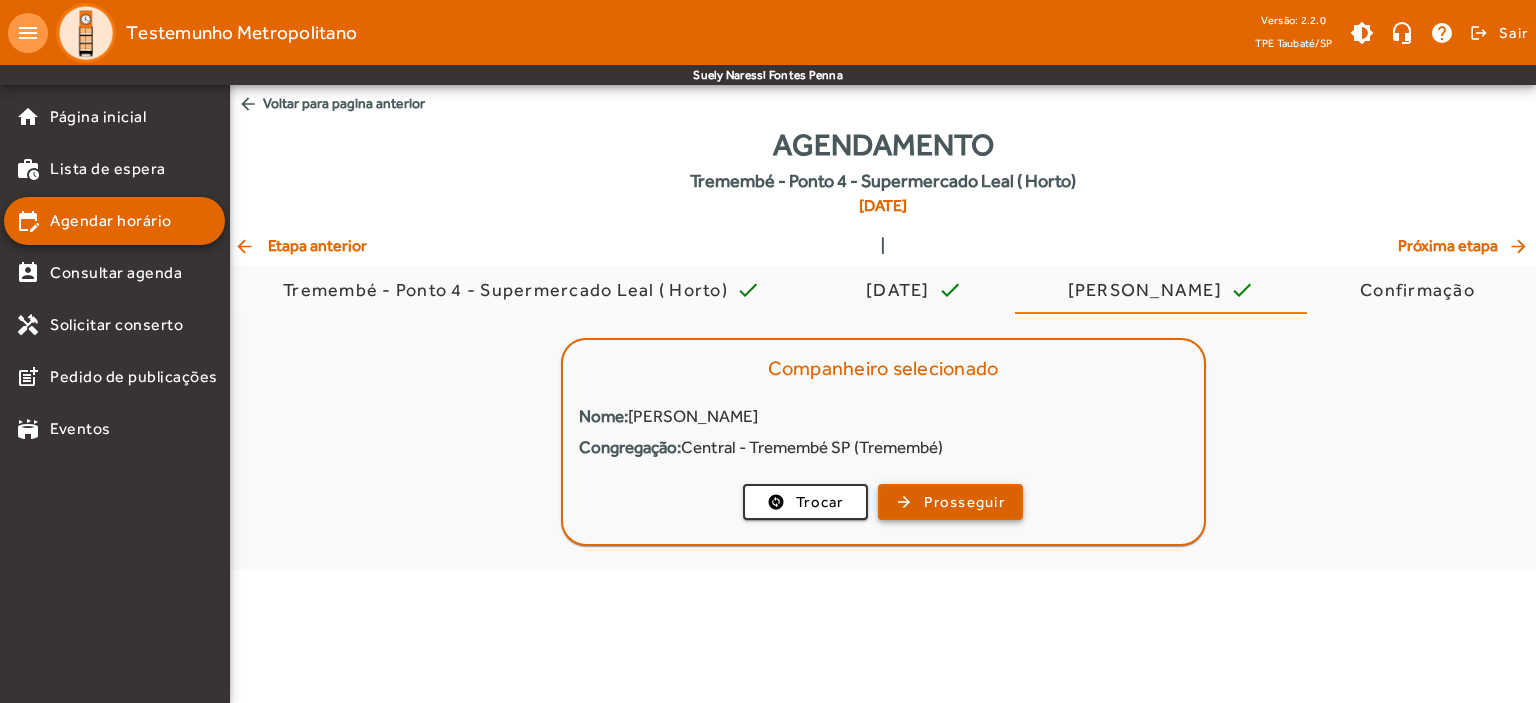 click on "Prosseguir" 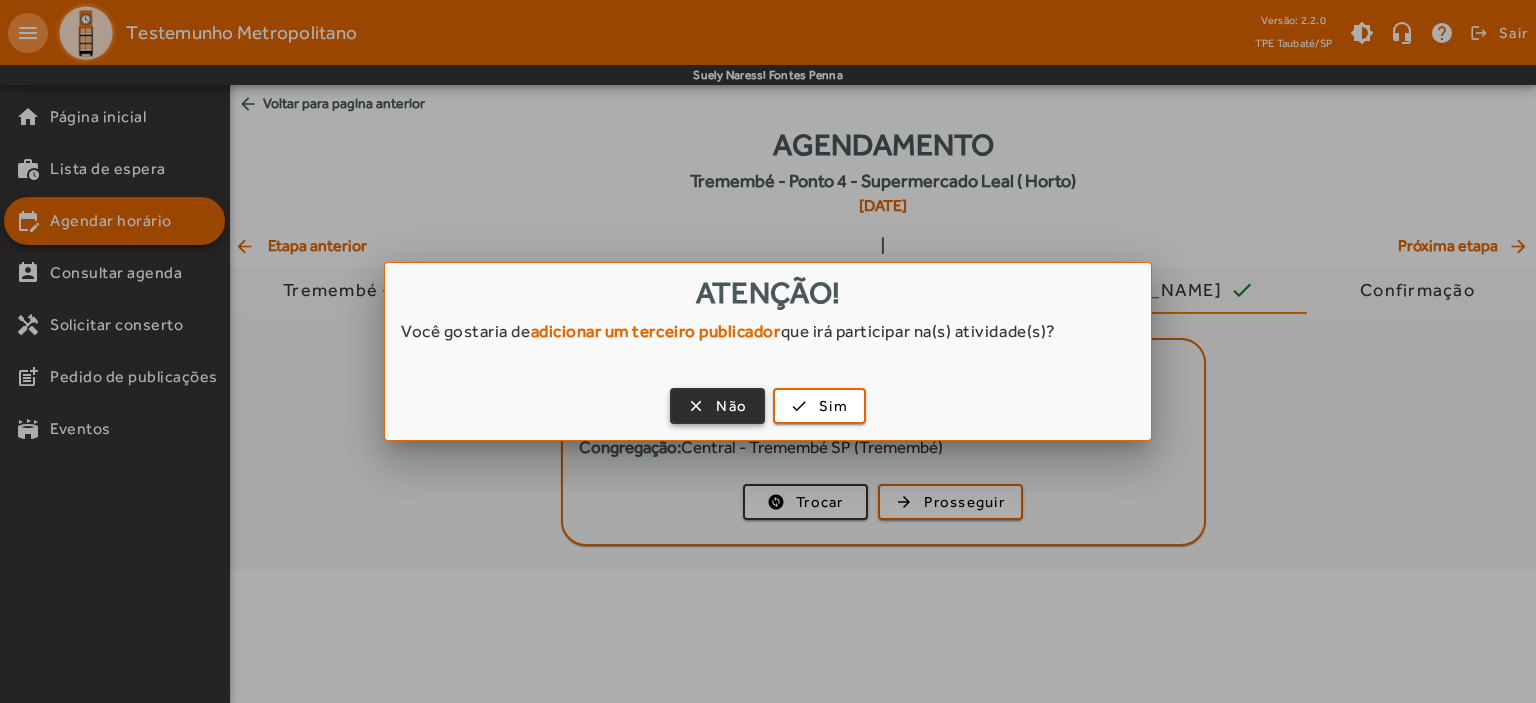 click on "Não" at bounding box center (731, 406) 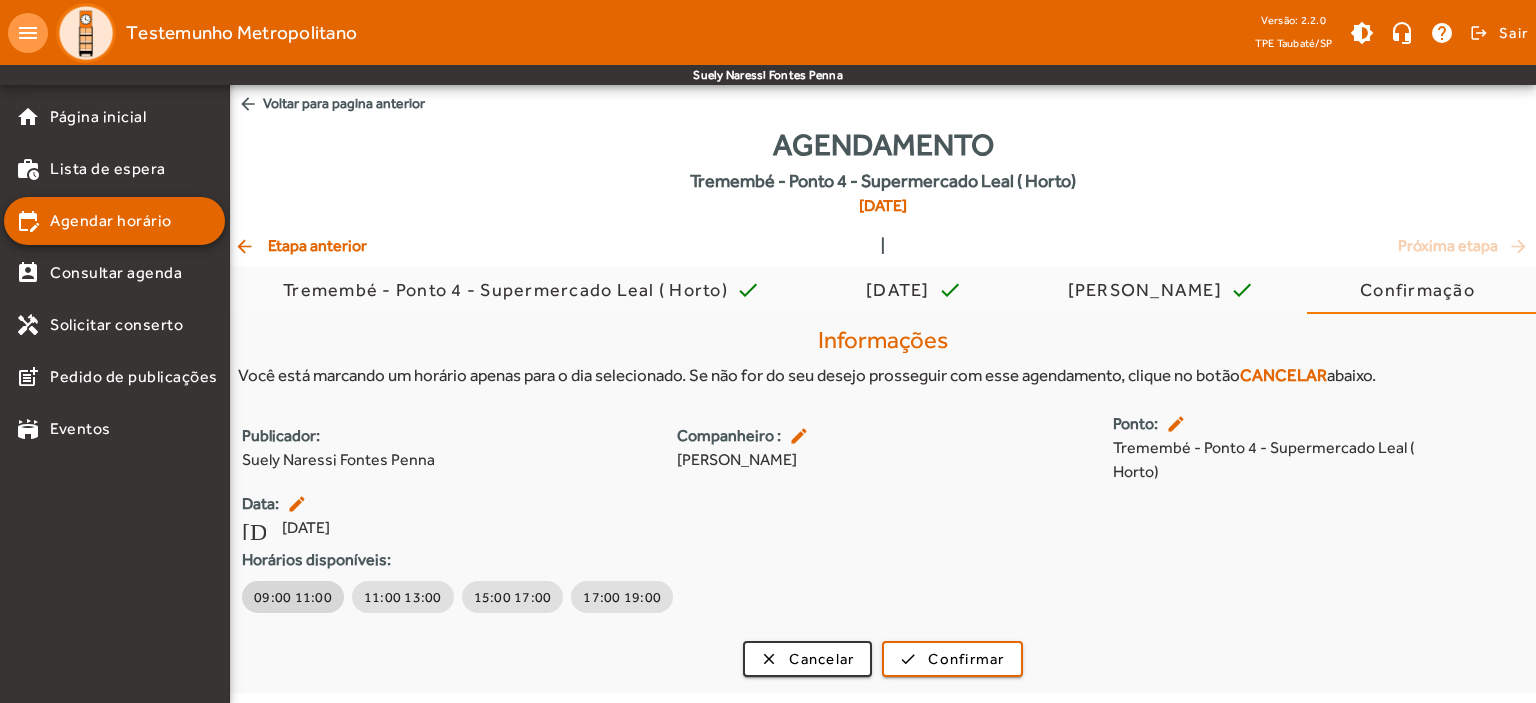 click on "09:00 11:00" at bounding box center [293, 597] 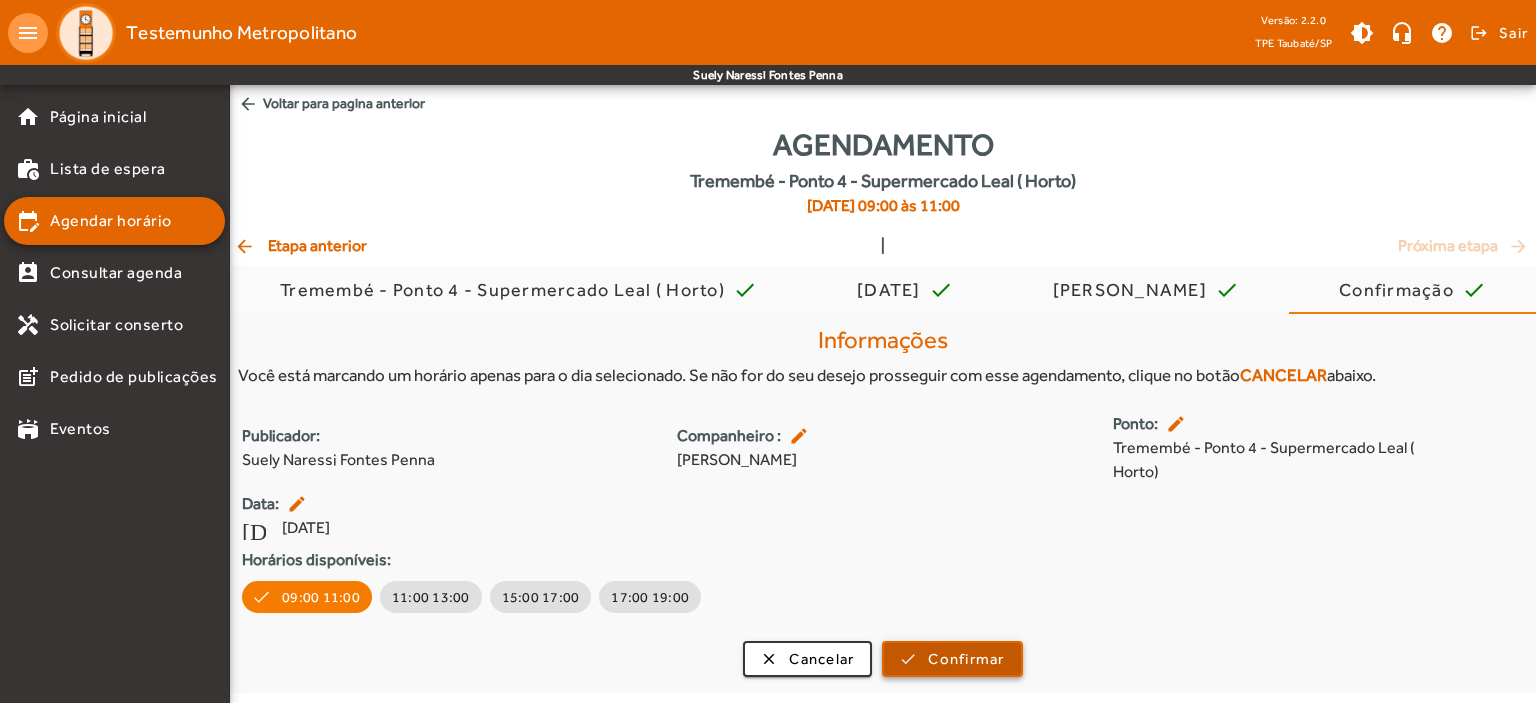 click at bounding box center (952, 659) 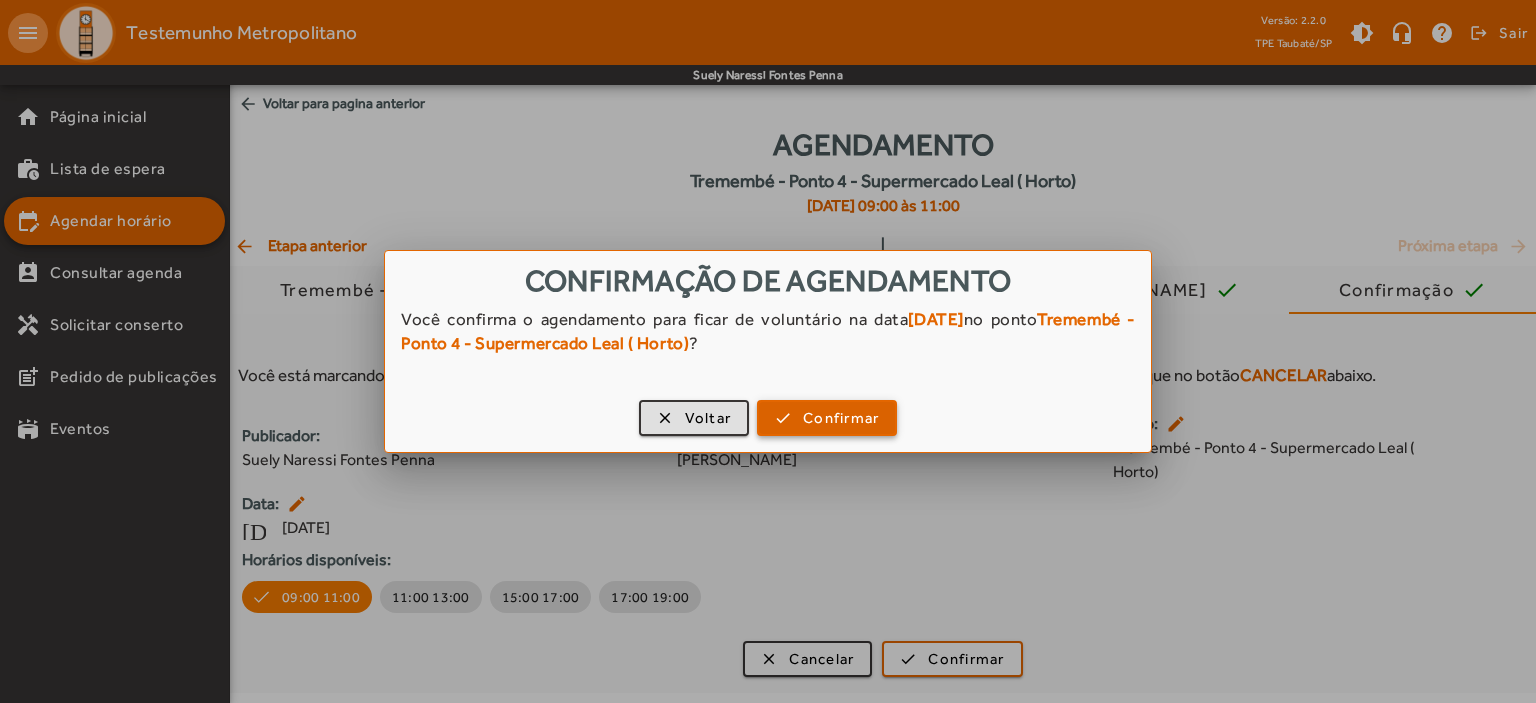 click on "Confirmar" at bounding box center (841, 418) 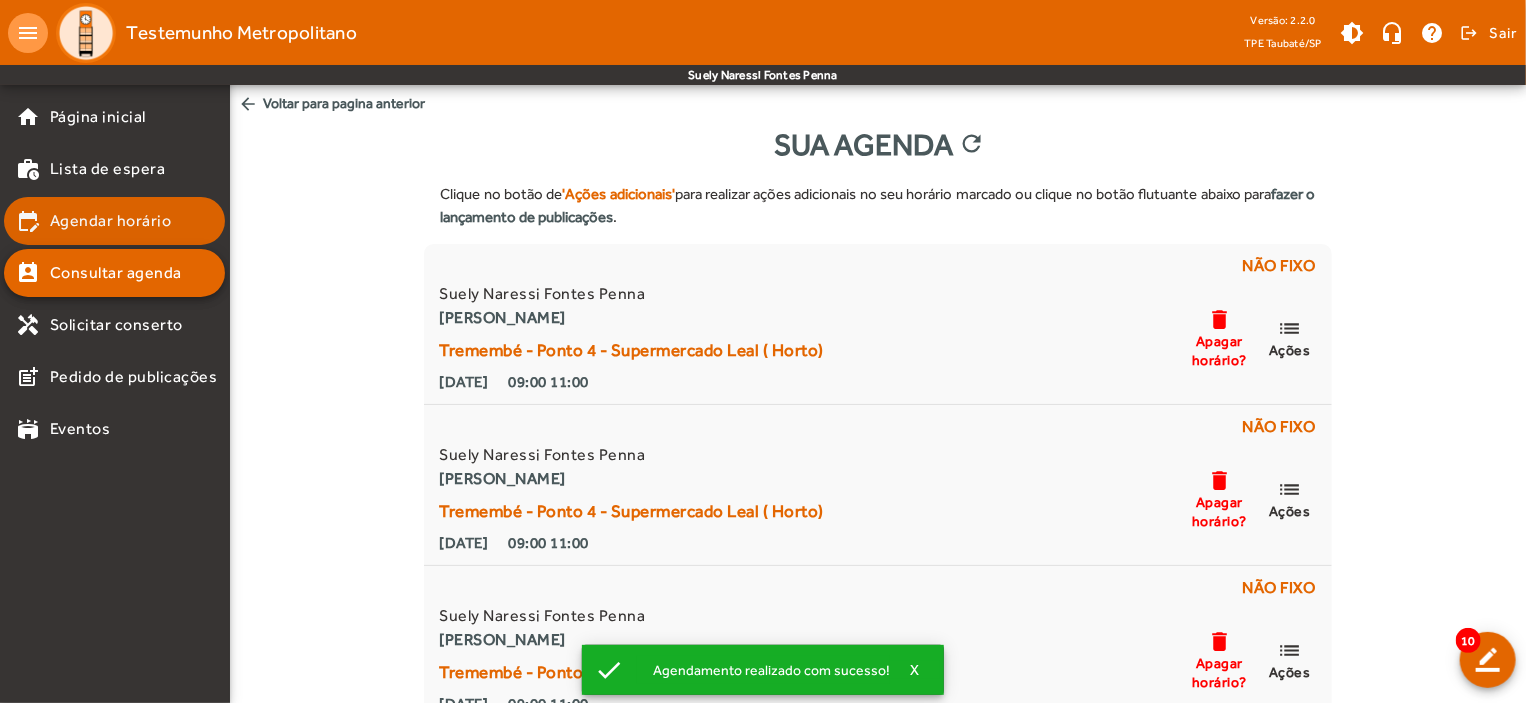 click on "edit_calendar Agendar horário" 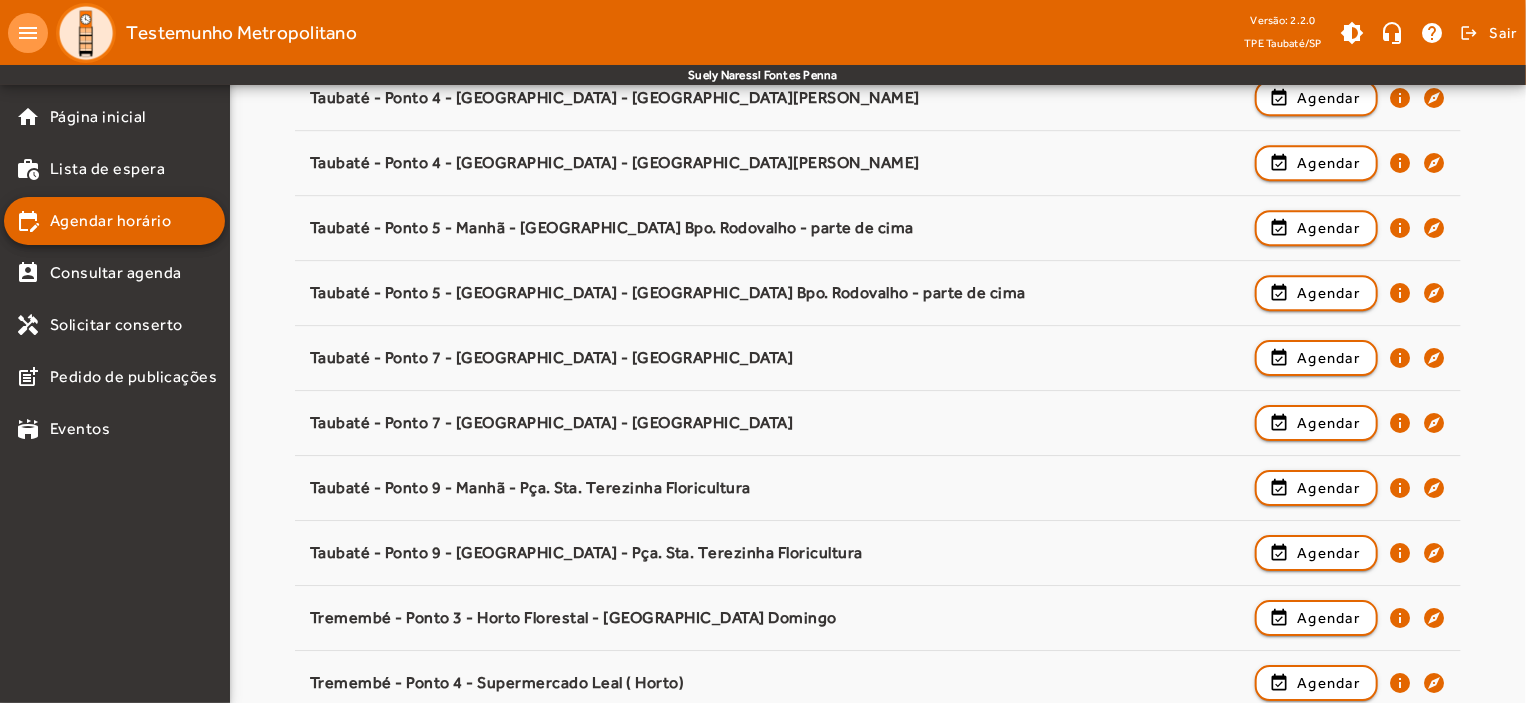 scroll, scrollTop: 3131, scrollLeft: 0, axis: vertical 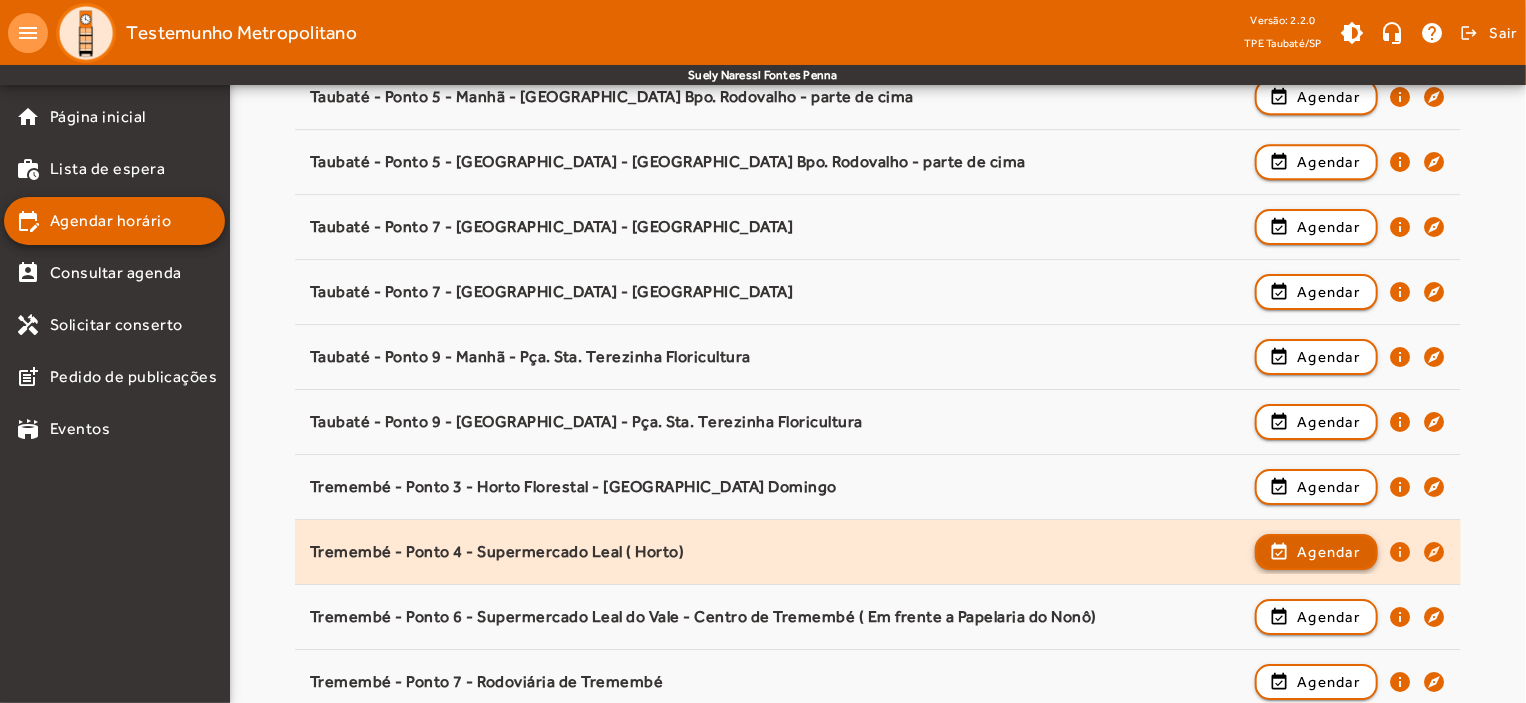 click on "Agendar" at bounding box center (1328, 617) 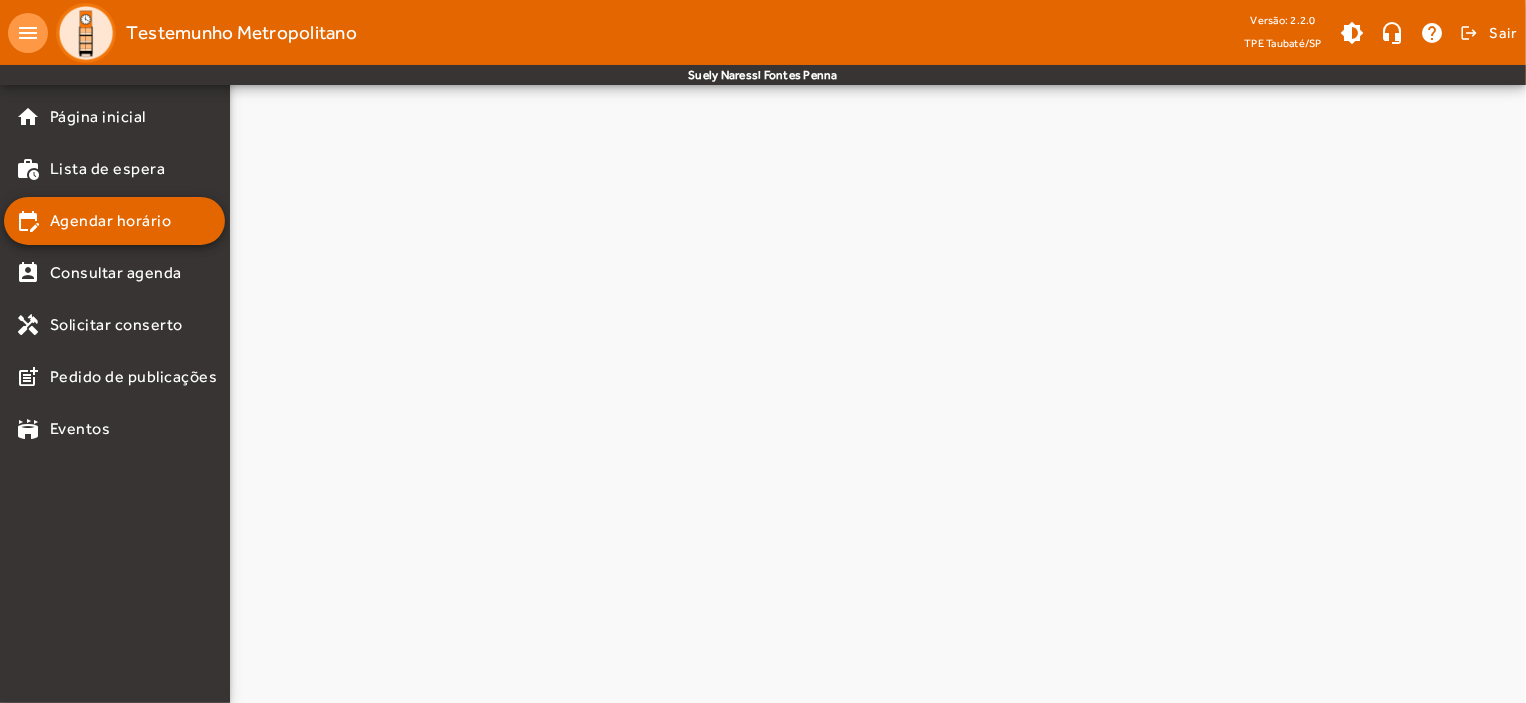 click at bounding box center (878, -1077) 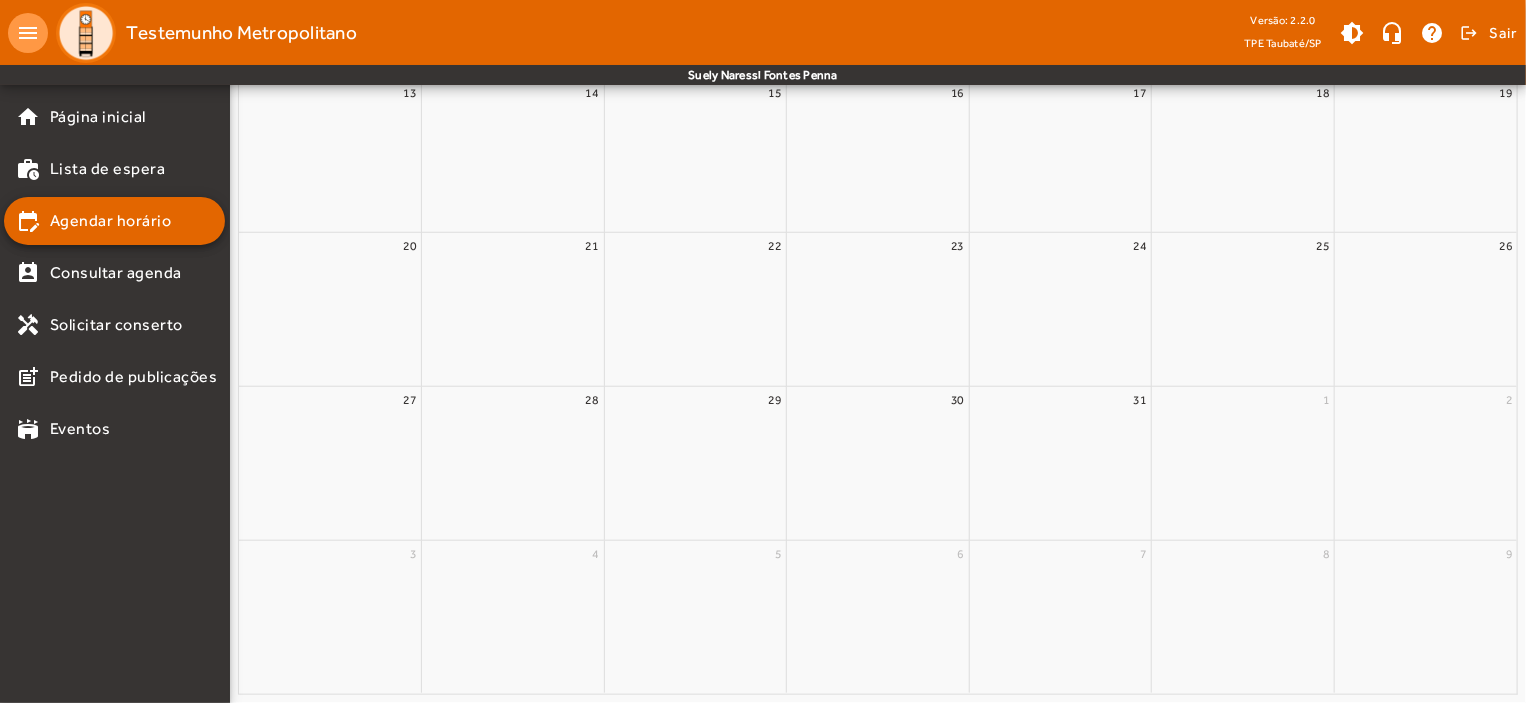 scroll, scrollTop: 0, scrollLeft: 0, axis: both 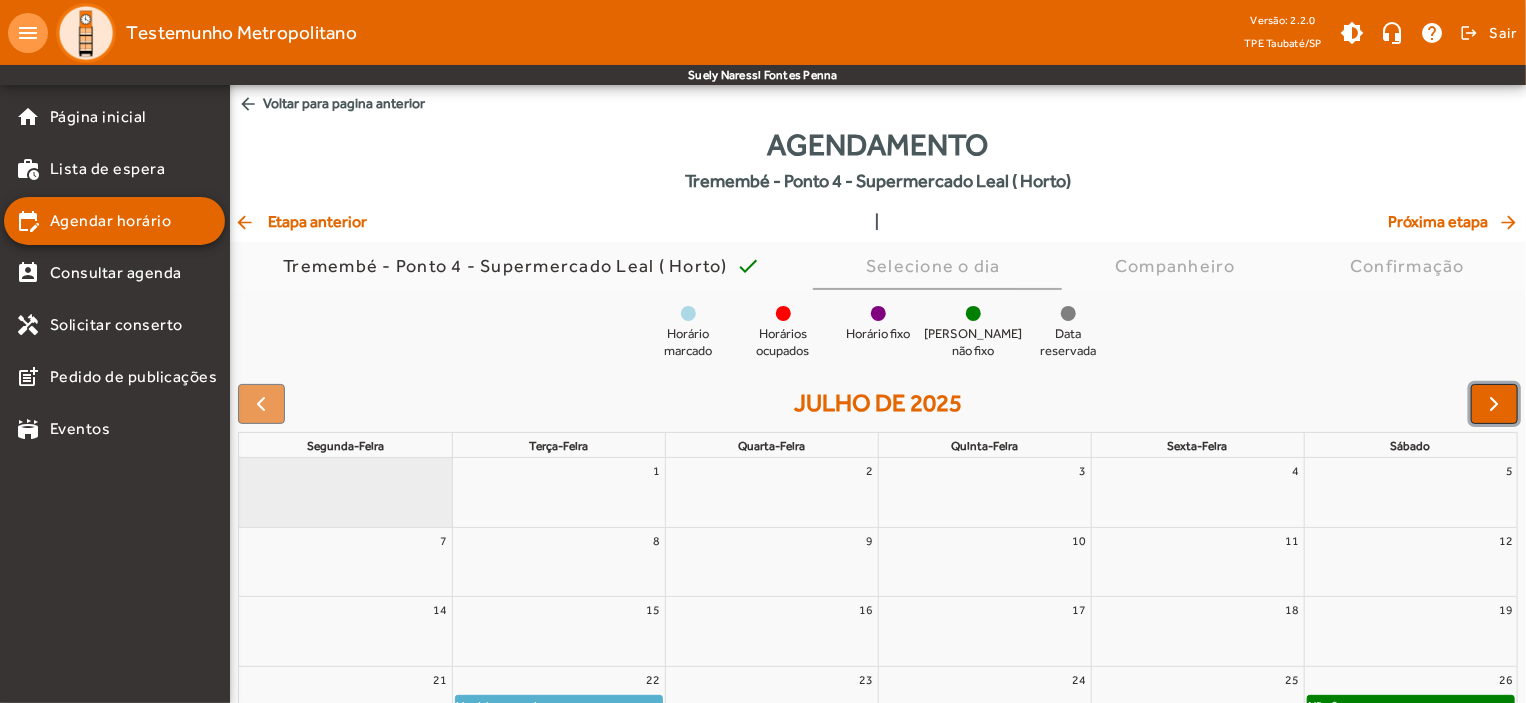 click at bounding box center [1495, 404] 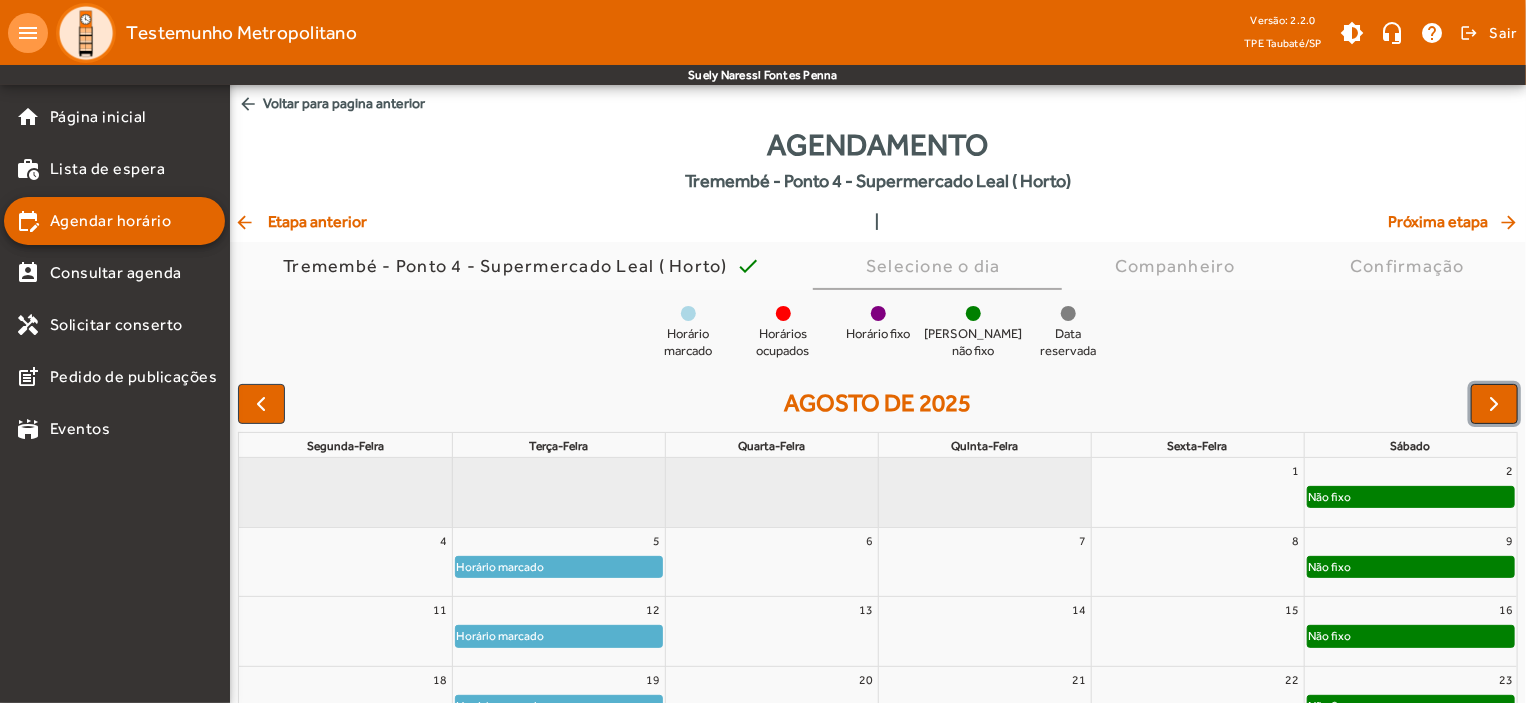click at bounding box center (1495, 404) 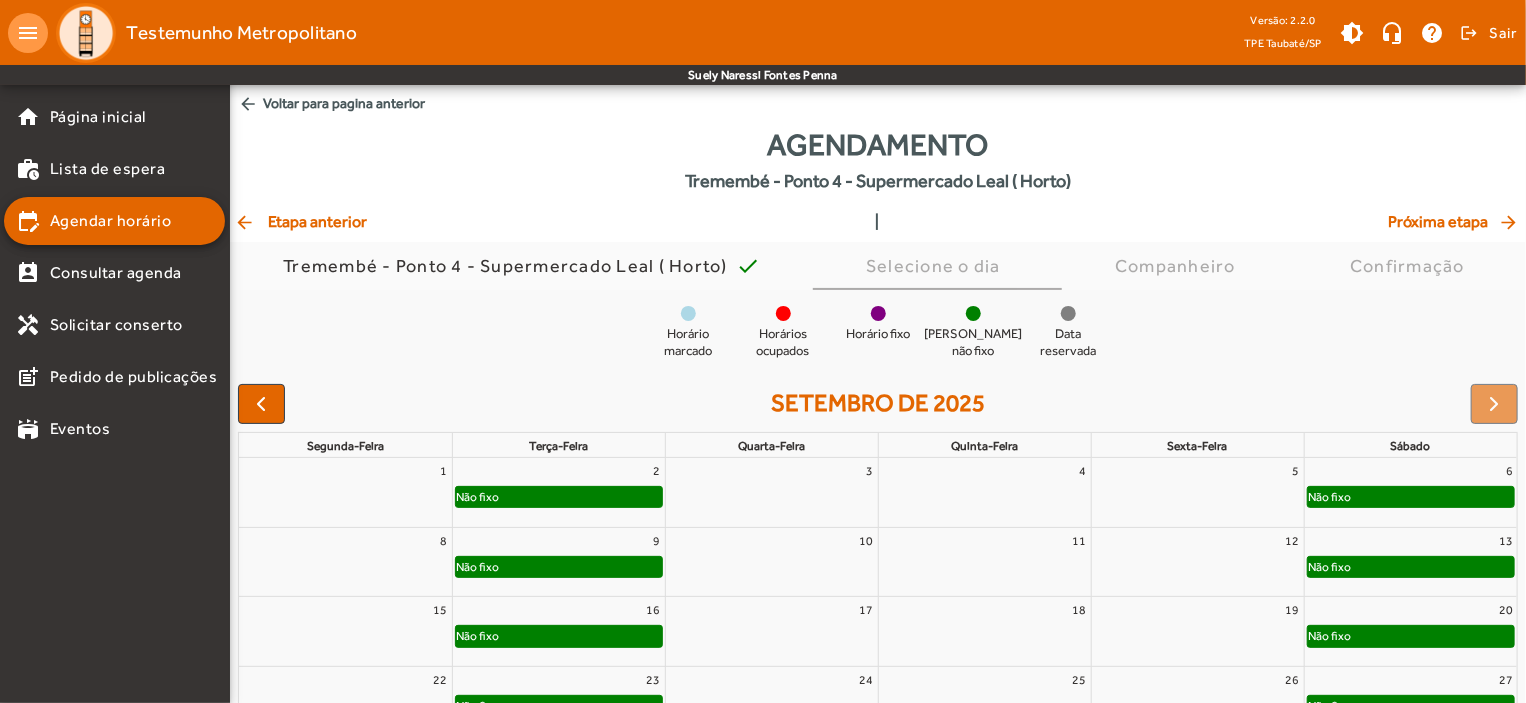 click on "Não fixo" 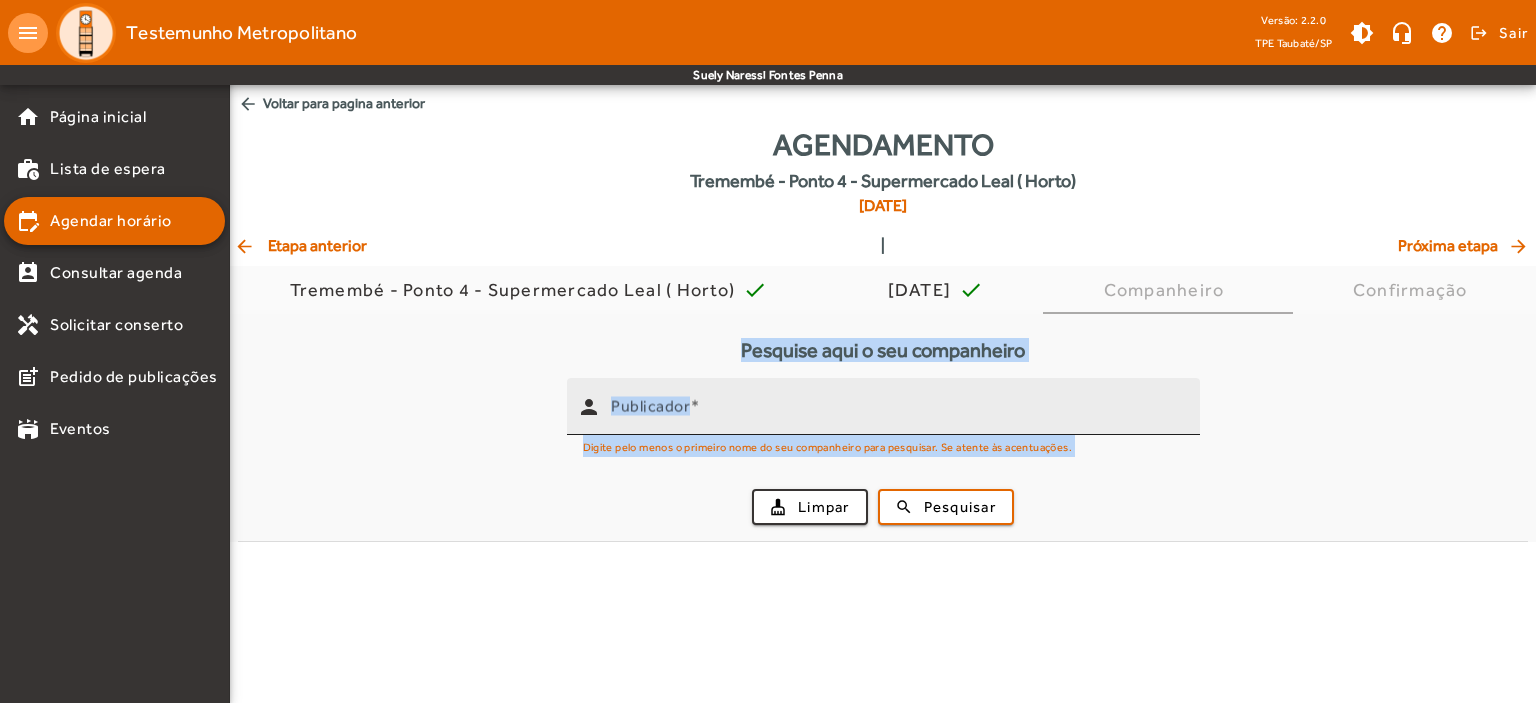 click on "Publicador" at bounding box center [897, 406] 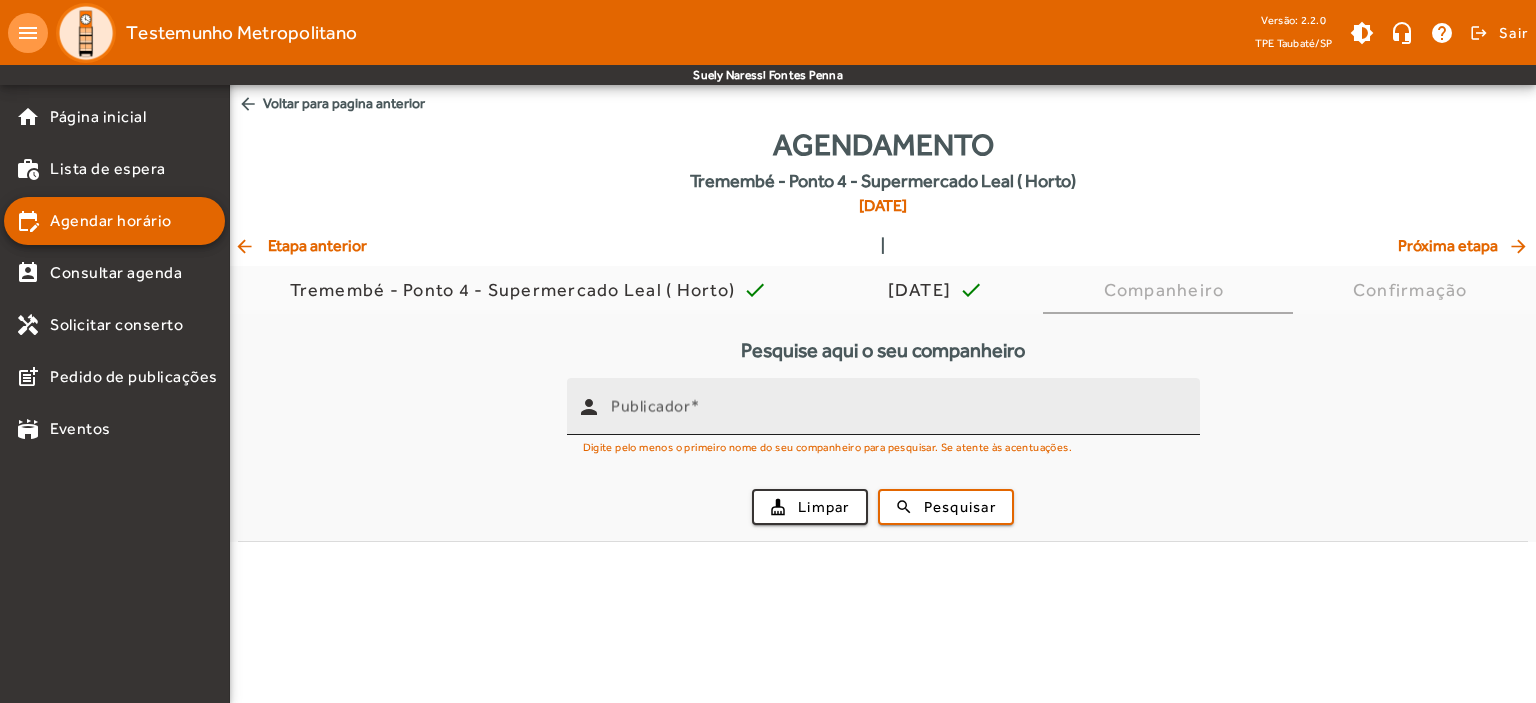 click on "Publicador" at bounding box center (897, 406) 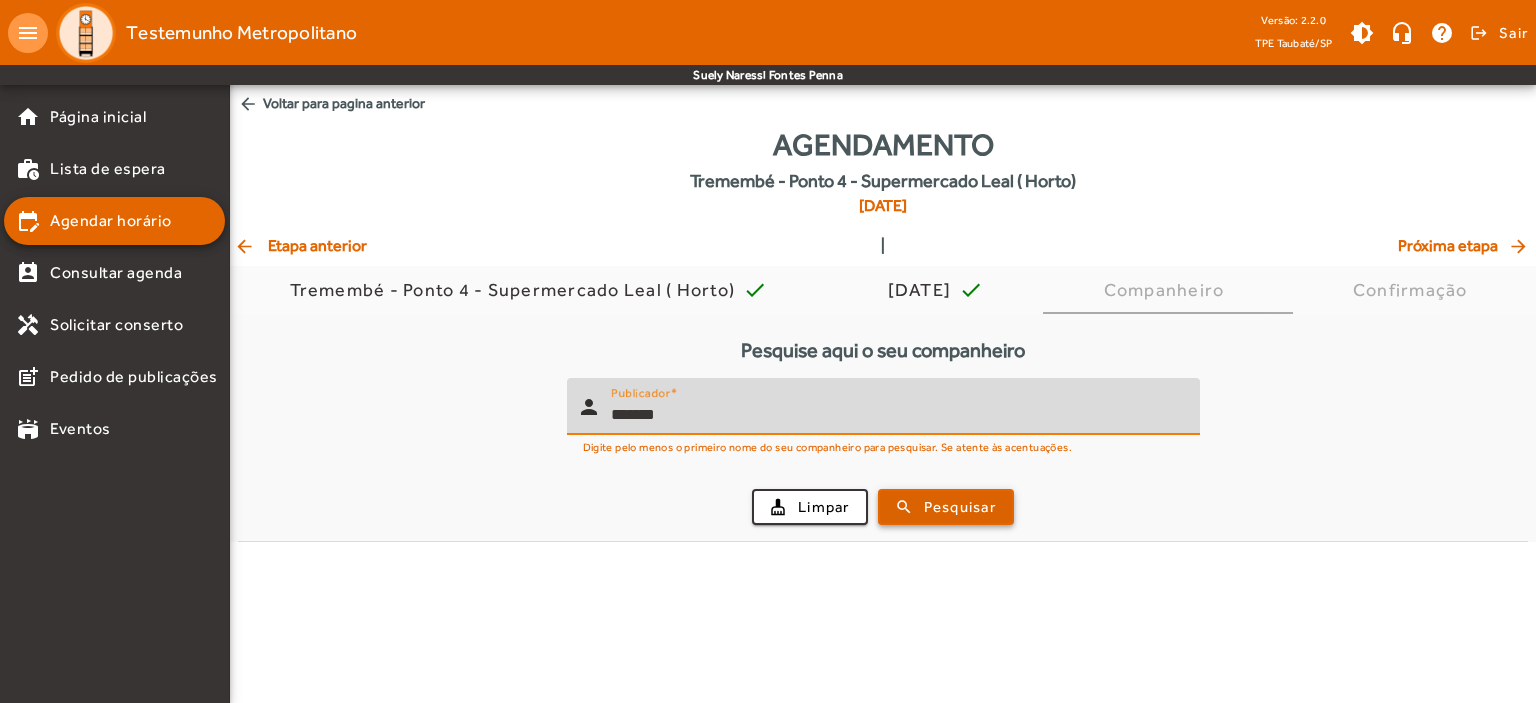 type on "*******" 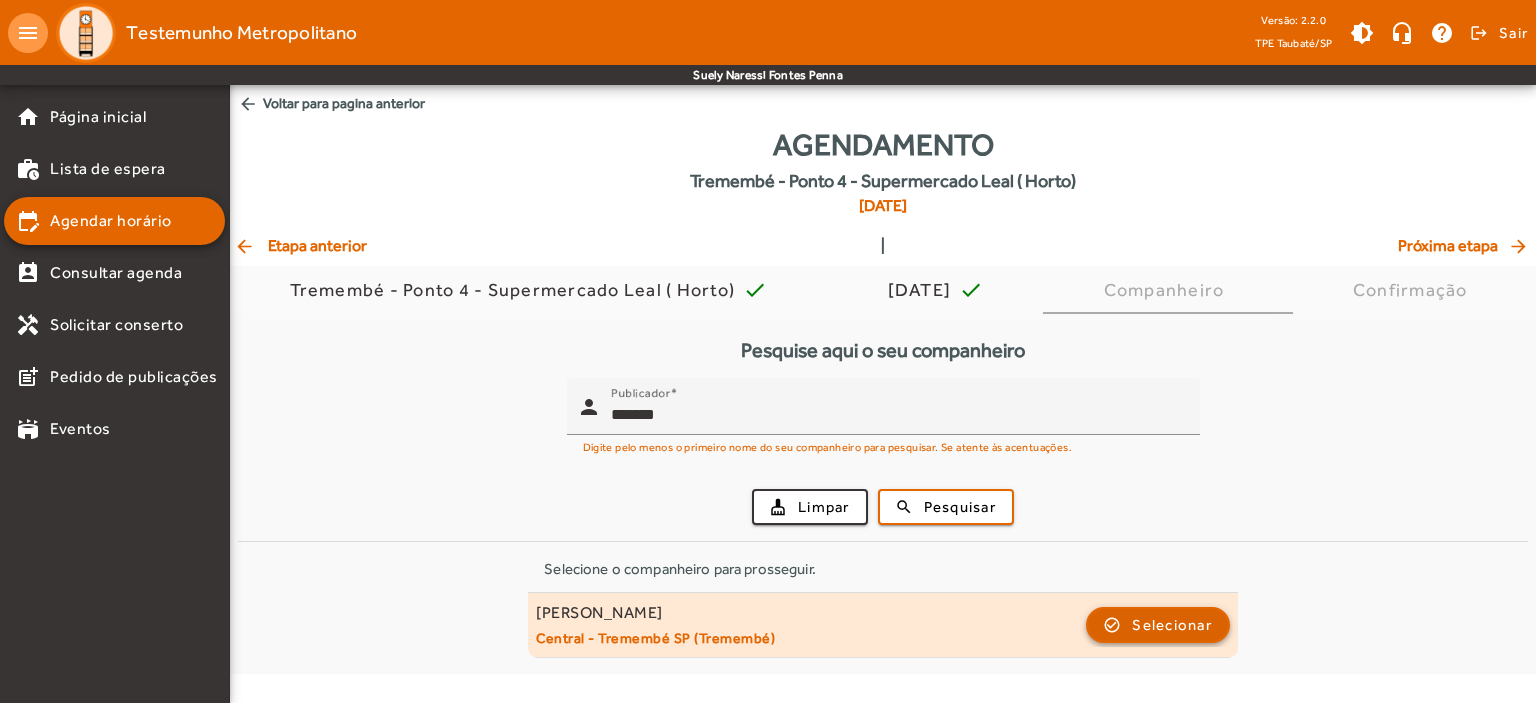 click on "Selecionar" 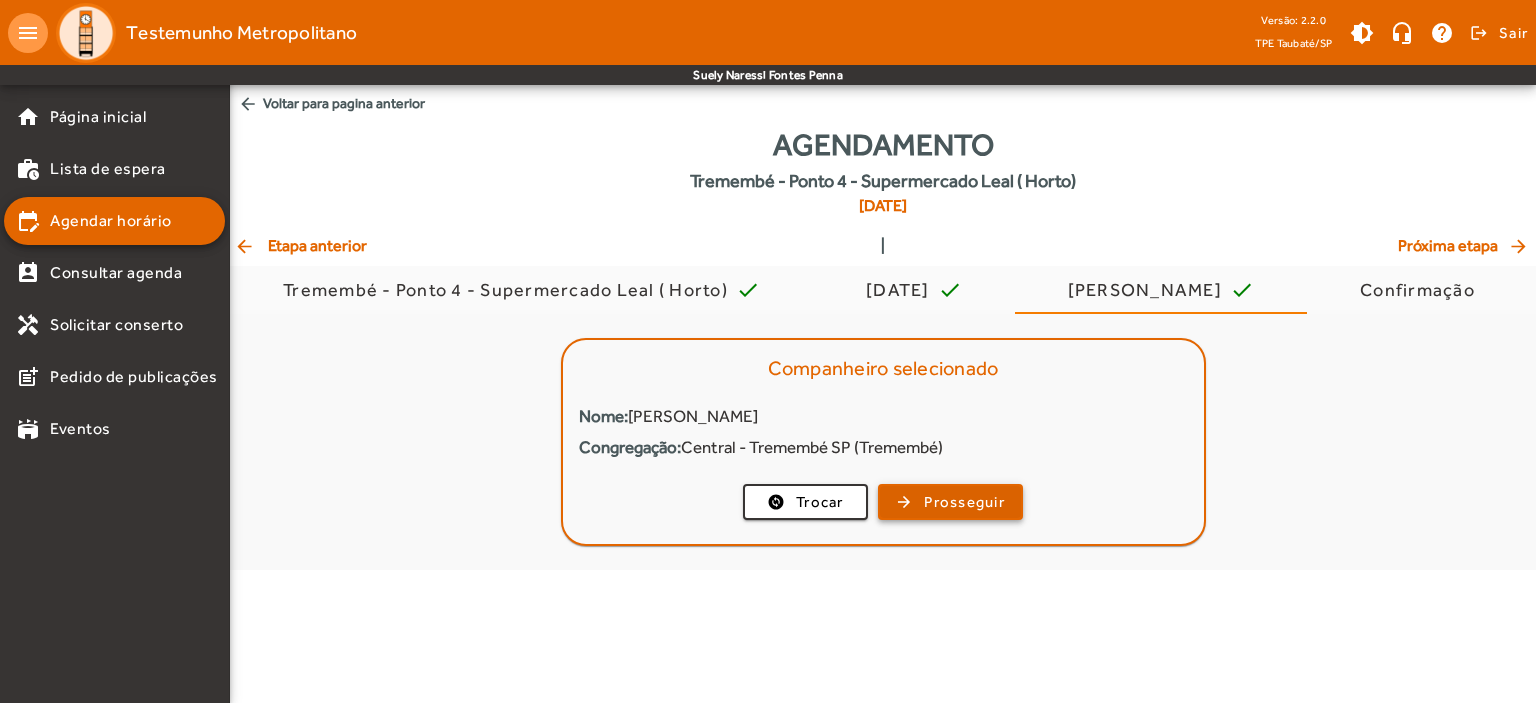 click on "Prosseguir" 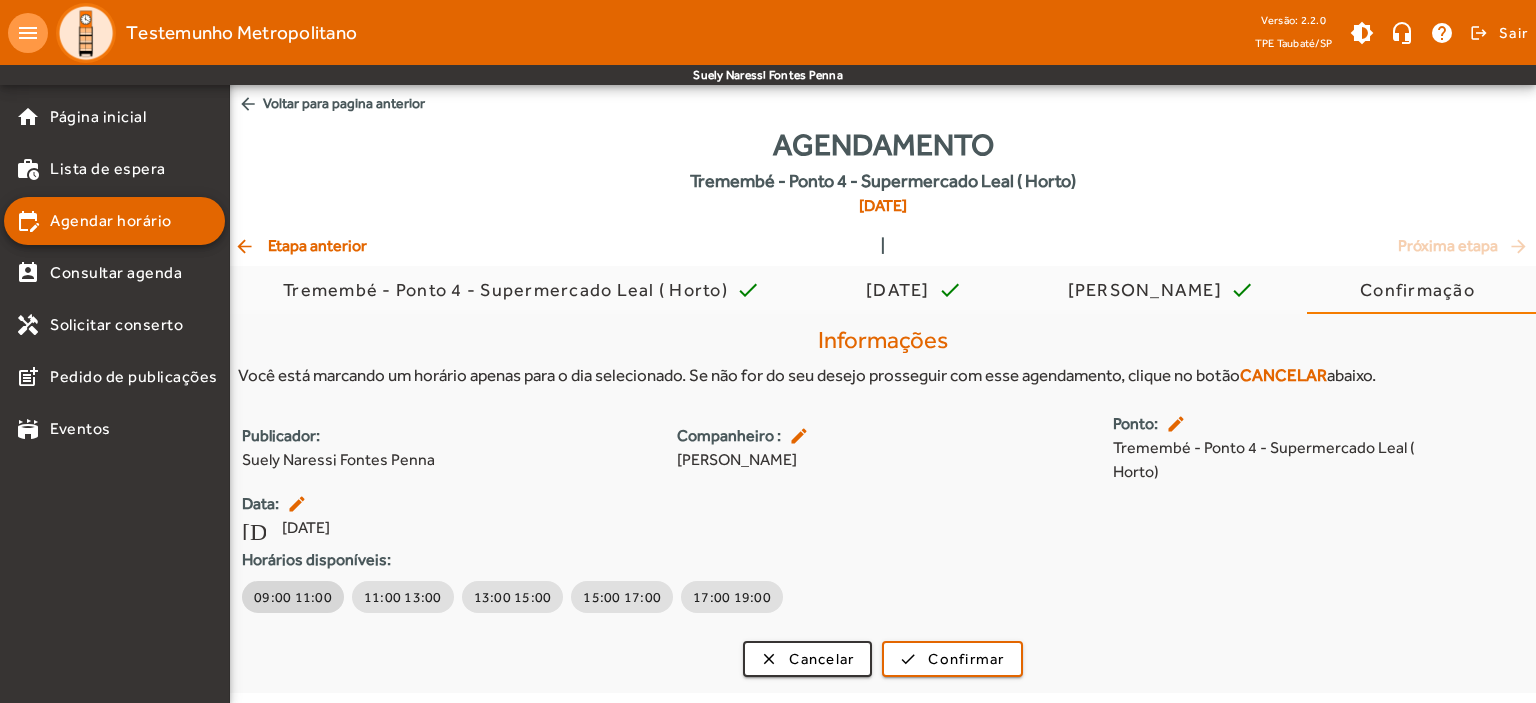 click on "09:00 11:00" at bounding box center (293, 597) 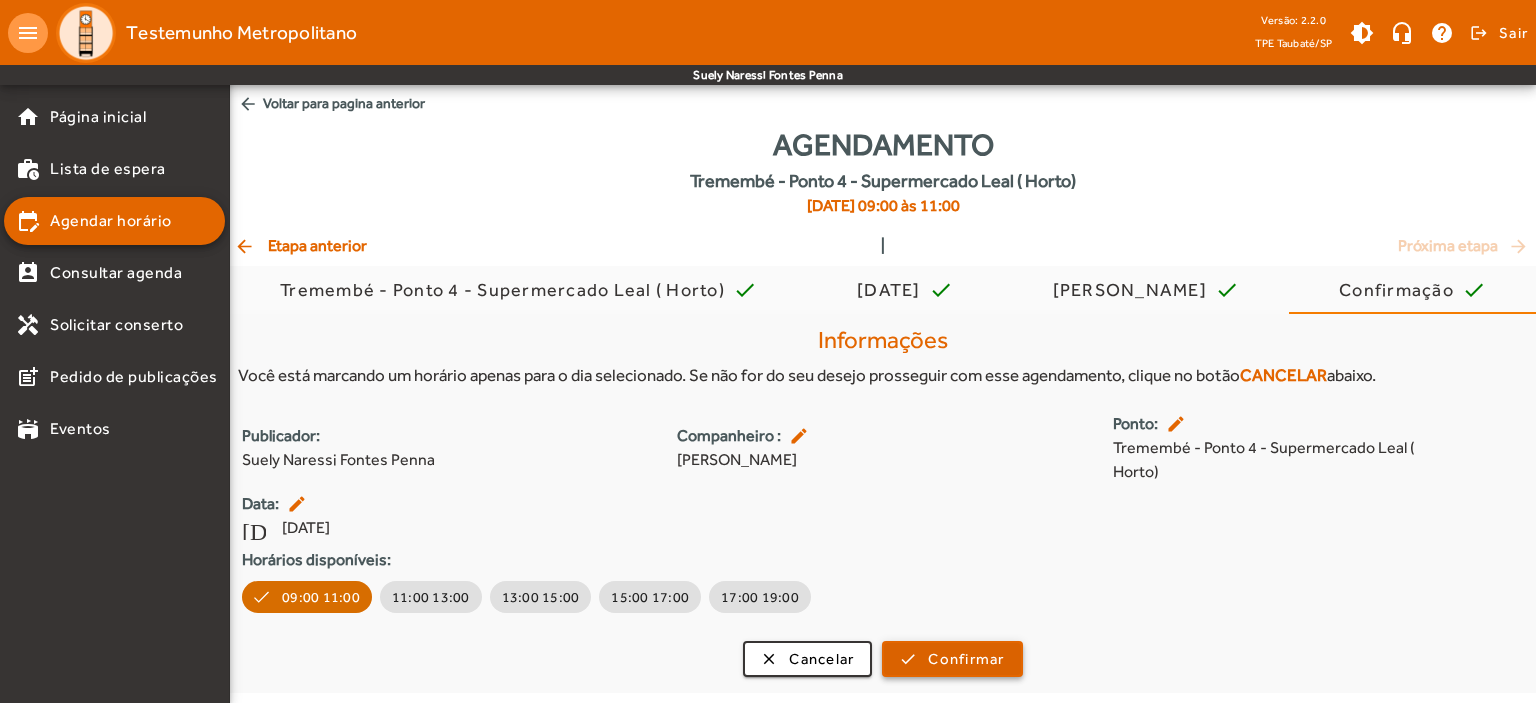 click on "Confirmar" at bounding box center (966, 659) 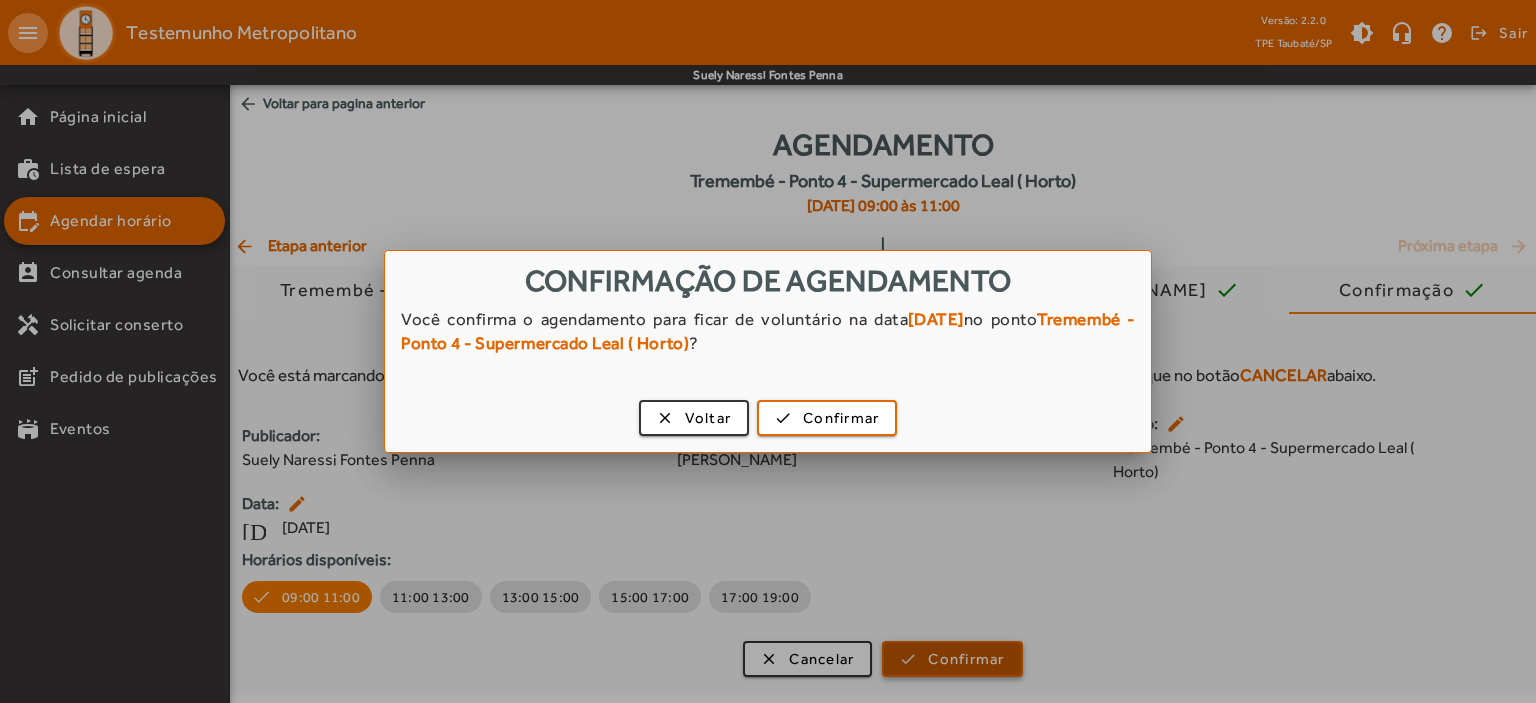 click at bounding box center (768, 351) 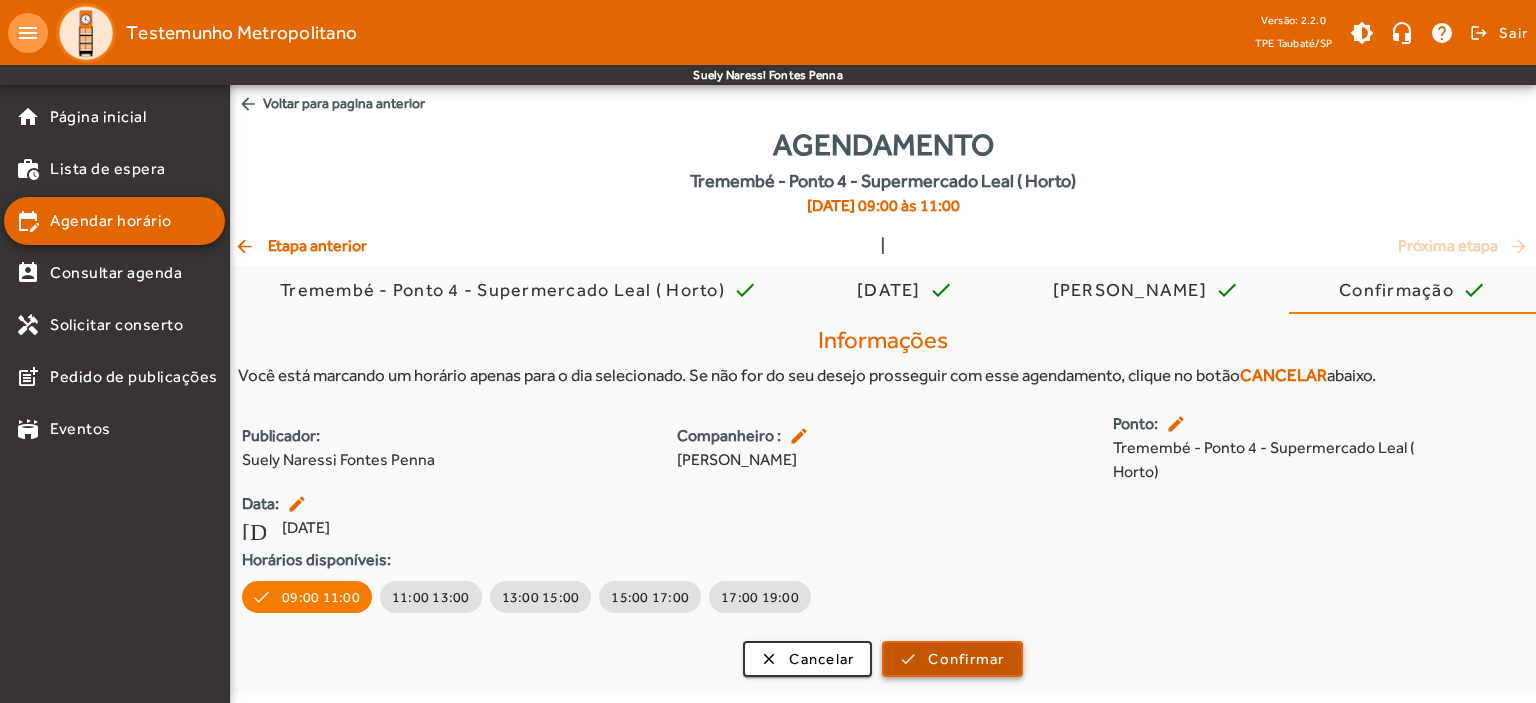 click on "Confirmar" at bounding box center [966, 659] 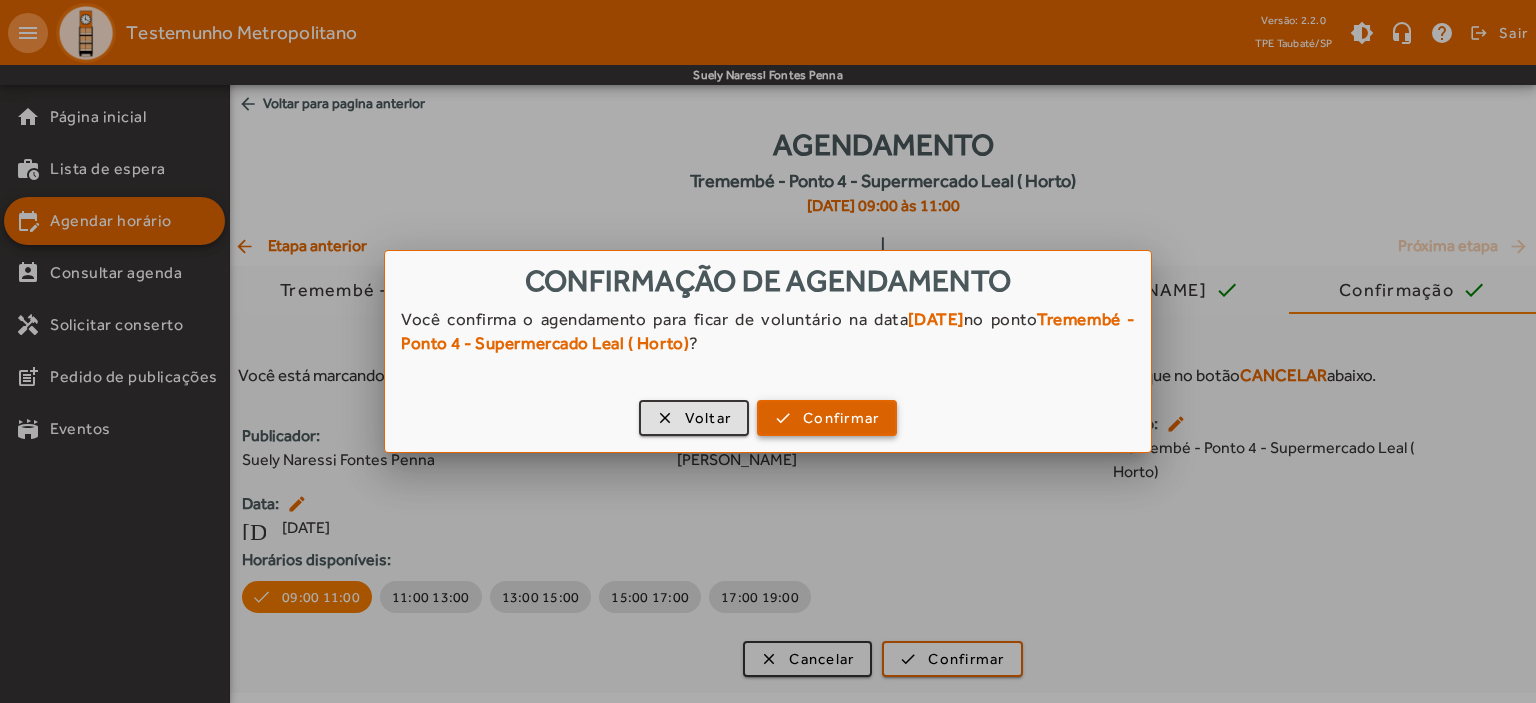 click on "Confirmar" at bounding box center (841, 418) 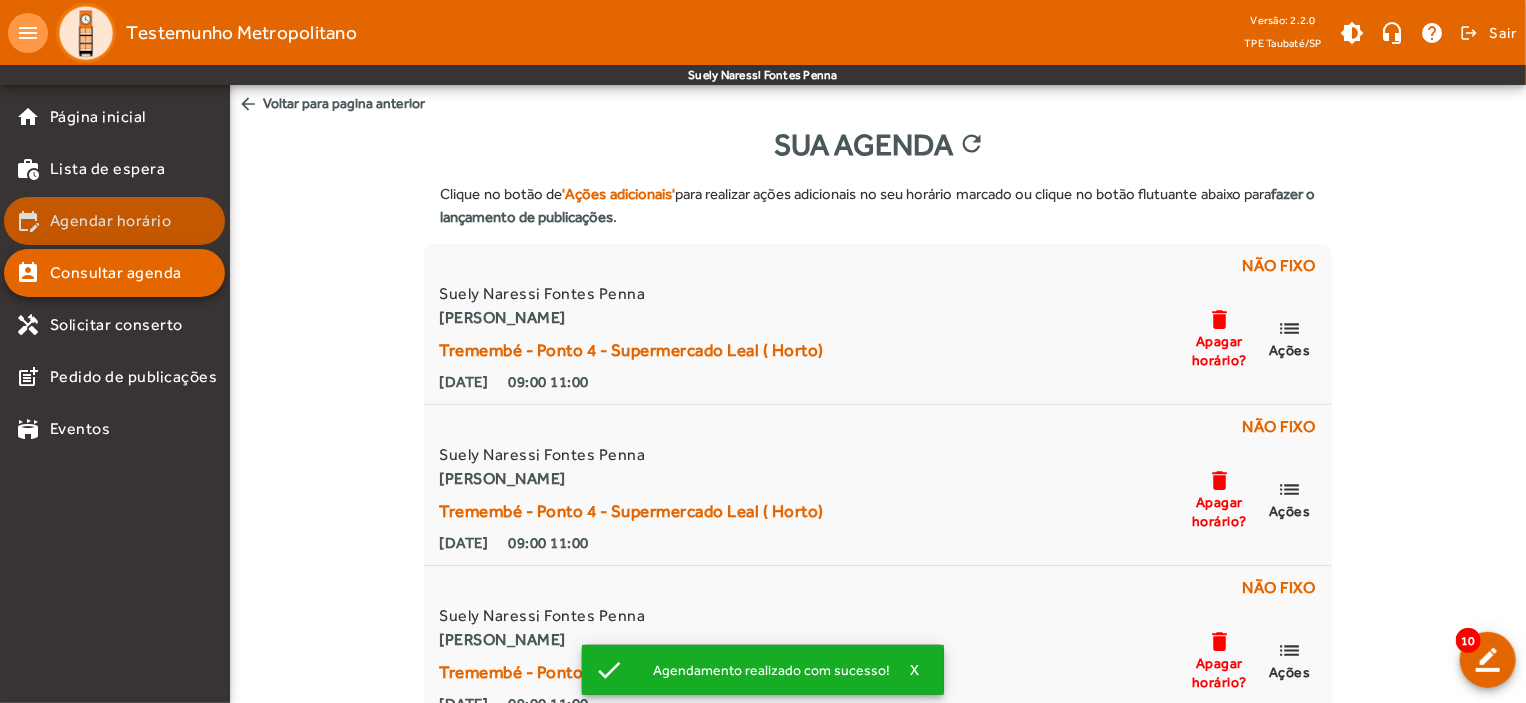 click on "Agendar horário" 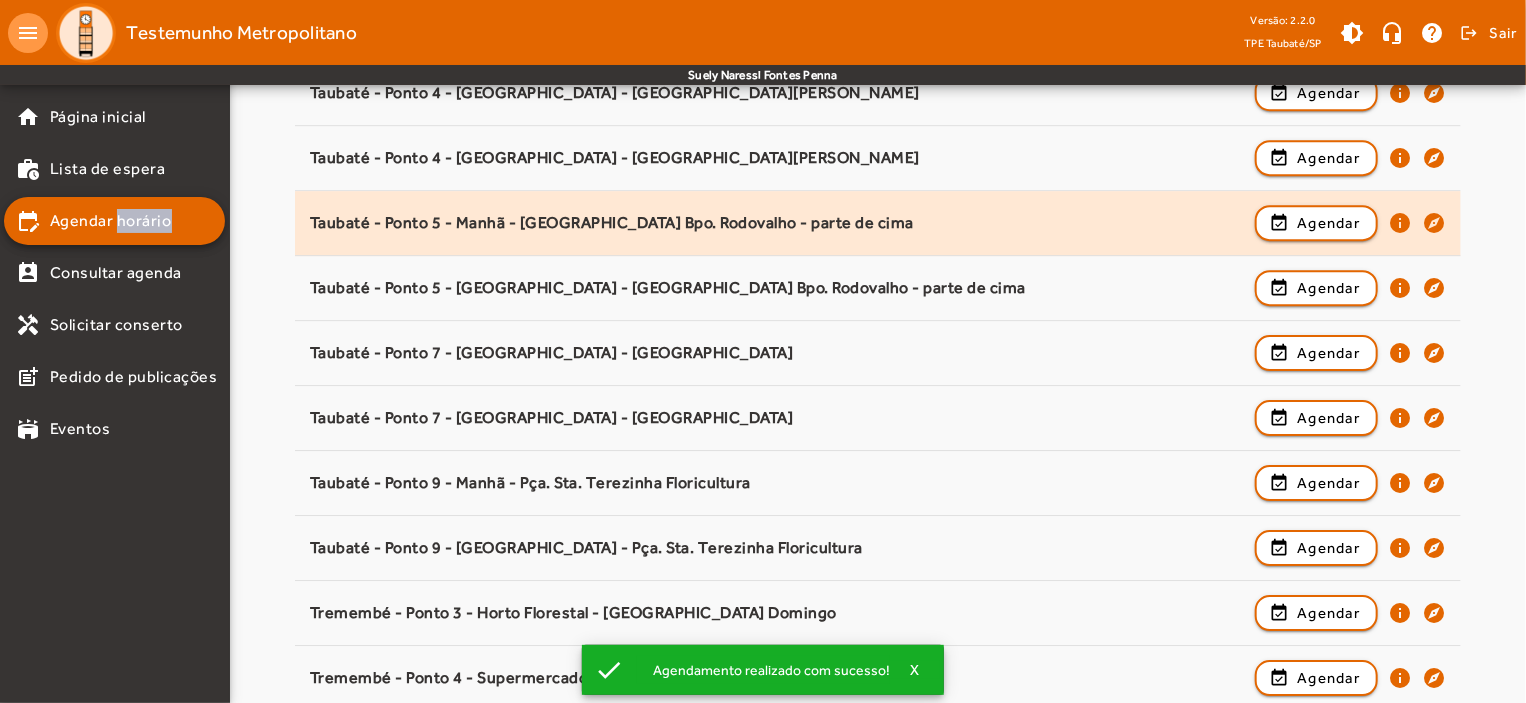scroll, scrollTop: 3131, scrollLeft: 0, axis: vertical 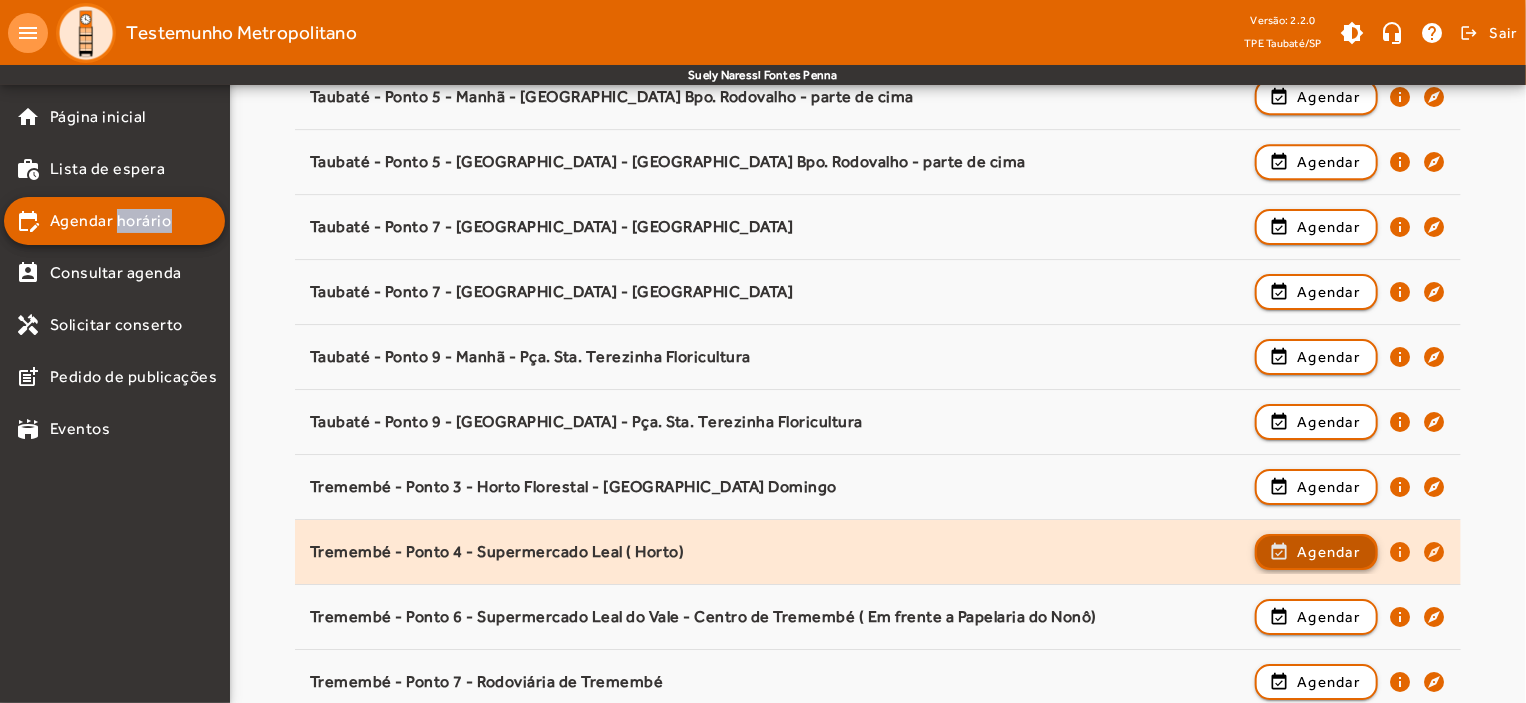 click on "Agendar" 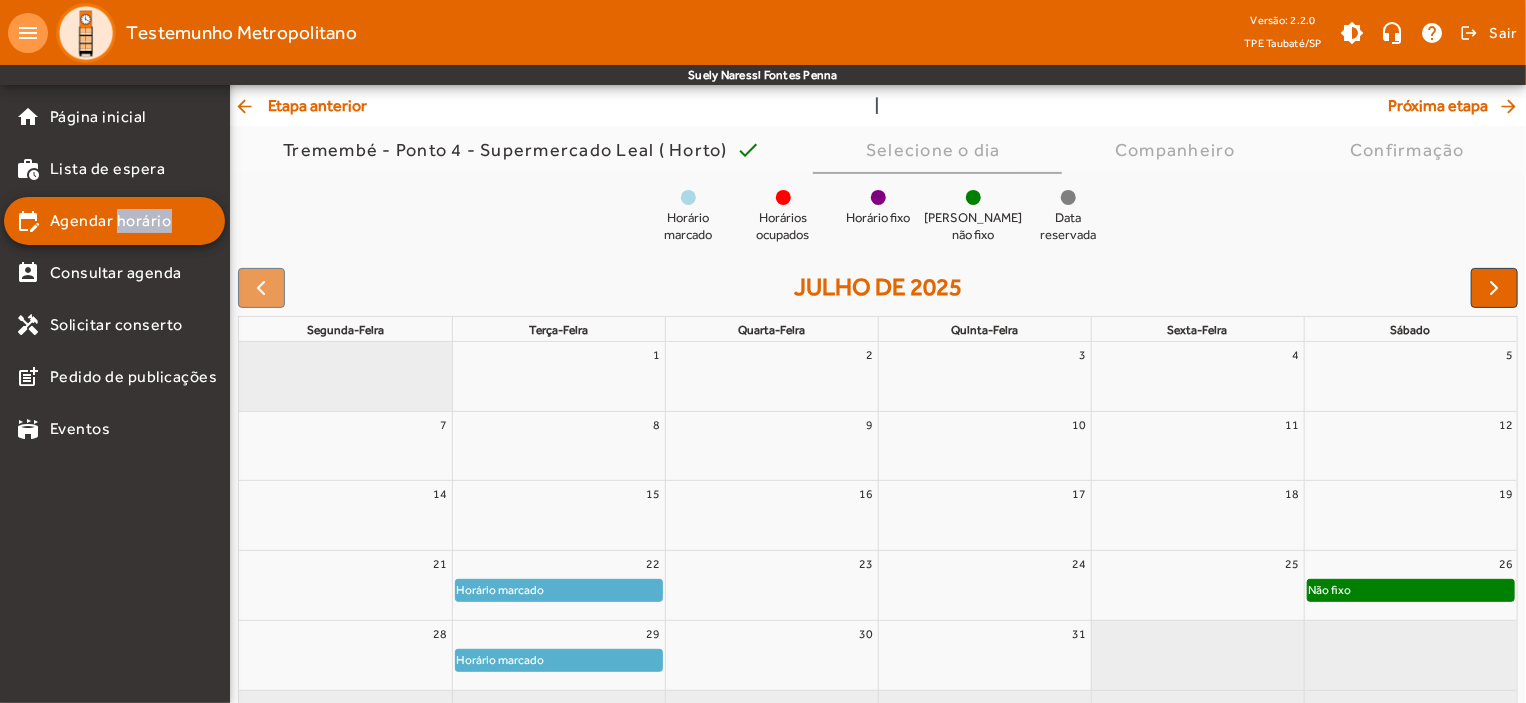scroll, scrollTop: 182, scrollLeft: 0, axis: vertical 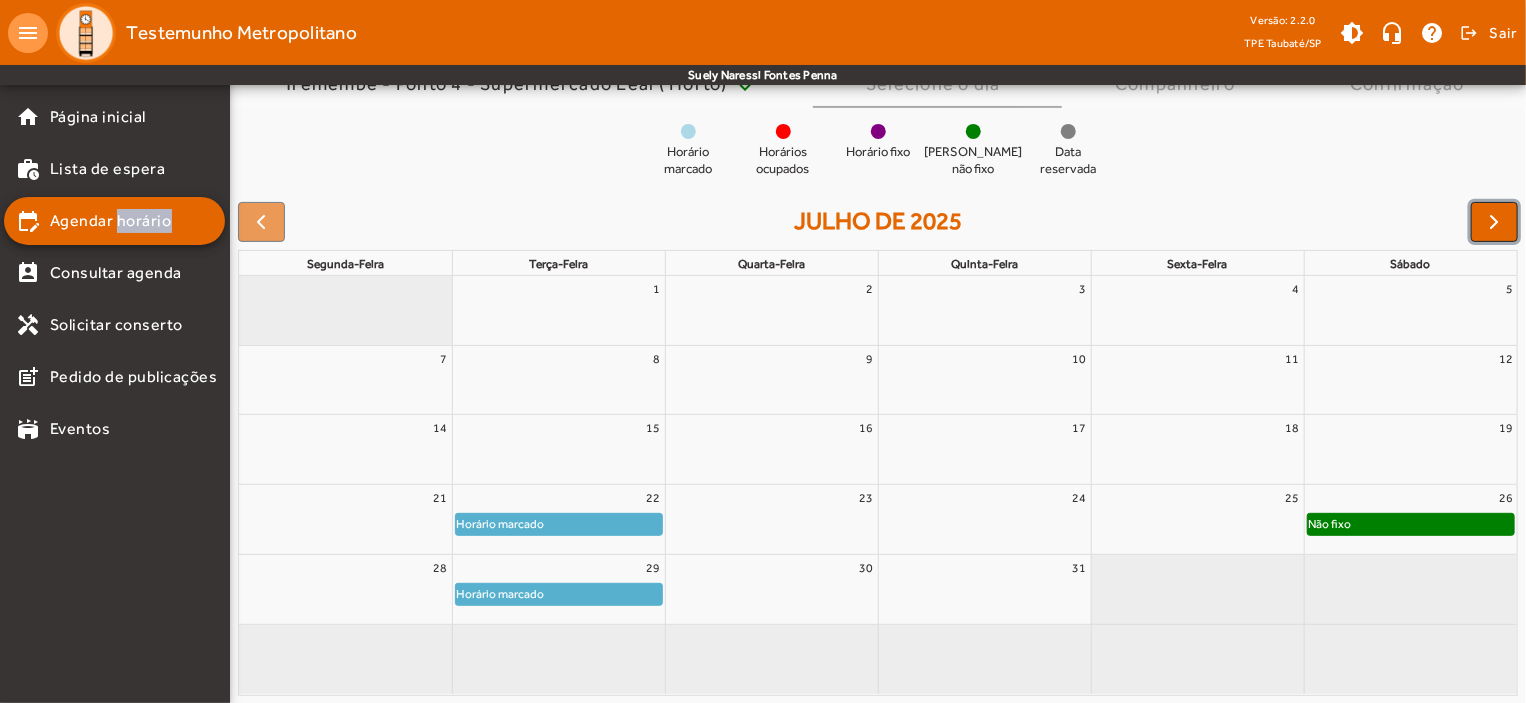 click at bounding box center [1495, 222] 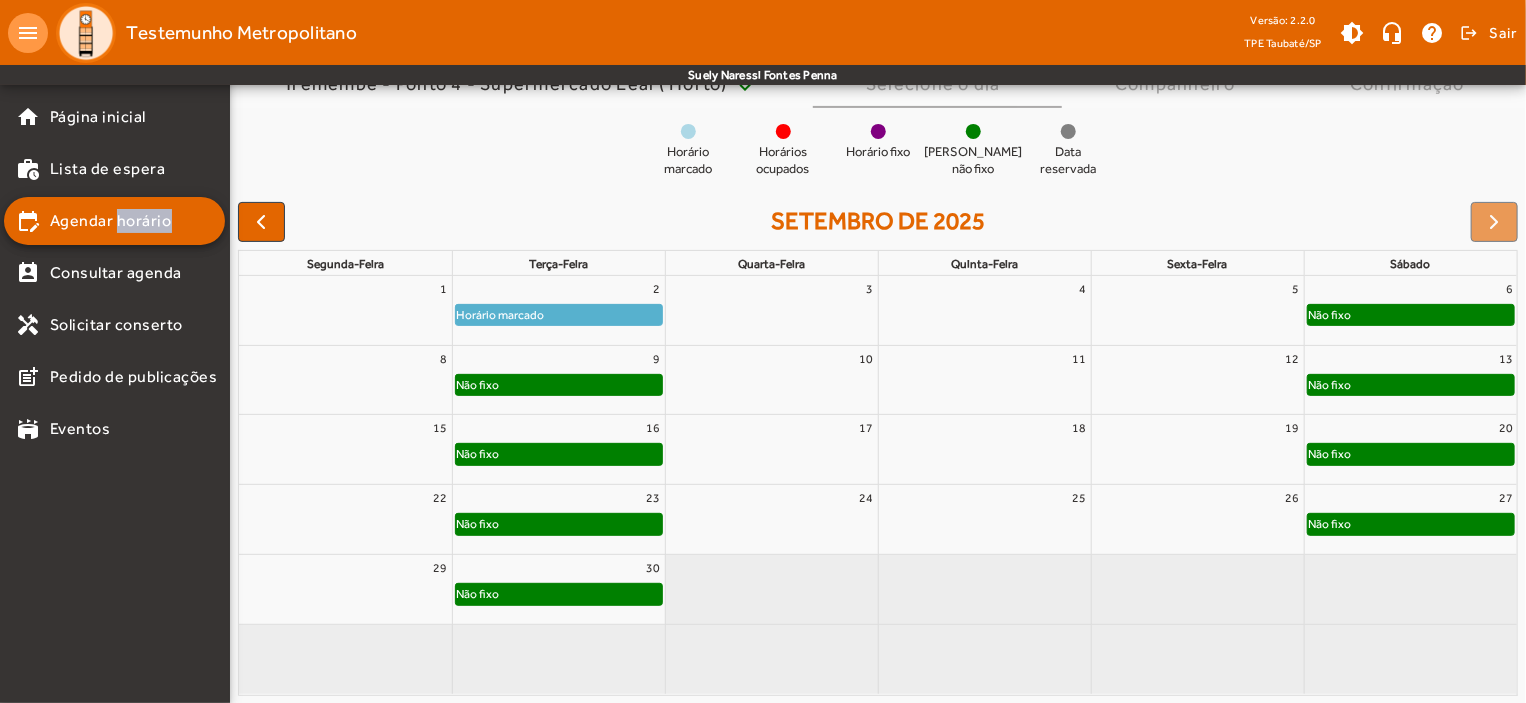click on "Não fixo" 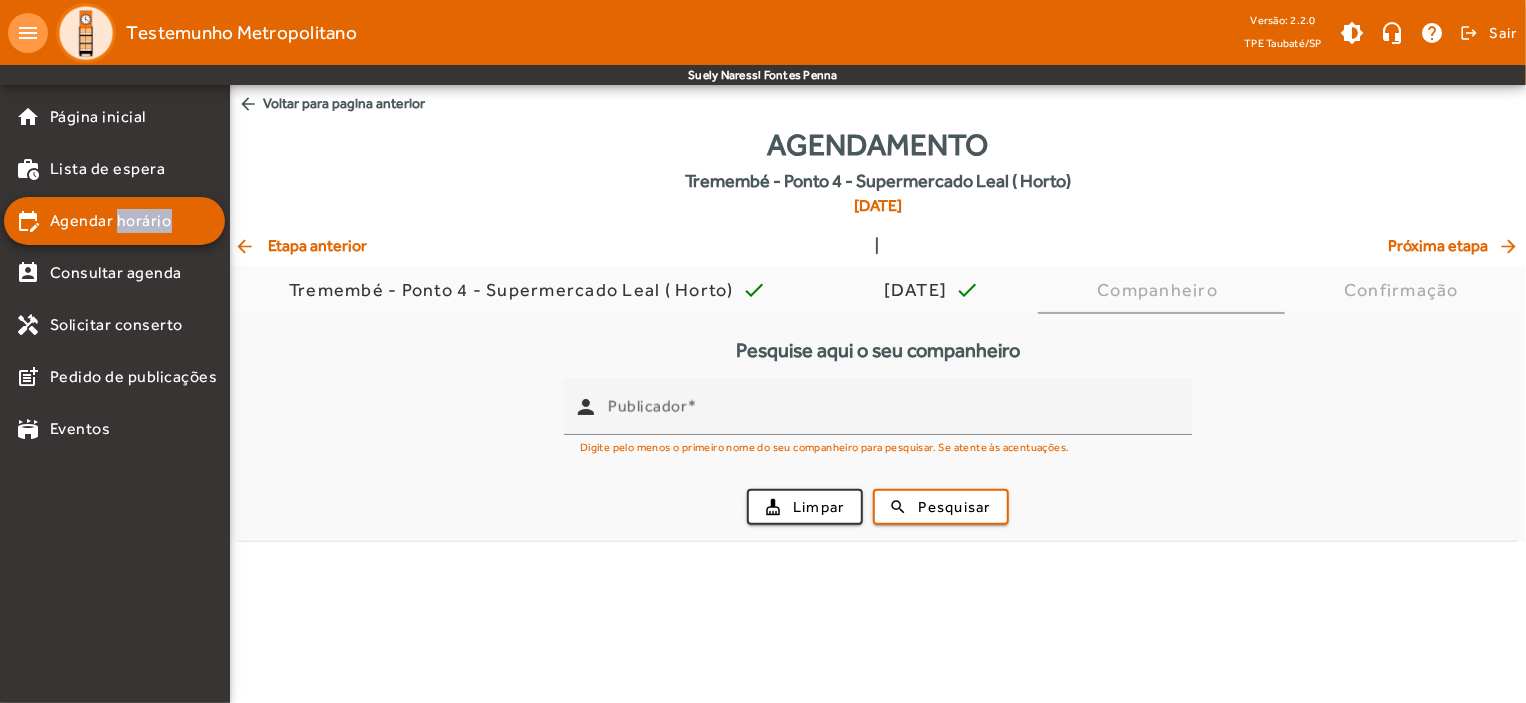 scroll, scrollTop: 0, scrollLeft: 0, axis: both 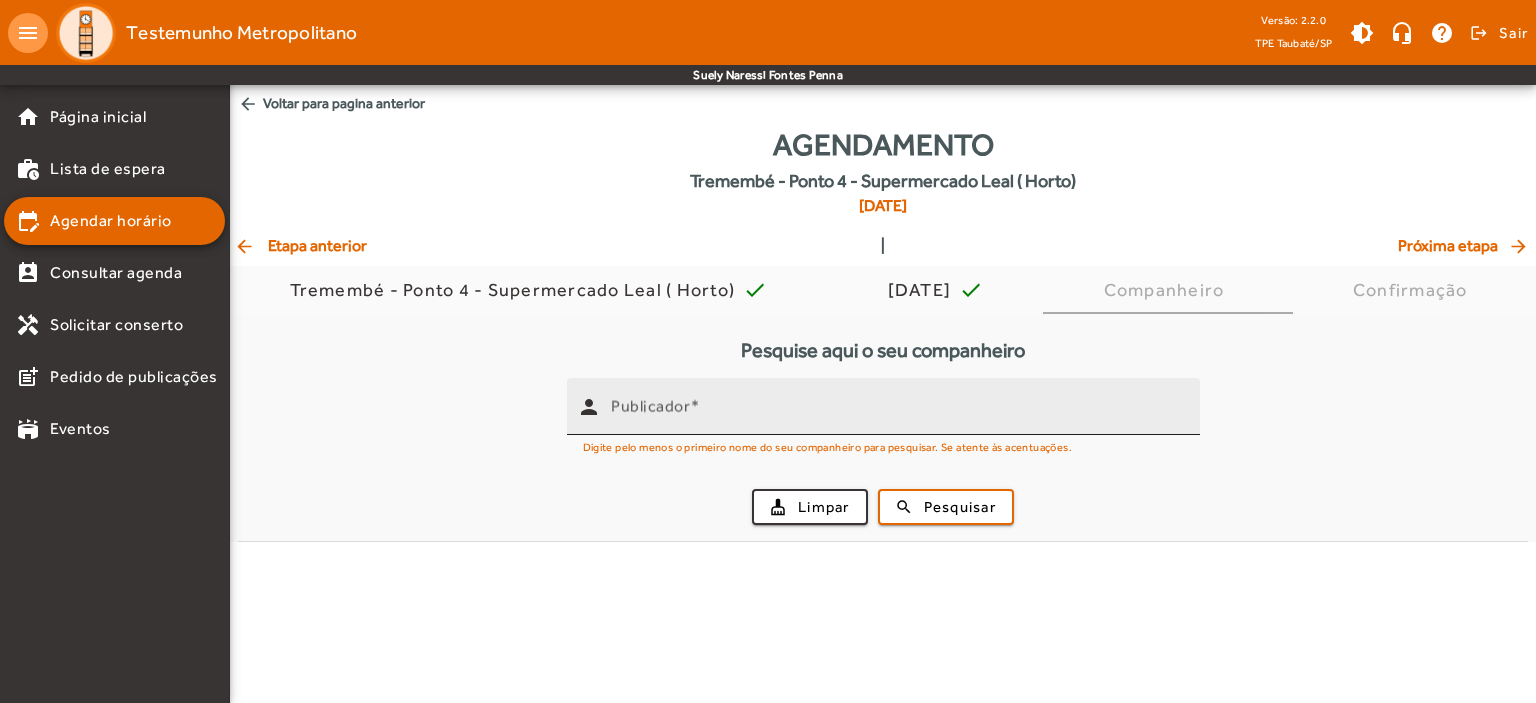 click on "Publicador" at bounding box center [650, 406] 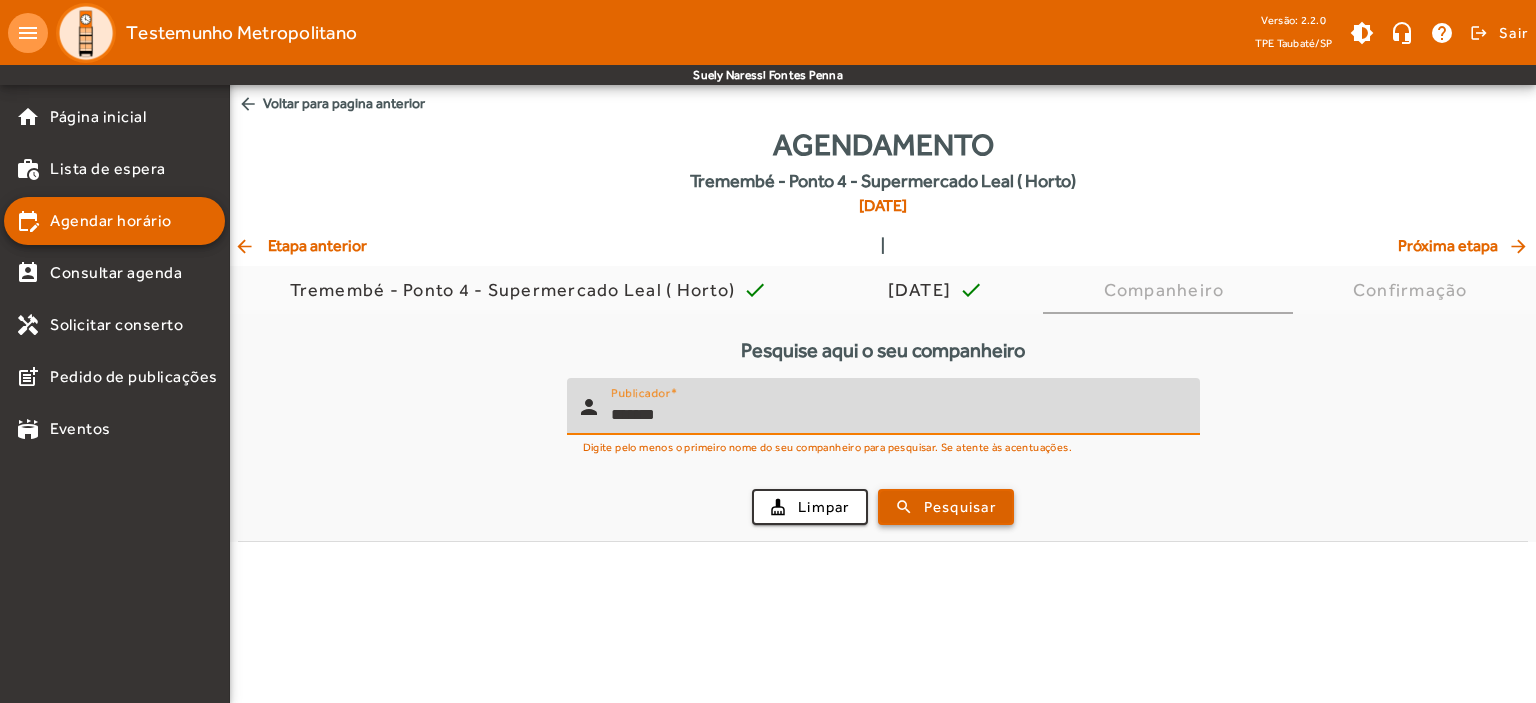 type on "*******" 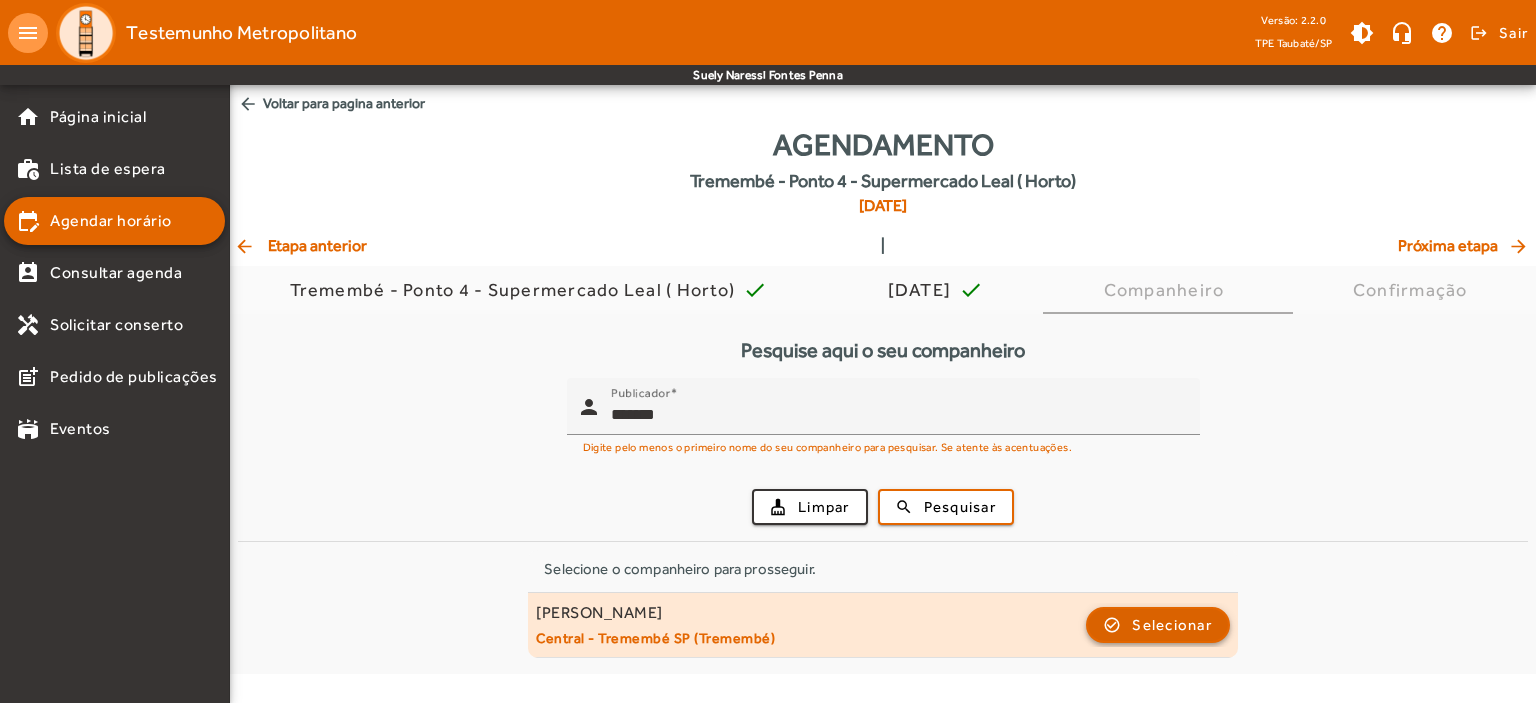click on "Selecionar" 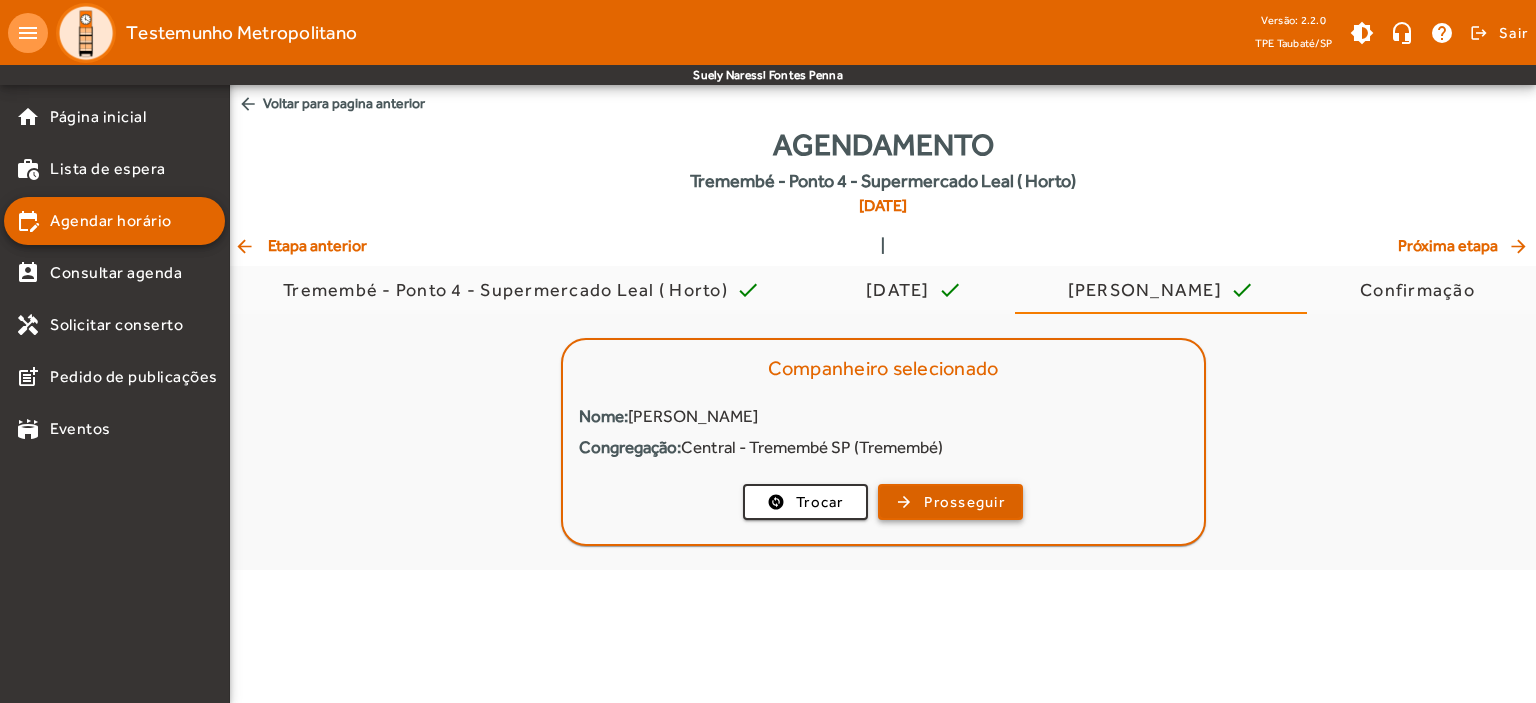 click on "Prosseguir" 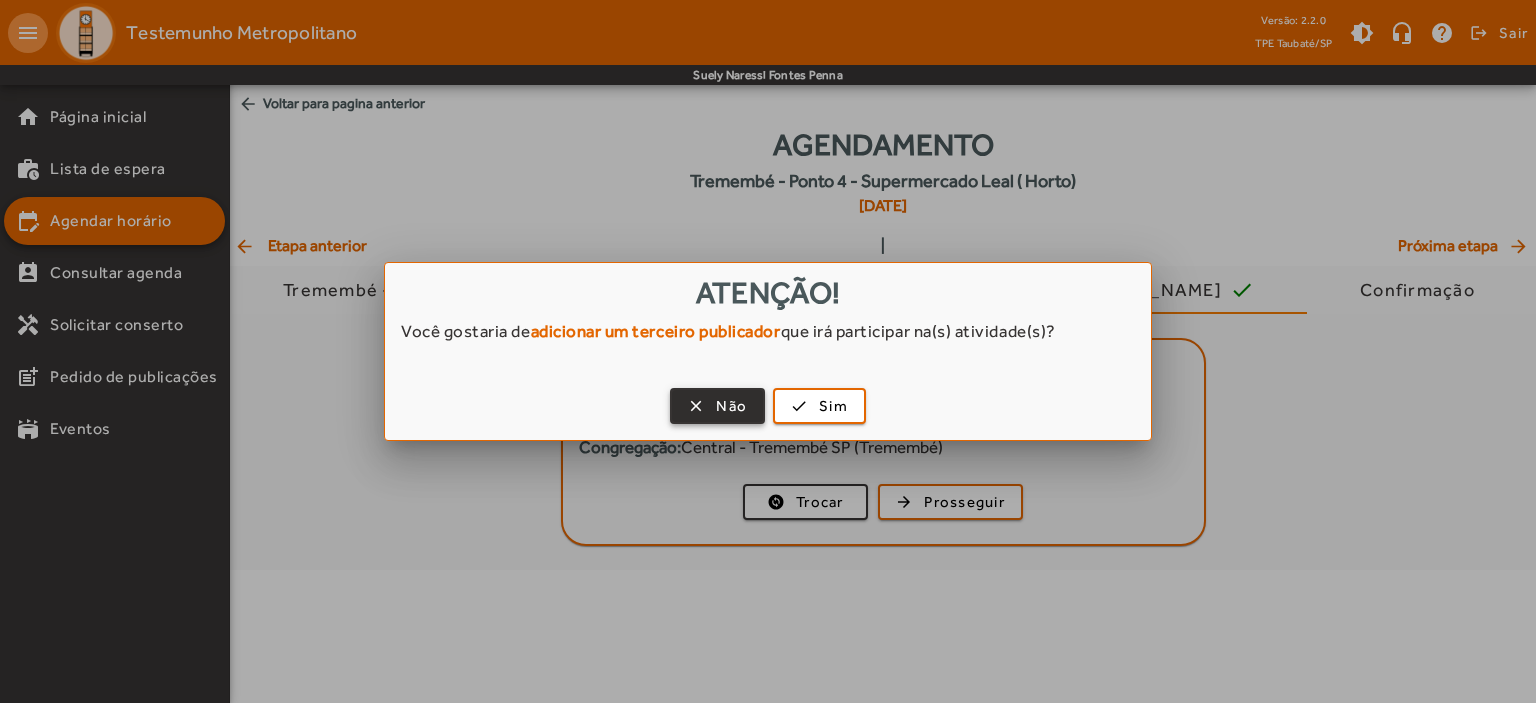 click at bounding box center [717, 406] 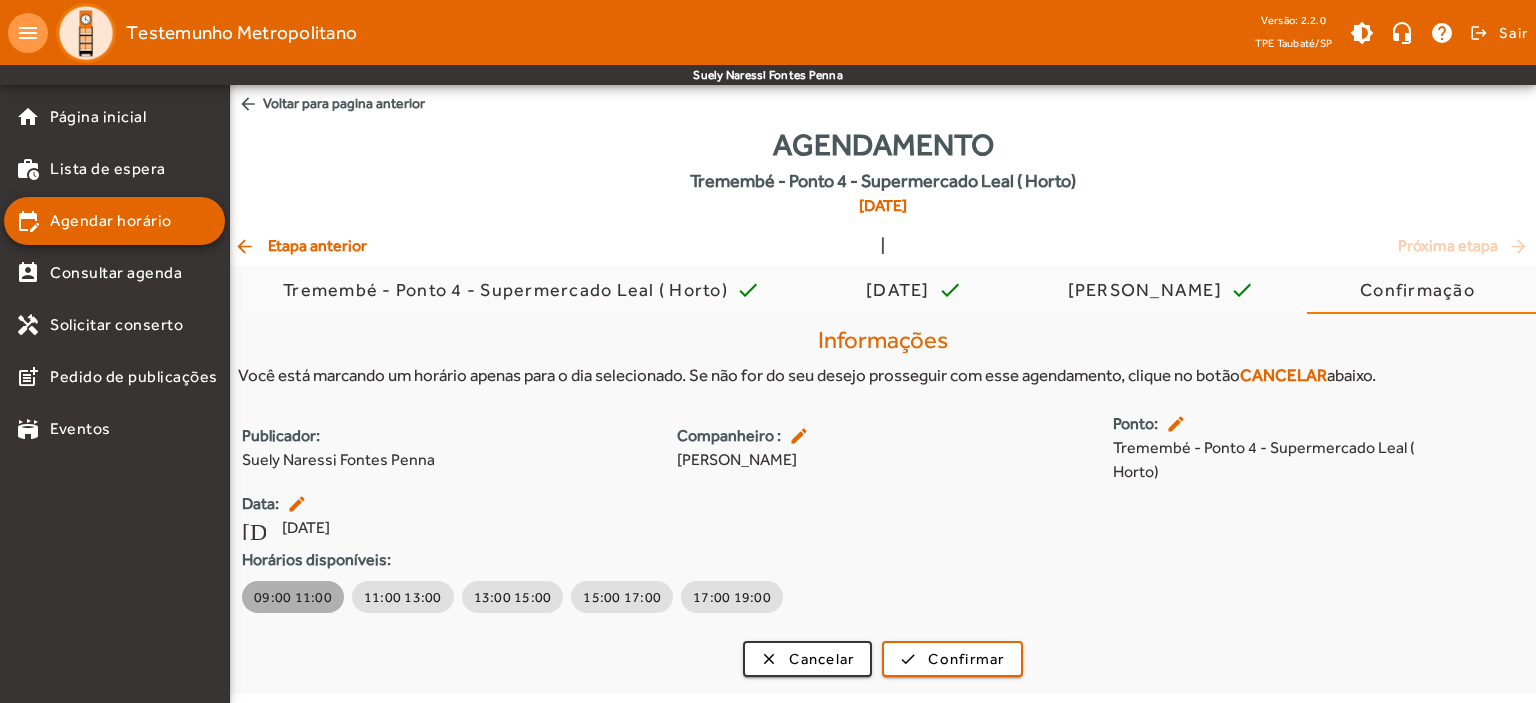 click on "09:00 11:00" at bounding box center (293, 597) 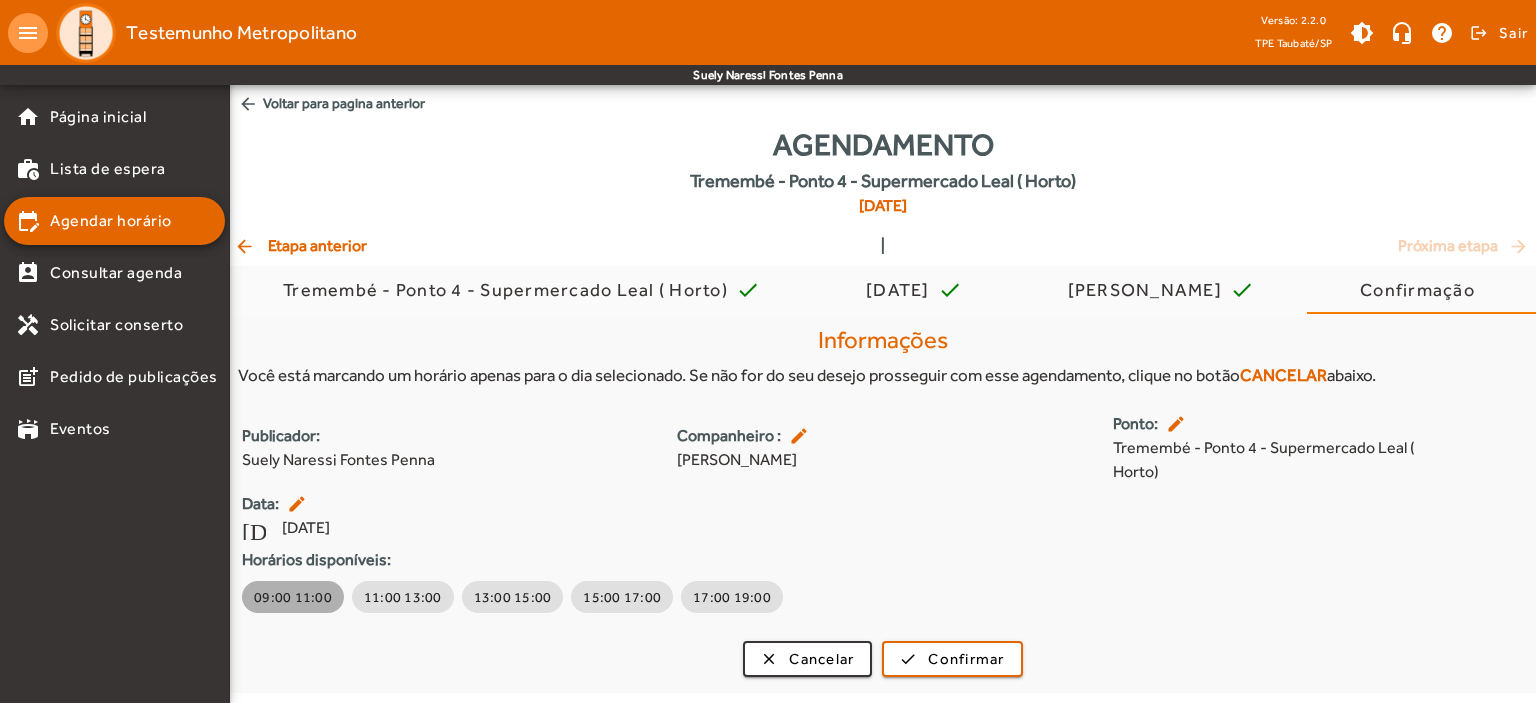 click on "09:00 11:00" at bounding box center (293, 597) 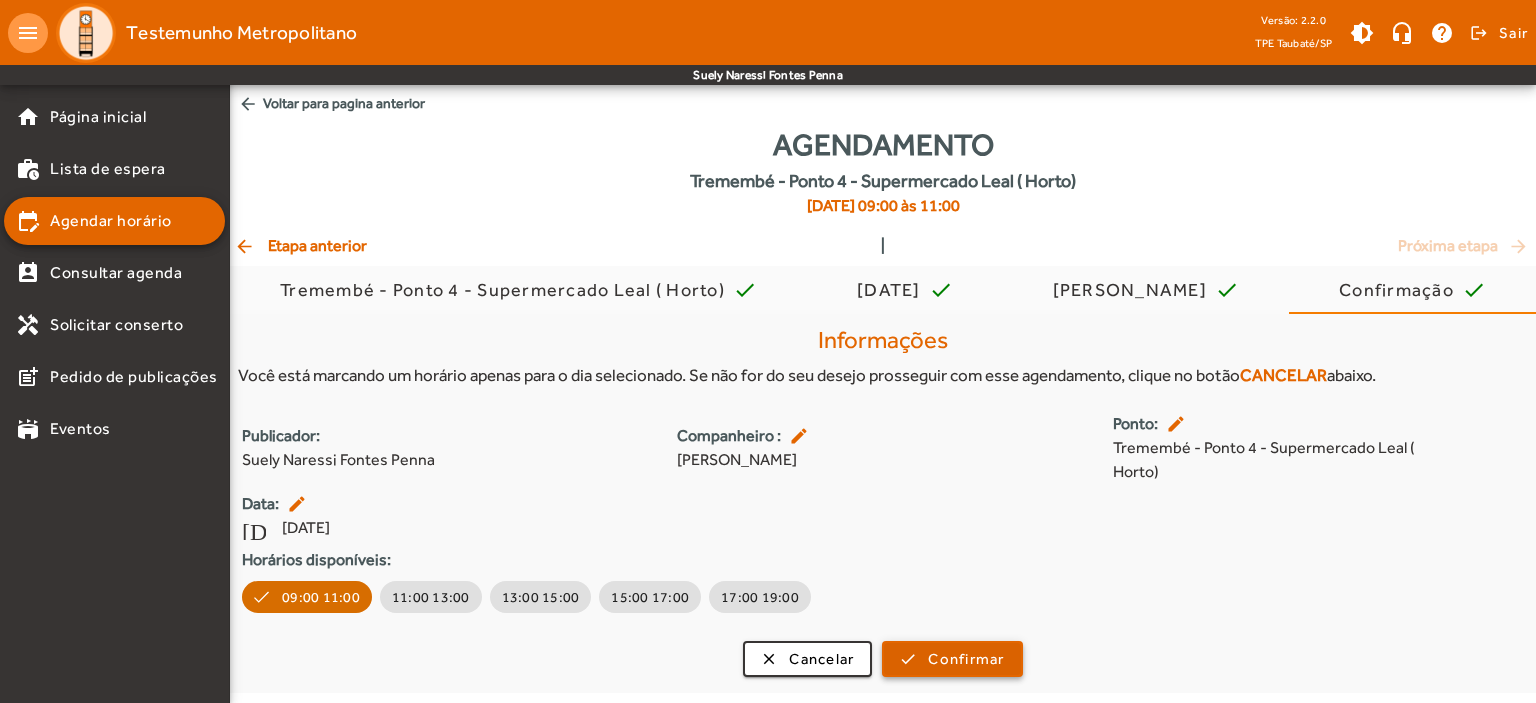 click on "Confirmar" at bounding box center [966, 659] 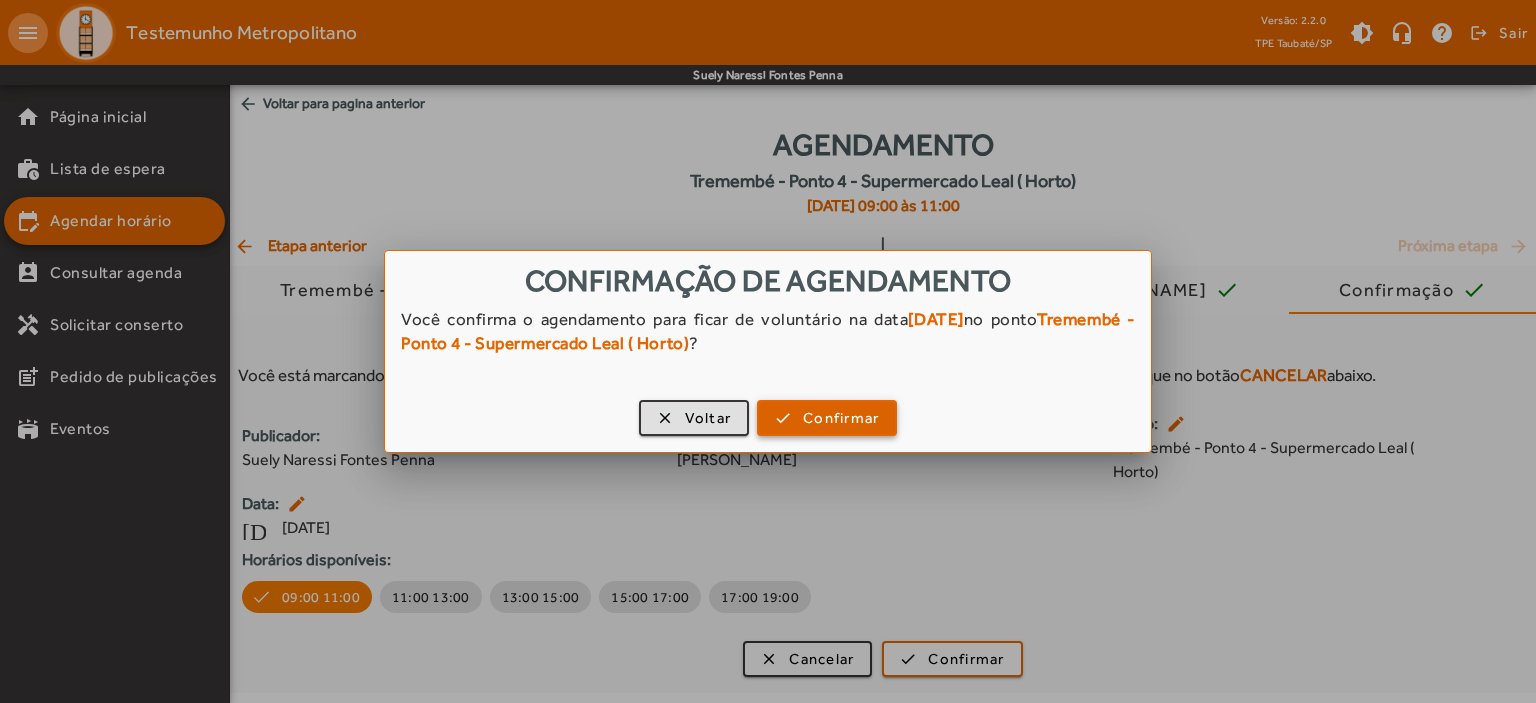 click on "Confirmar" at bounding box center [841, 418] 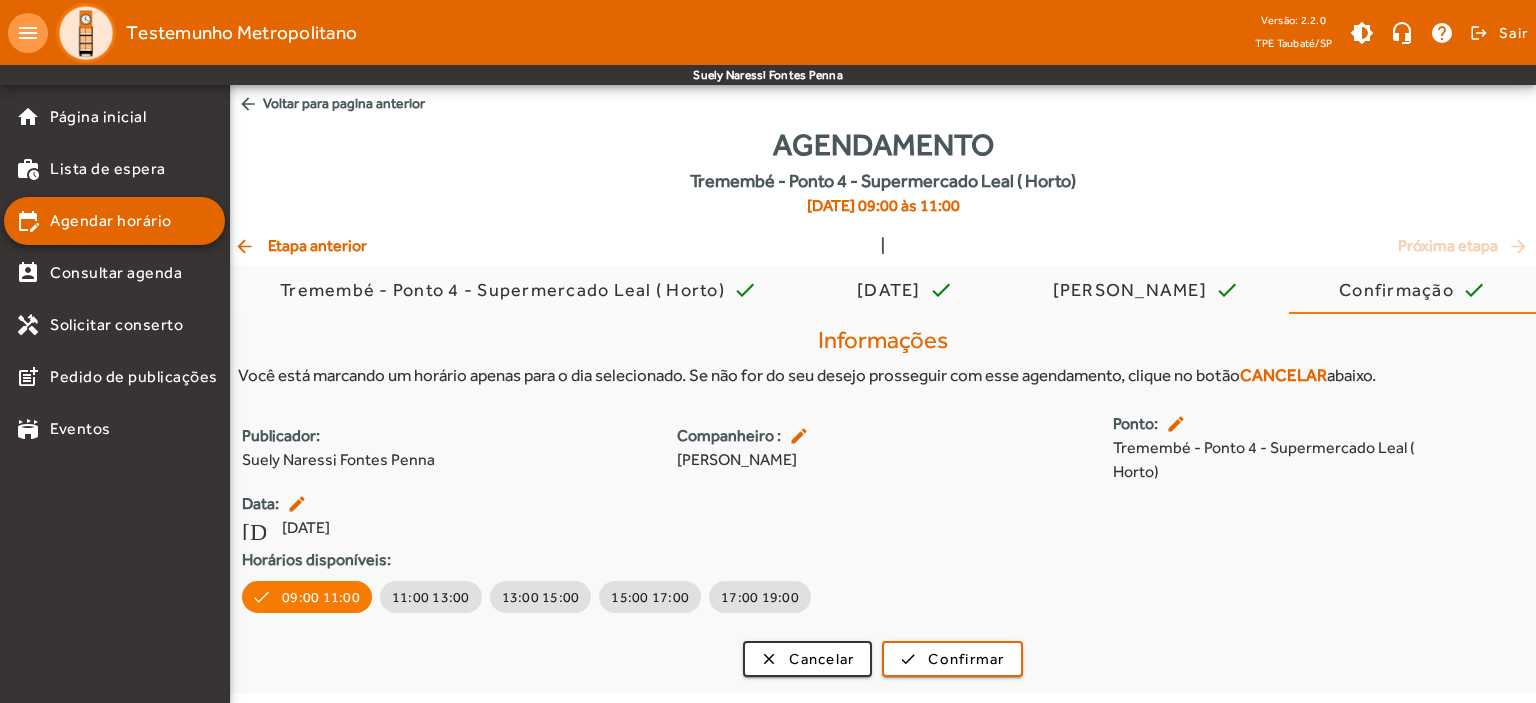 click on "Confirmar" at bounding box center [841, 418] 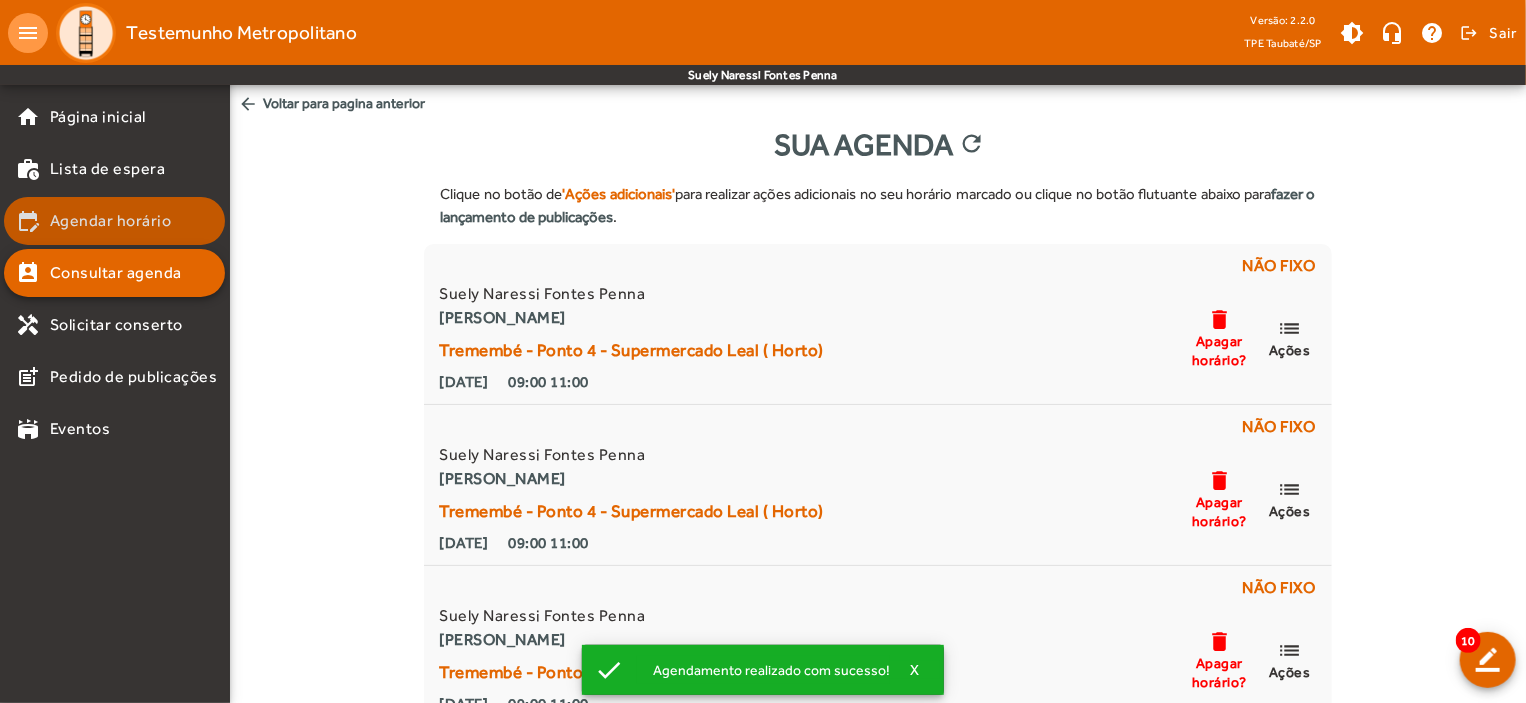 click on "Agendar horário" 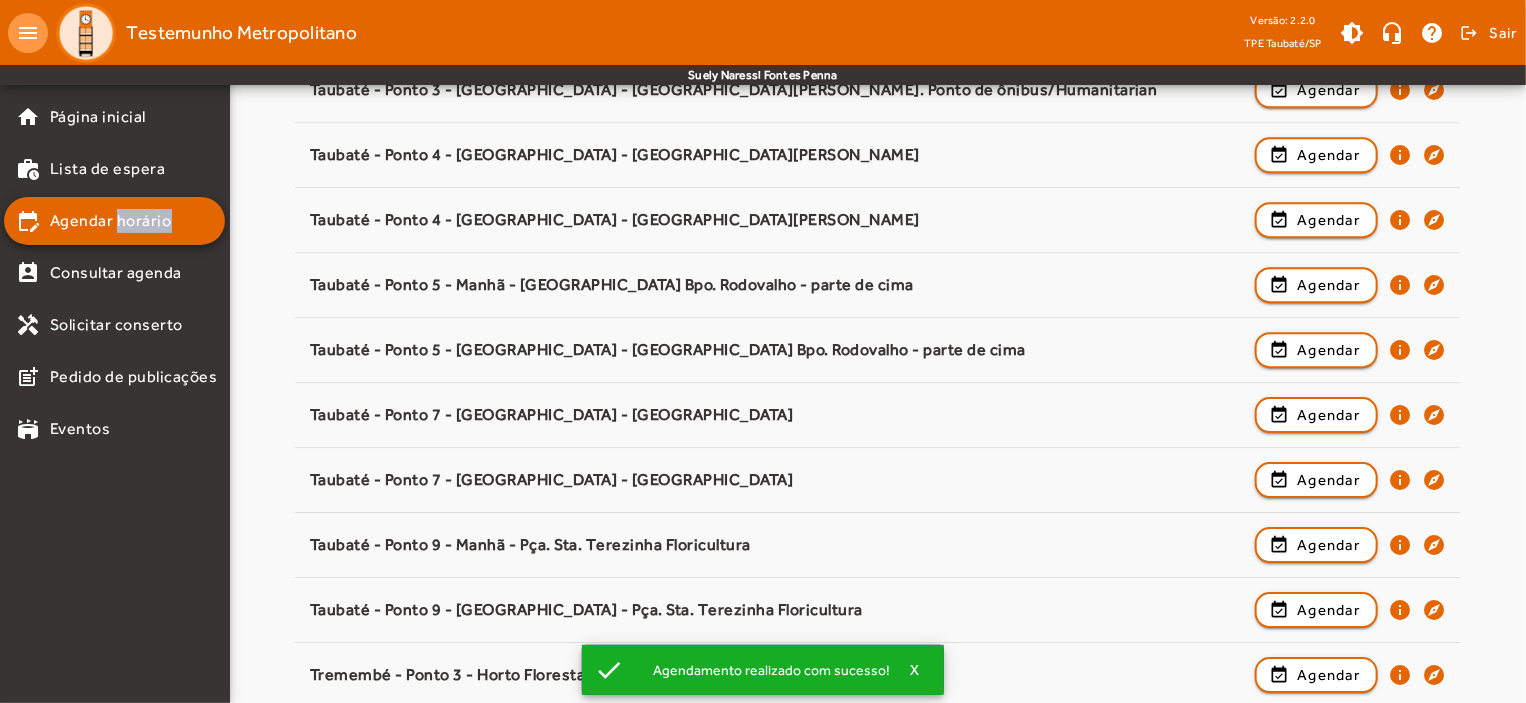 scroll, scrollTop: 3131, scrollLeft: 0, axis: vertical 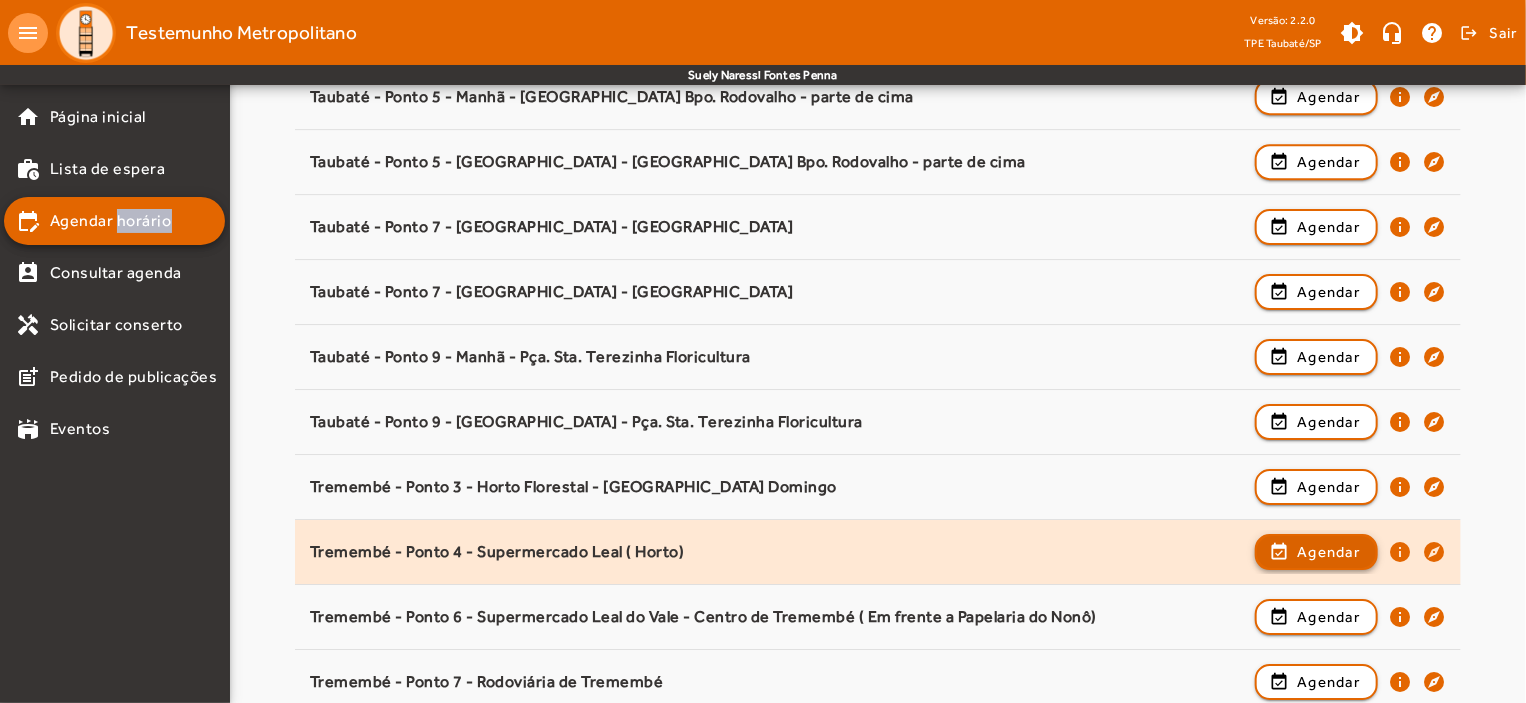 click on "Agendar" at bounding box center (1328, 617) 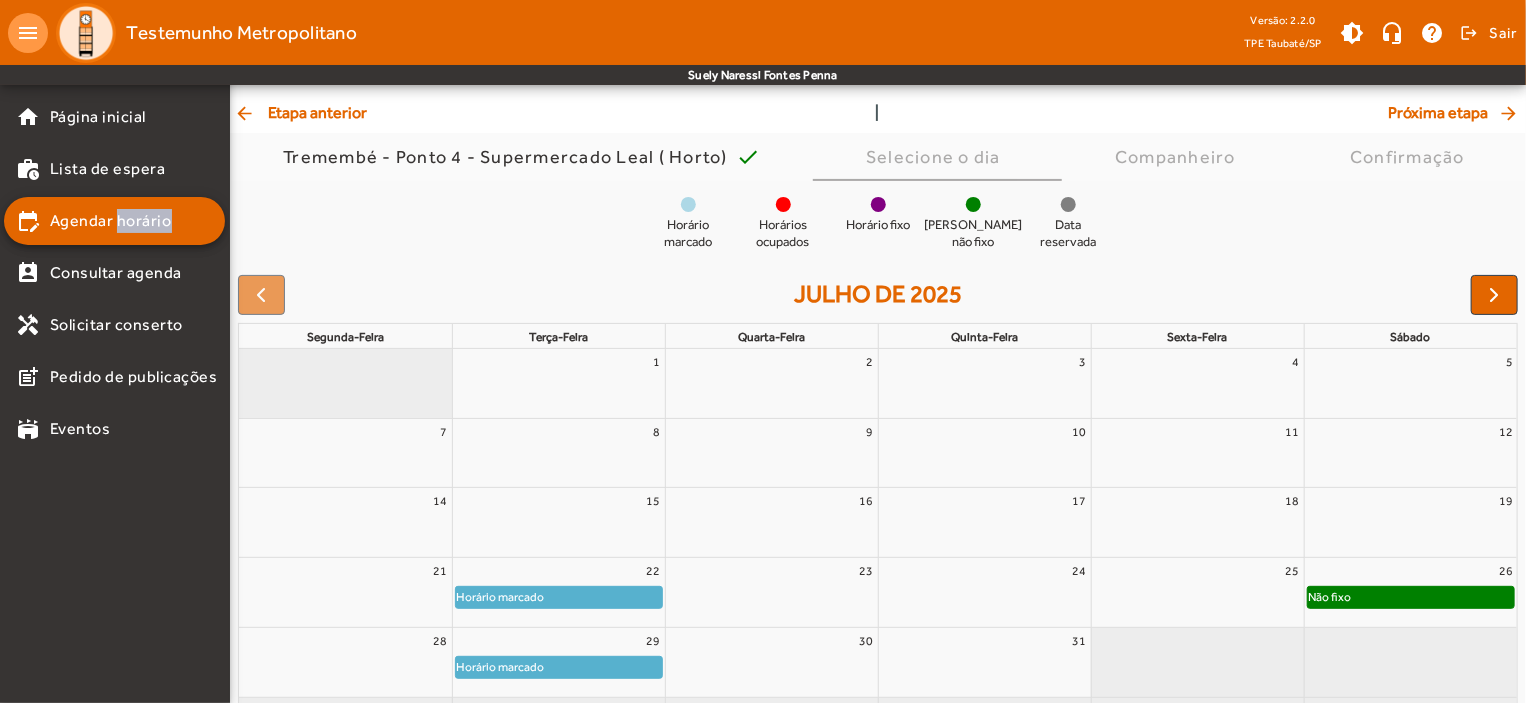scroll, scrollTop: 182, scrollLeft: 0, axis: vertical 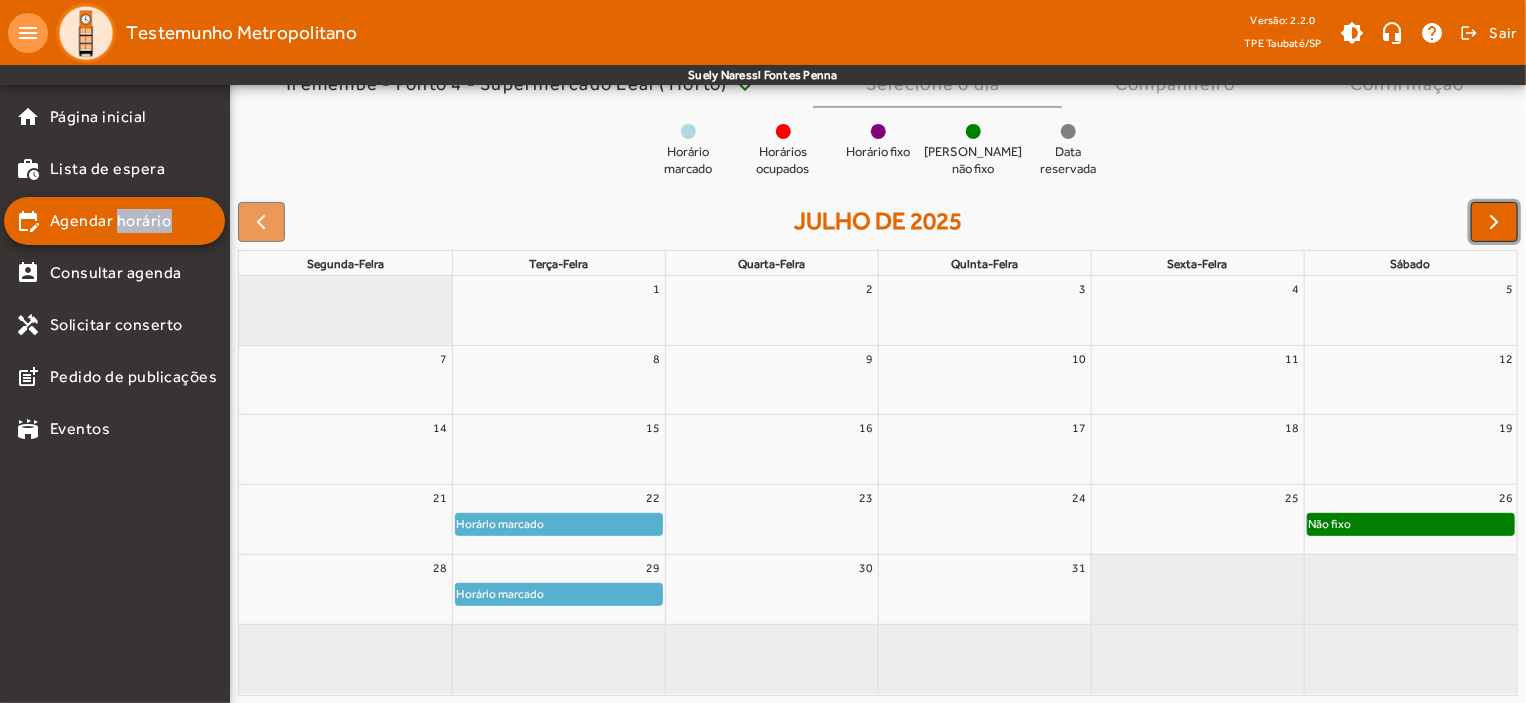 click at bounding box center (1495, 222) 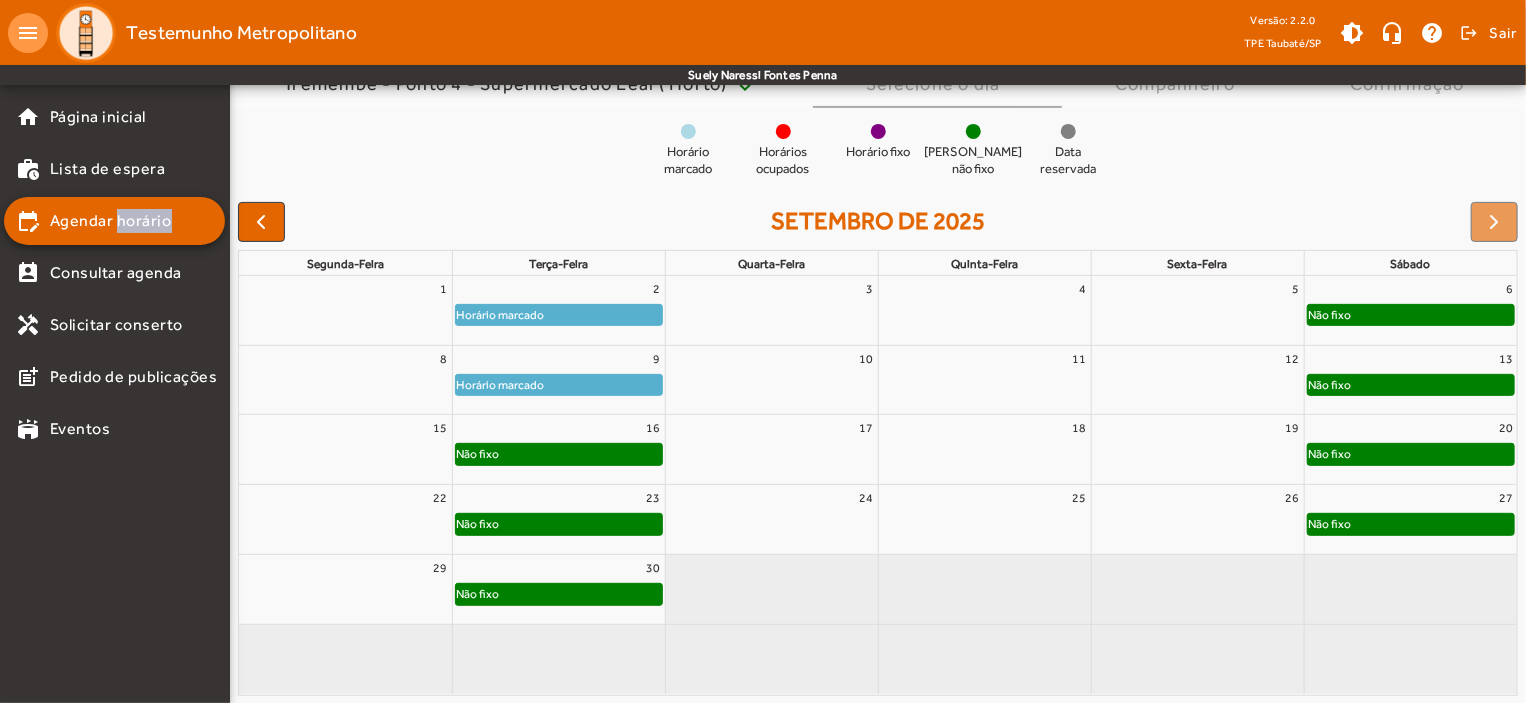 click on "Não fixo" 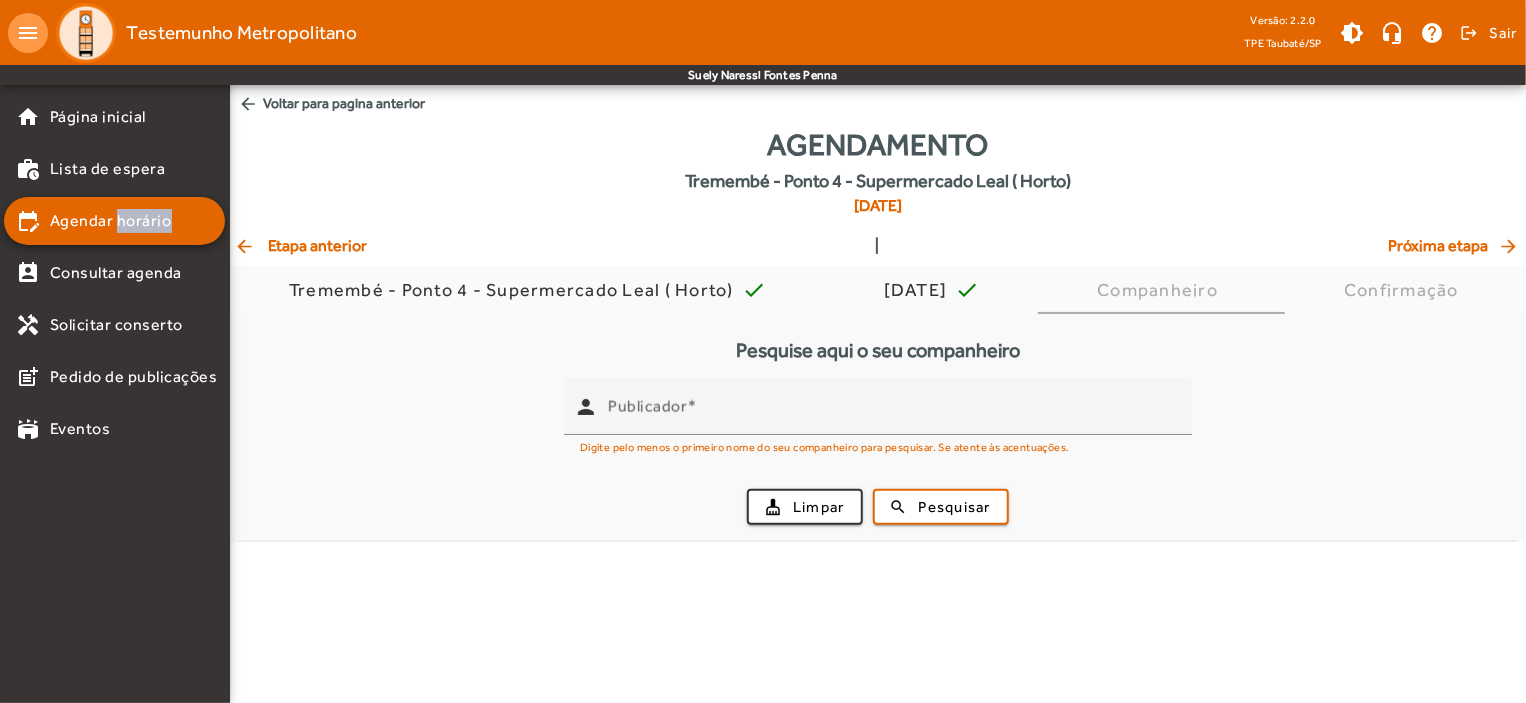 scroll, scrollTop: 0, scrollLeft: 0, axis: both 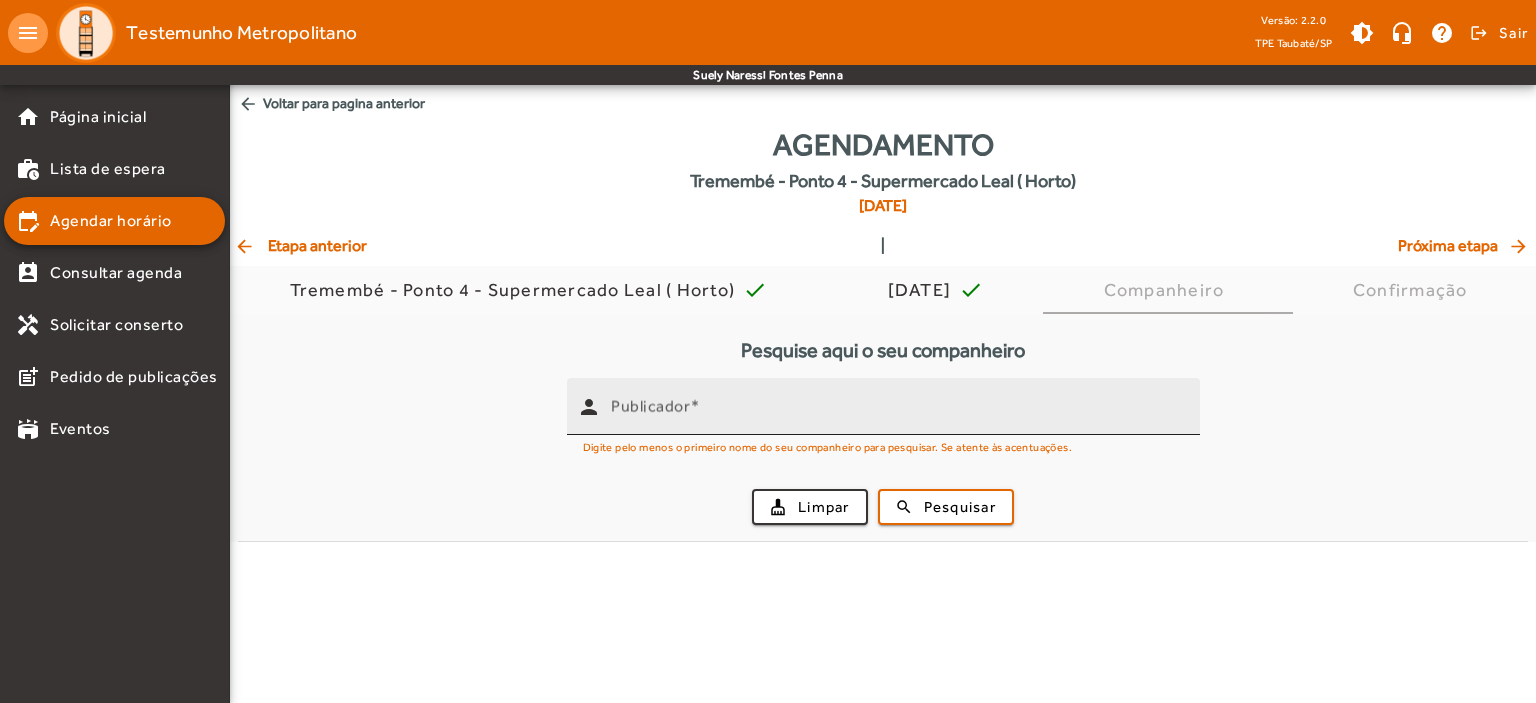 click on "Publicador" at bounding box center [650, 406] 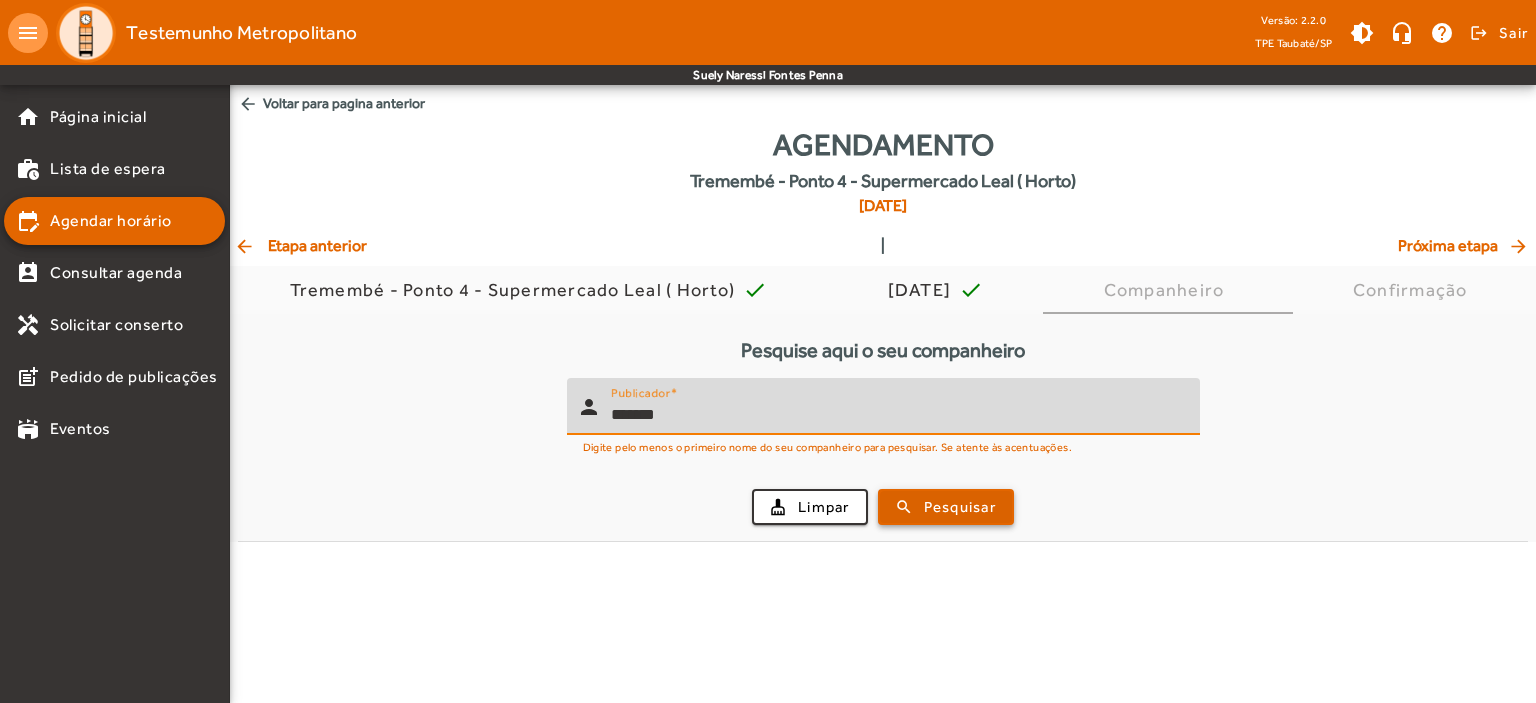 type on "*******" 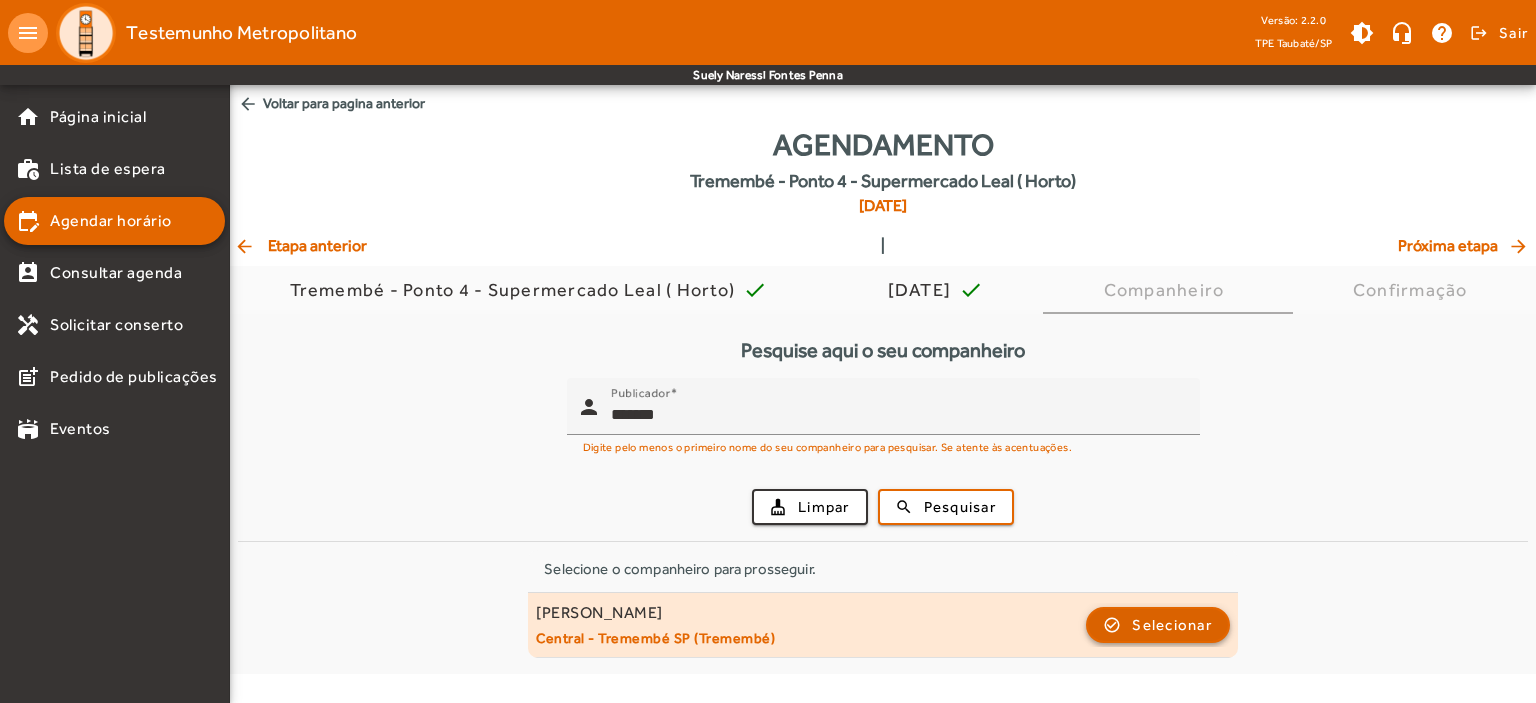 click on "Selecionar" 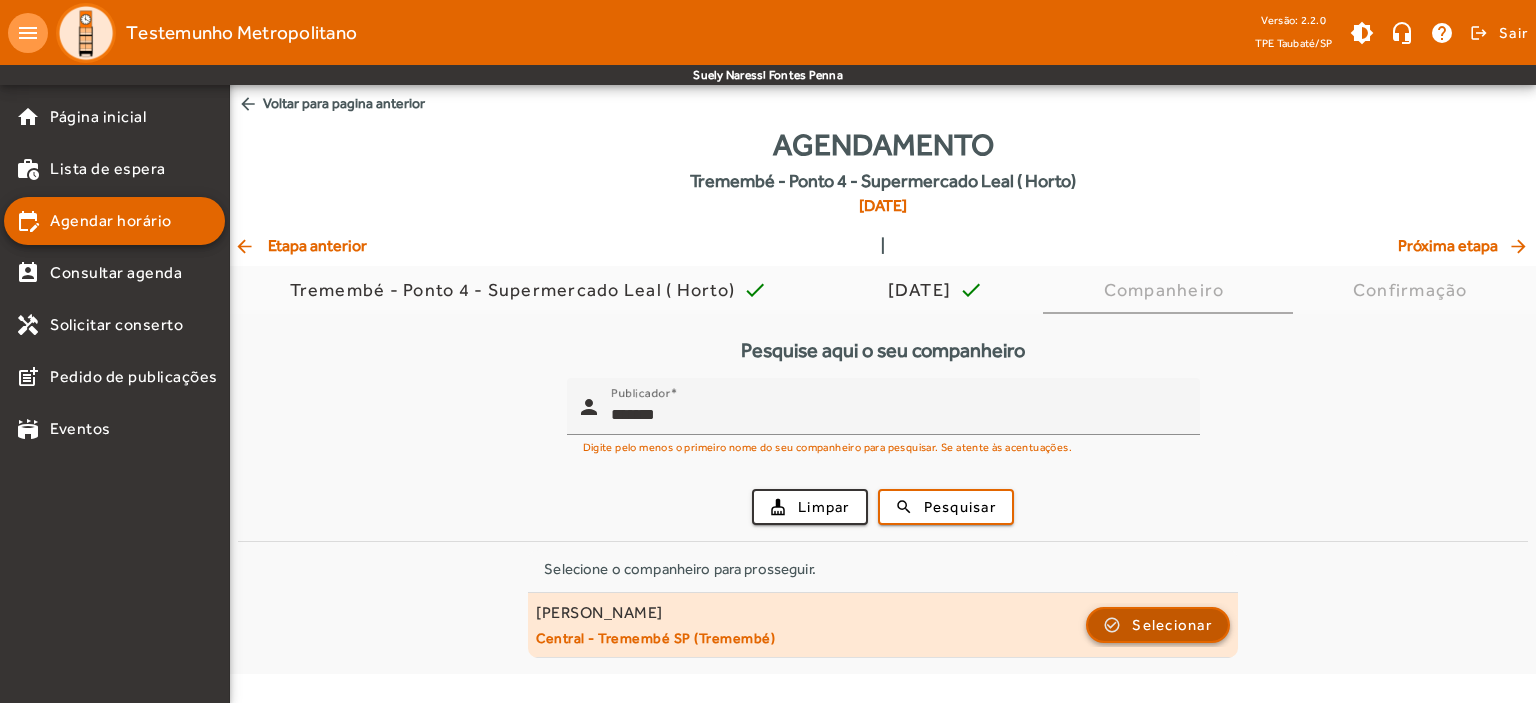 click on "Selecionar" 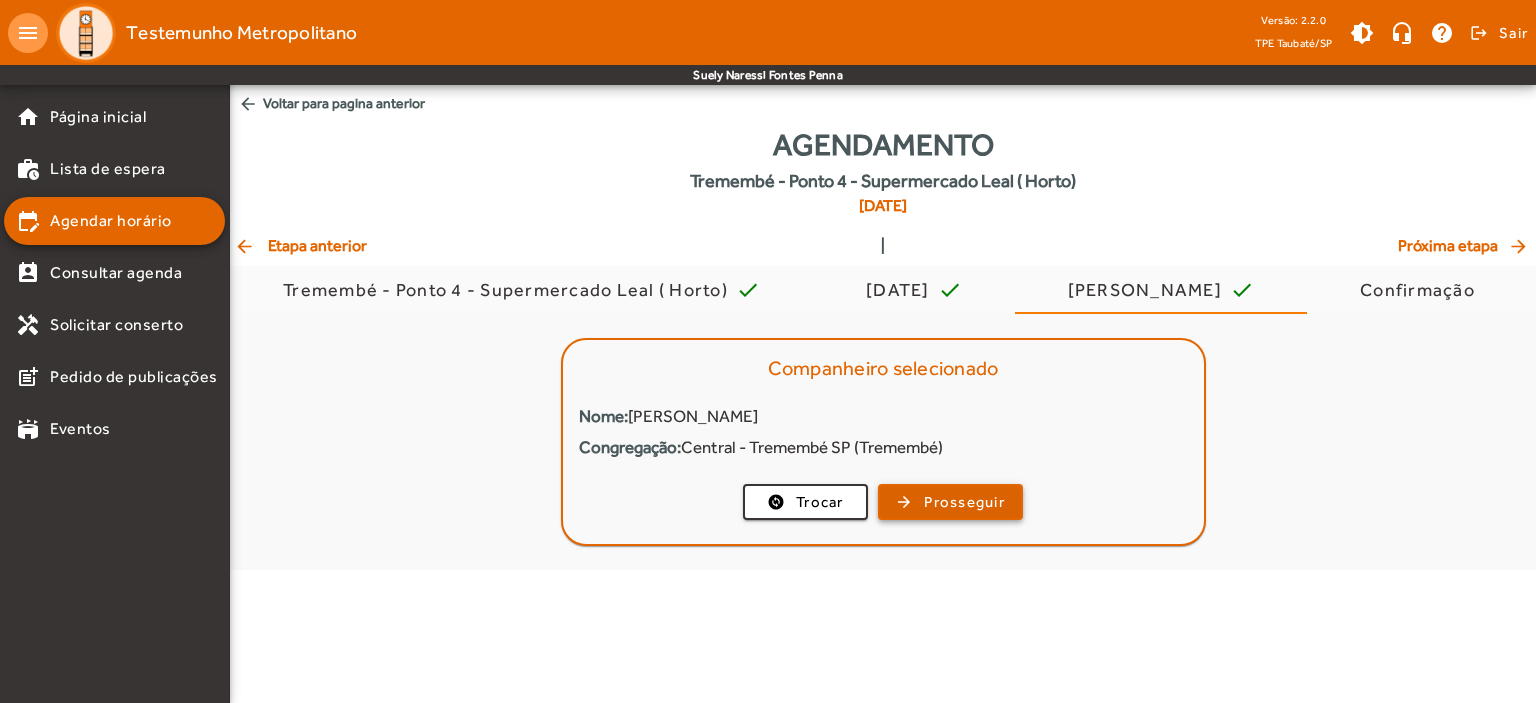 click on "Prosseguir" 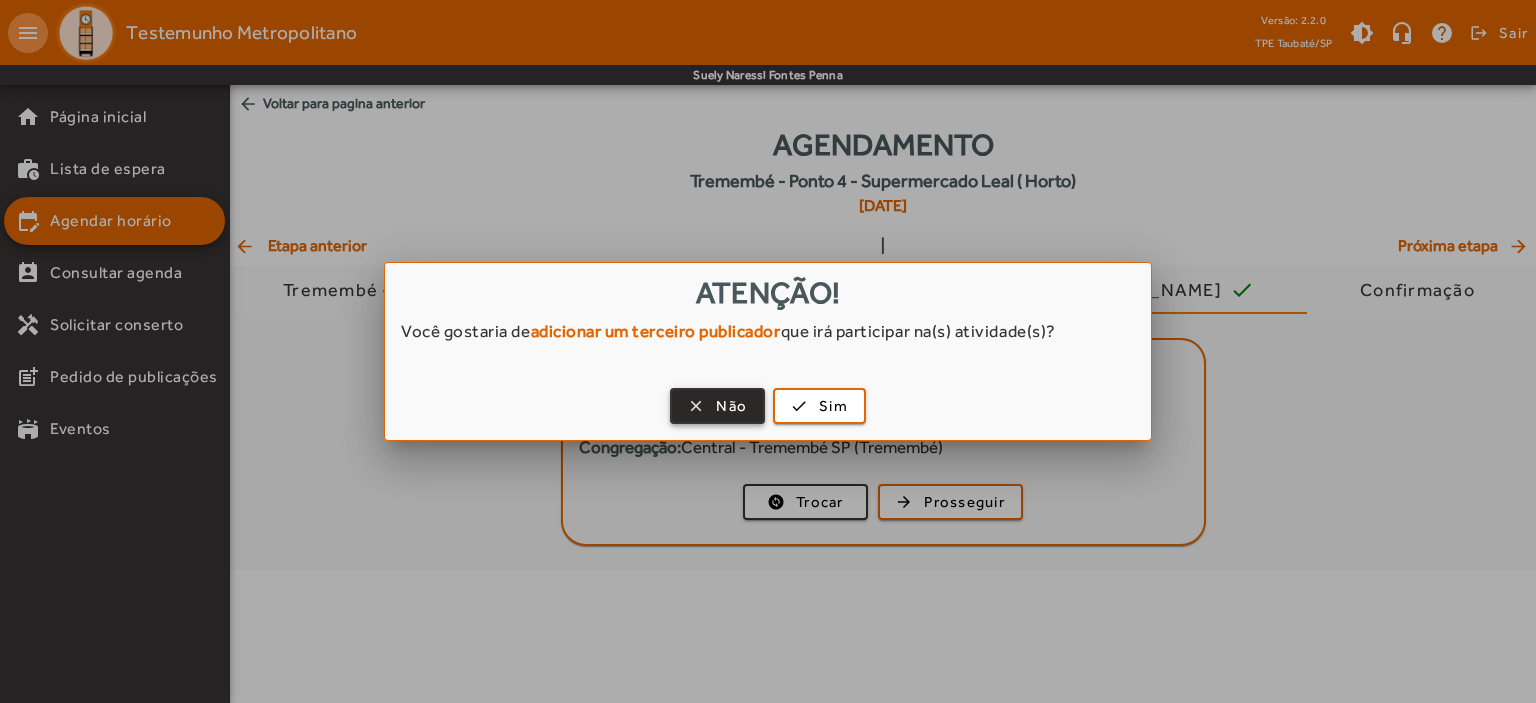 click at bounding box center [717, 406] 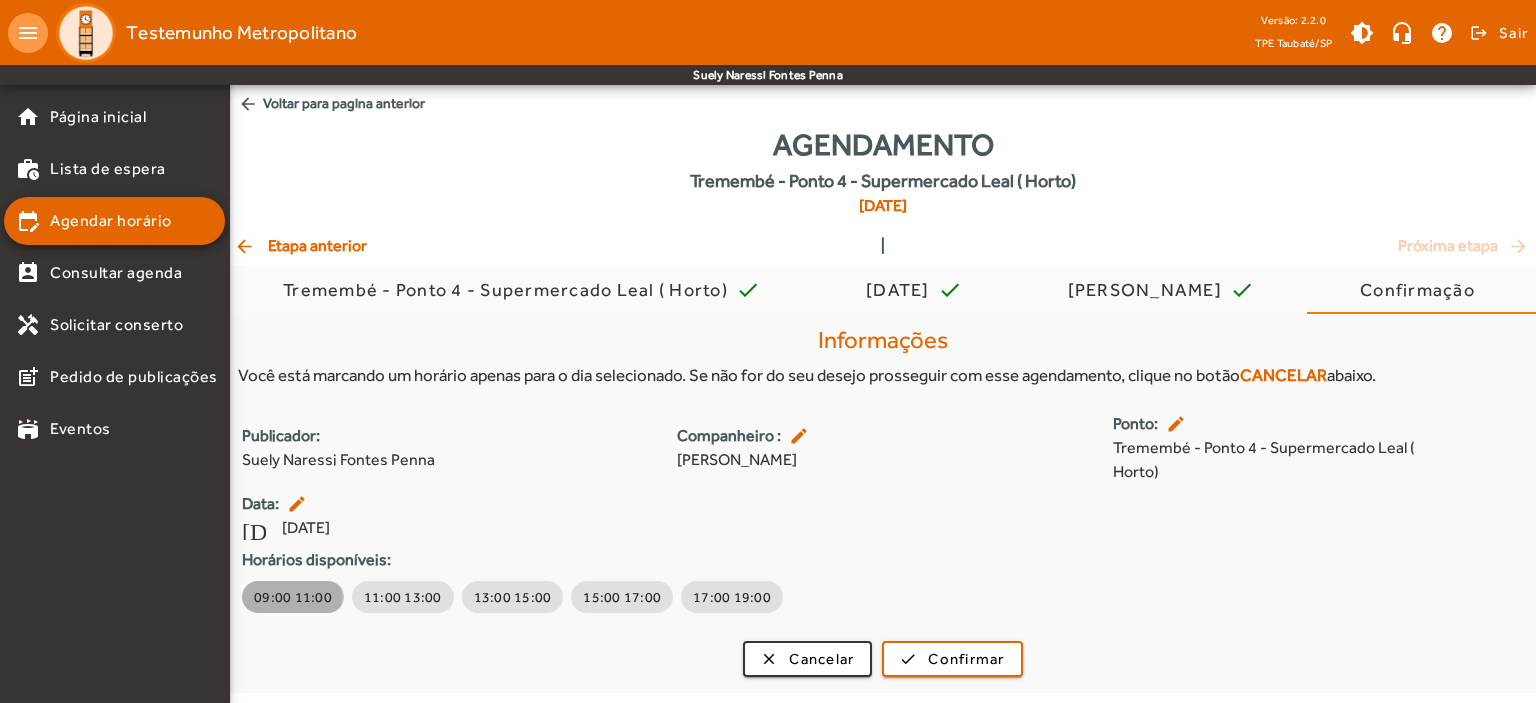 click on "09:00 11:00" at bounding box center (293, 597) 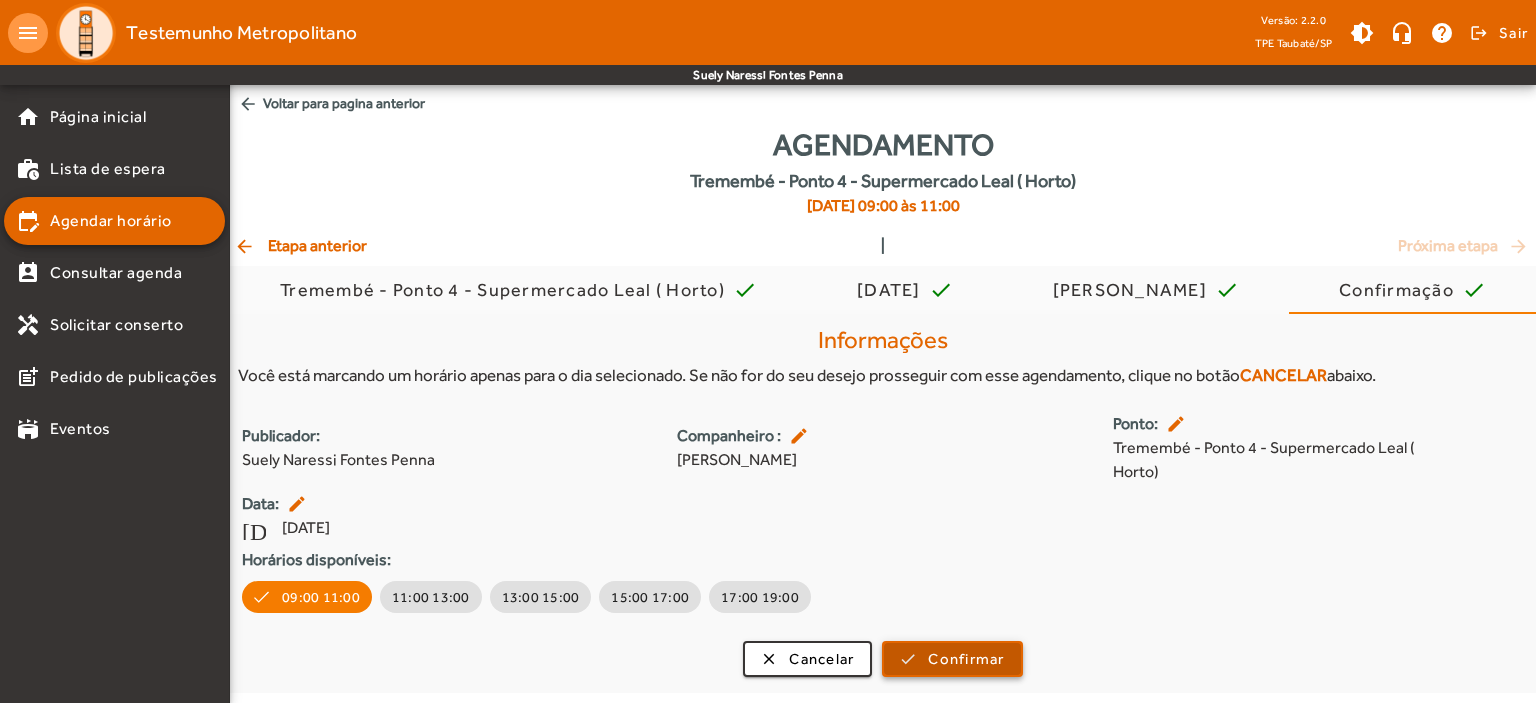 click on "Confirmar" at bounding box center (966, 659) 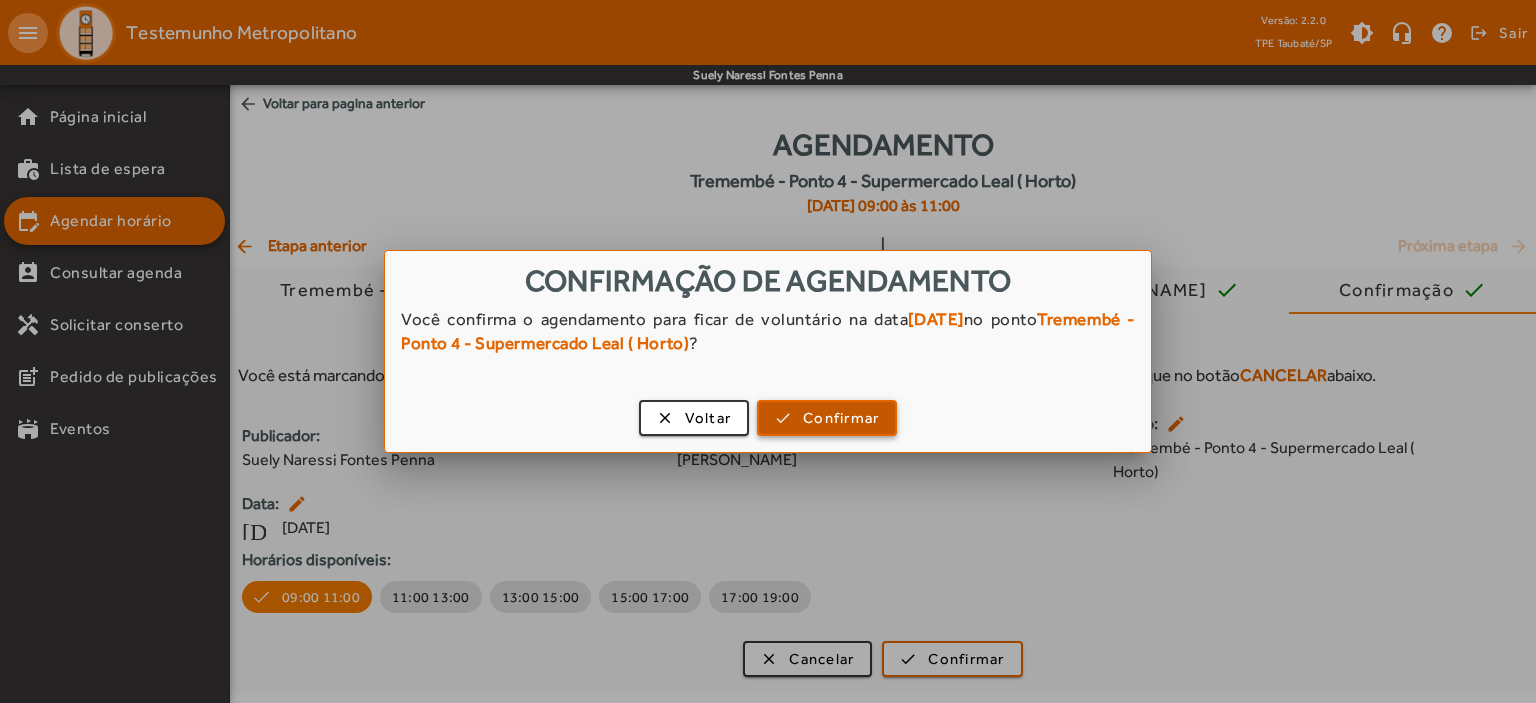 click on "Confirmar" at bounding box center [841, 418] 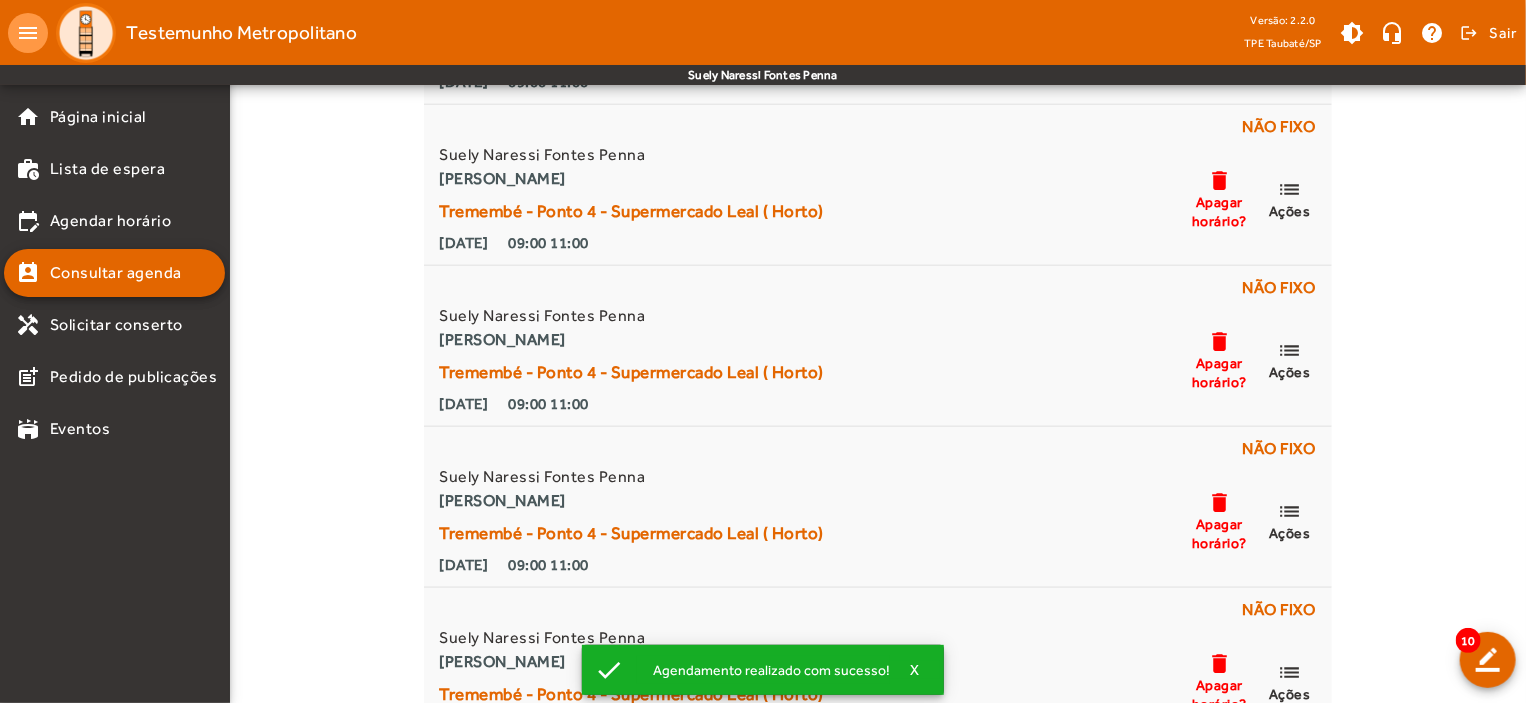 scroll, scrollTop: 1148, scrollLeft: 0, axis: vertical 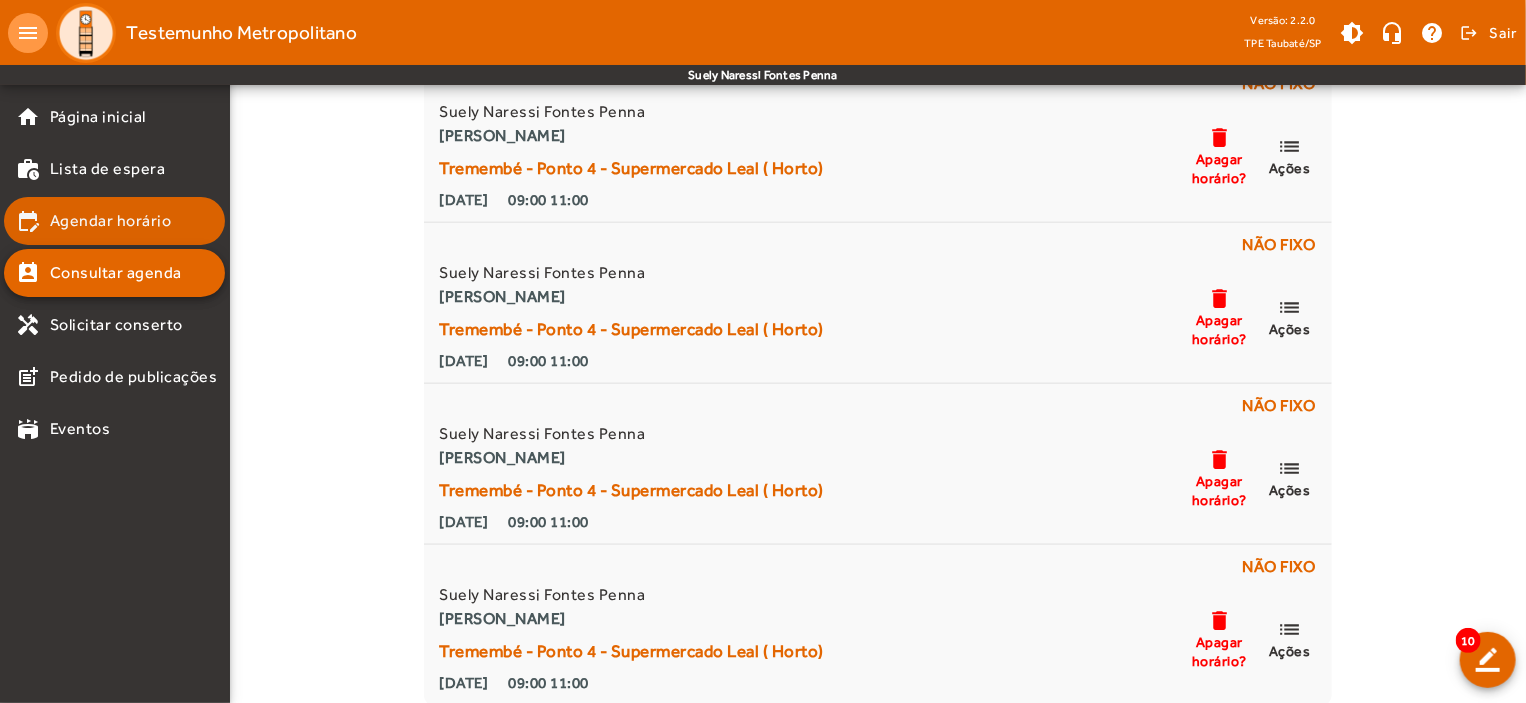 click on "Agendar horário" 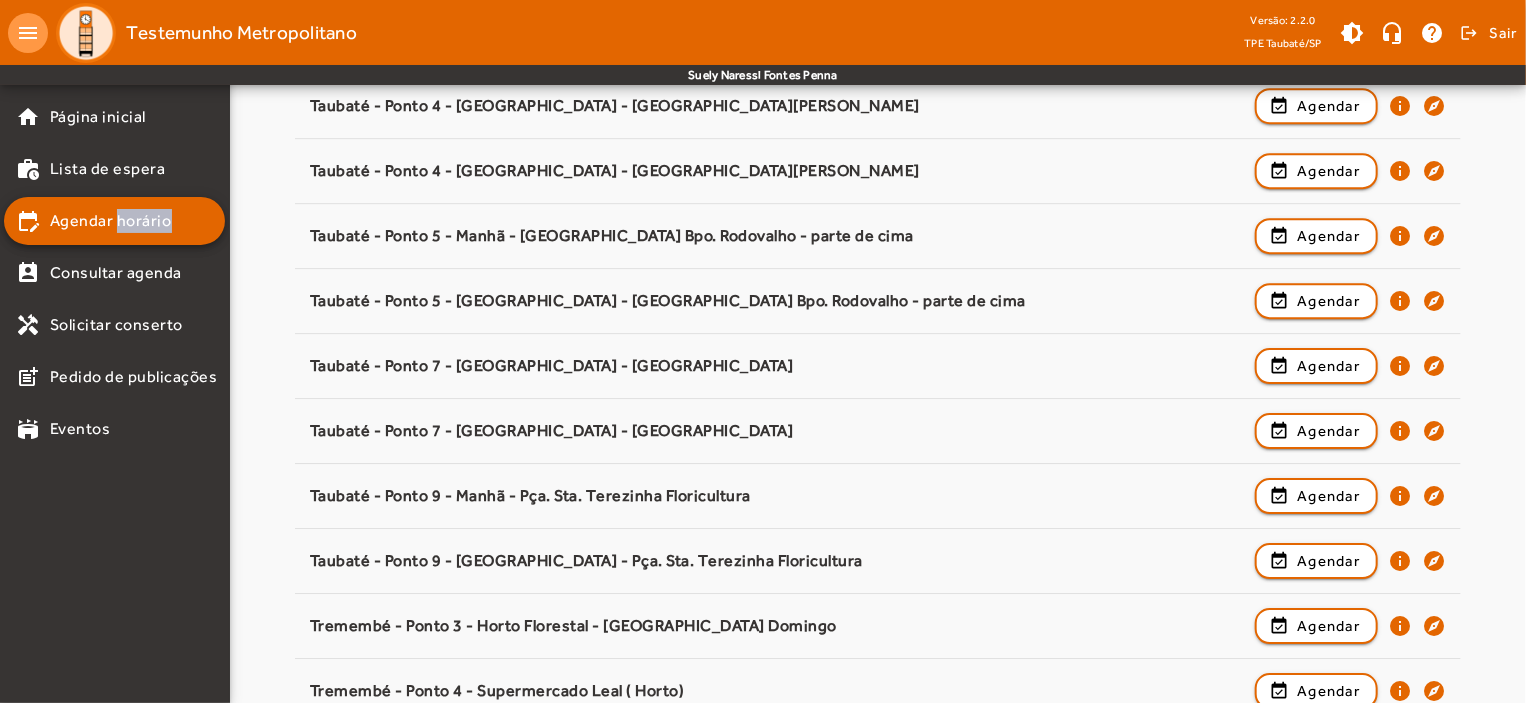 scroll, scrollTop: 3131, scrollLeft: 0, axis: vertical 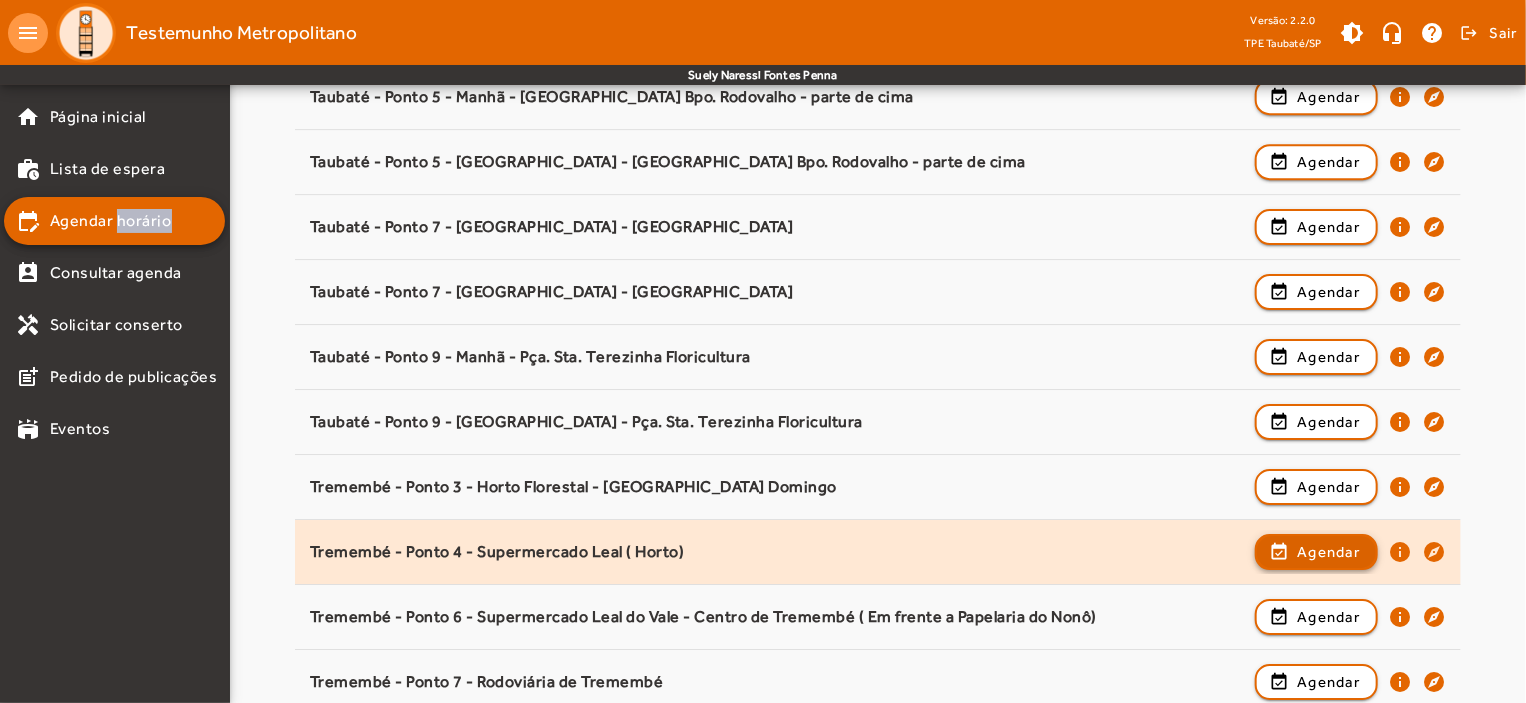 click on "Agendar" at bounding box center (1328, 617) 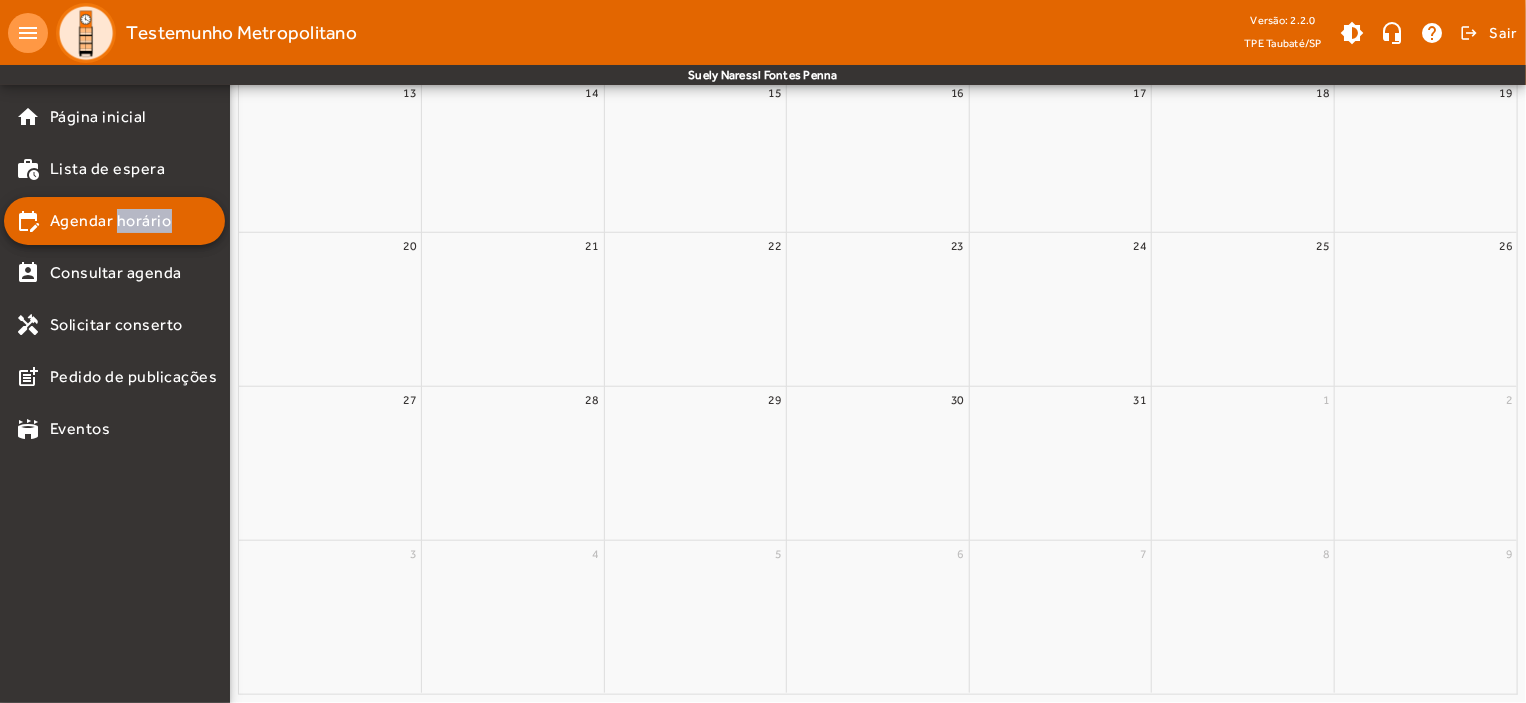 scroll, scrollTop: 0, scrollLeft: 0, axis: both 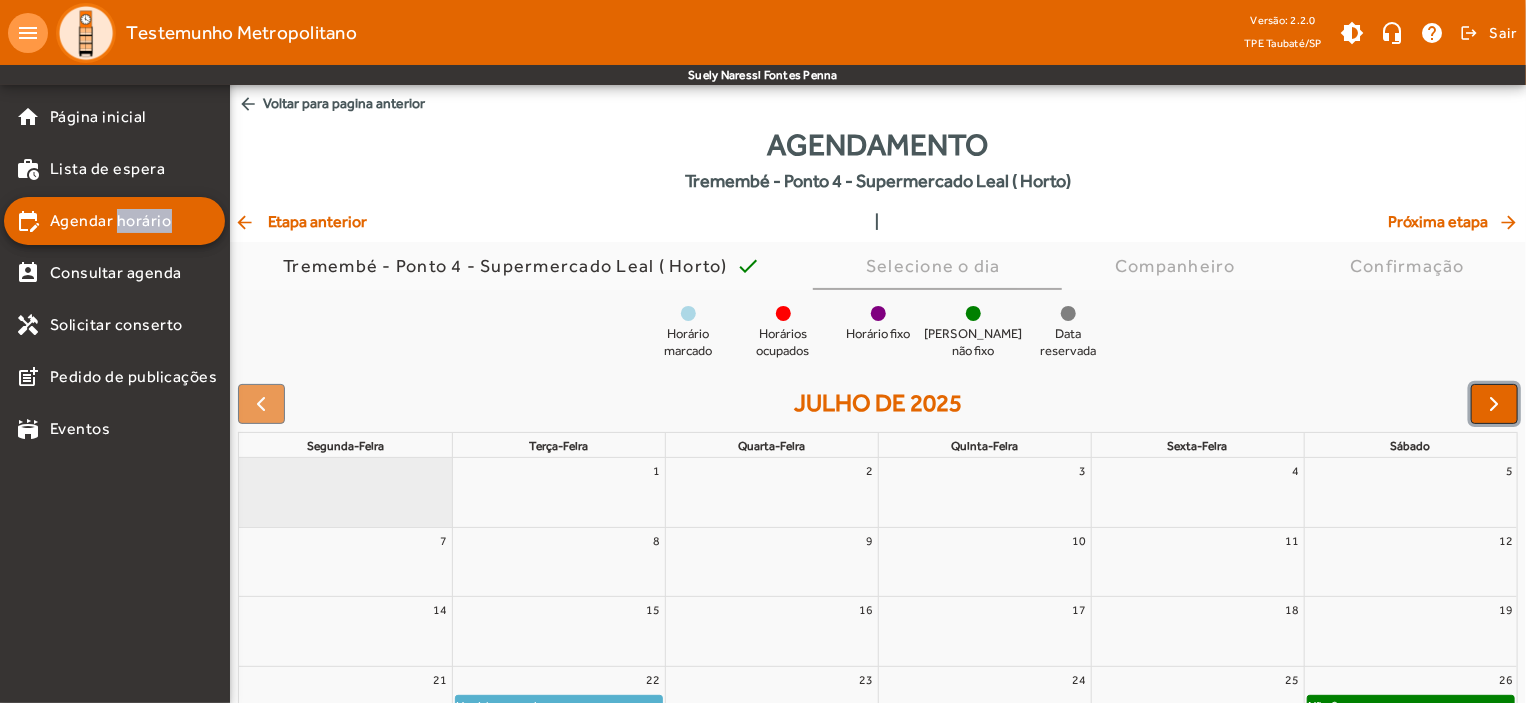 click at bounding box center (1495, 404) 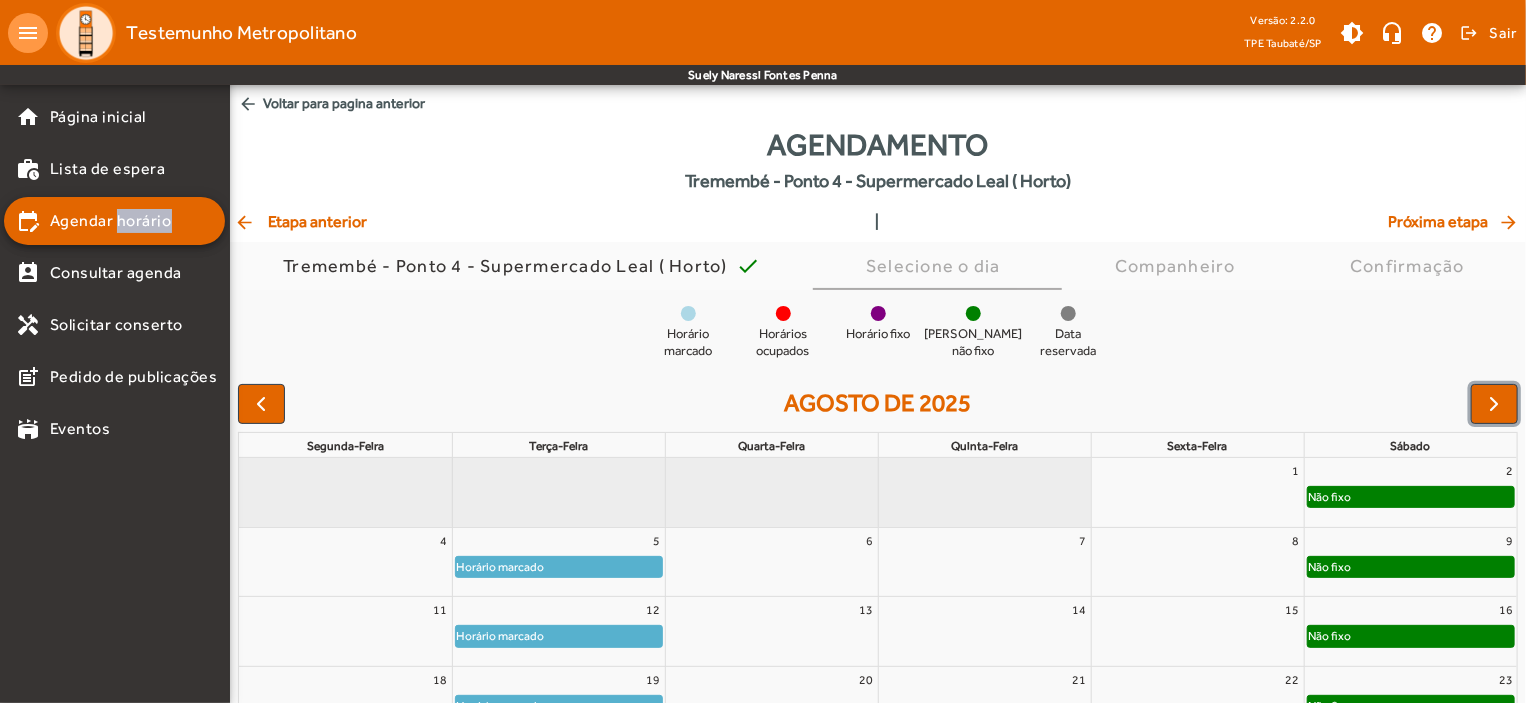 click at bounding box center (1495, 404) 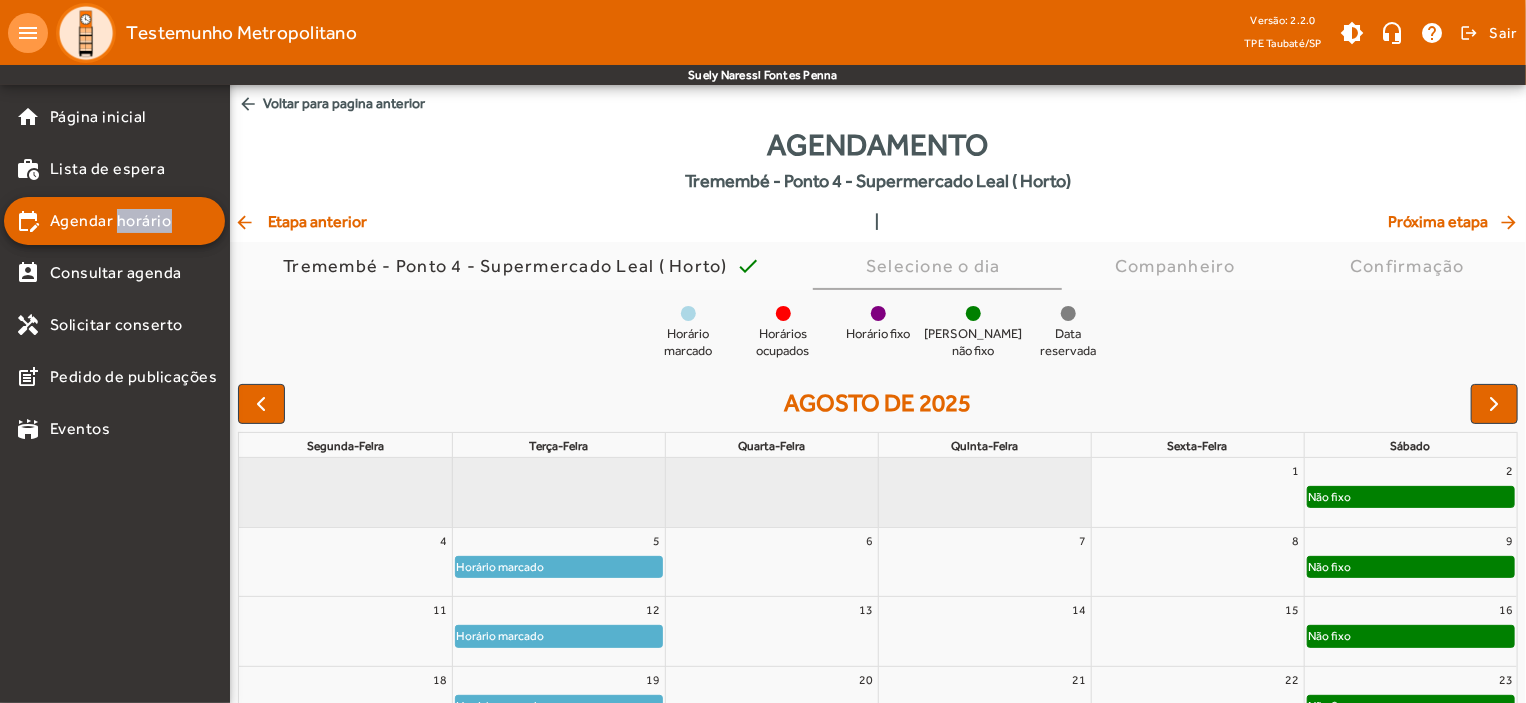 click at bounding box center [1494, 404] 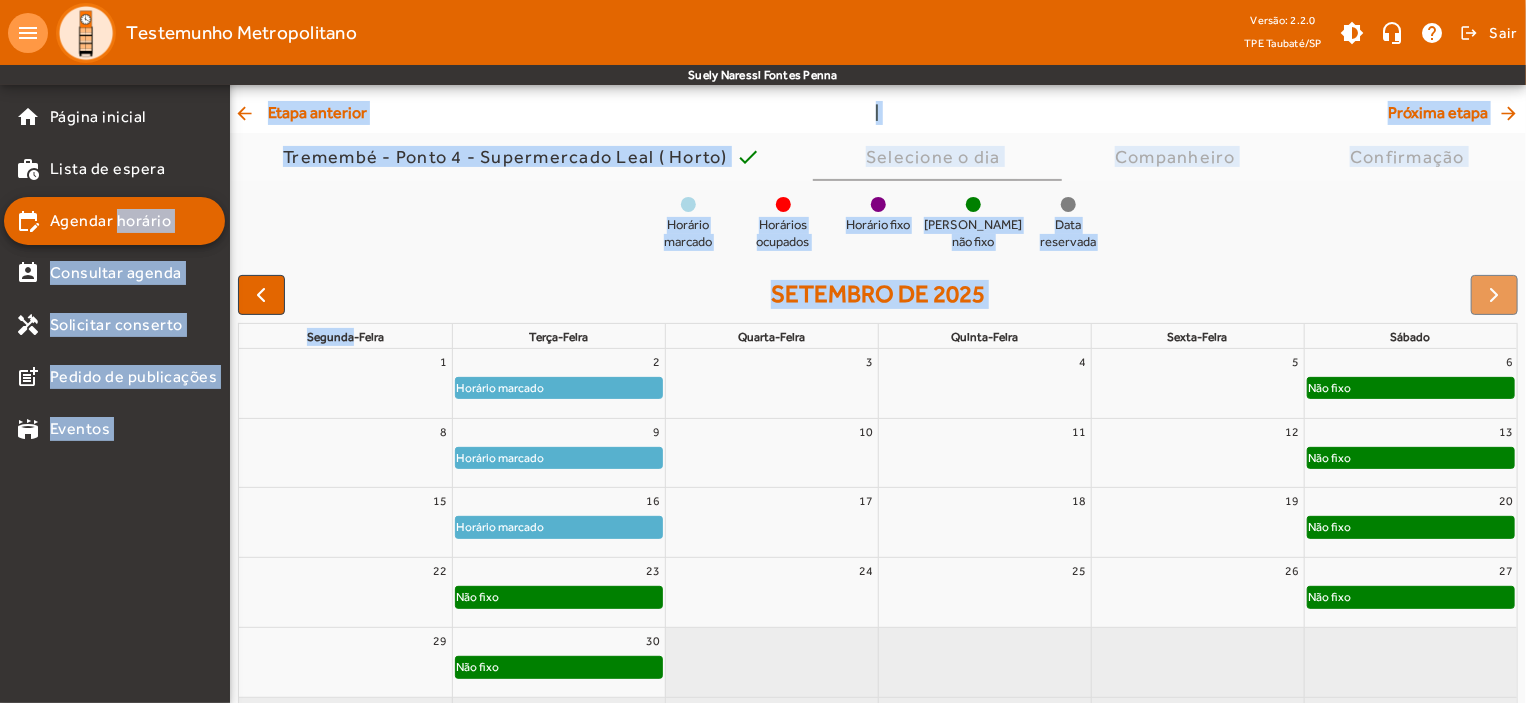 scroll, scrollTop: 182, scrollLeft: 0, axis: vertical 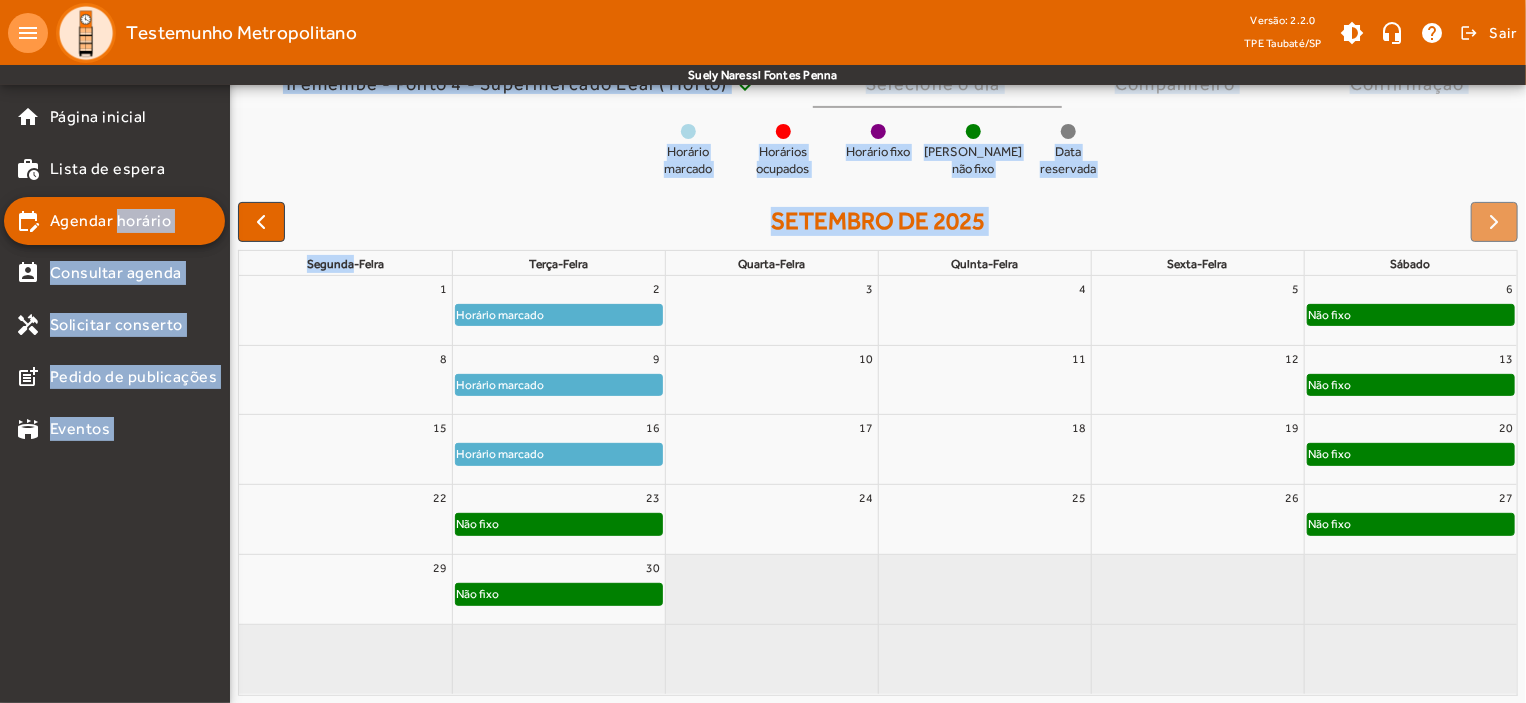 click on "Não fixo" 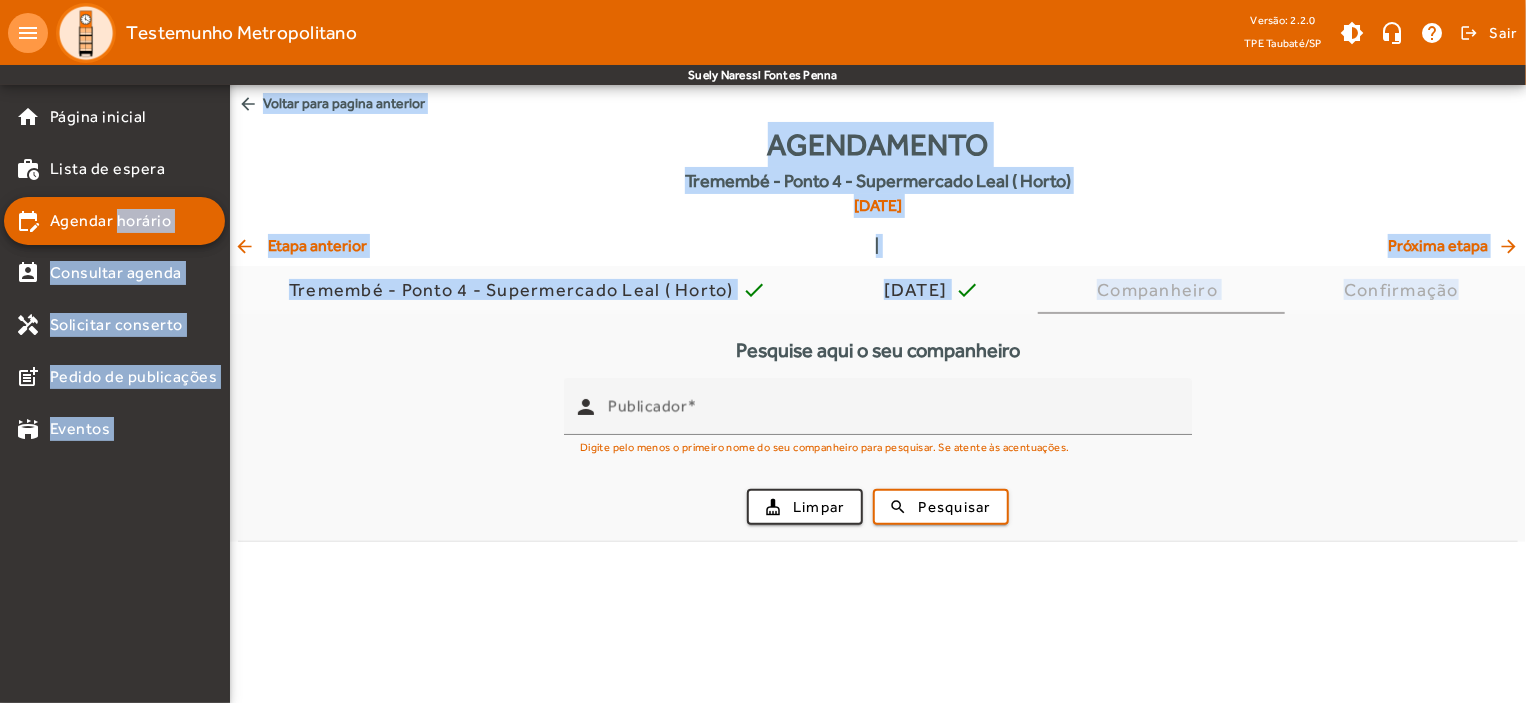 scroll, scrollTop: 0, scrollLeft: 0, axis: both 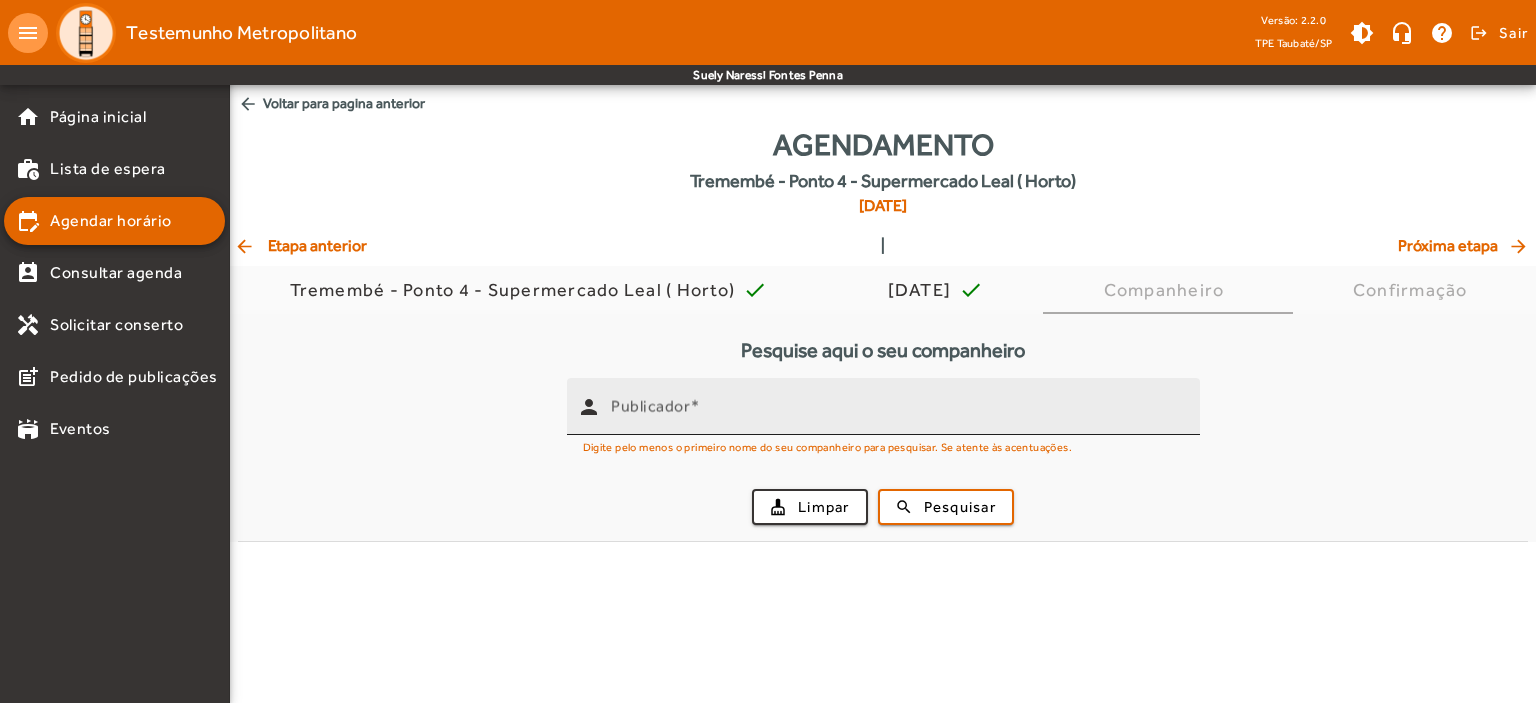 click on "Publicador" at bounding box center [650, 406] 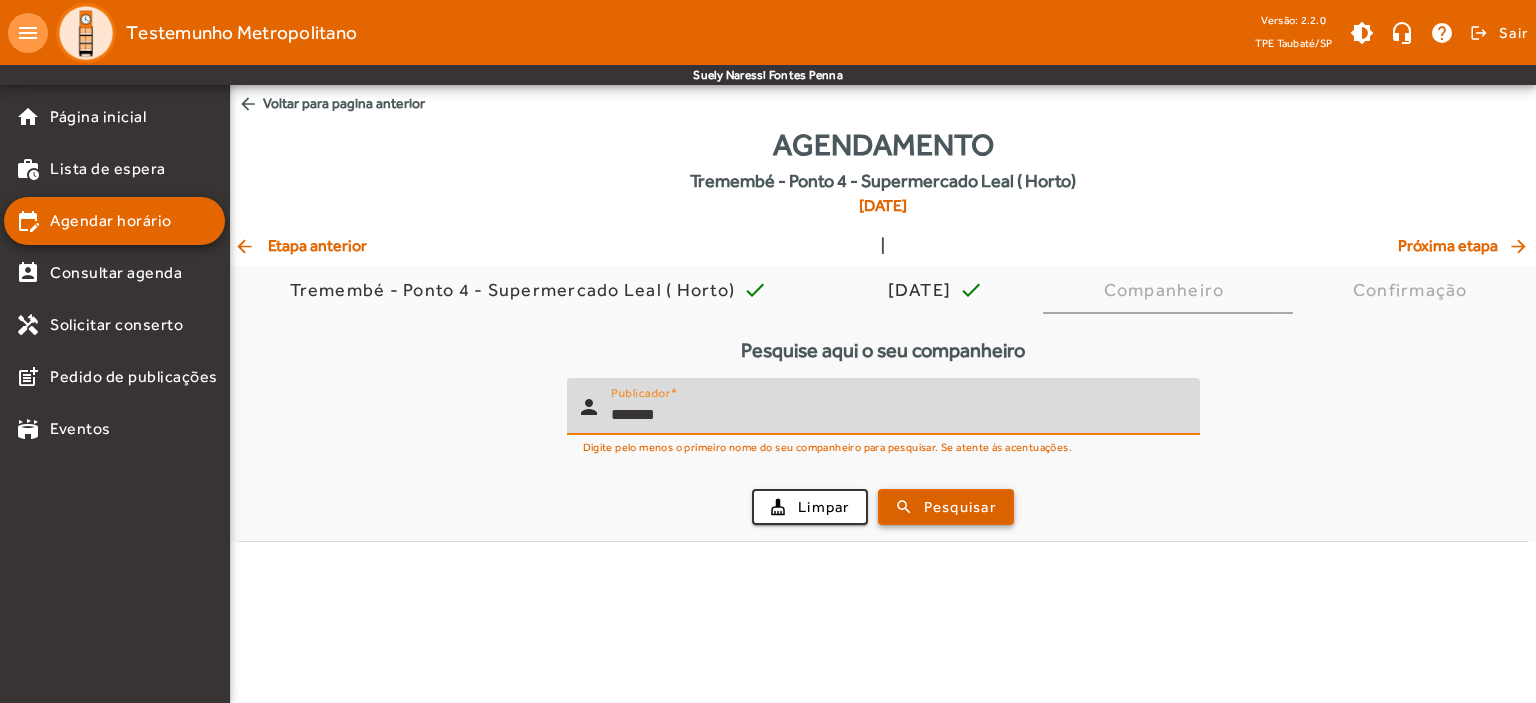 type on "*******" 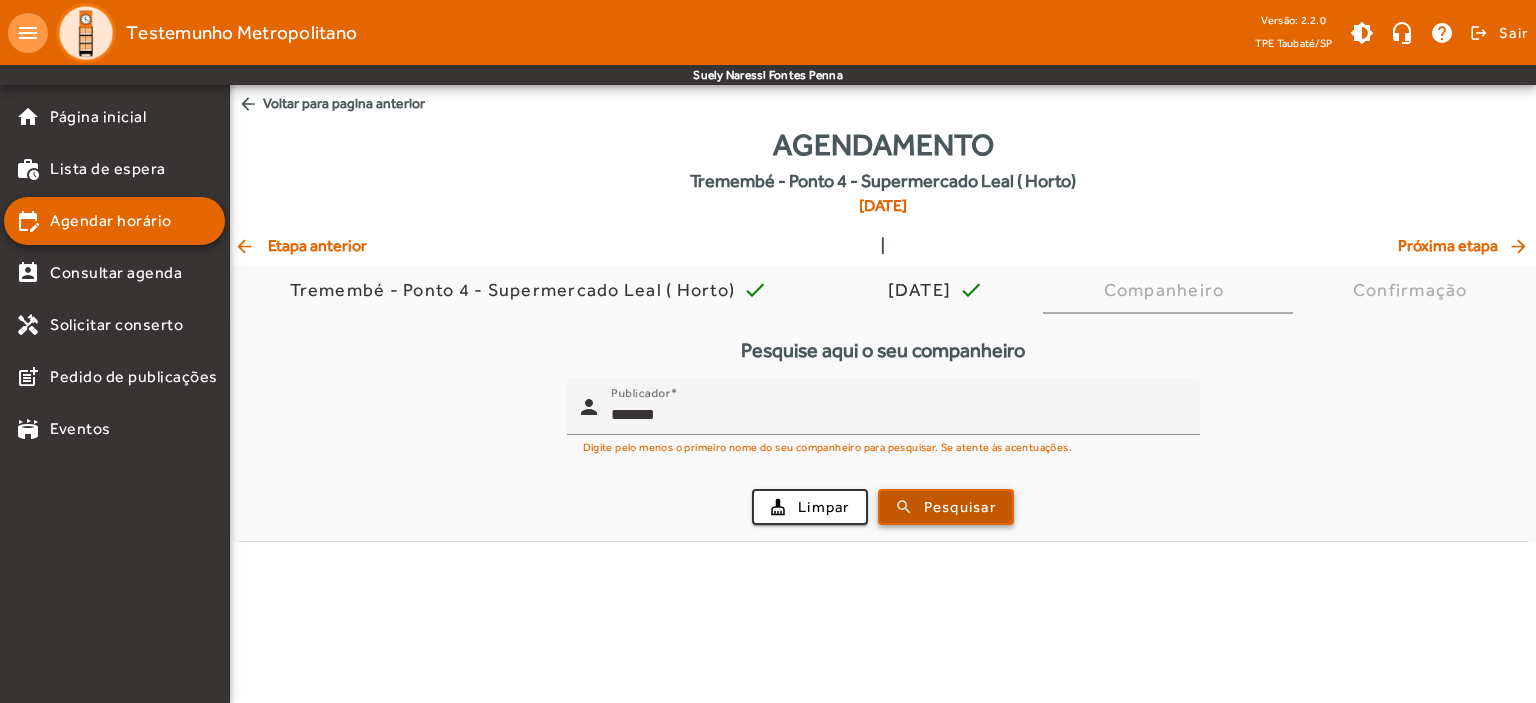 click on "Pesquisar" at bounding box center [960, 507] 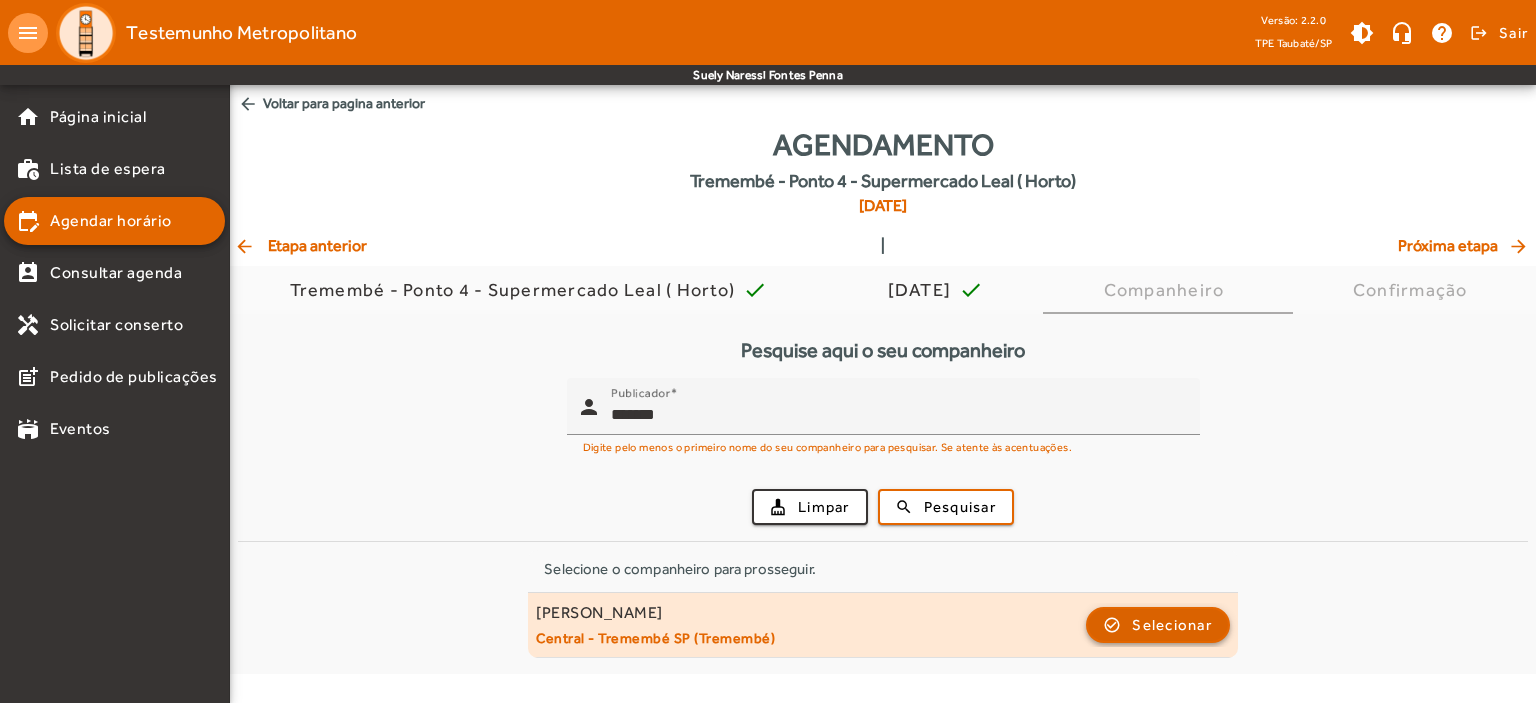 click on "Selecionar" 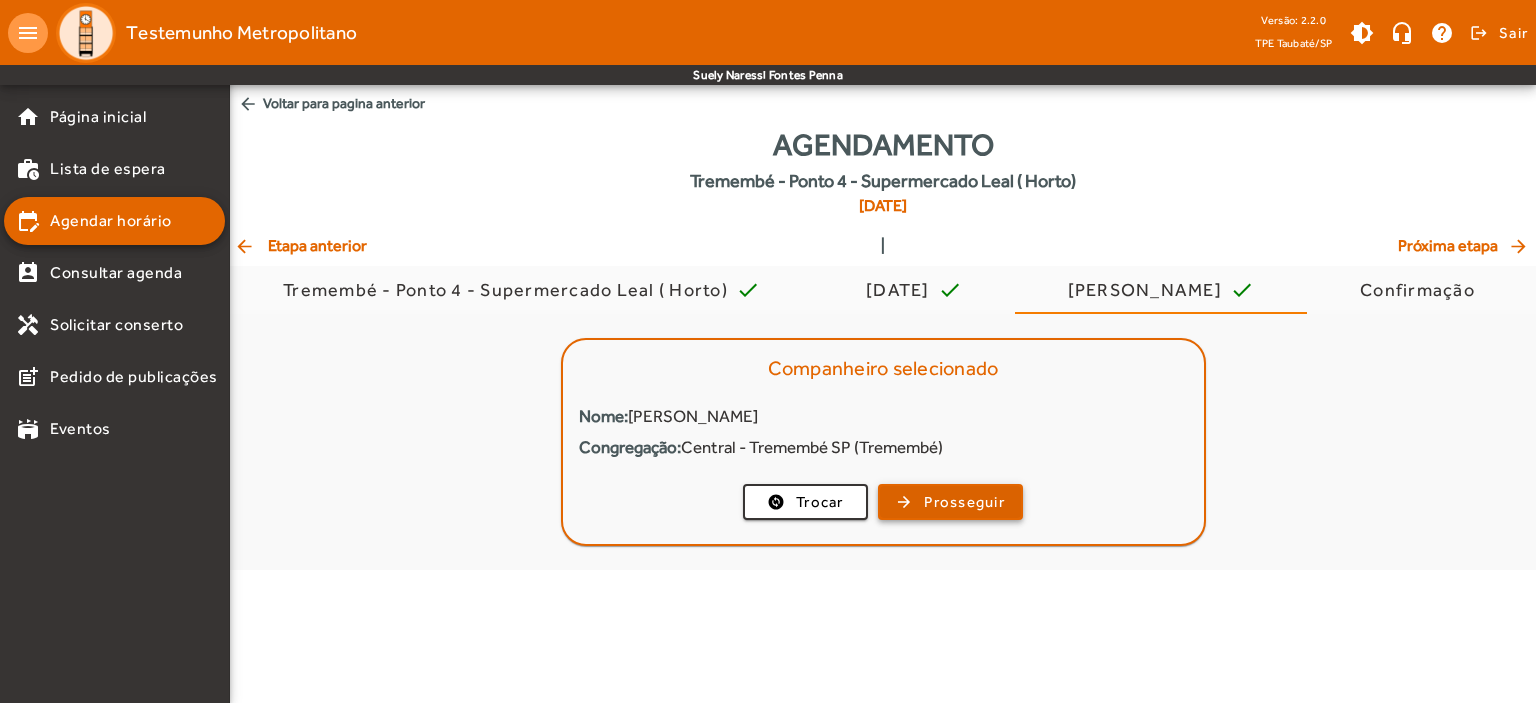 click on "Prosseguir" 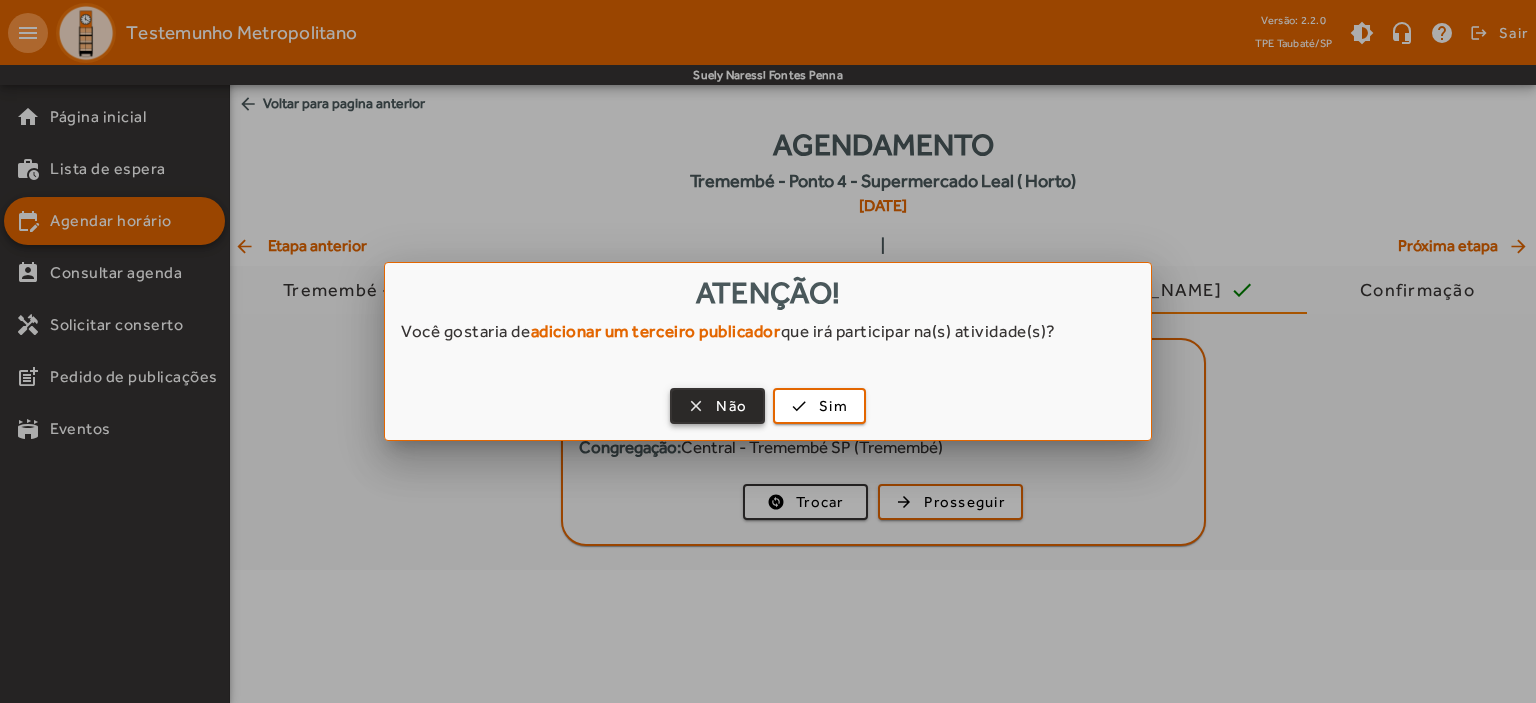 click on "Não" at bounding box center [731, 406] 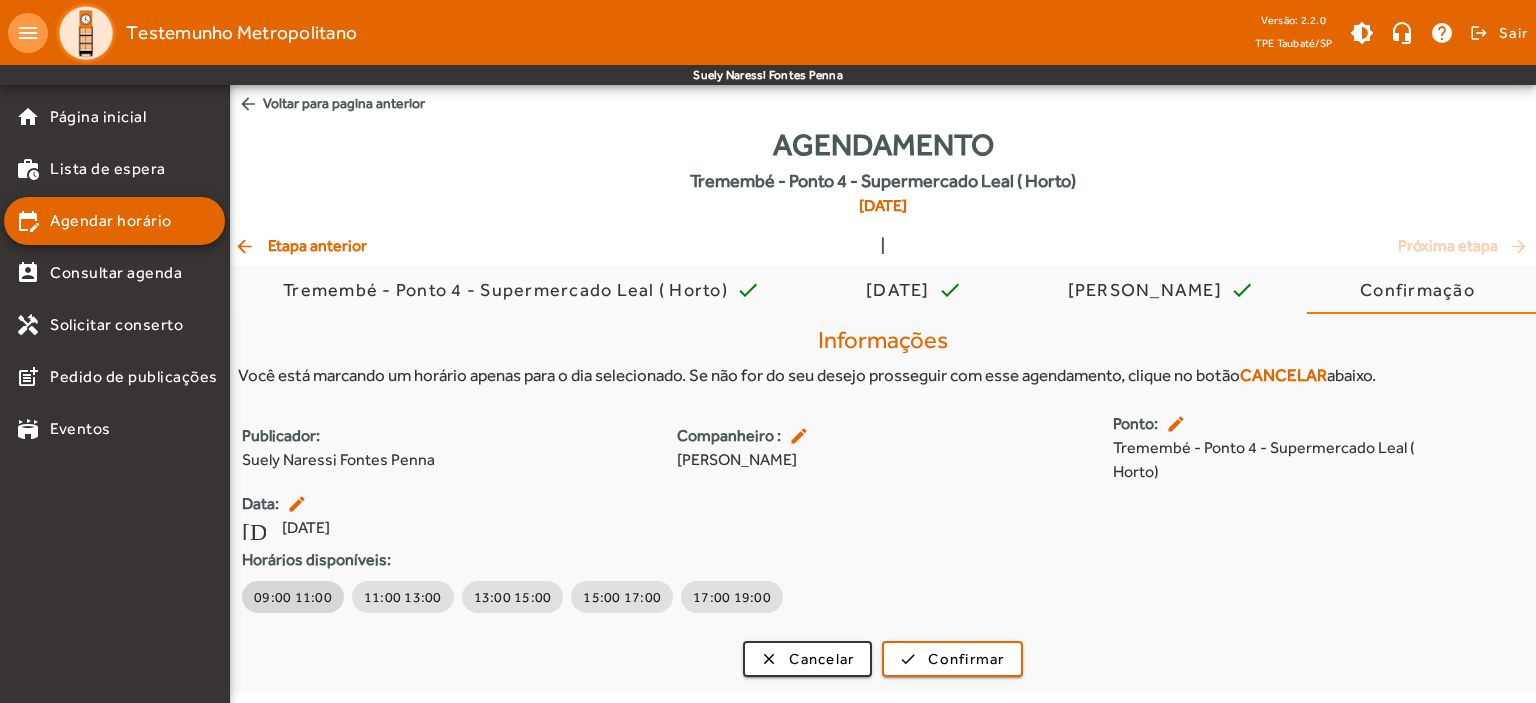 click on "09:00 11:00" at bounding box center (293, 597) 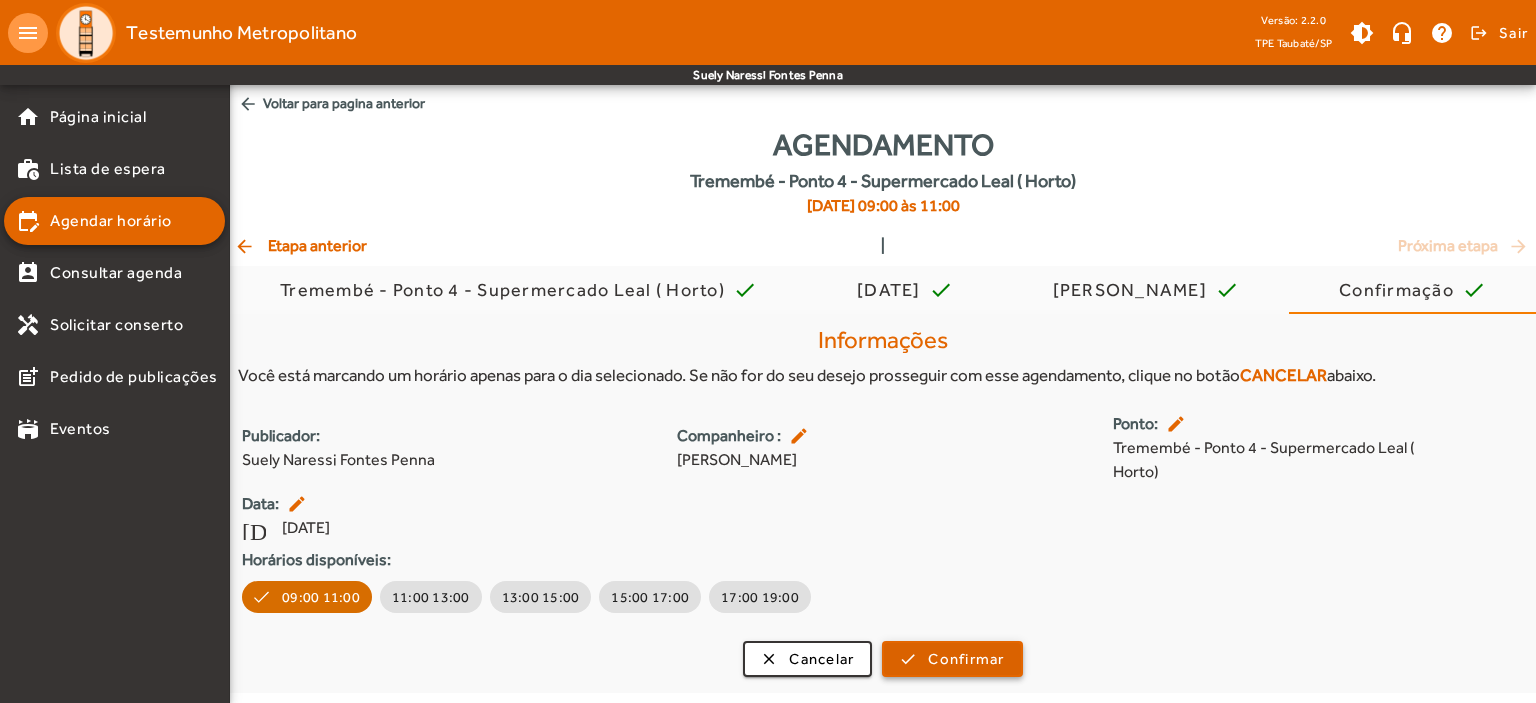 click on "Confirmar" at bounding box center [966, 659] 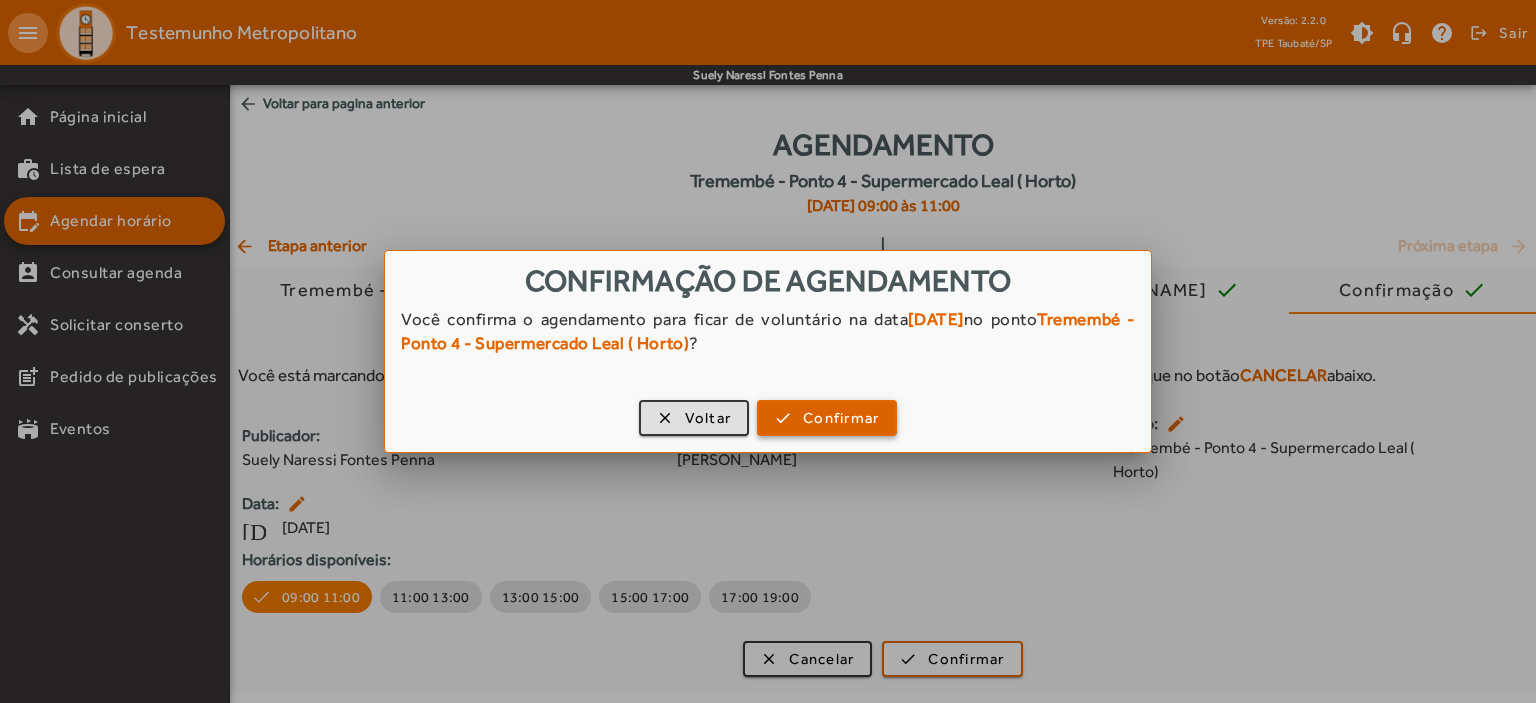 click on "Confirmar" at bounding box center [841, 418] 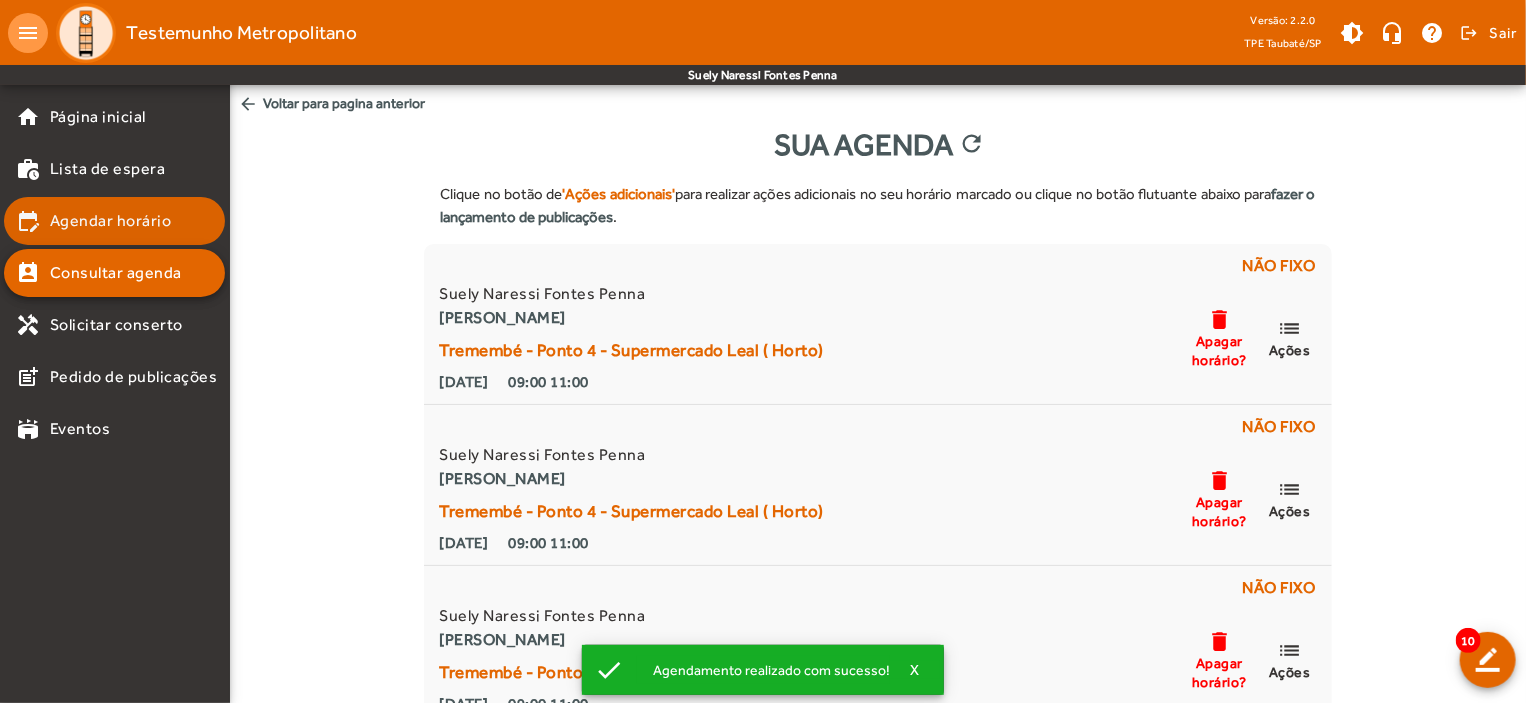 click on "Agendar horário" 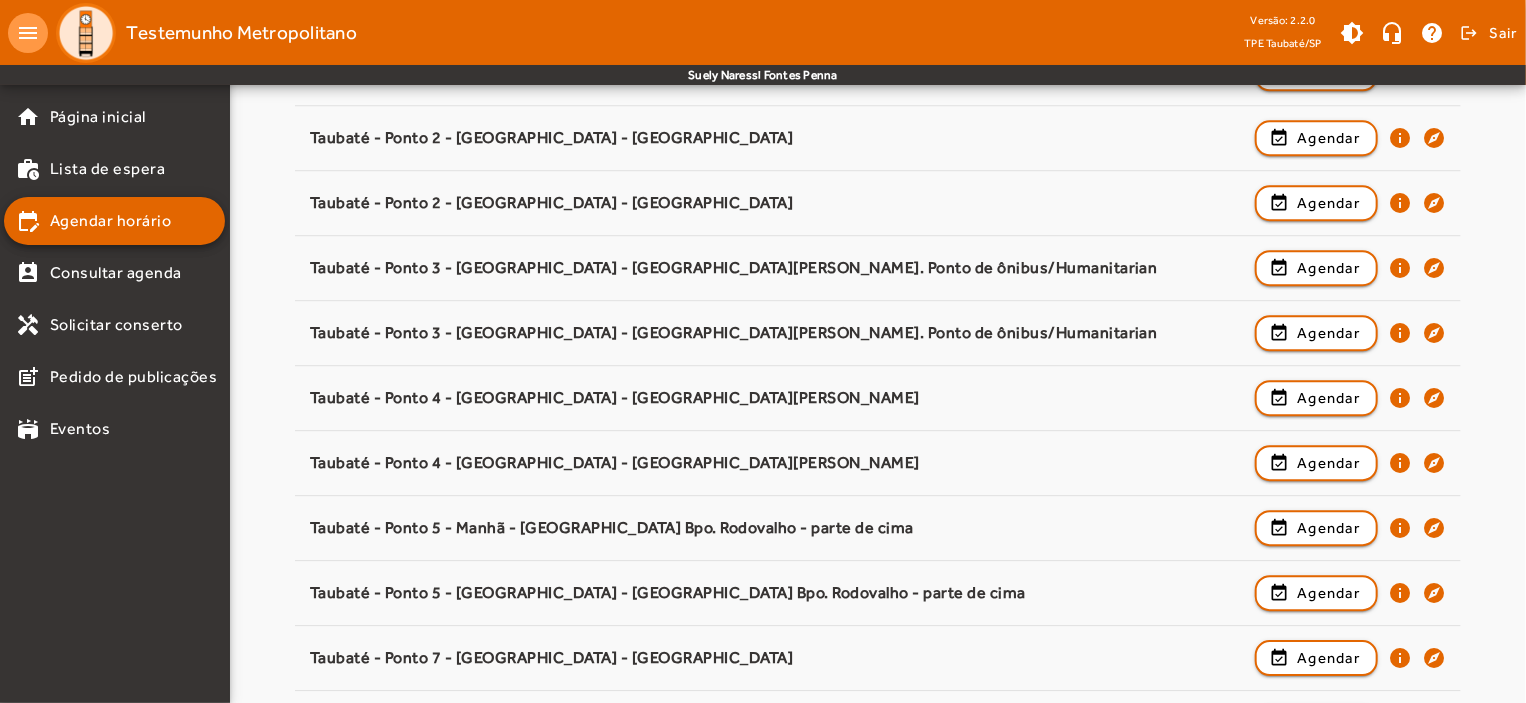 scroll, scrollTop: 3131, scrollLeft: 0, axis: vertical 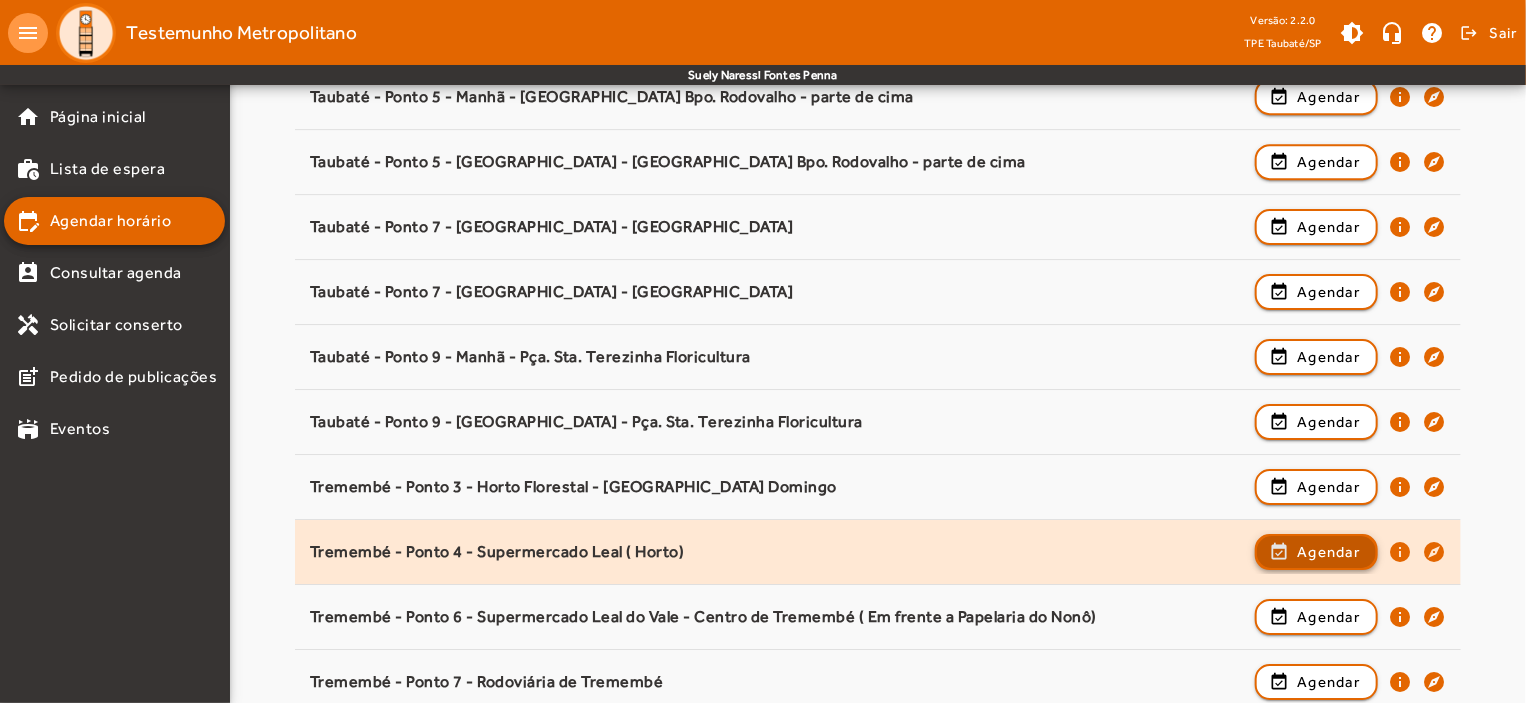 click on "Agendar" 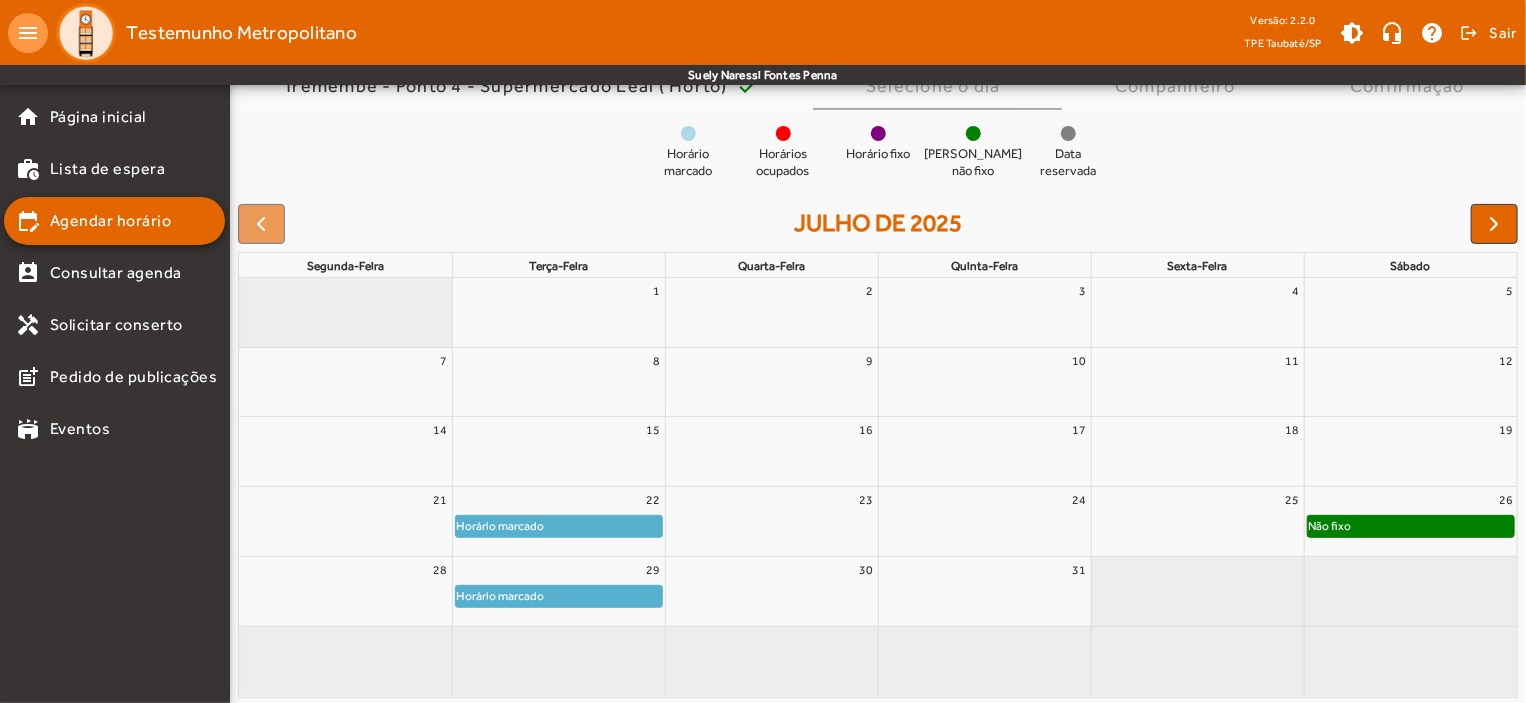scroll, scrollTop: 182, scrollLeft: 0, axis: vertical 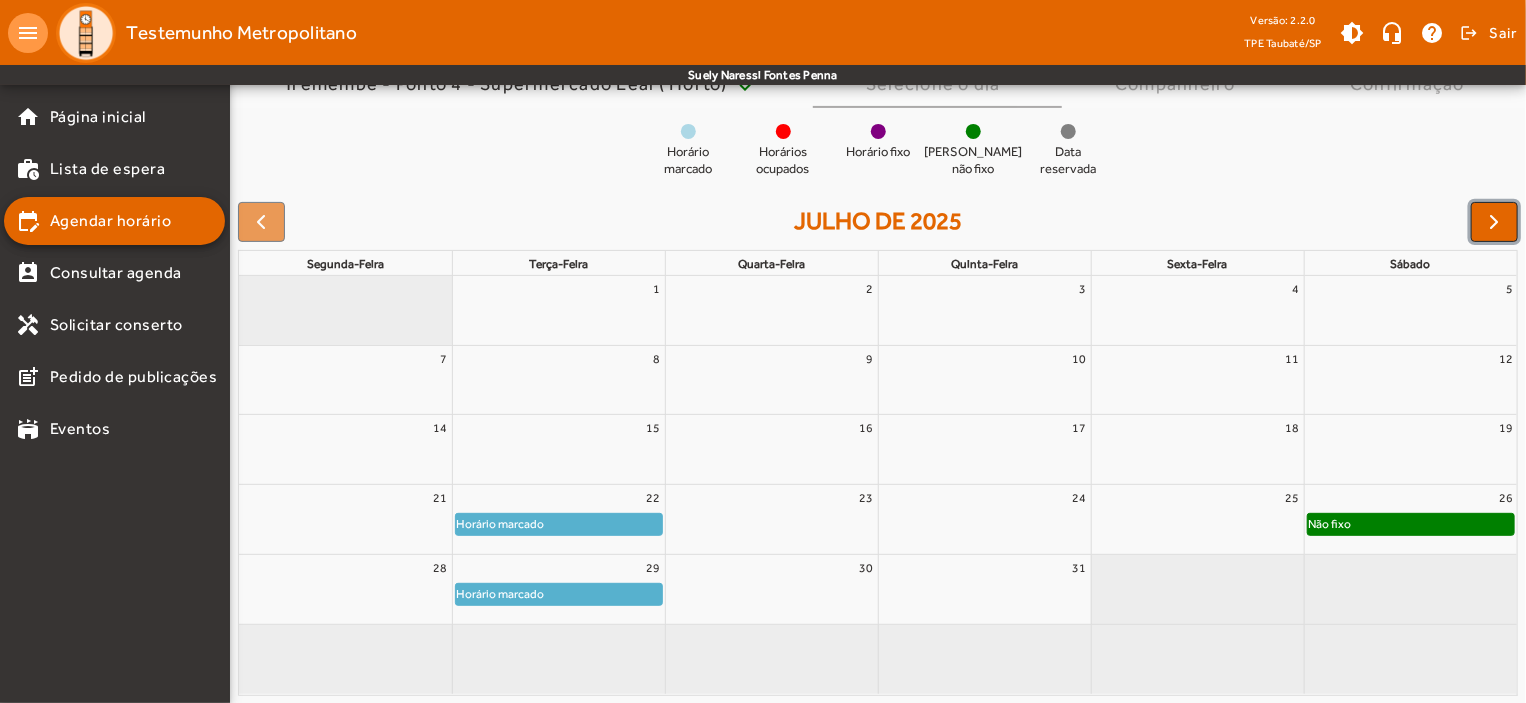 click at bounding box center [1495, 222] 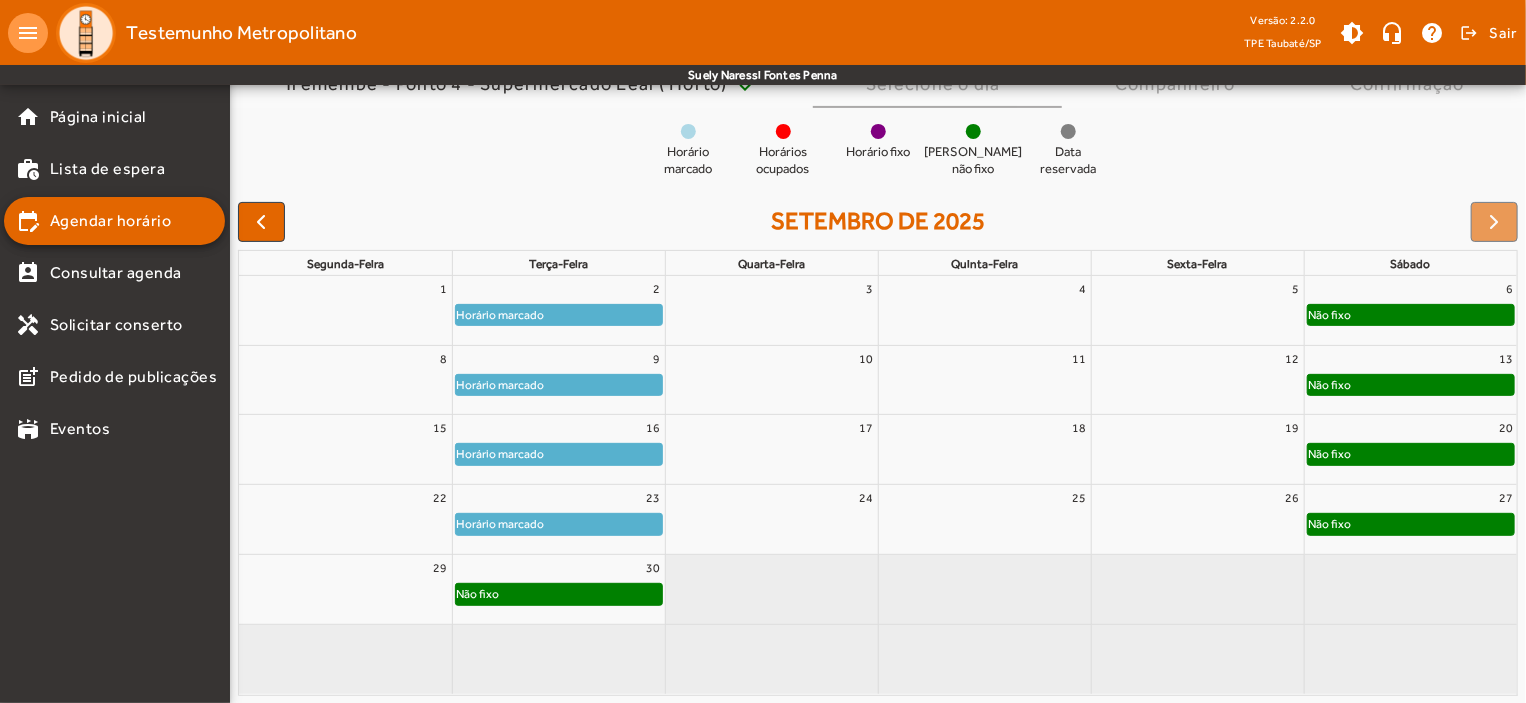 click on "Não fixo" 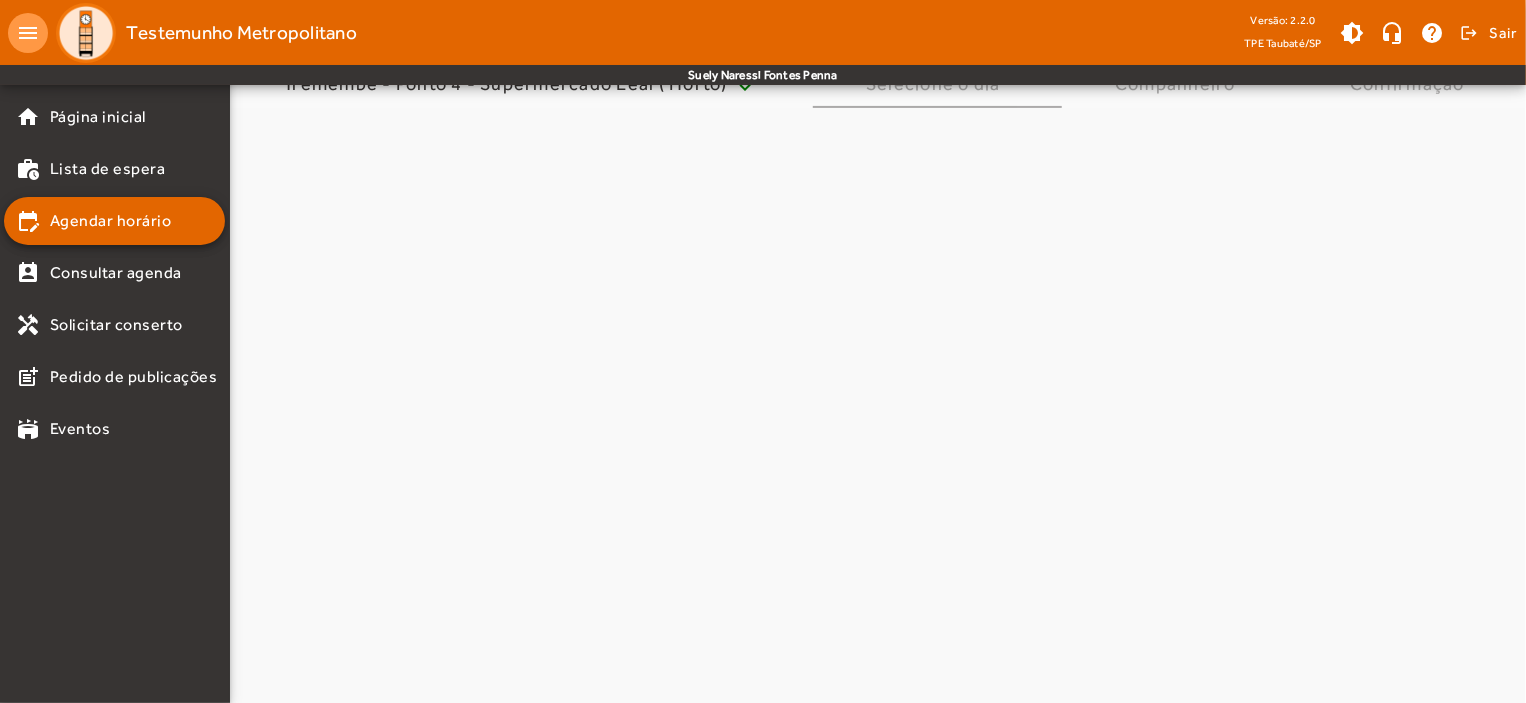 scroll, scrollTop: 0, scrollLeft: 0, axis: both 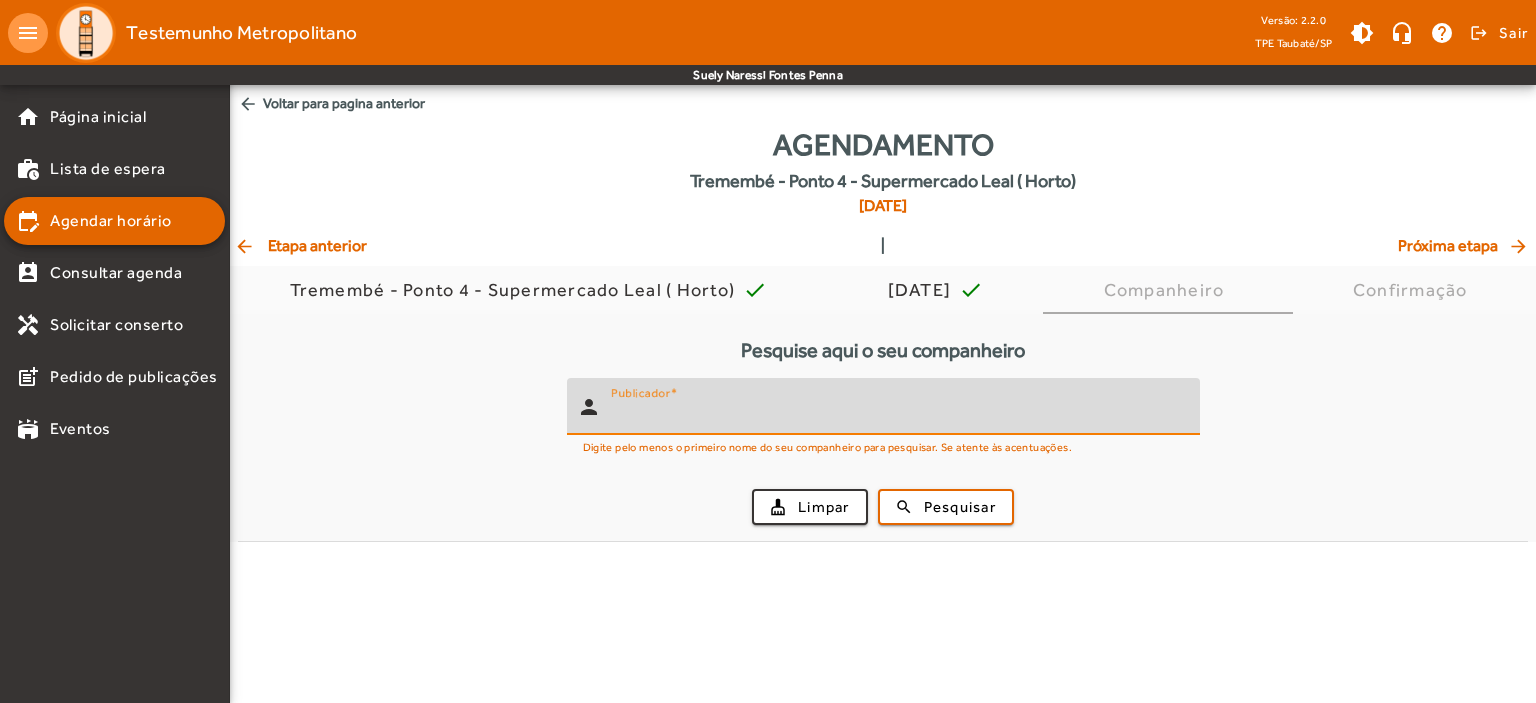 click on "Publicador" at bounding box center (897, 415) 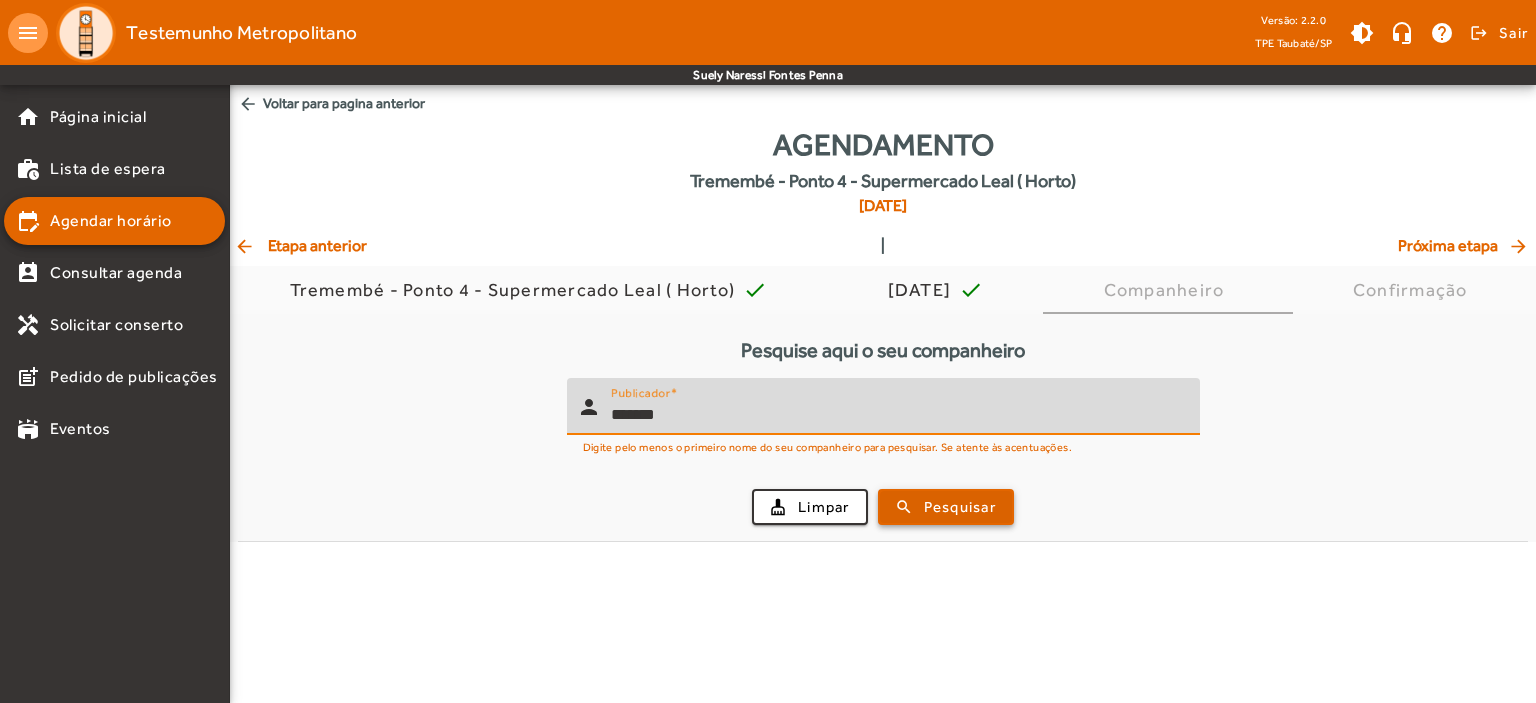 type on "*******" 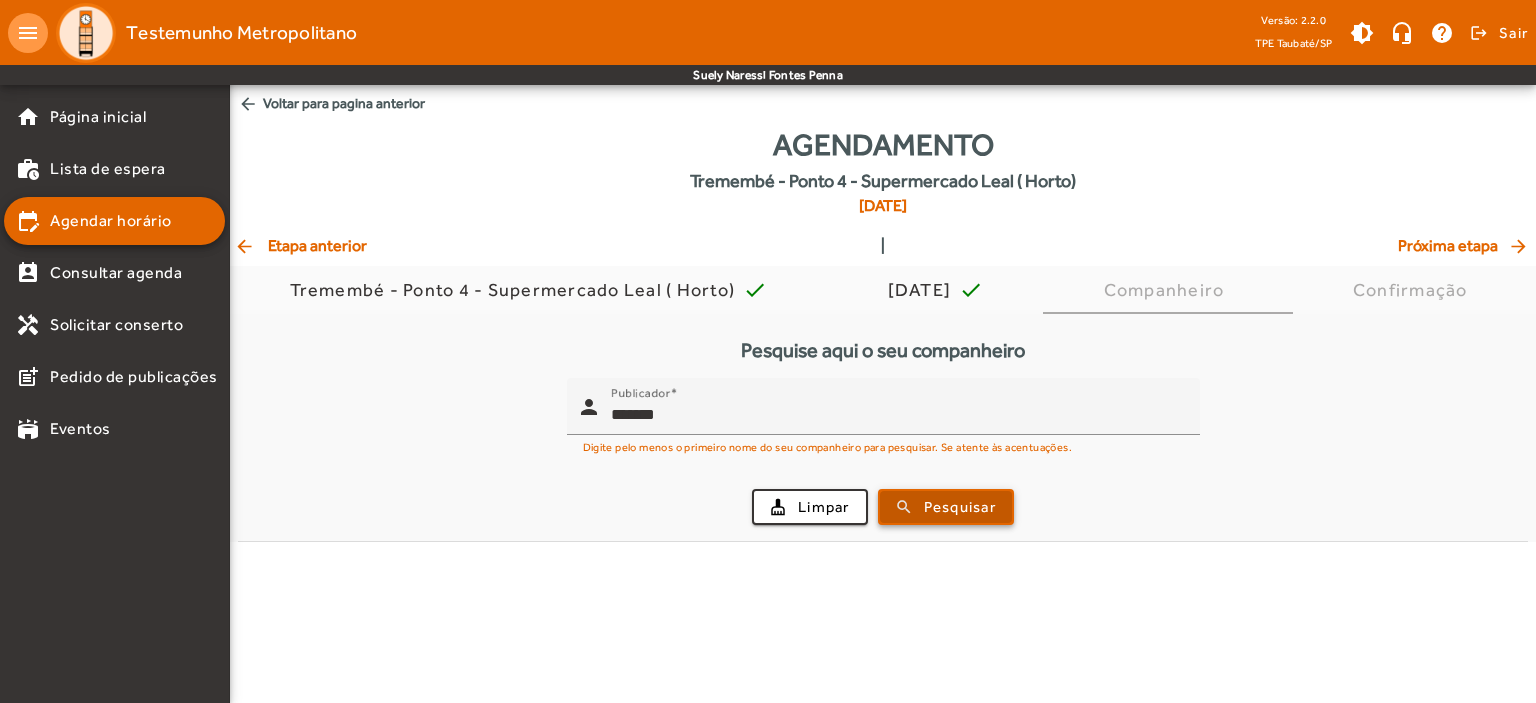 click on "Pesquisar" at bounding box center [960, 507] 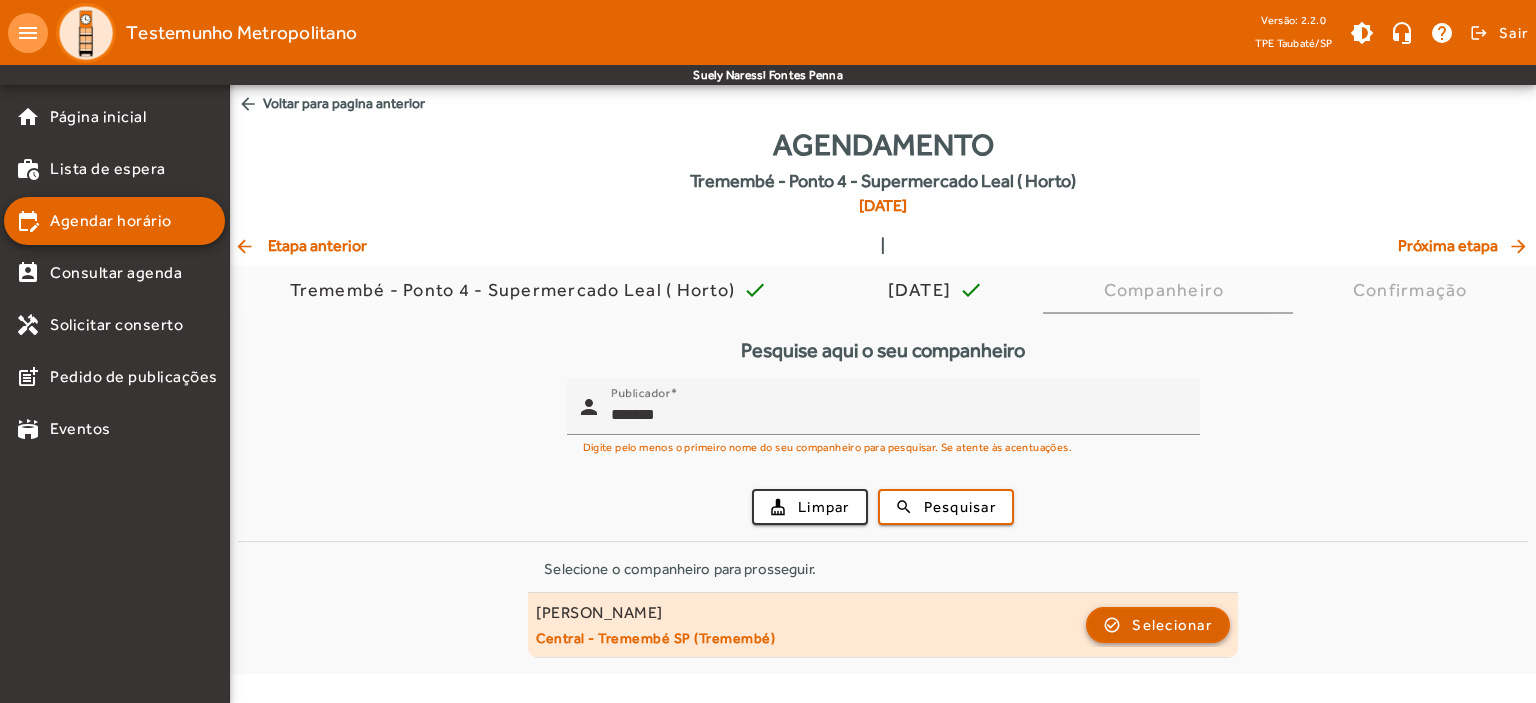 click on "Selecionar" 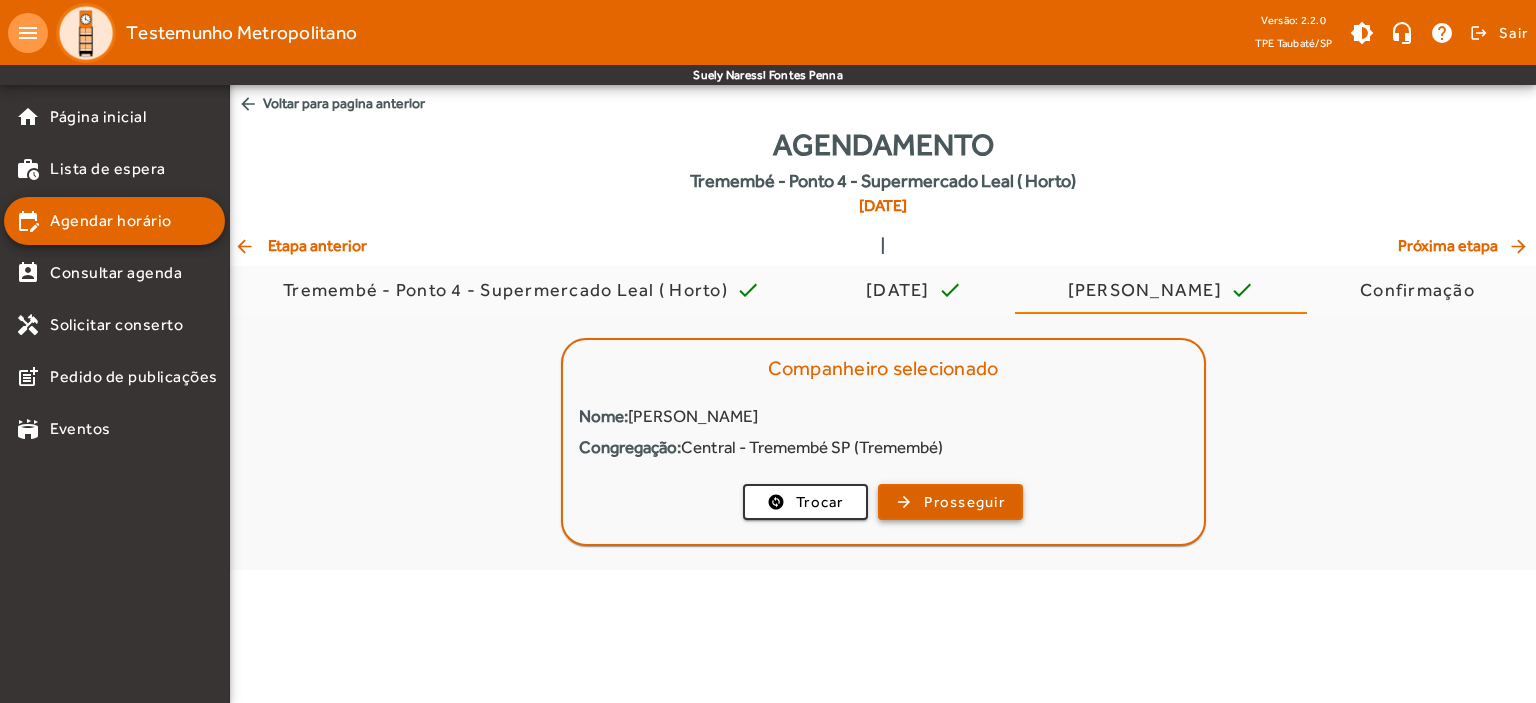 click on "Prosseguir" 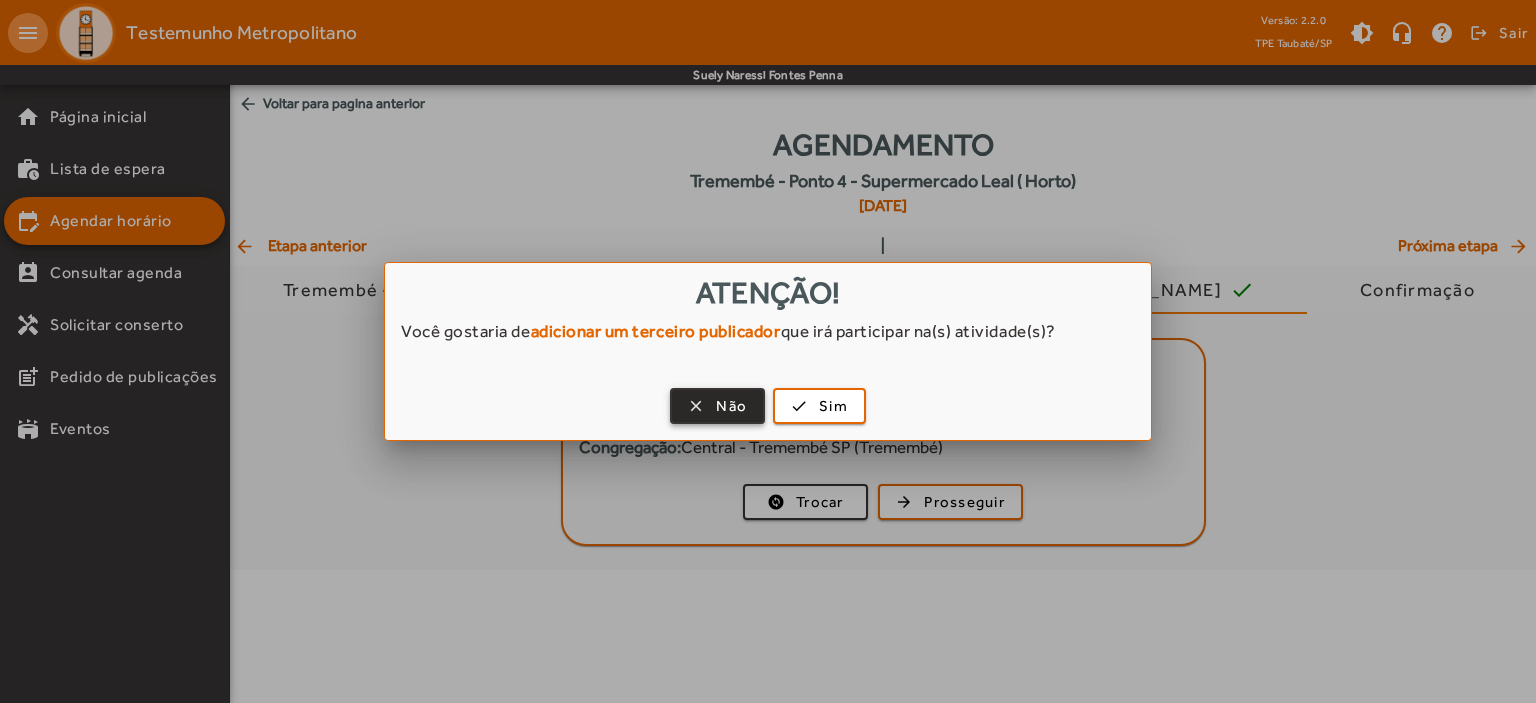 click on "Não" at bounding box center [731, 406] 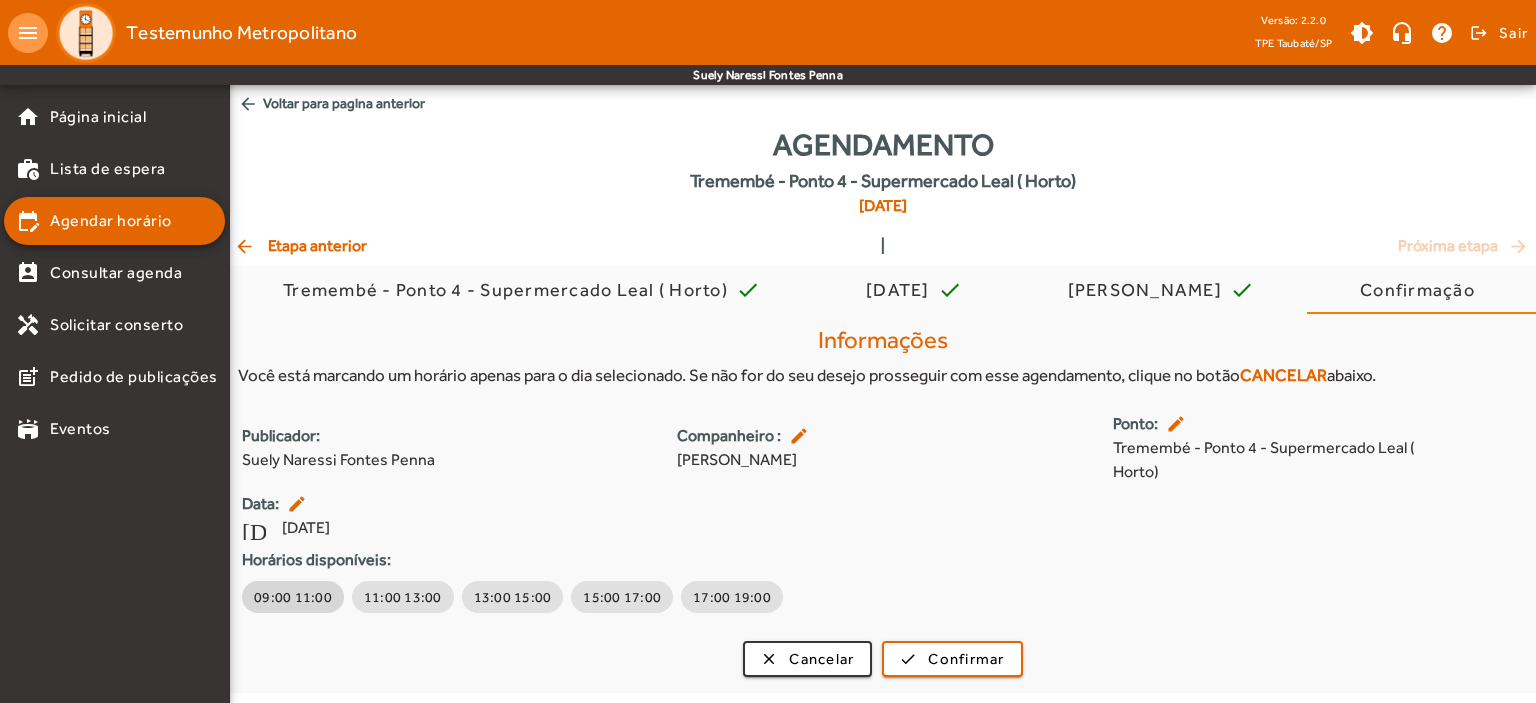 click on "09:00 11:00" at bounding box center (293, 597) 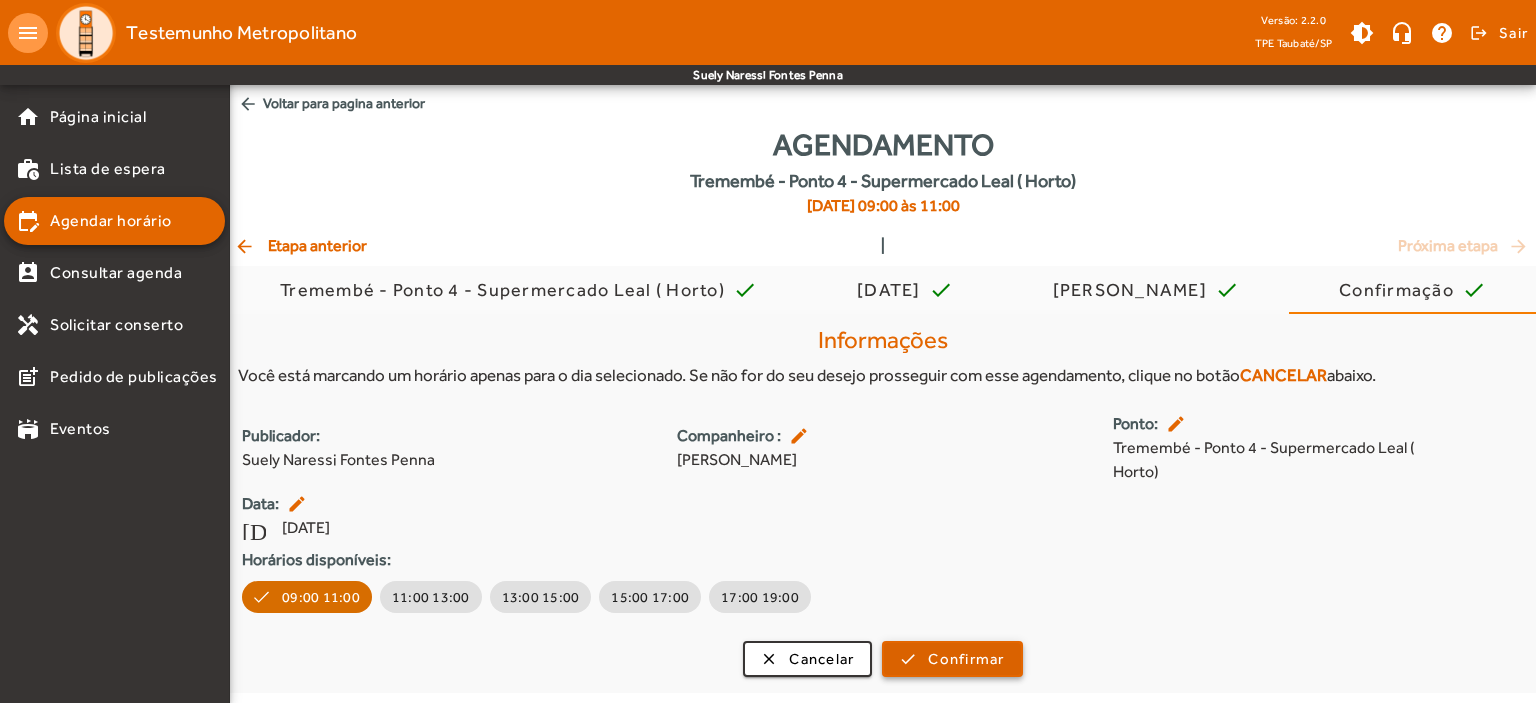 click on "Confirmar" at bounding box center [966, 659] 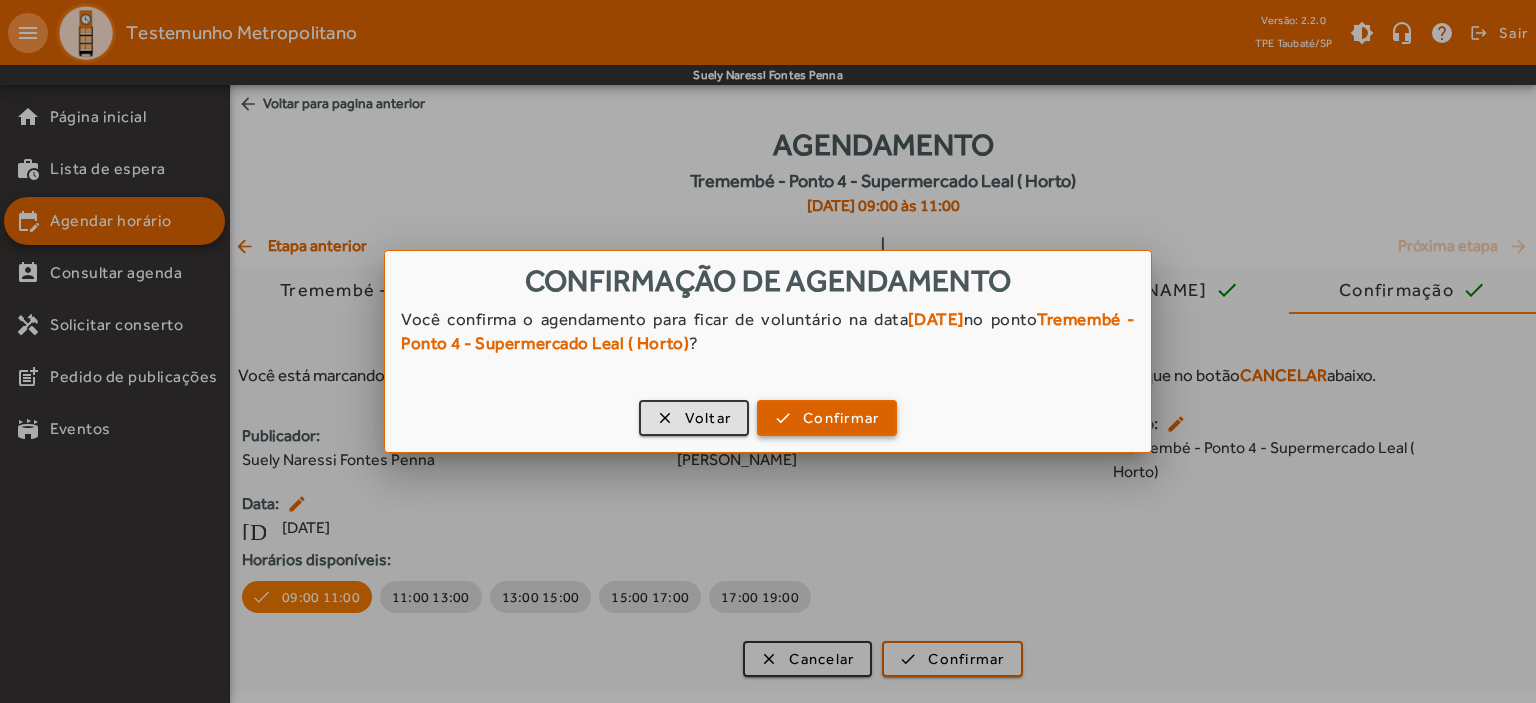 click on "Confirmar" at bounding box center (841, 418) 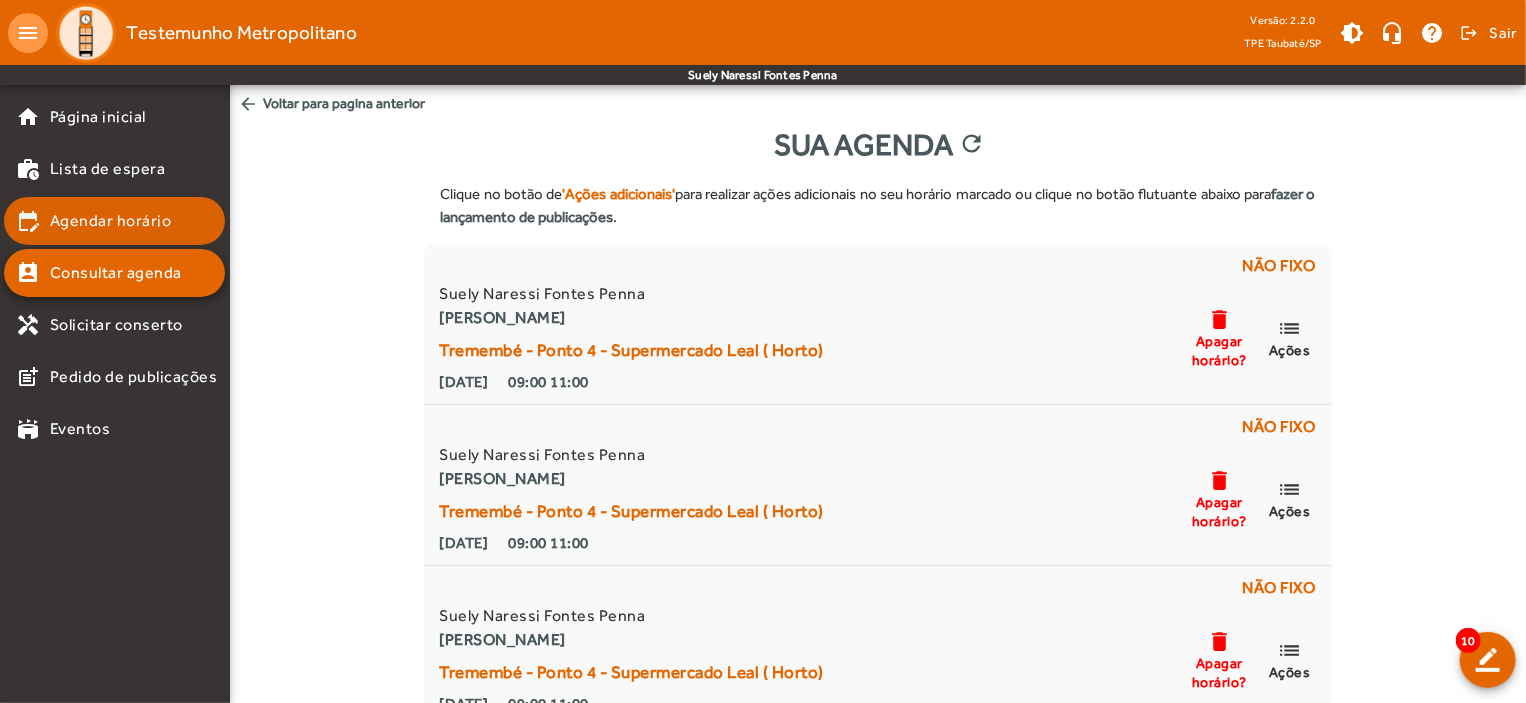 click on "Agendar horário" 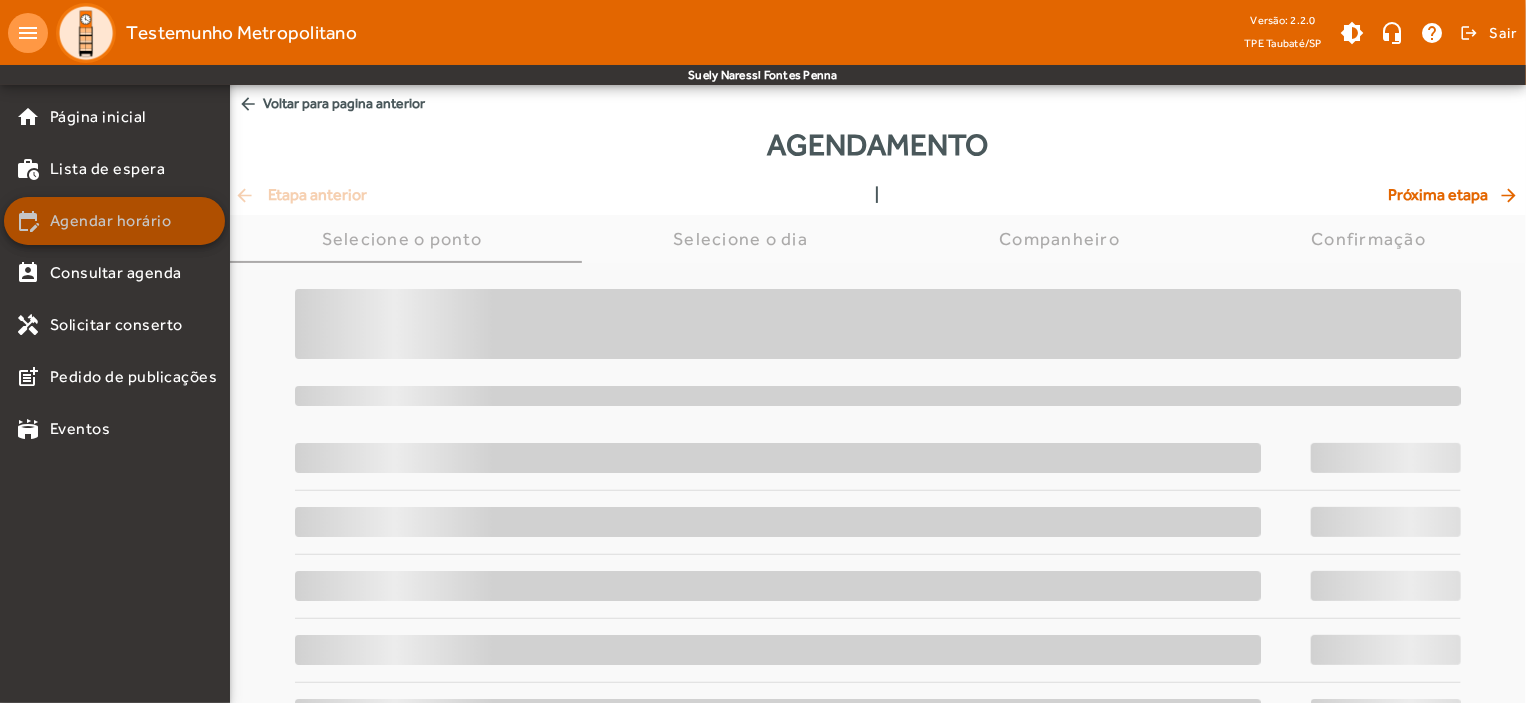 click on "Agendar horário" 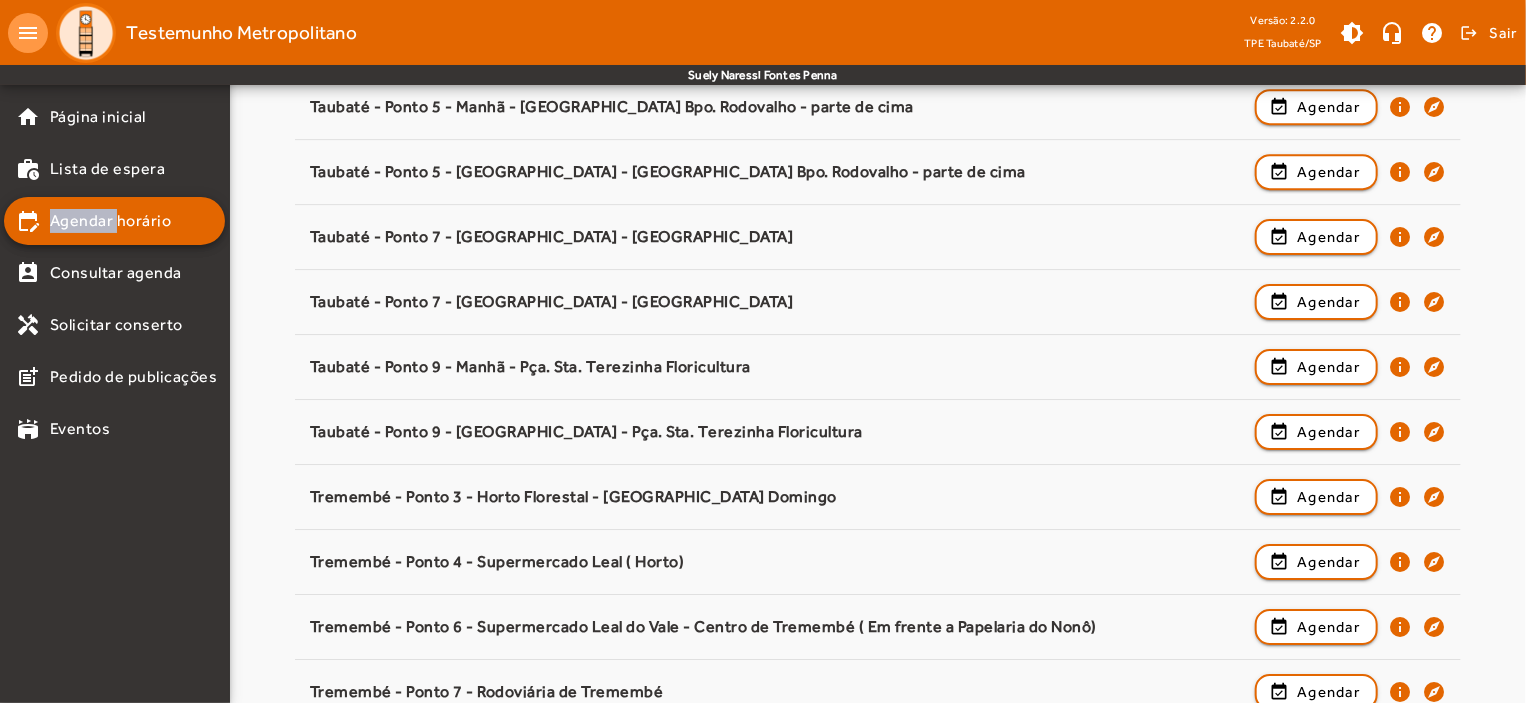 scroll, scrollTop: 3131, scrollLeft: 0, axis: vertical 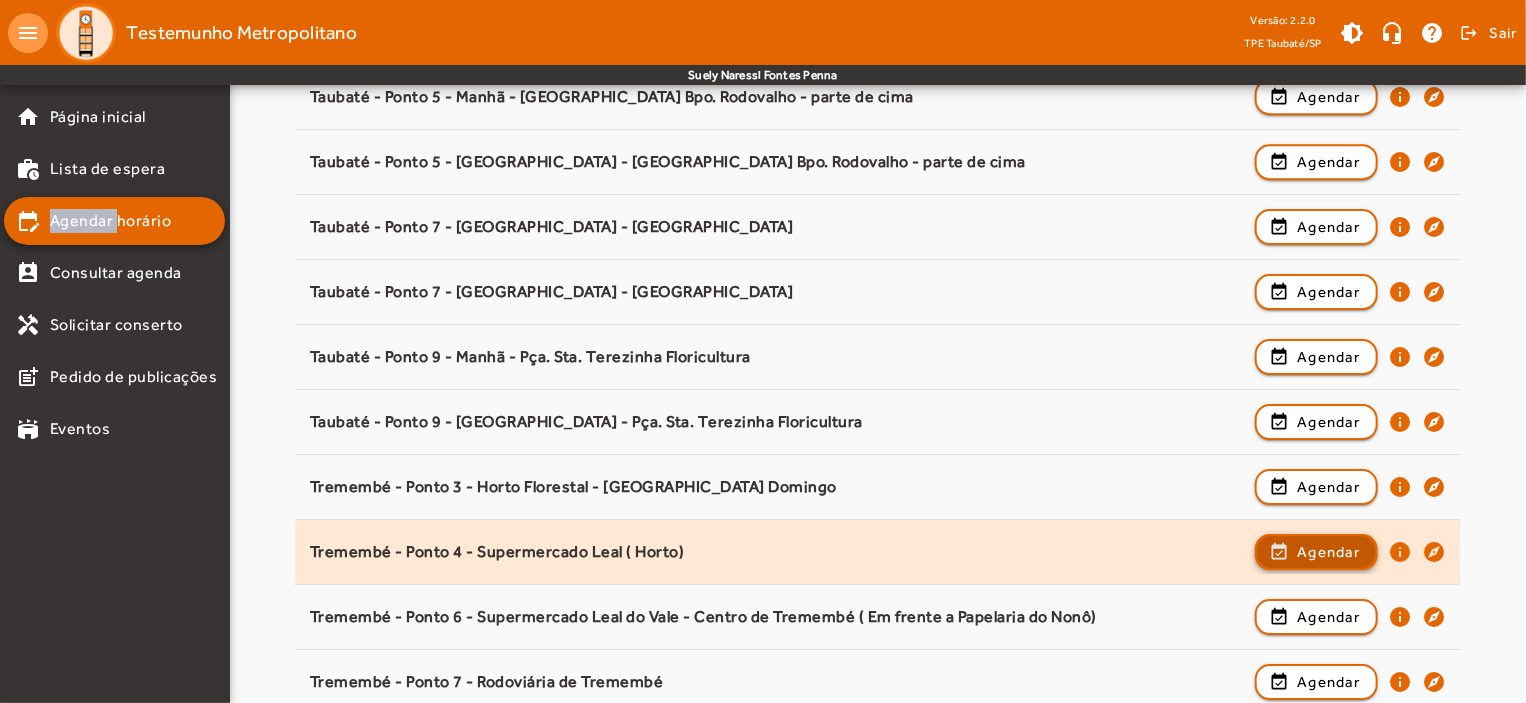 click on "Agendar" 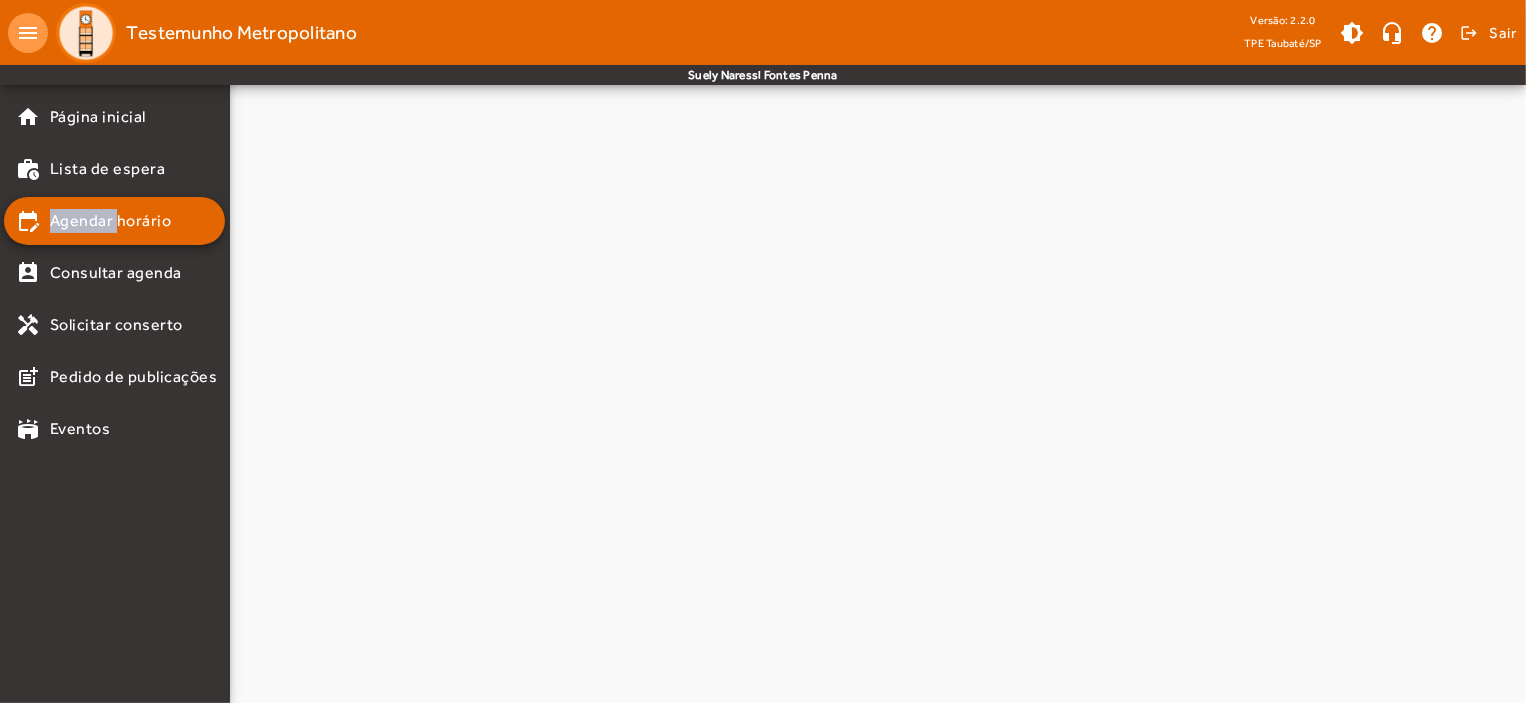 click at bounding box center [878, -1077] 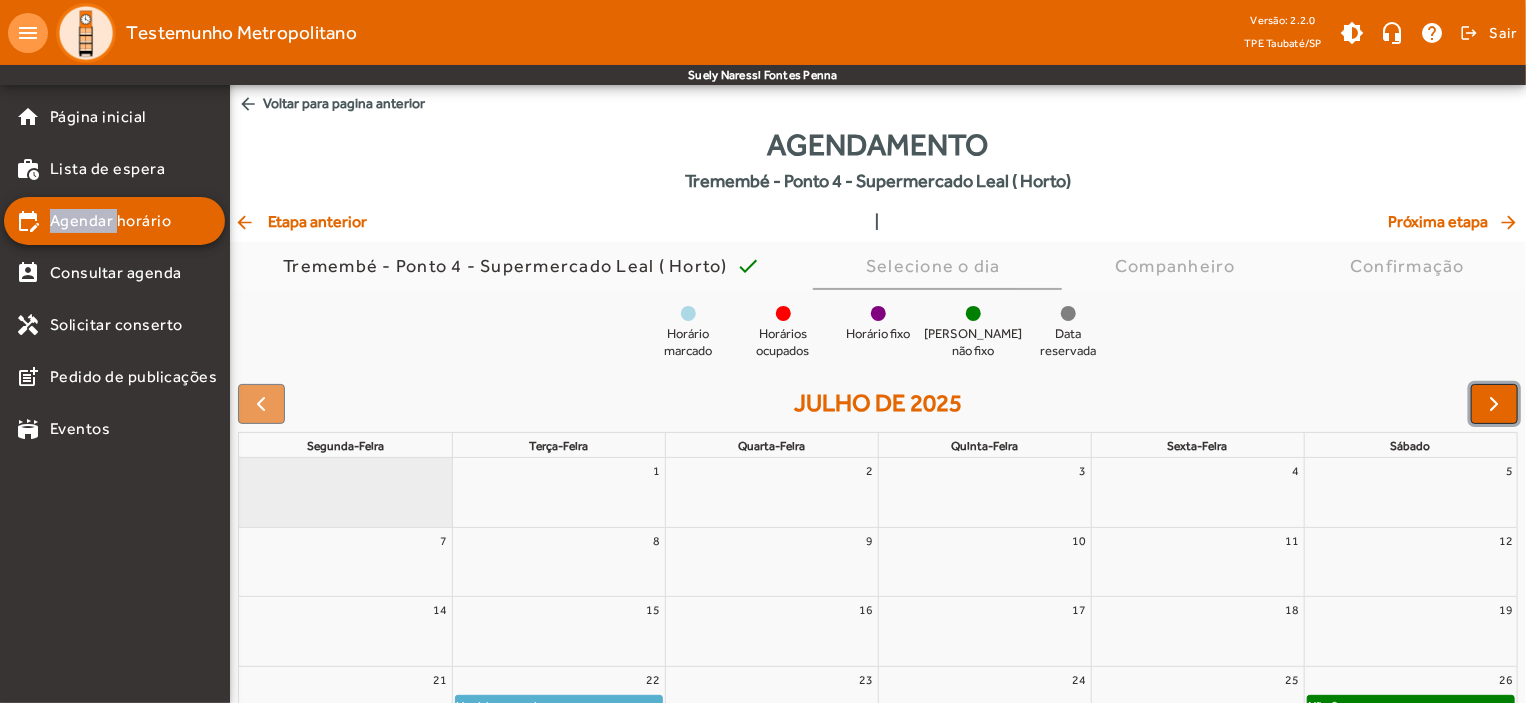 click at bounding box center [1495, 404] 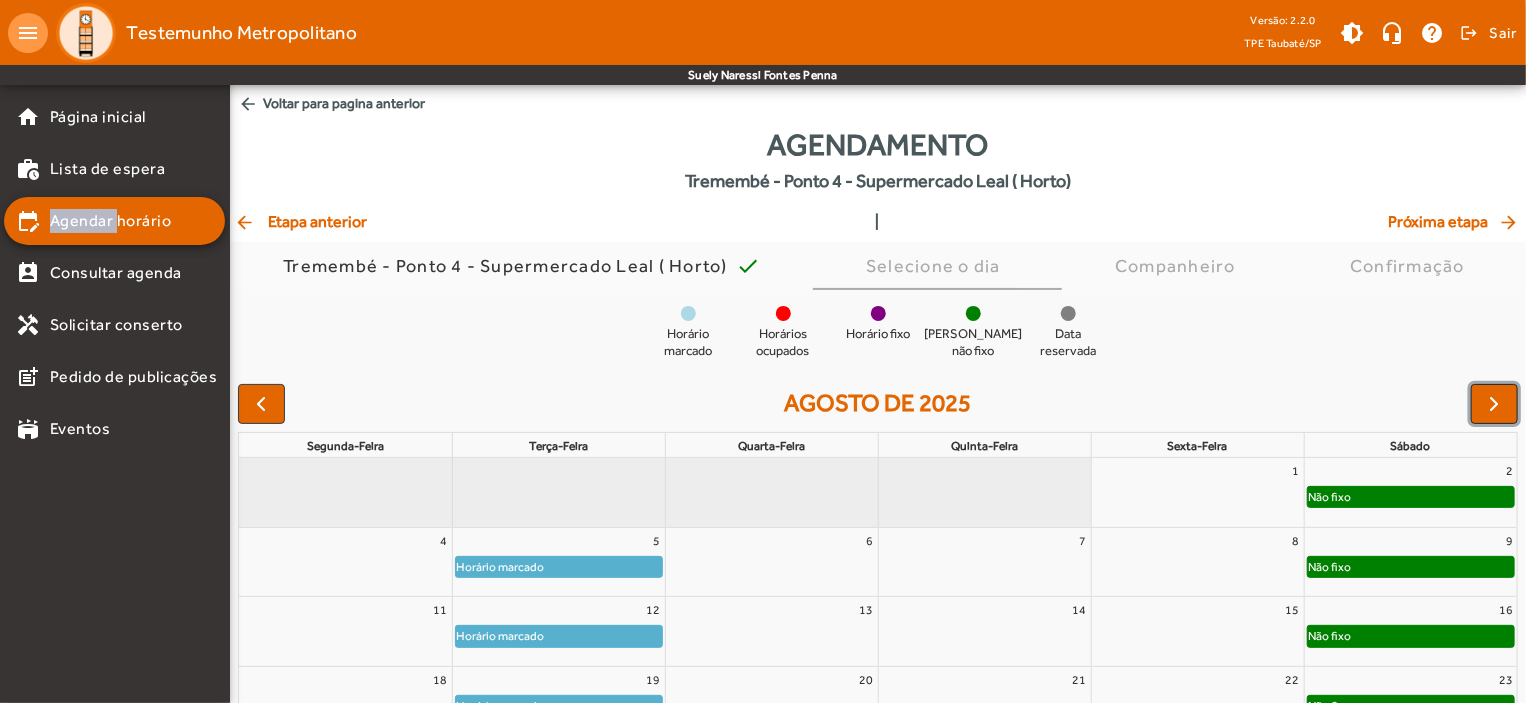 click at bounding box center [1495, 404] 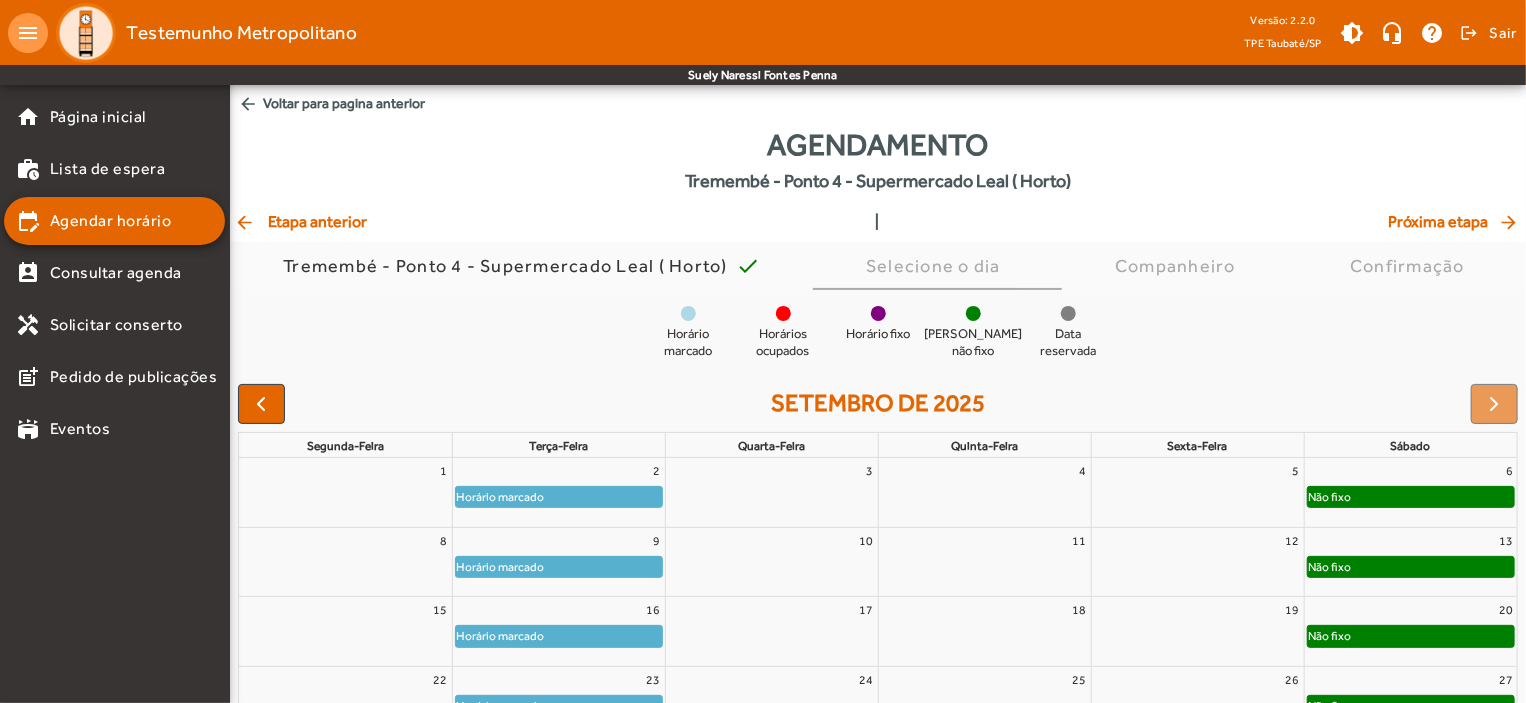 click at bounding box center (1494, 404) 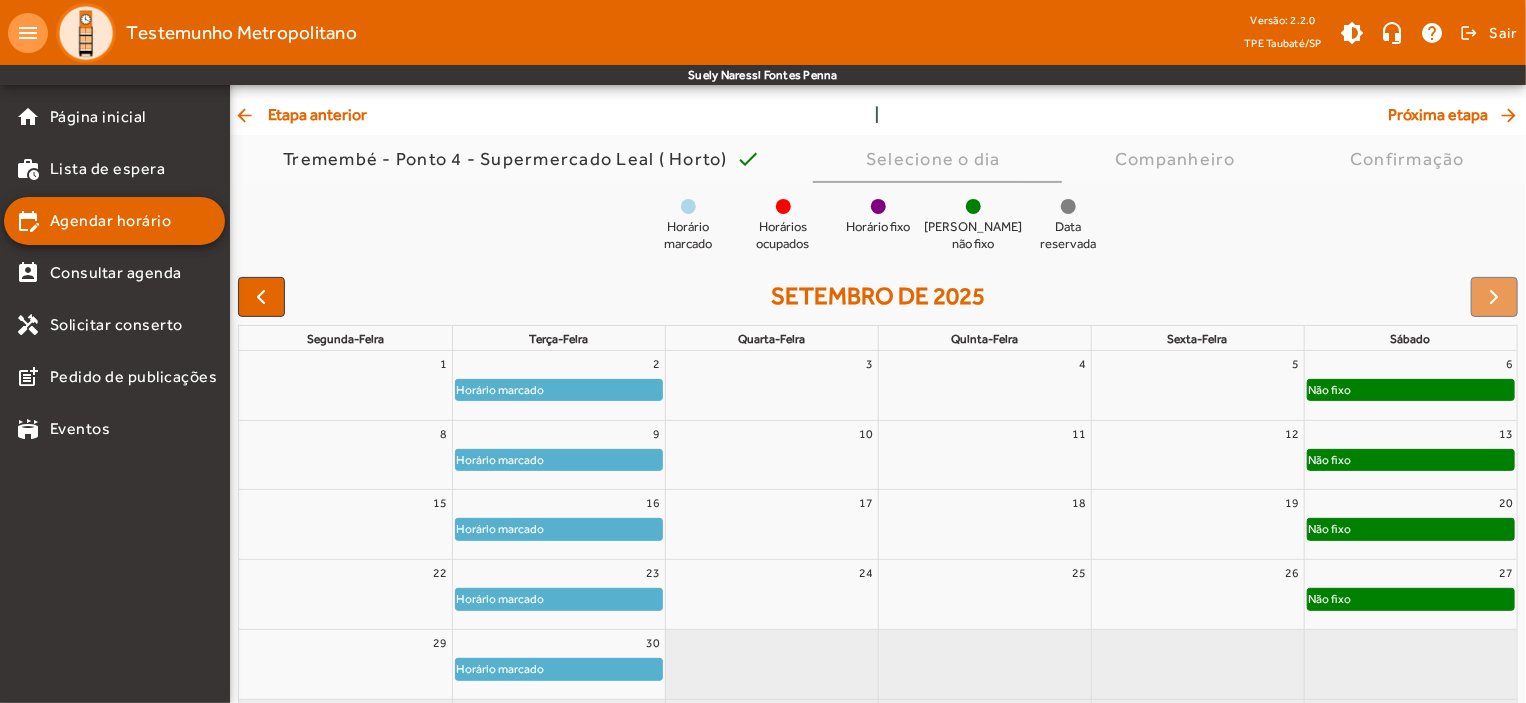 scroll, scrollTop: 182, scrollLeft: 0, axis: vertical 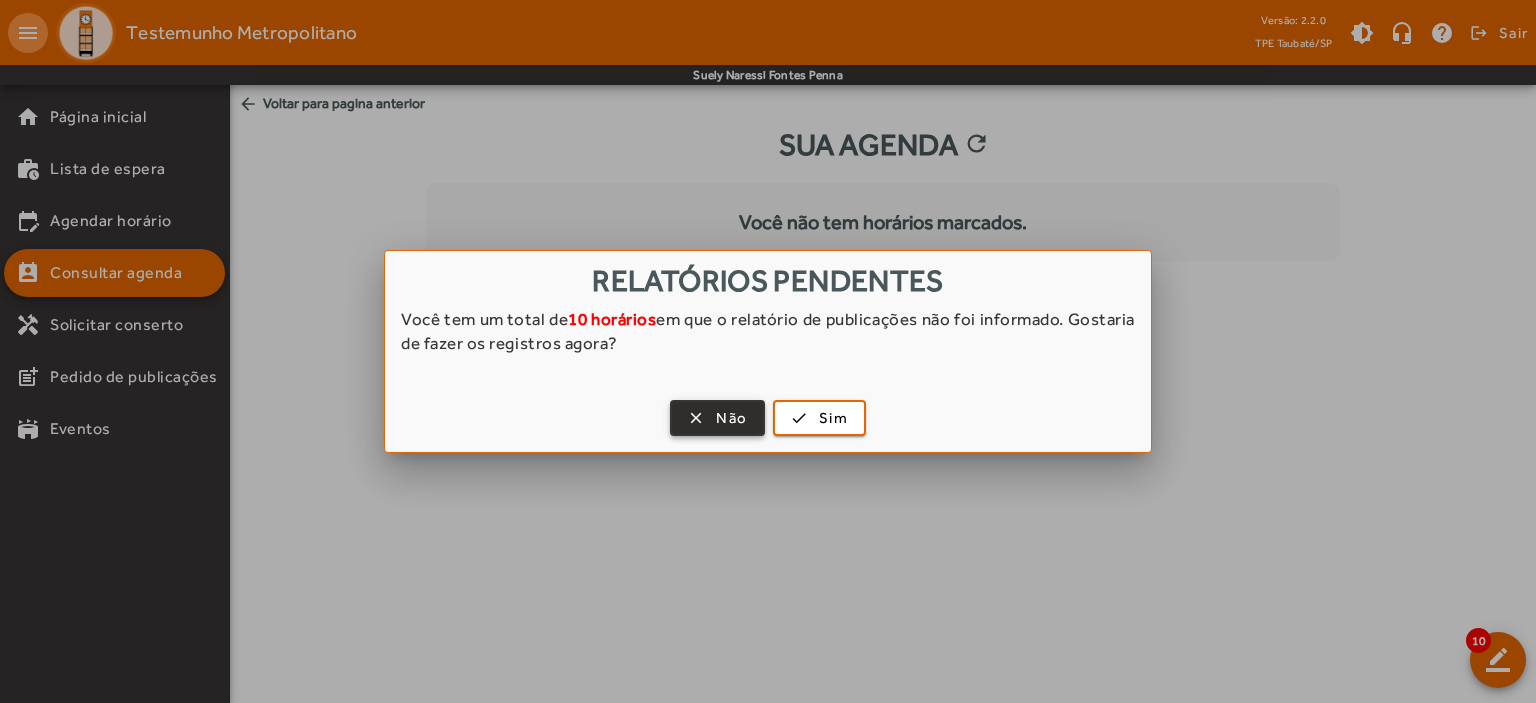 click at bounding box center [717, 418] 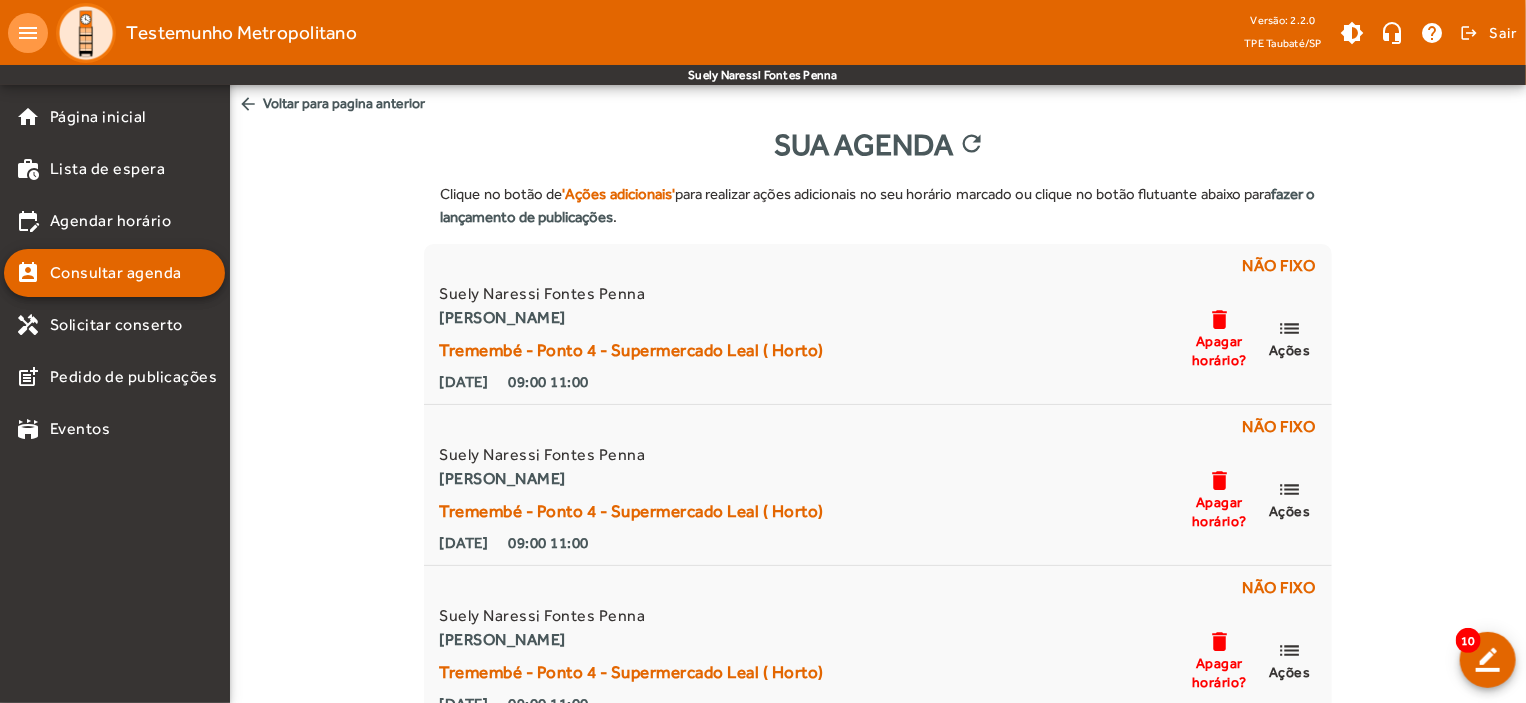 click on "arrow_back" 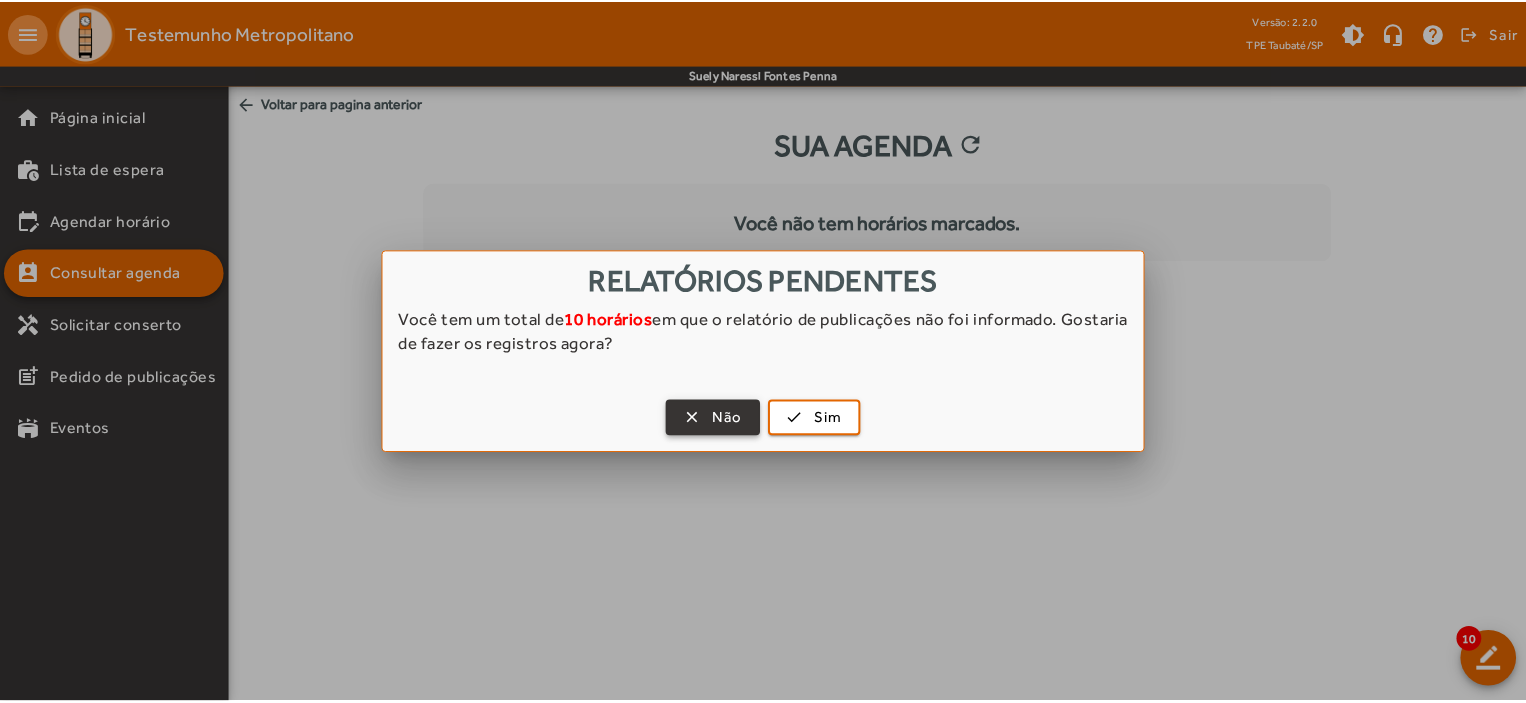 scroll, scrollTop: 0, scrollLeft: 0, axis: both 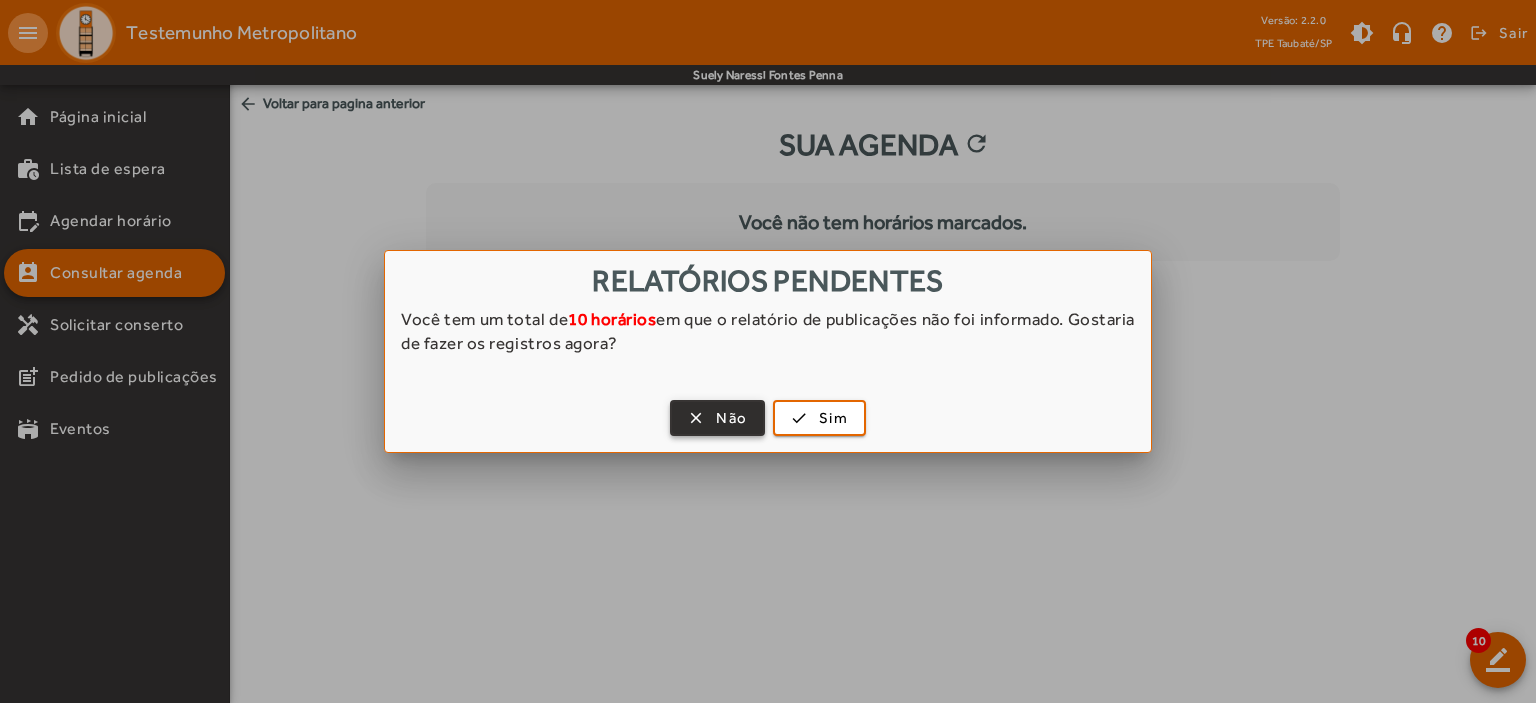 click at bounding box center [717, 418] 